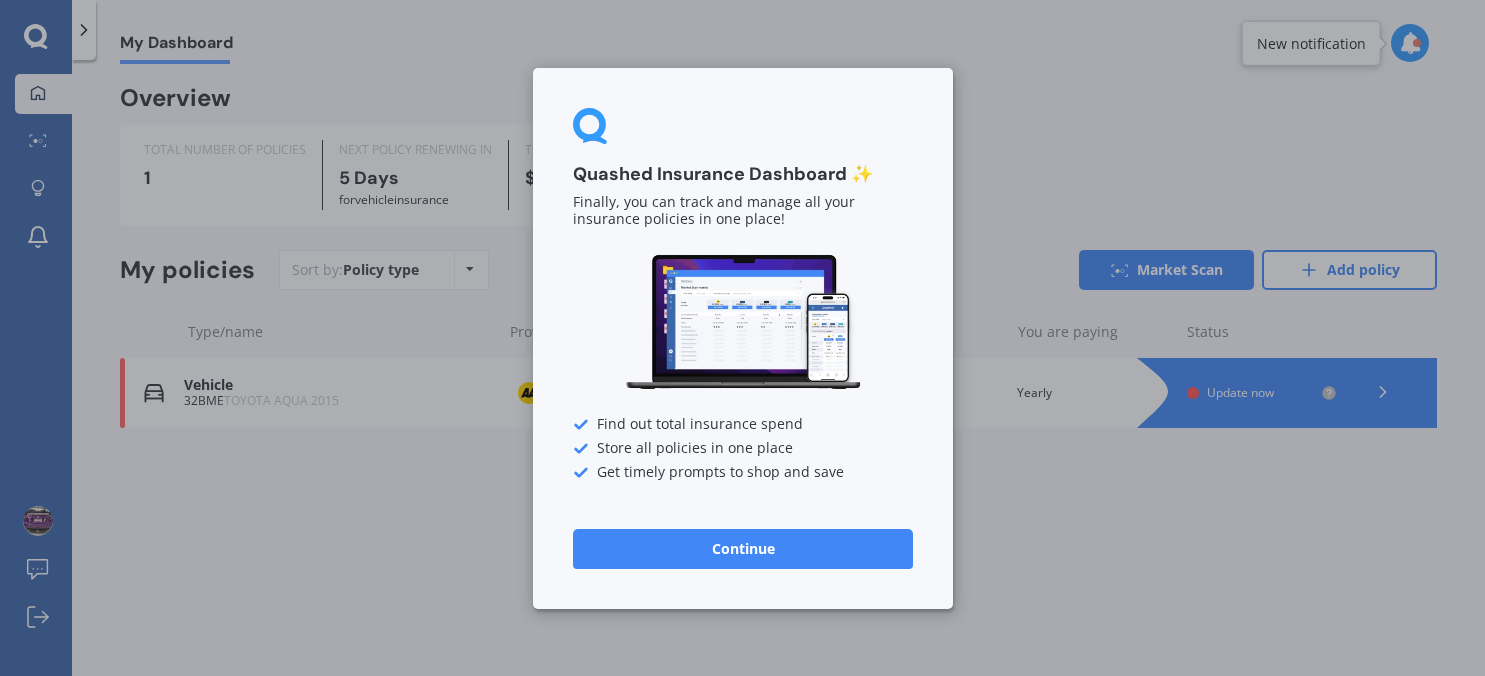 scroll, scrollTop: 0, scrollLeft: 0, axis: both 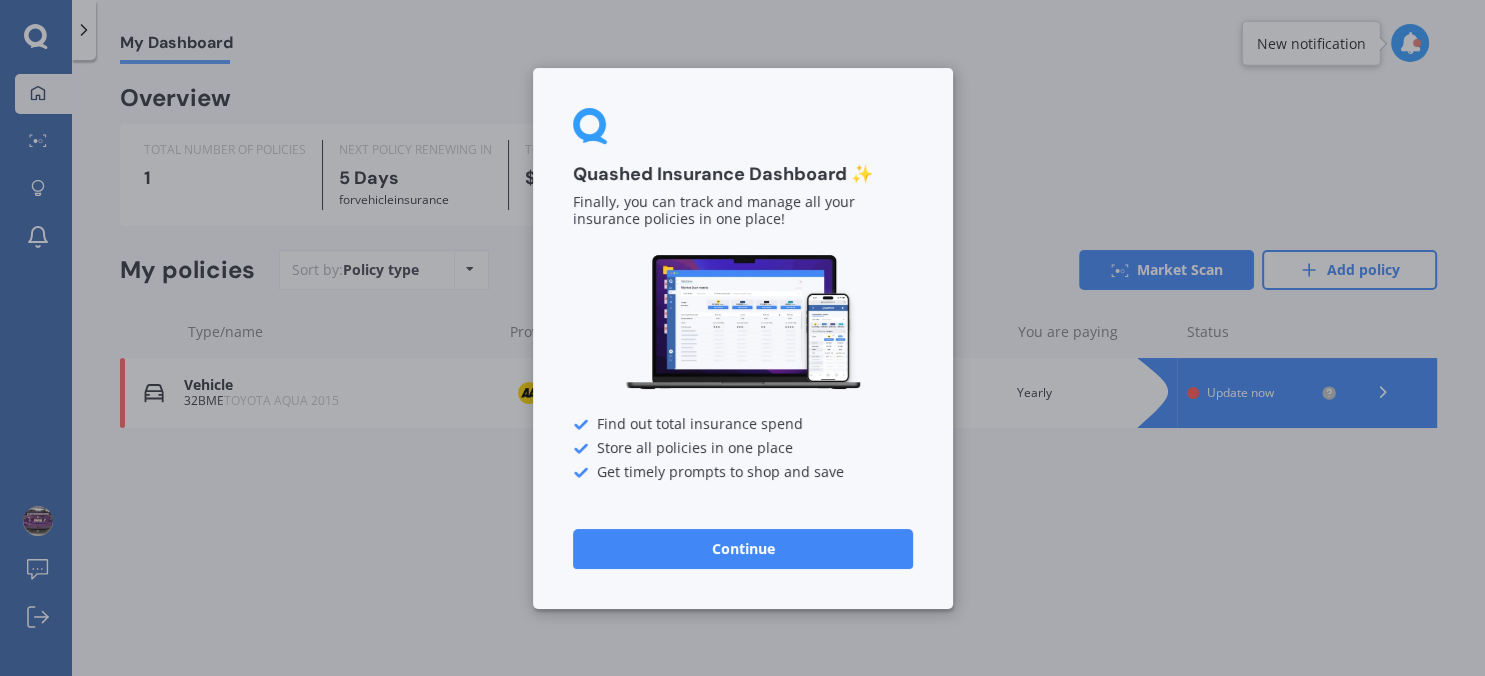 click on "Continue" at bounding box center (743, 548) 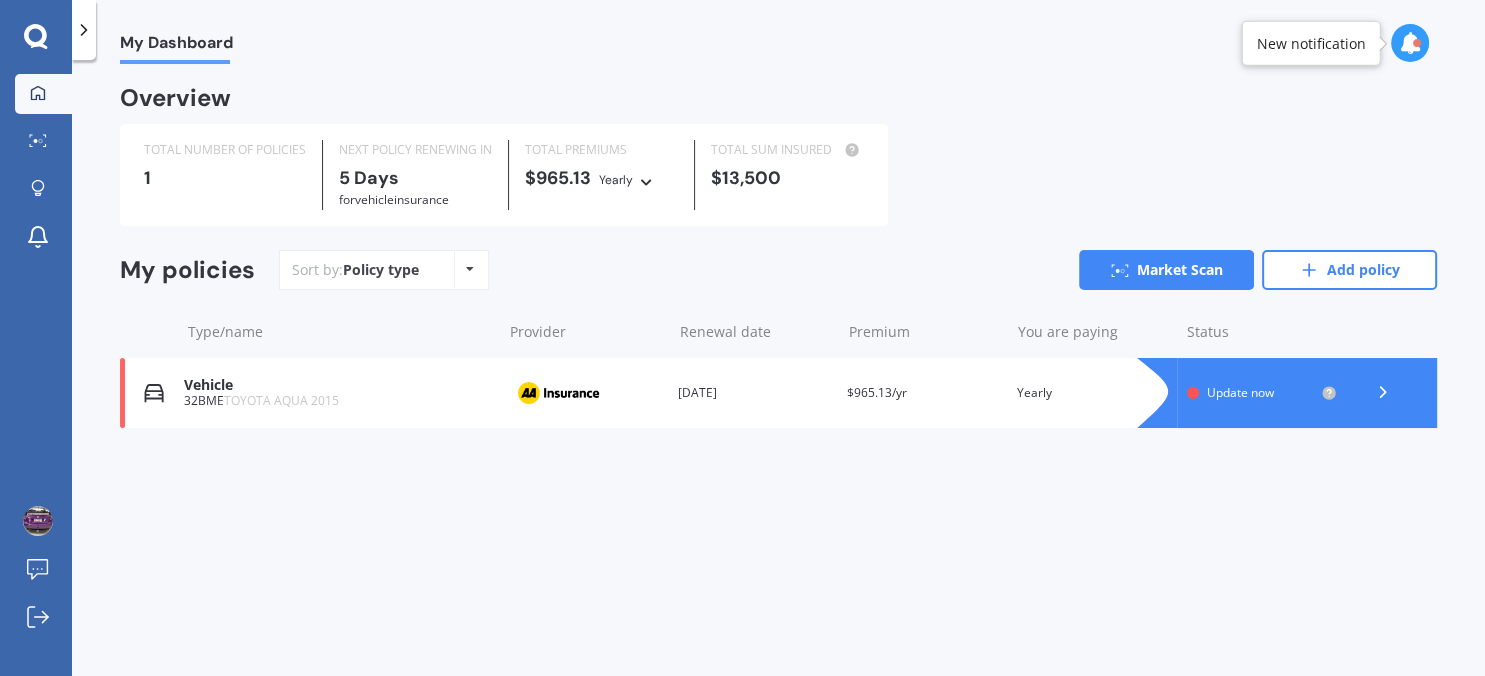 click 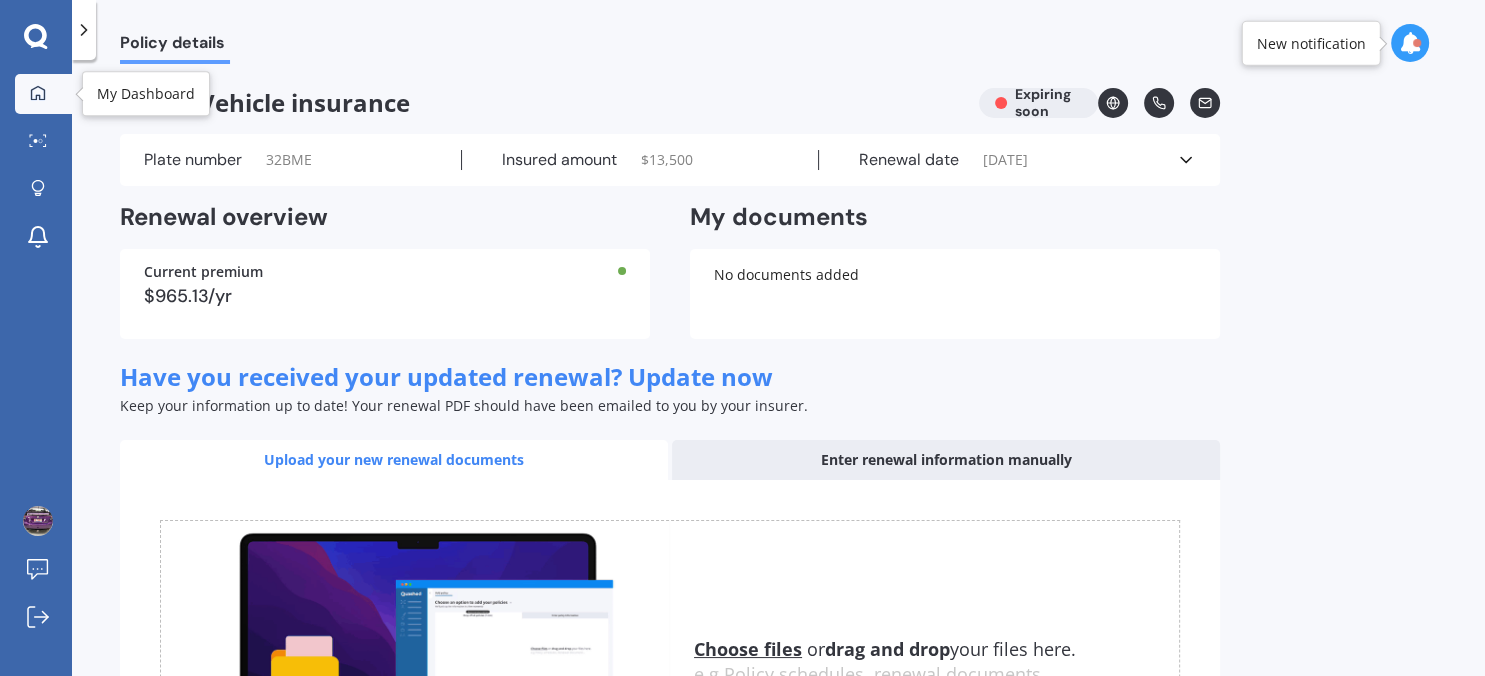click 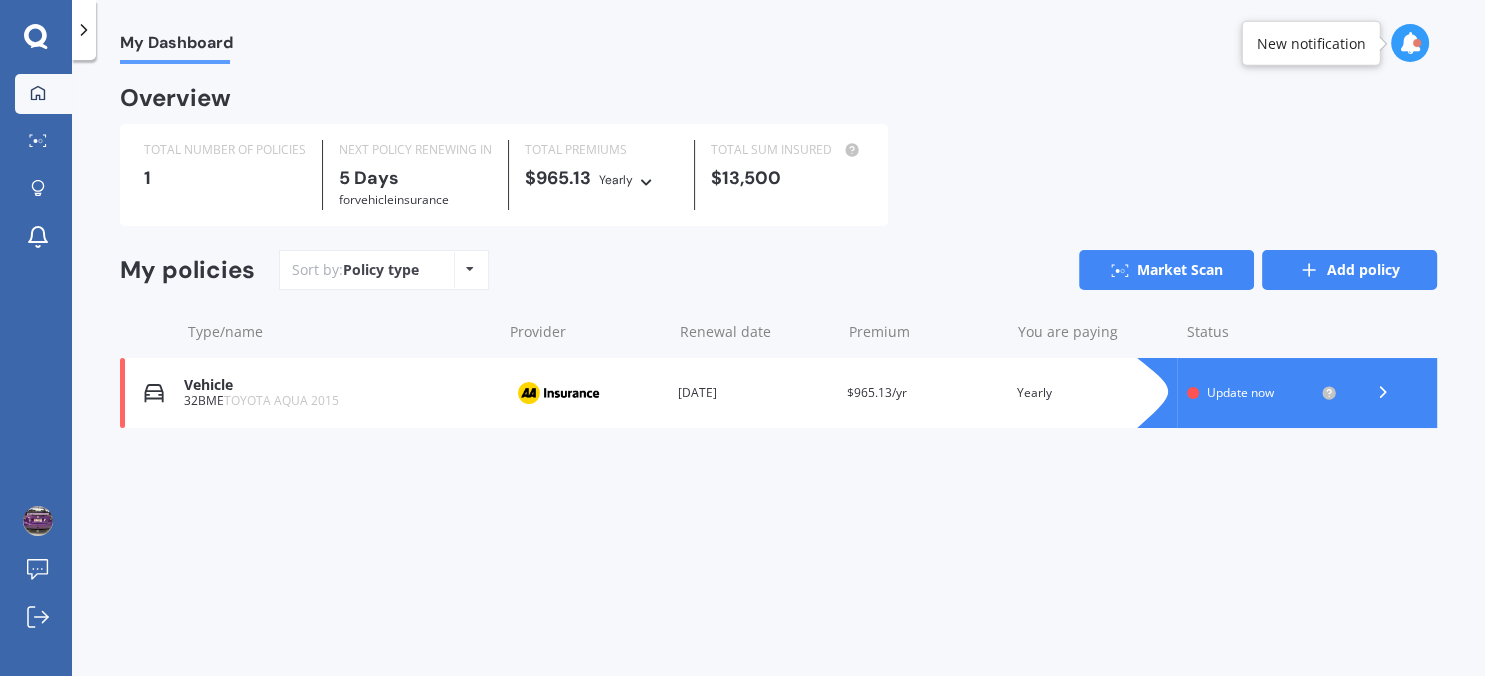 click on "Add policy" at bounding box center [1349, 270] 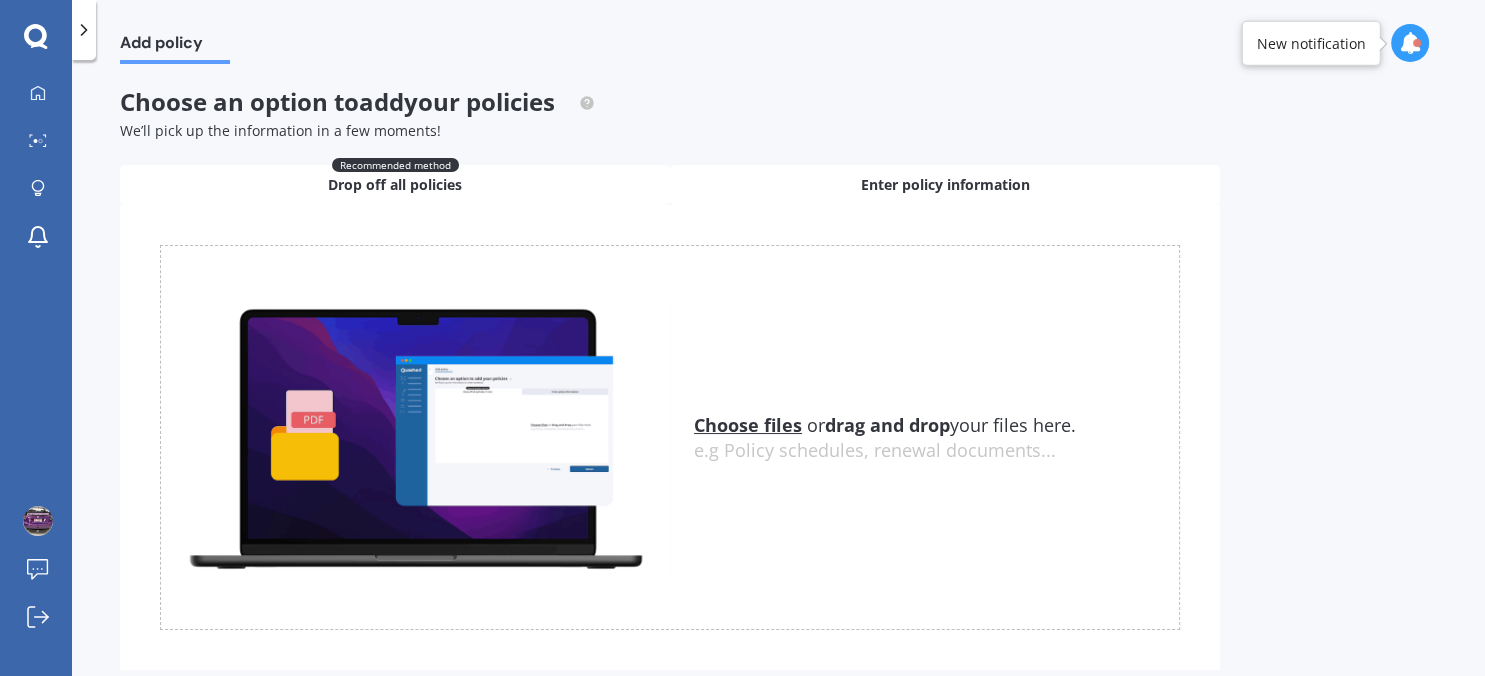 click on "Enter policy information" at bounding box center (945, 185) 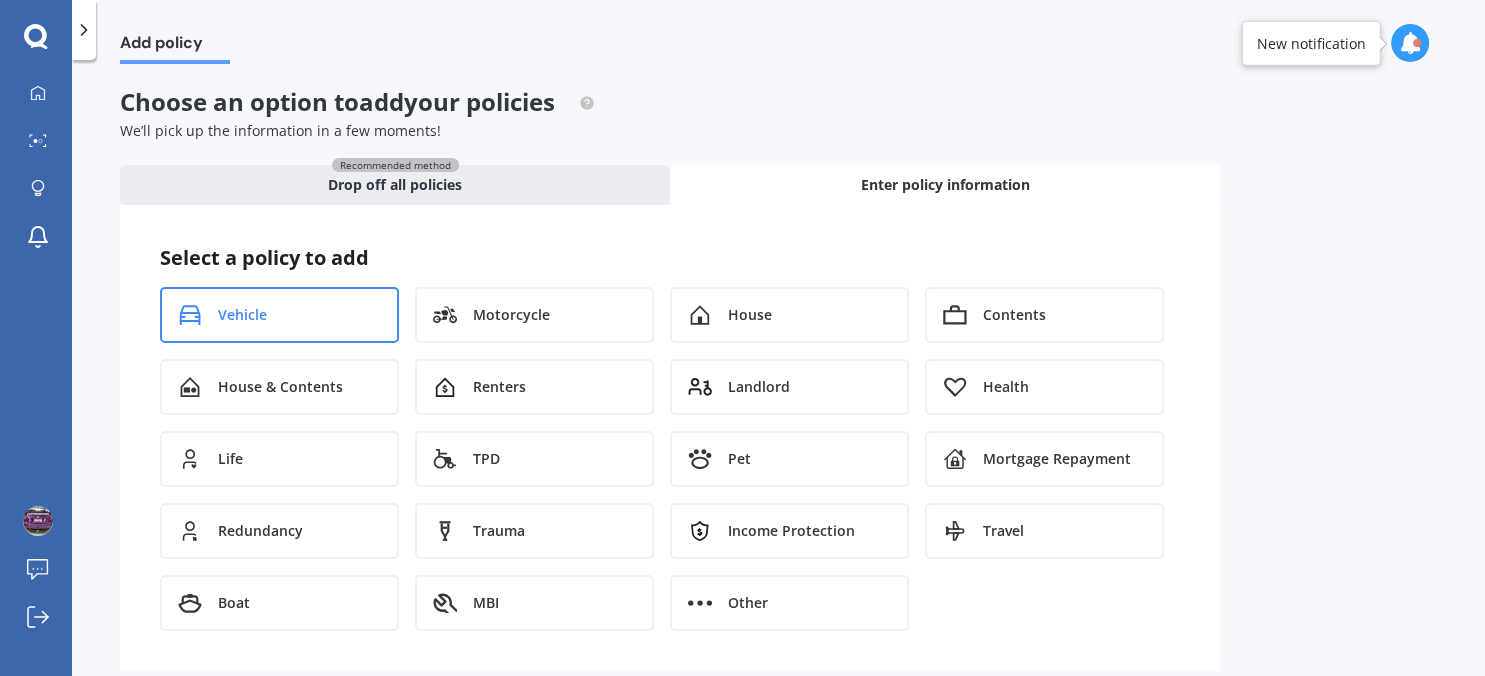 click on "Vehicle" at bounding box center [279, 315] 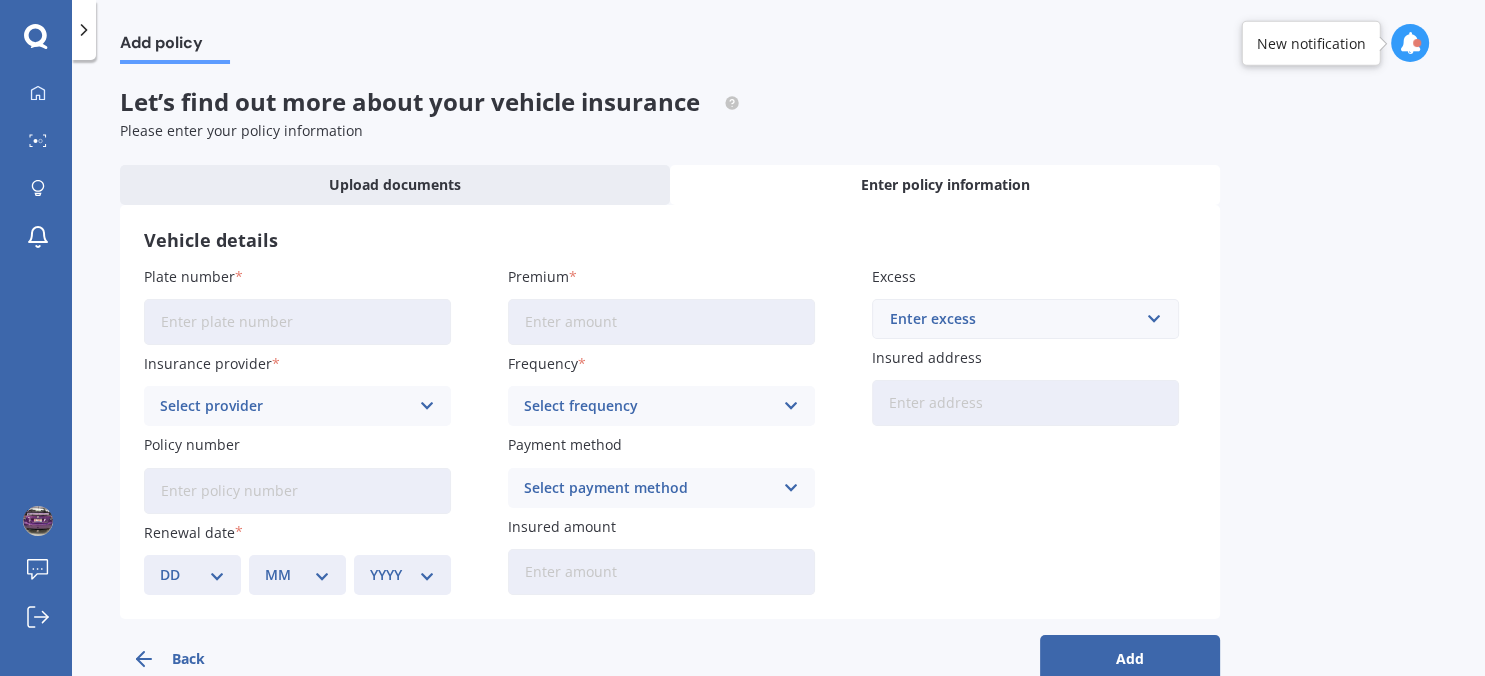 click on "Plate number" at bounding box center (297, 322) 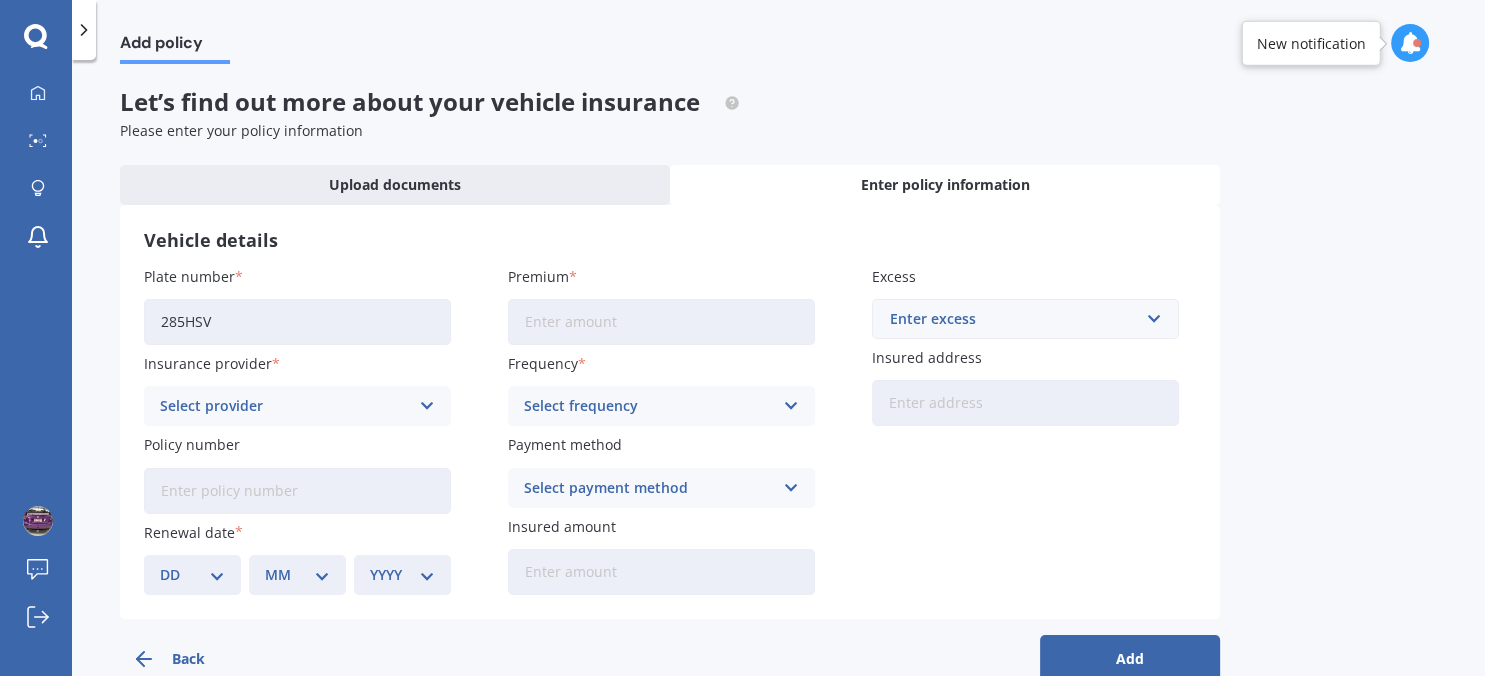 type on "285HSV" 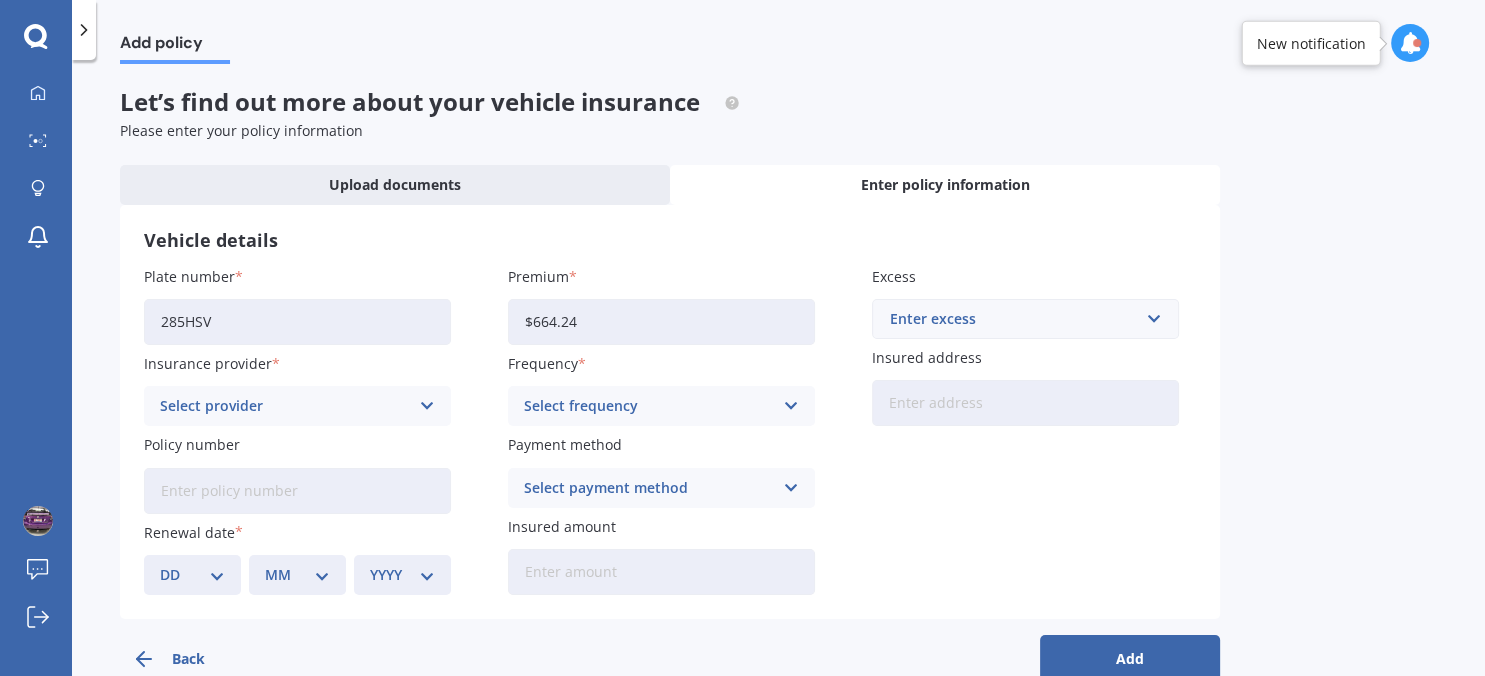 type on "$664.24" 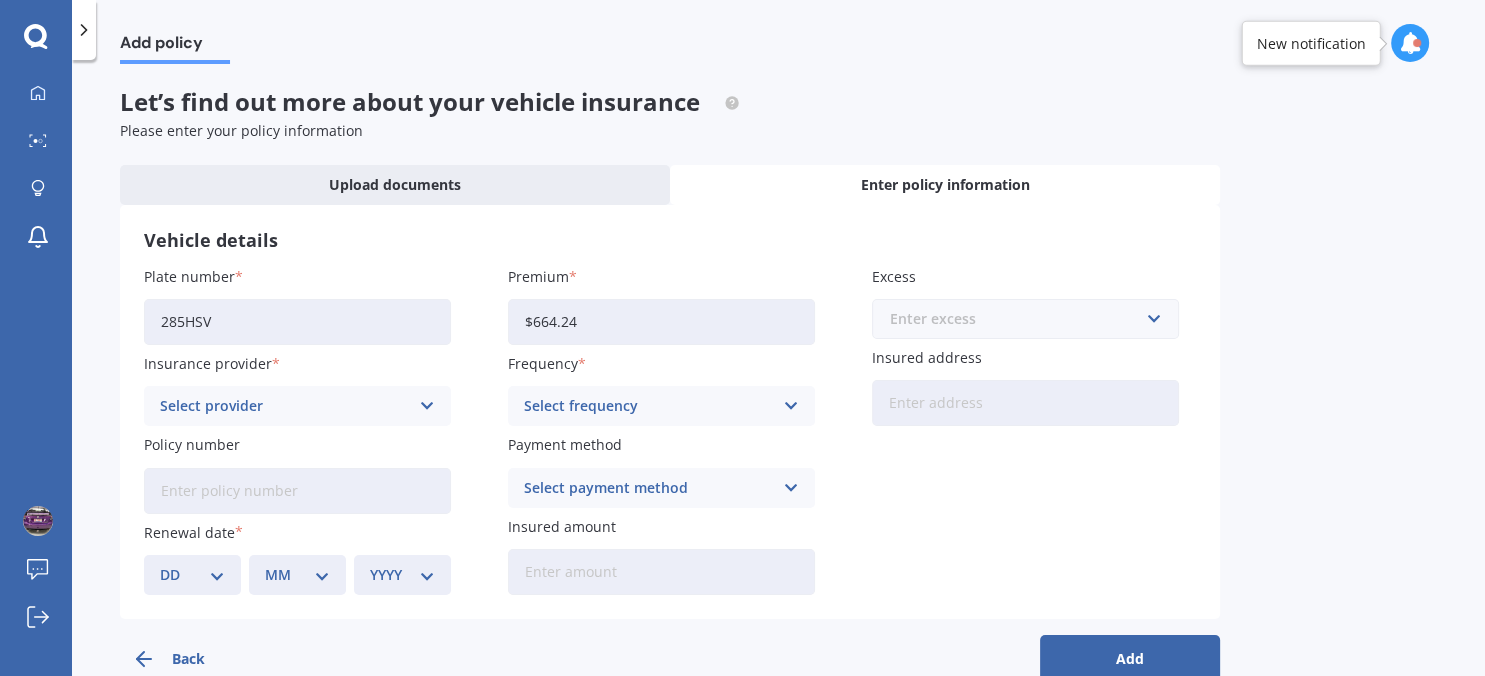 click at bounding box center [1018, 319] 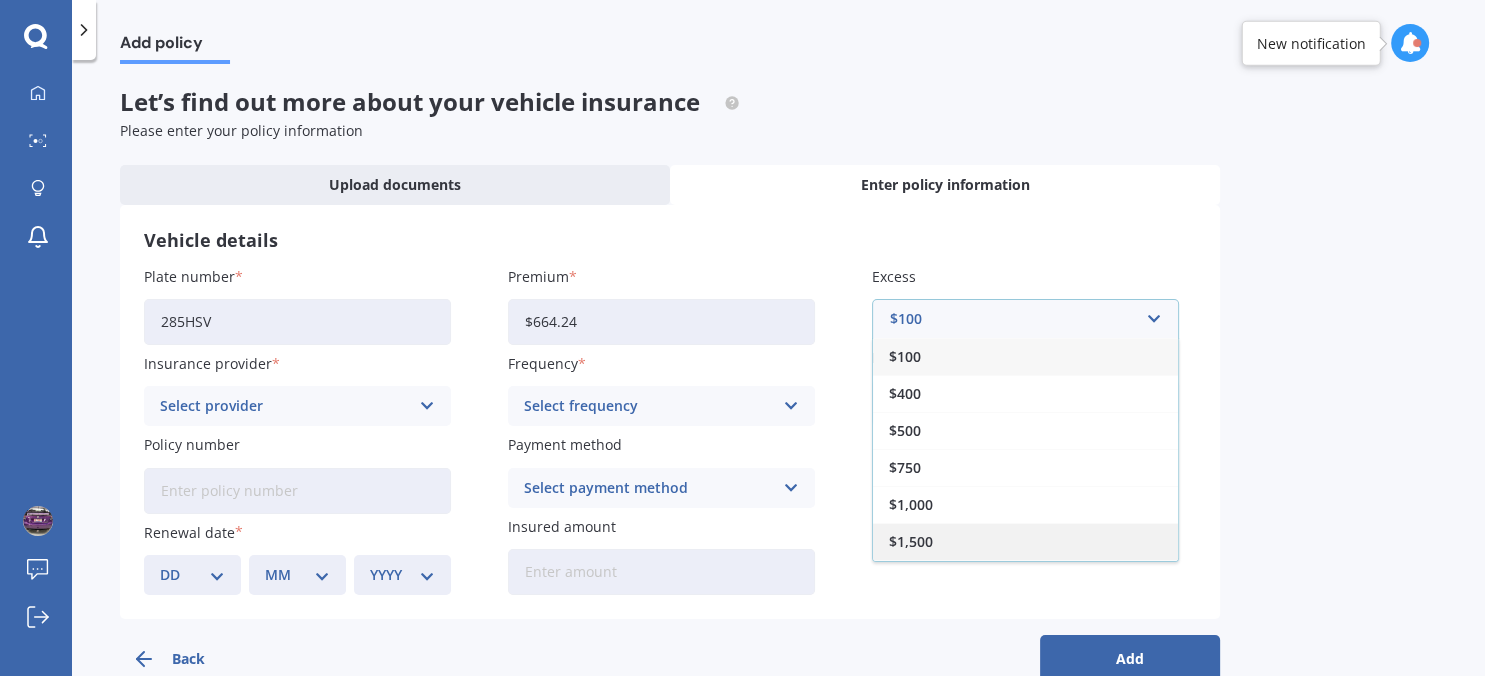 click on "$1,500" at bounding box center [911, 542] 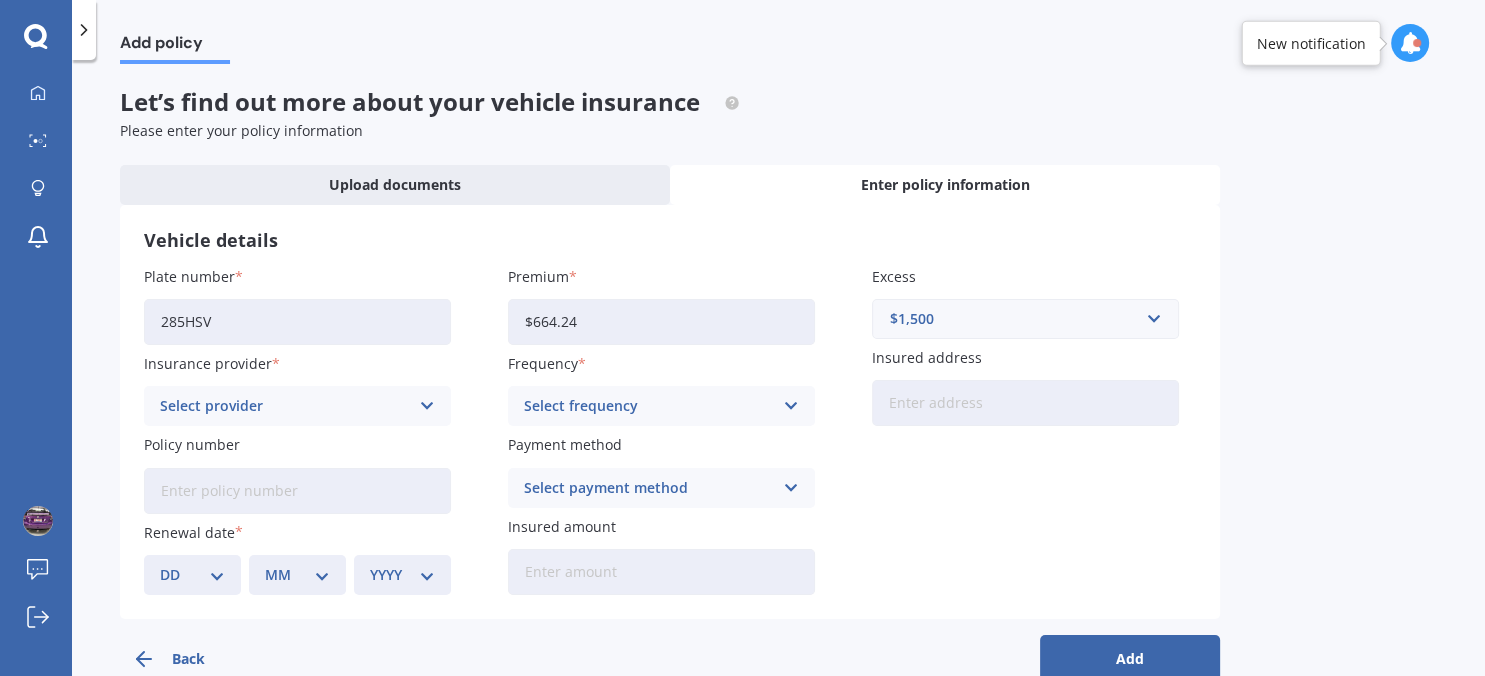 click on "Select provider AA AMI AMP ANZ ASB Aioi Nissay Dowa Ando Assurant Autosure BNZ Co-Operative Bank Cove FMG Initio Kiwibank Lantern Lumley MAS NAC NZI Other Provident SBS Star Insure State Swann TSB Tower Trade Me Insurance Vero Westpac YOUI" at bounding box center [297, 406] 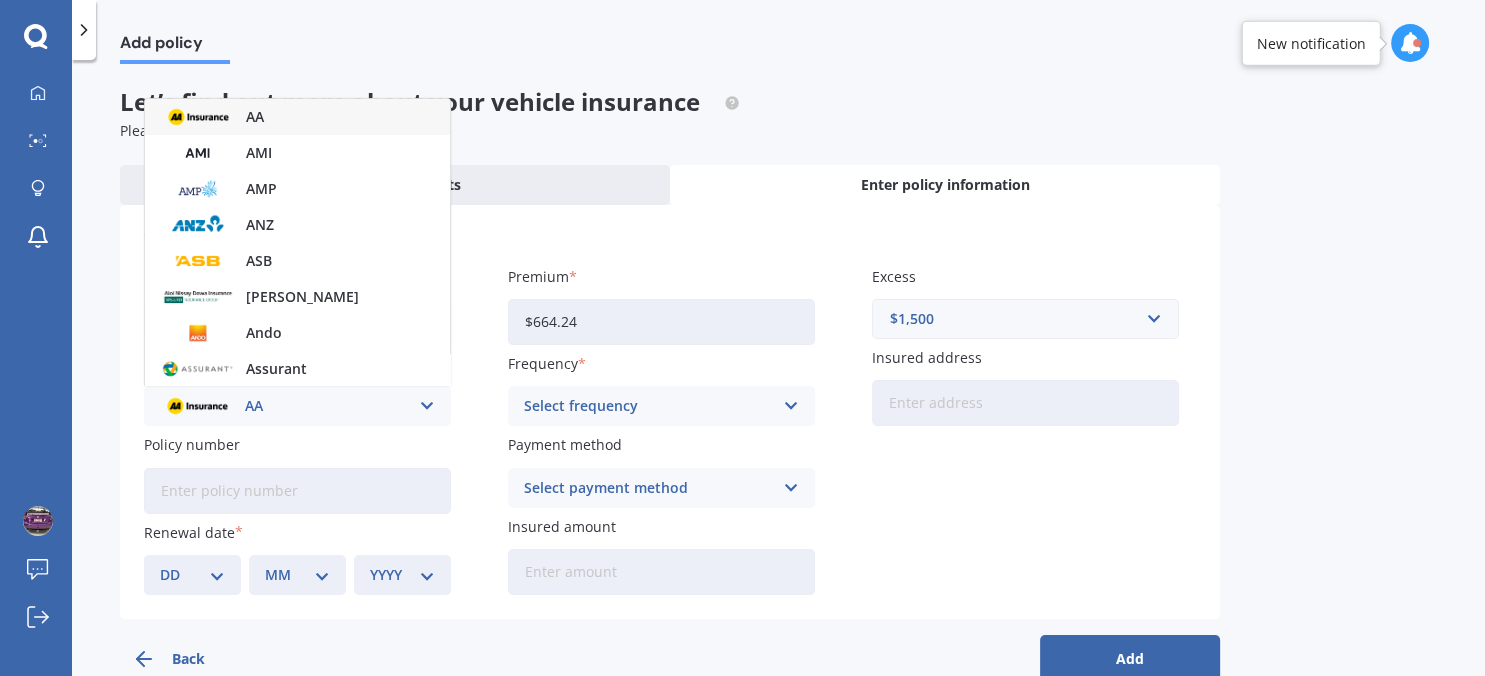 click on "AA" at bounding box center (297, 117) 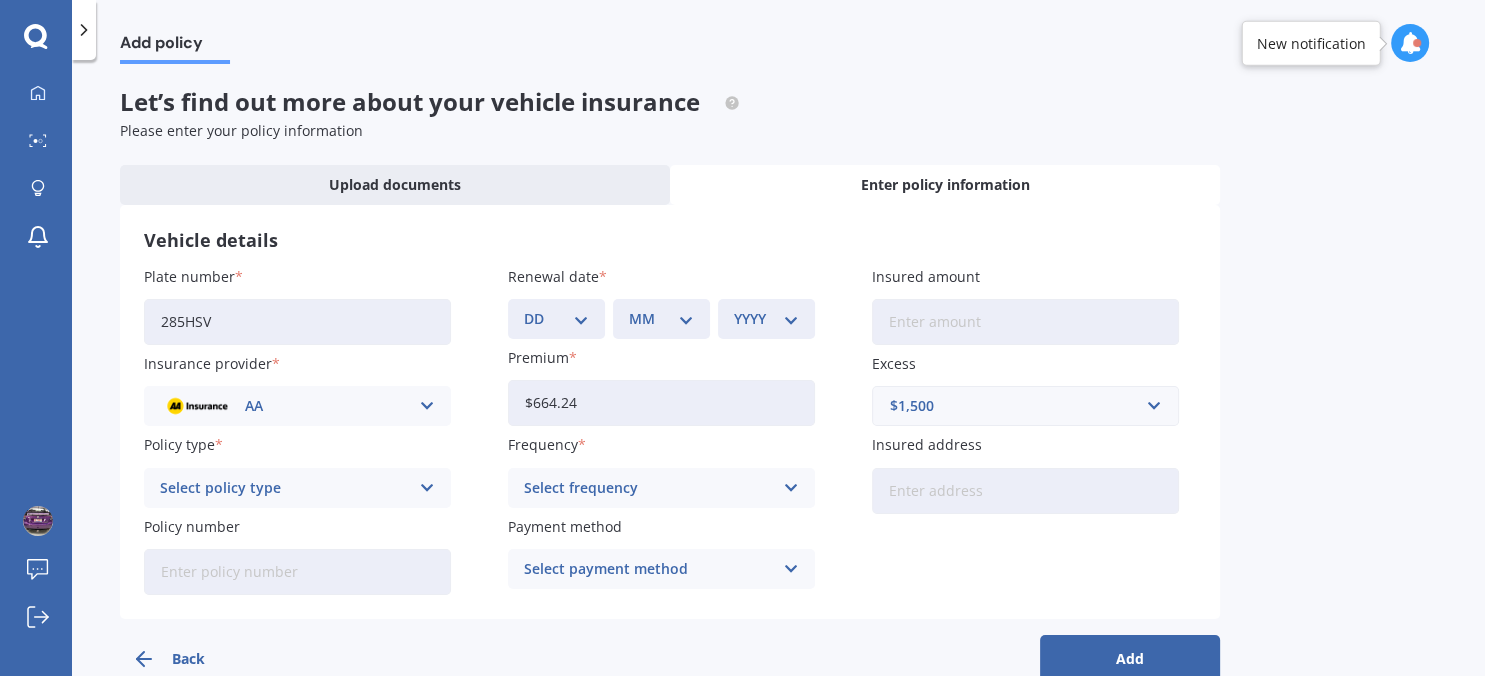 click at bounding box center [427, 488] 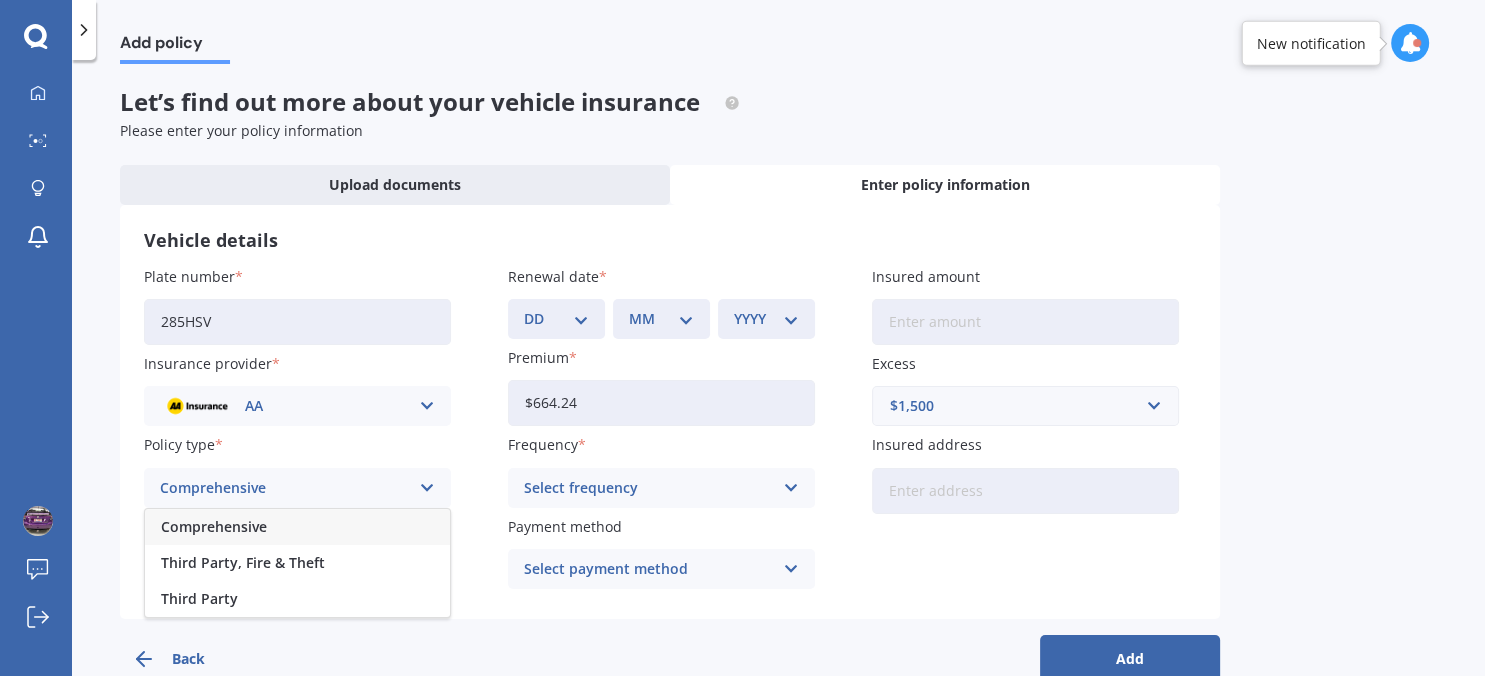 click on "Comprehensive" at bounding box center (297, 527) 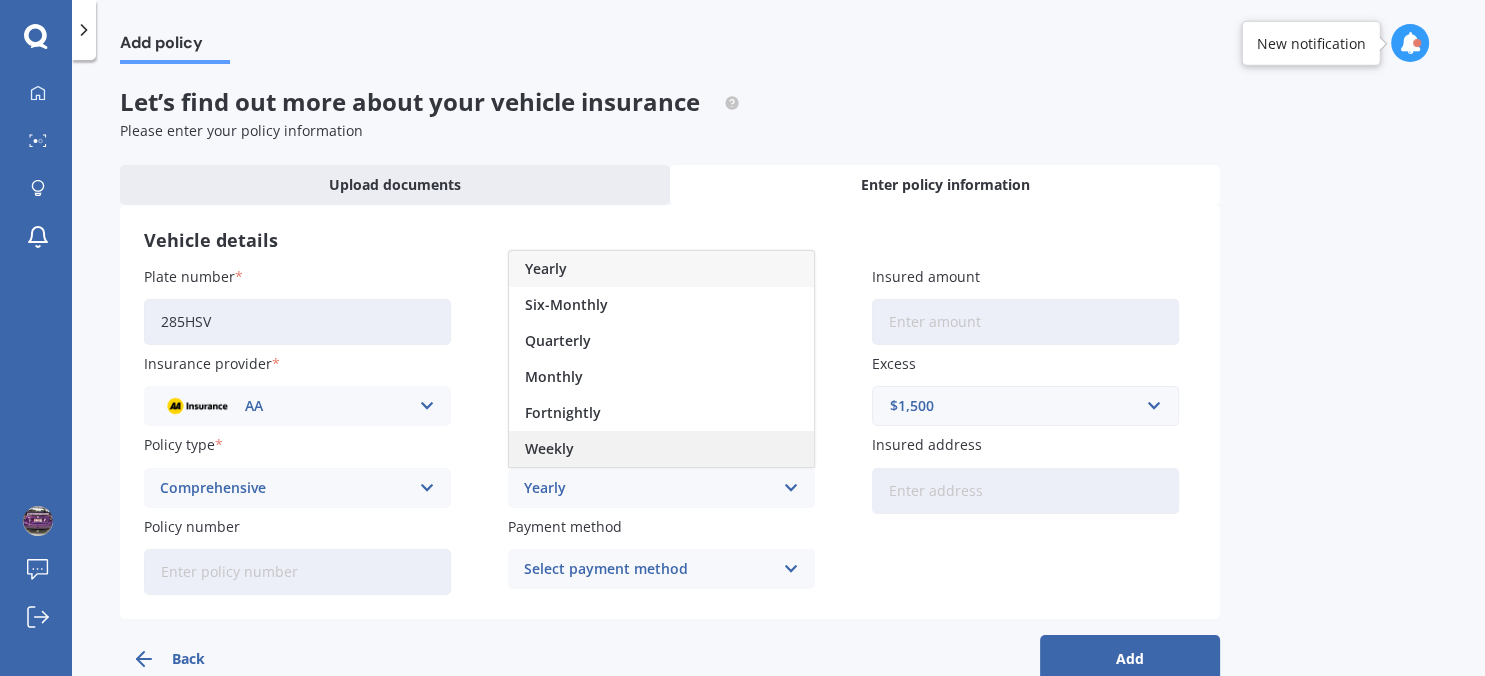 scroll, scrollTop: 45, scrollLeft: 0, axis: vertical 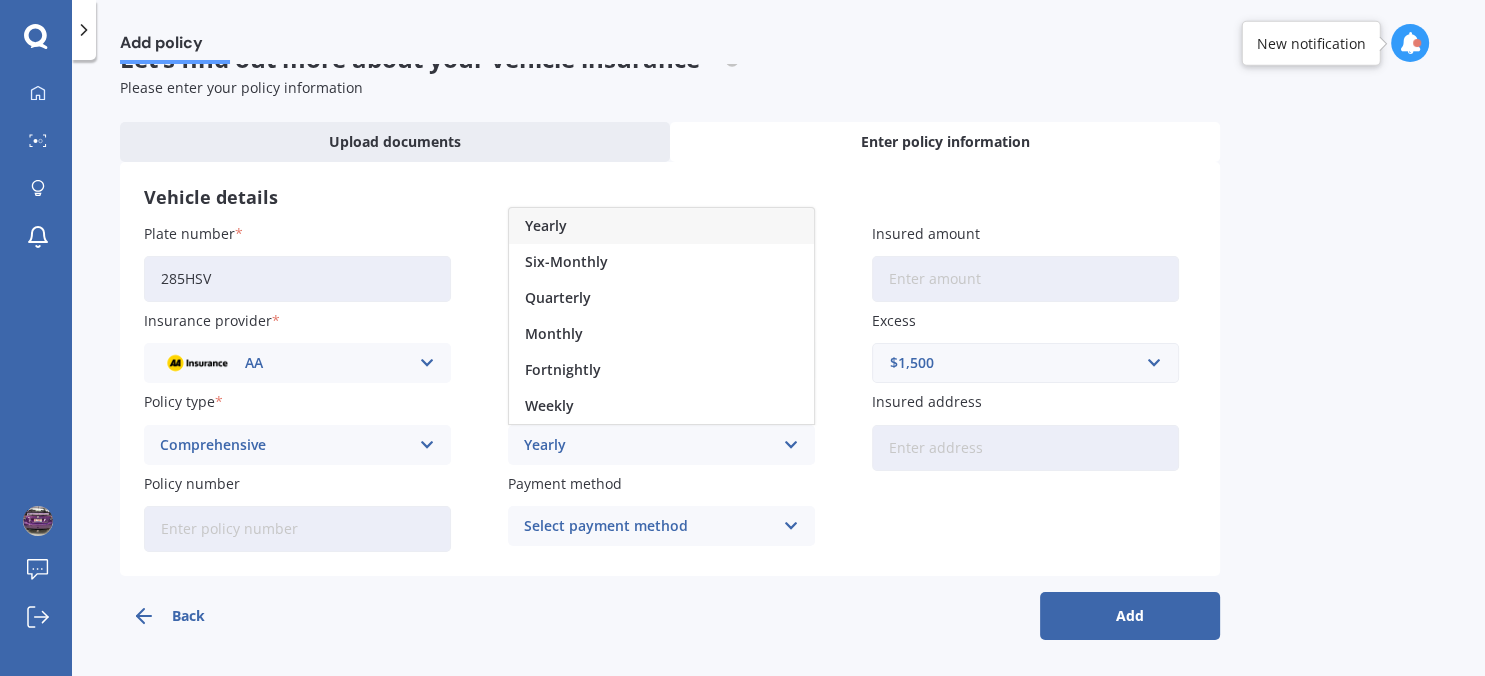 click on "Yearly" at bounding box center [648, 445] 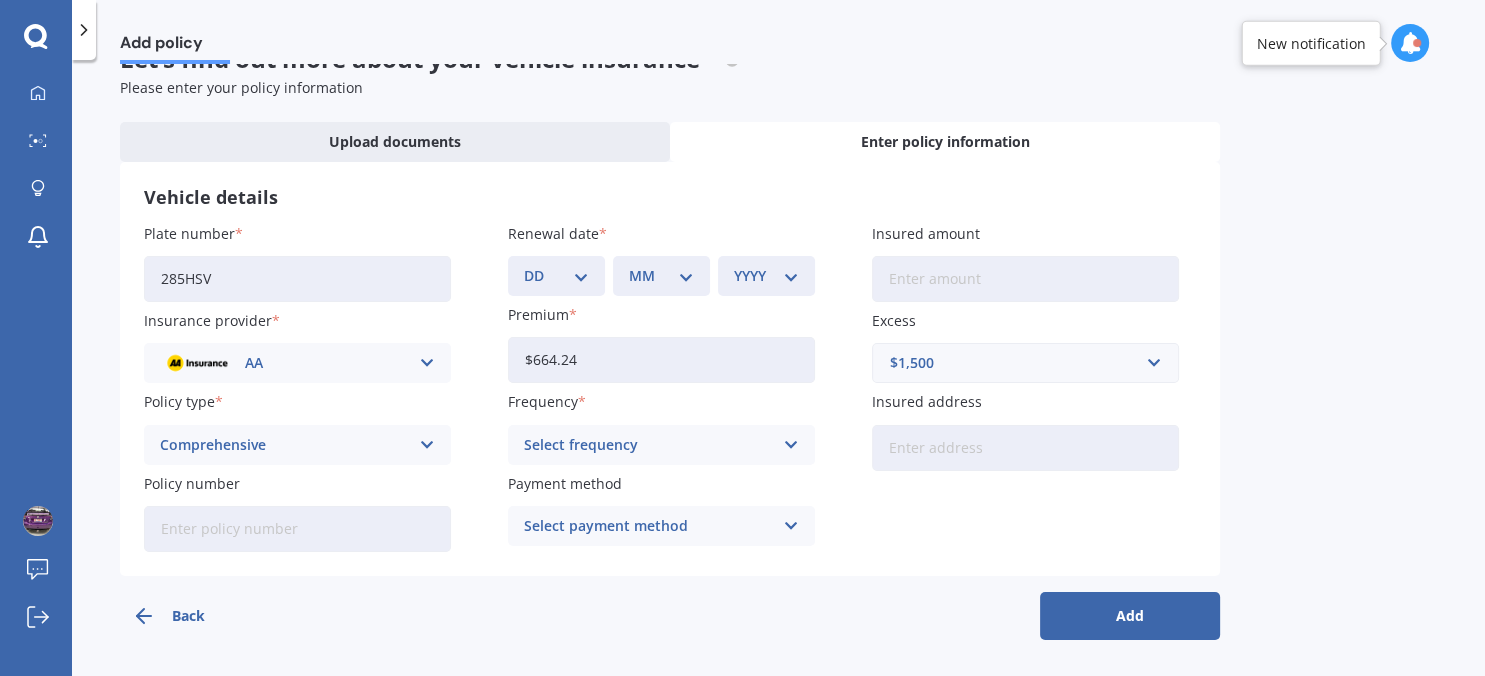 click on "Insured address" at bounding box center [1025, 448] 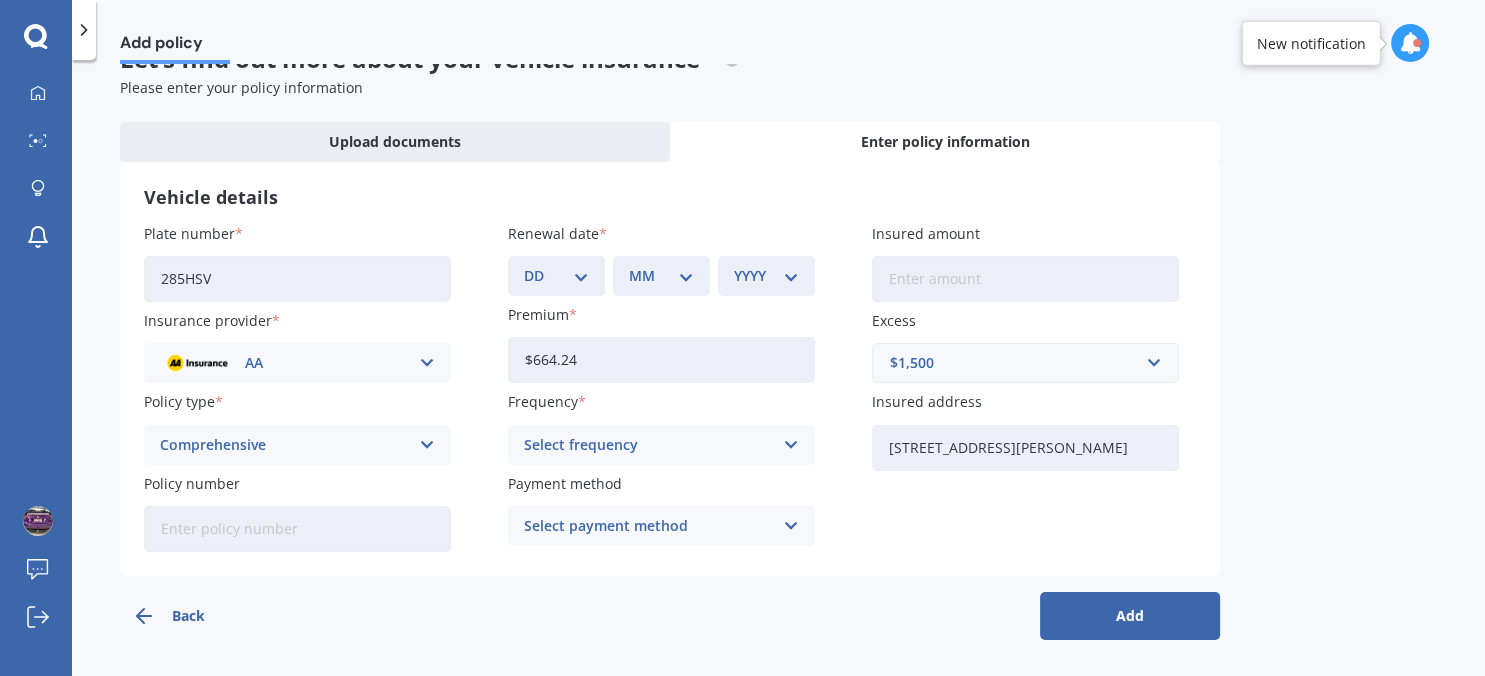 type on "[STREET_ADDRESS][PERSON_NAME]" 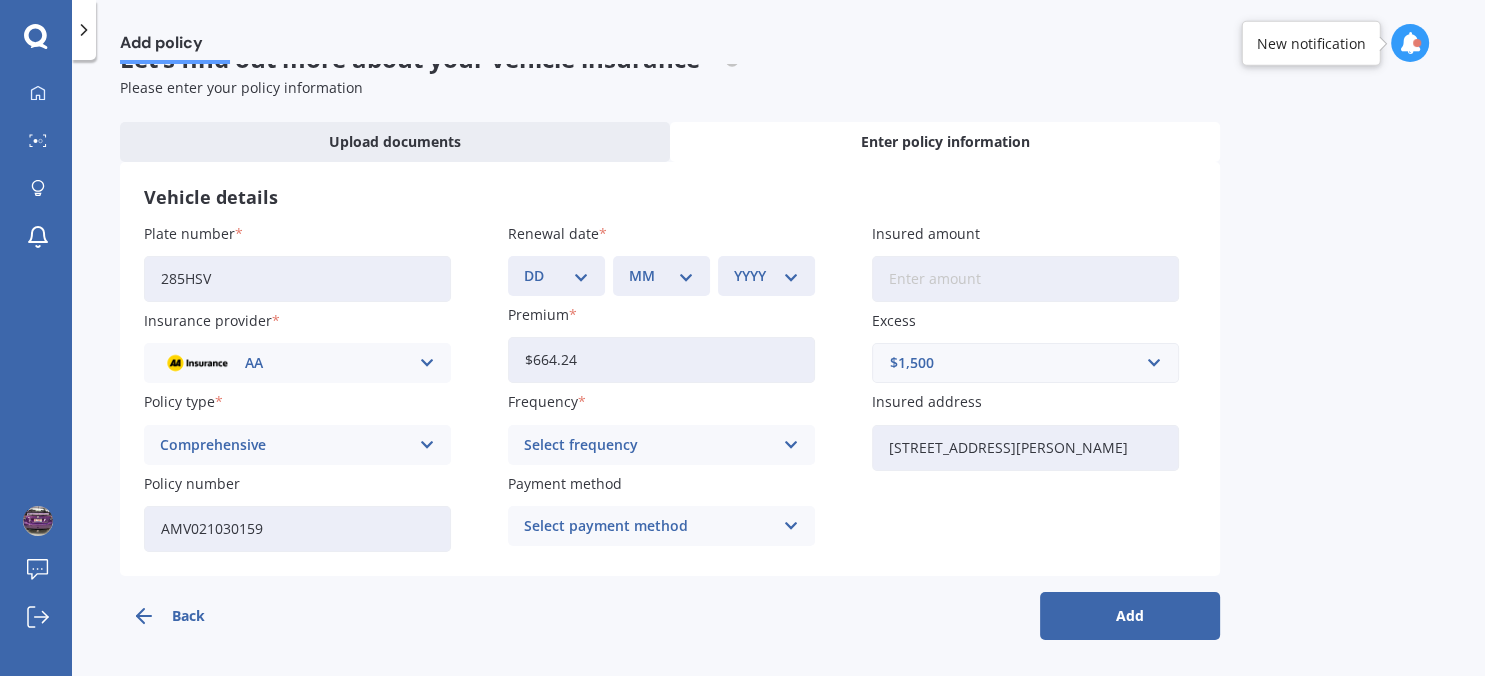 type on "AMV021030159" 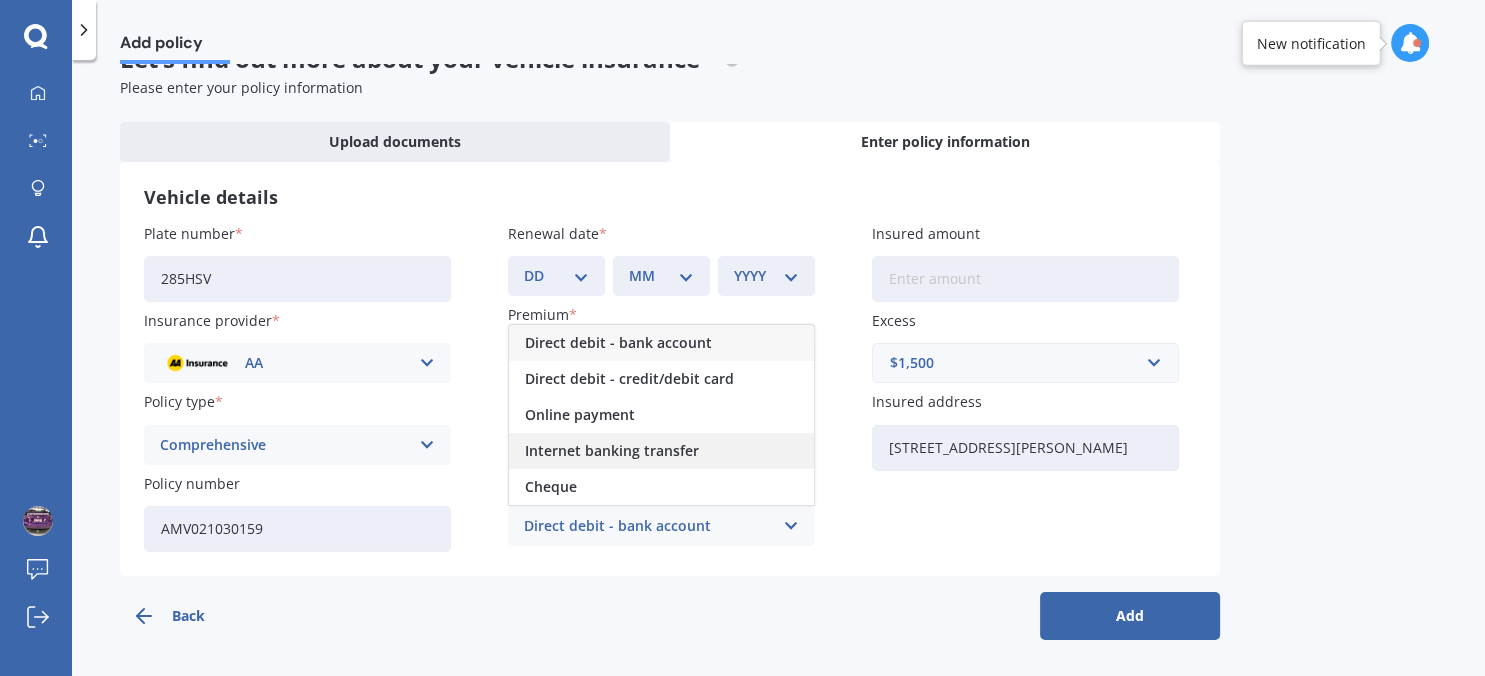 click on "Internet banking transfer" at bounding box center (612, 451) 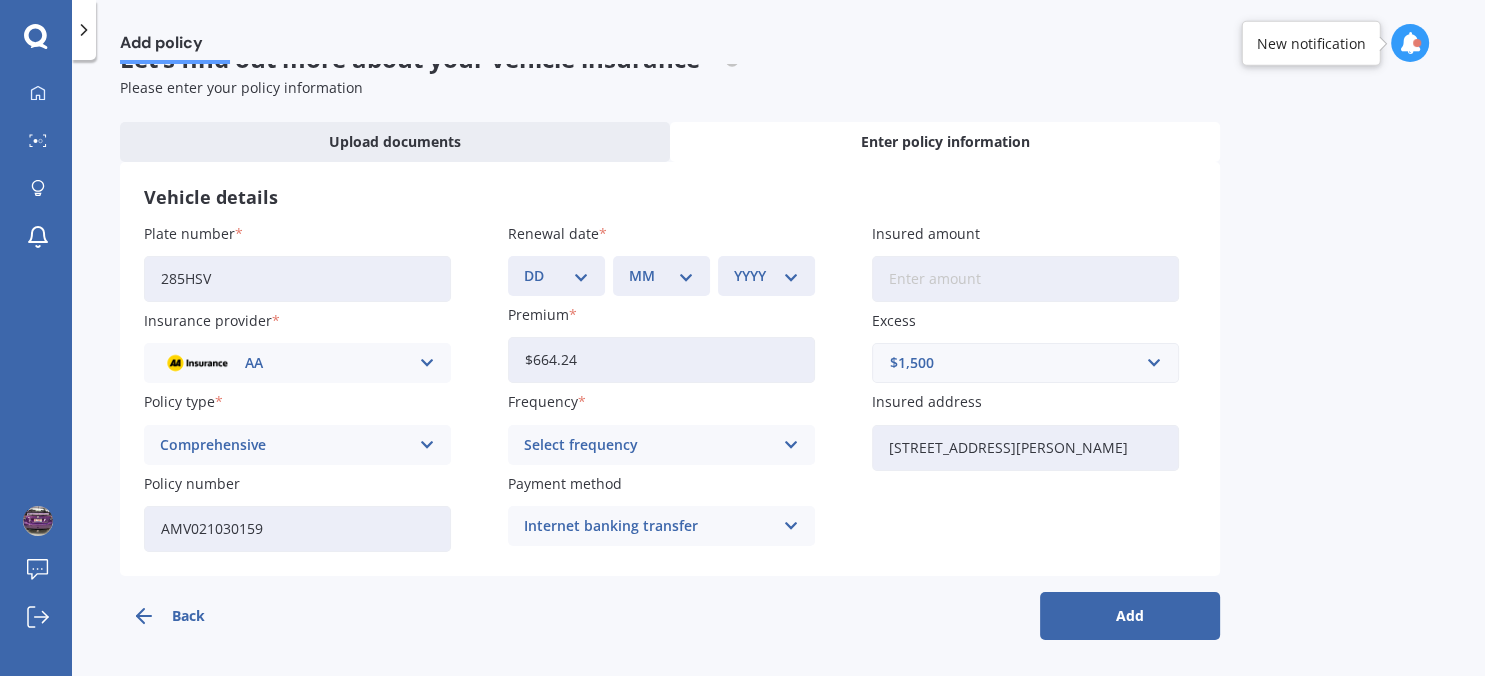 click on "Add" at bounding box center [1130, 616] 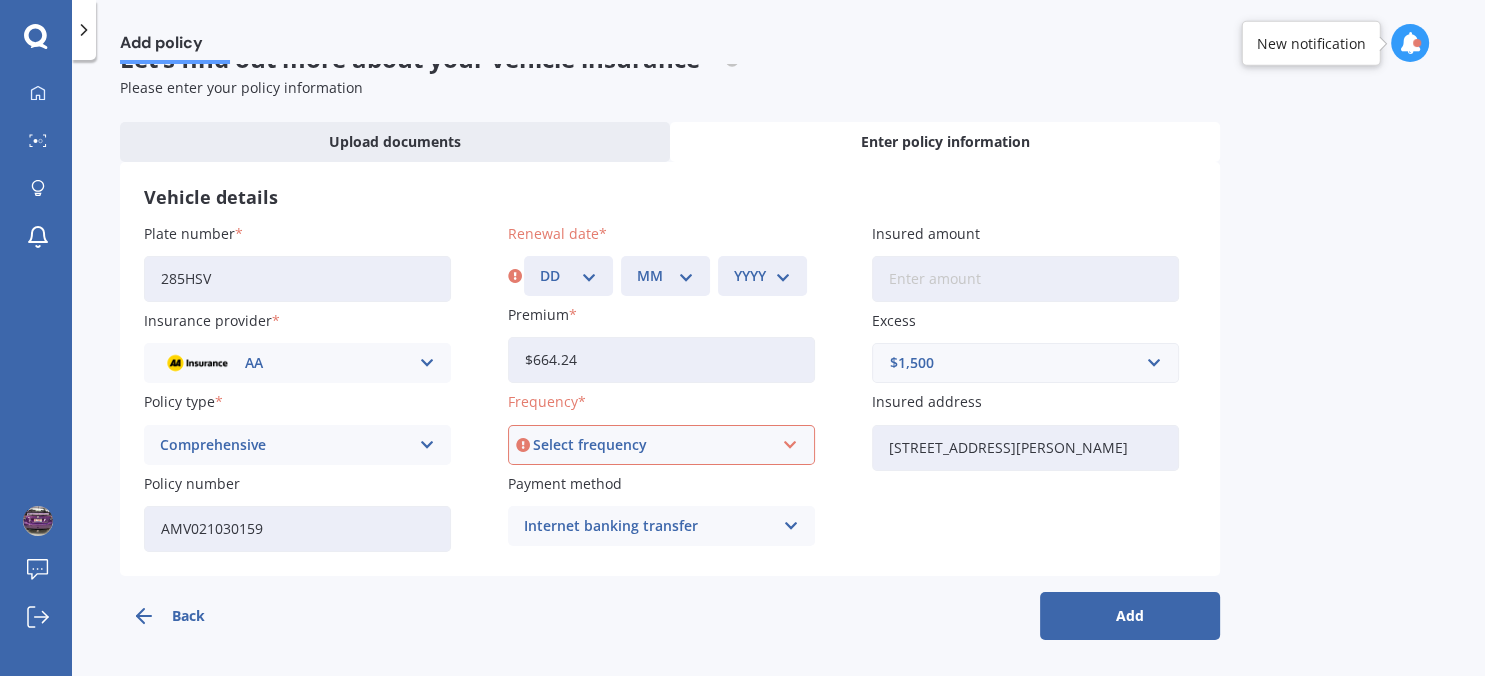 click on "DD 01 02 03 04 05 06 07 08 09 10 11 12 13 14 15 16 17 18 19 20 21 22 23 24 25 26 27 28 29 30 31" at bounding box center (568, 276) 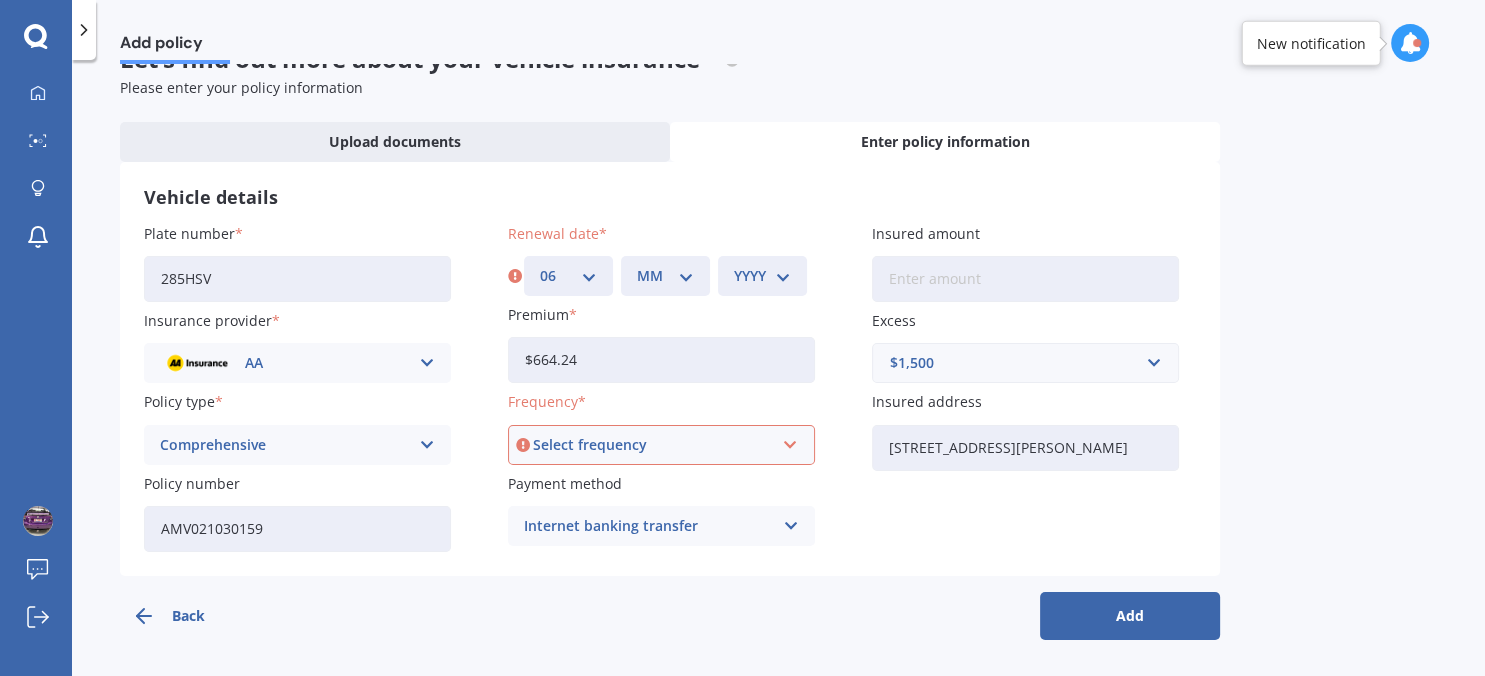 click on "06" at bounding box center (0, 0) 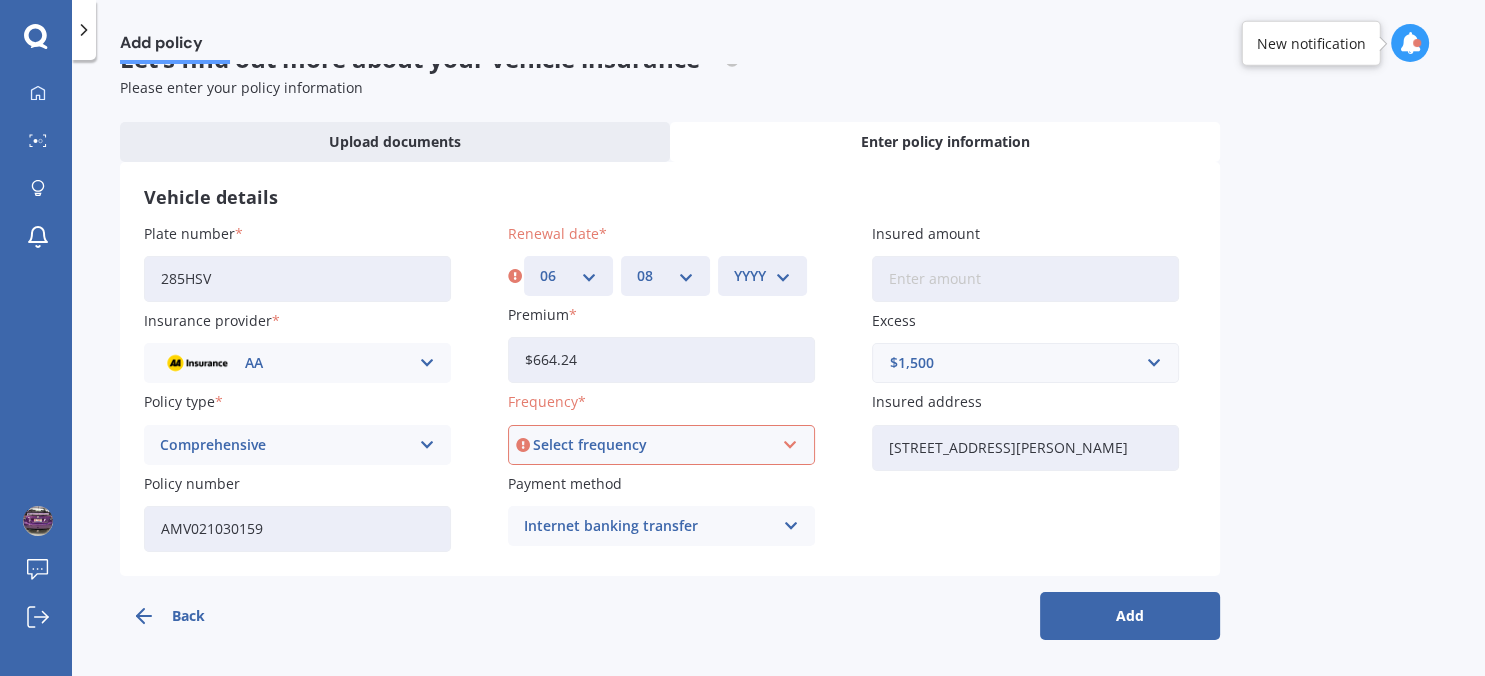 click on "08" at bounding box center [0, 0] 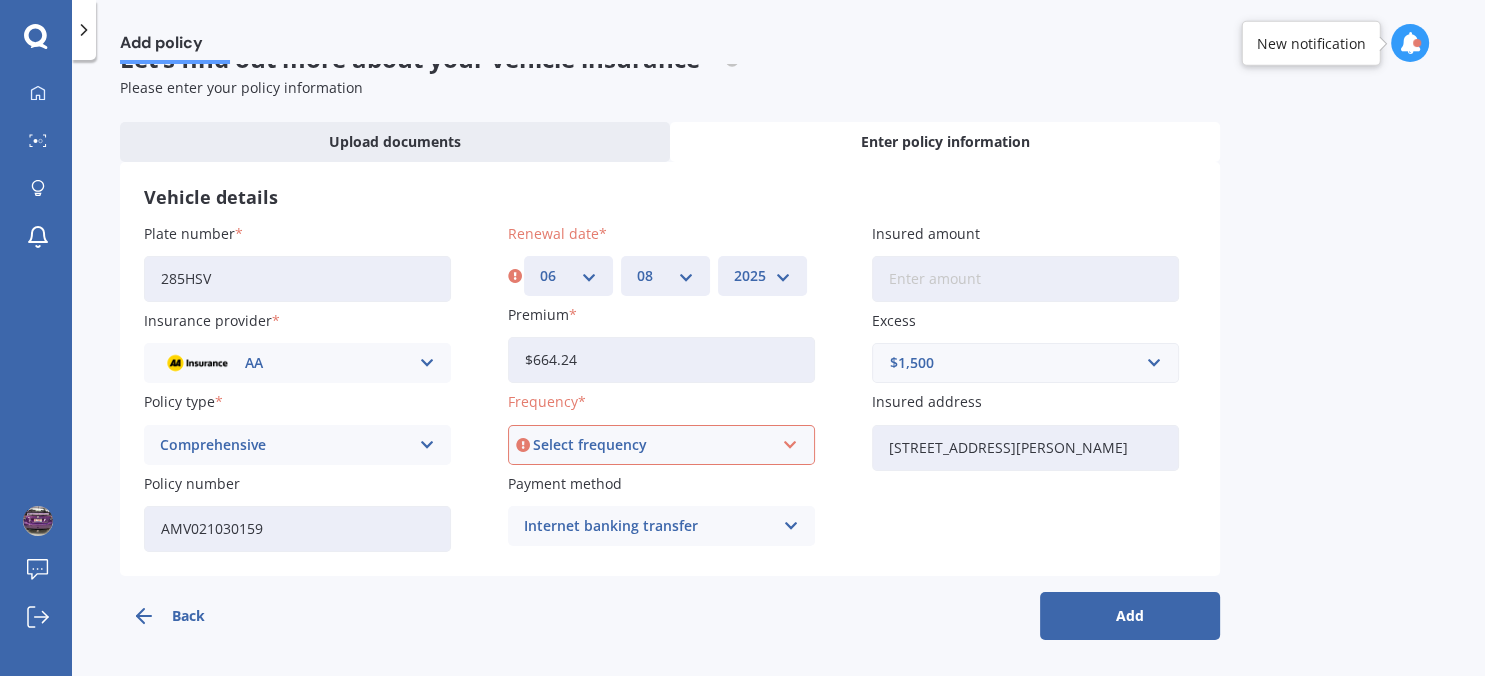 click on "2025" at bounding box center [0, 0] 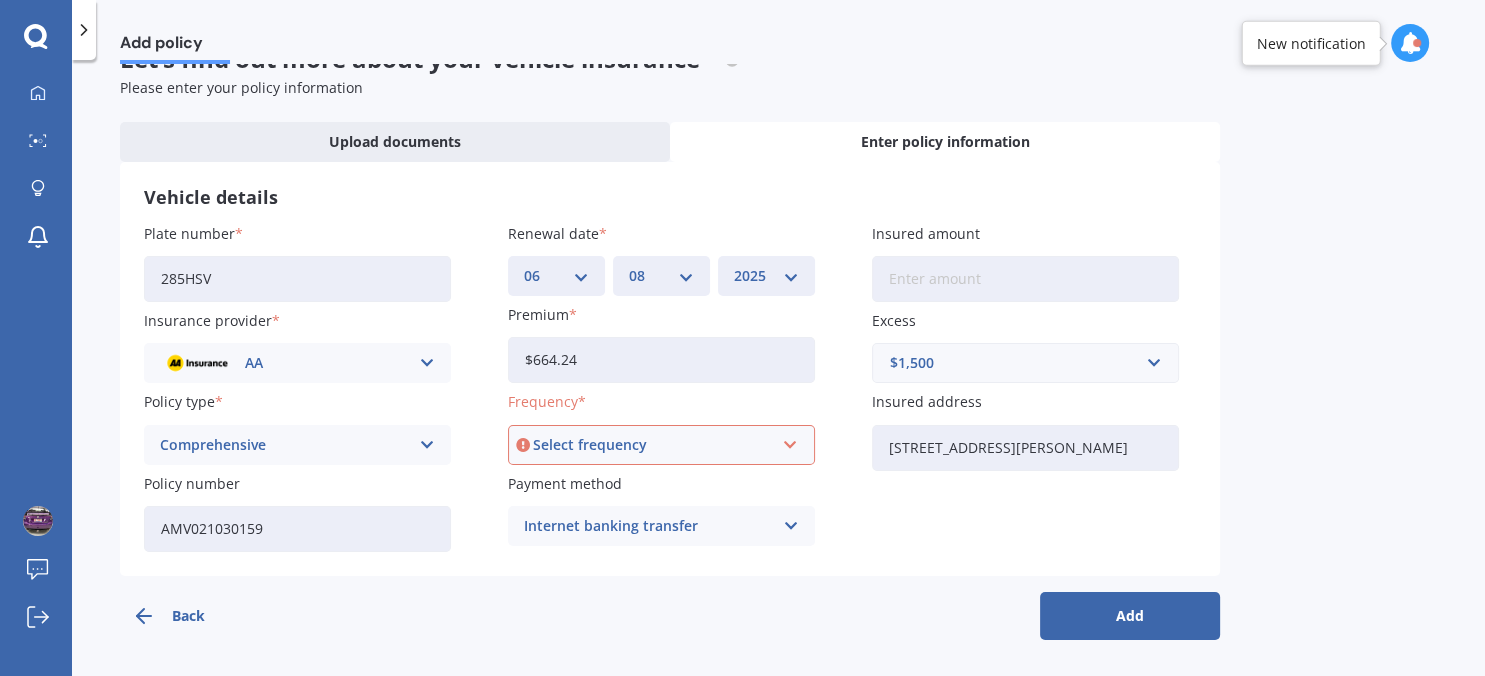 click on "Add" at bounding box center [1130, 616] 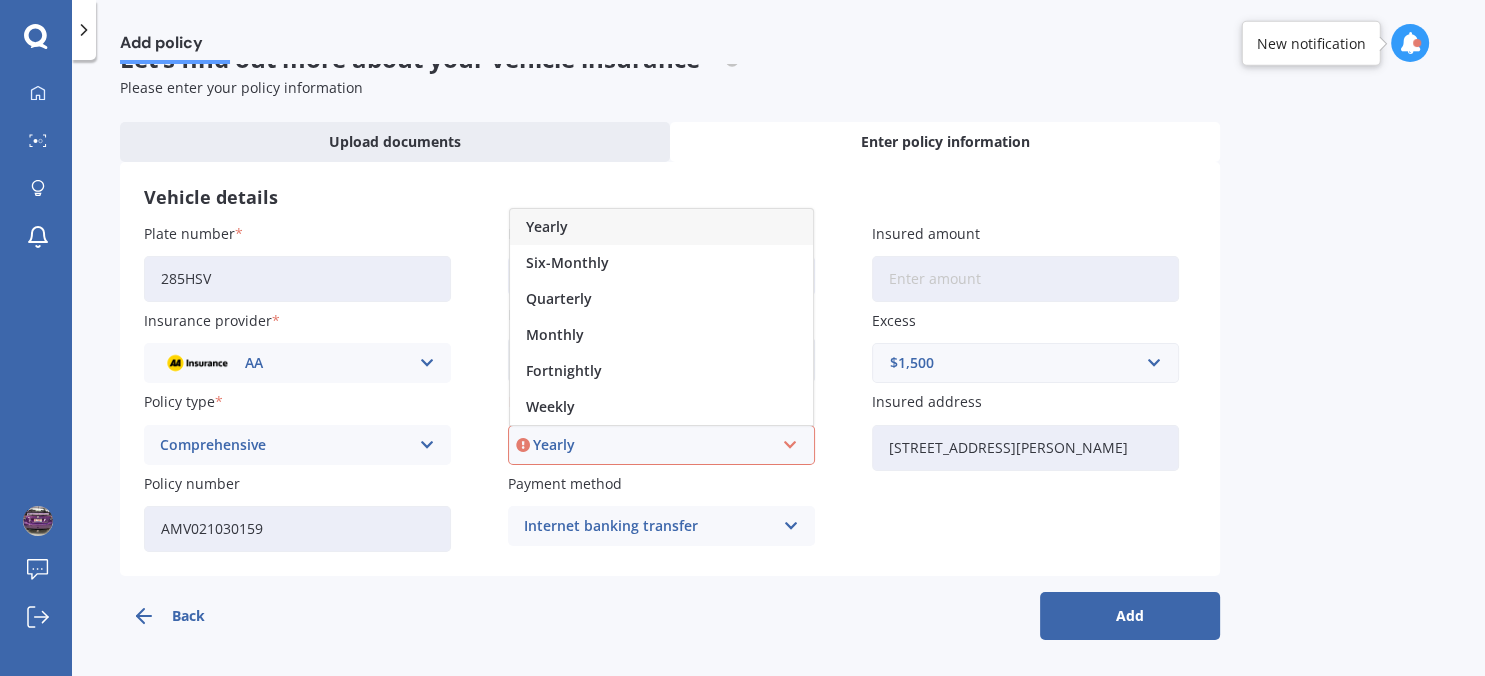 click on "Yearly" at bounding box center [652, 445] 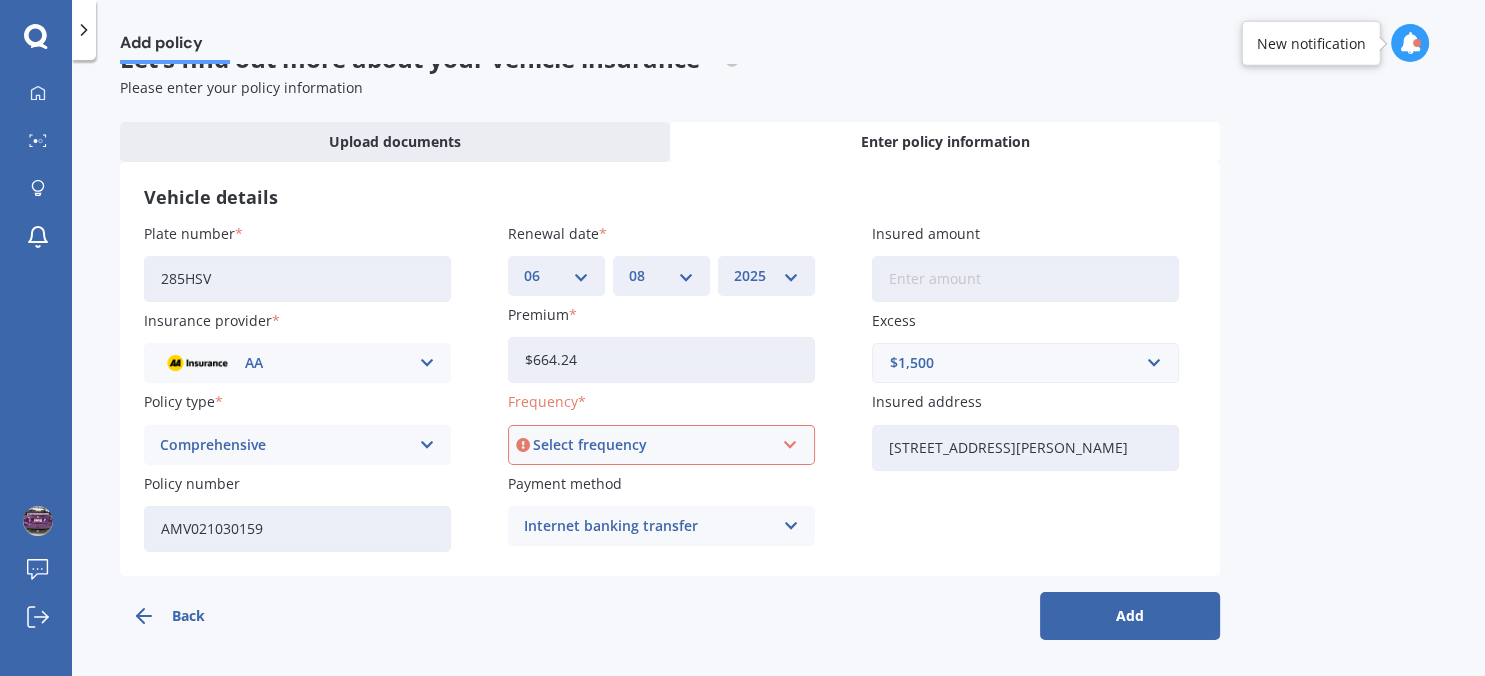 click at bounding box center (790, 445) 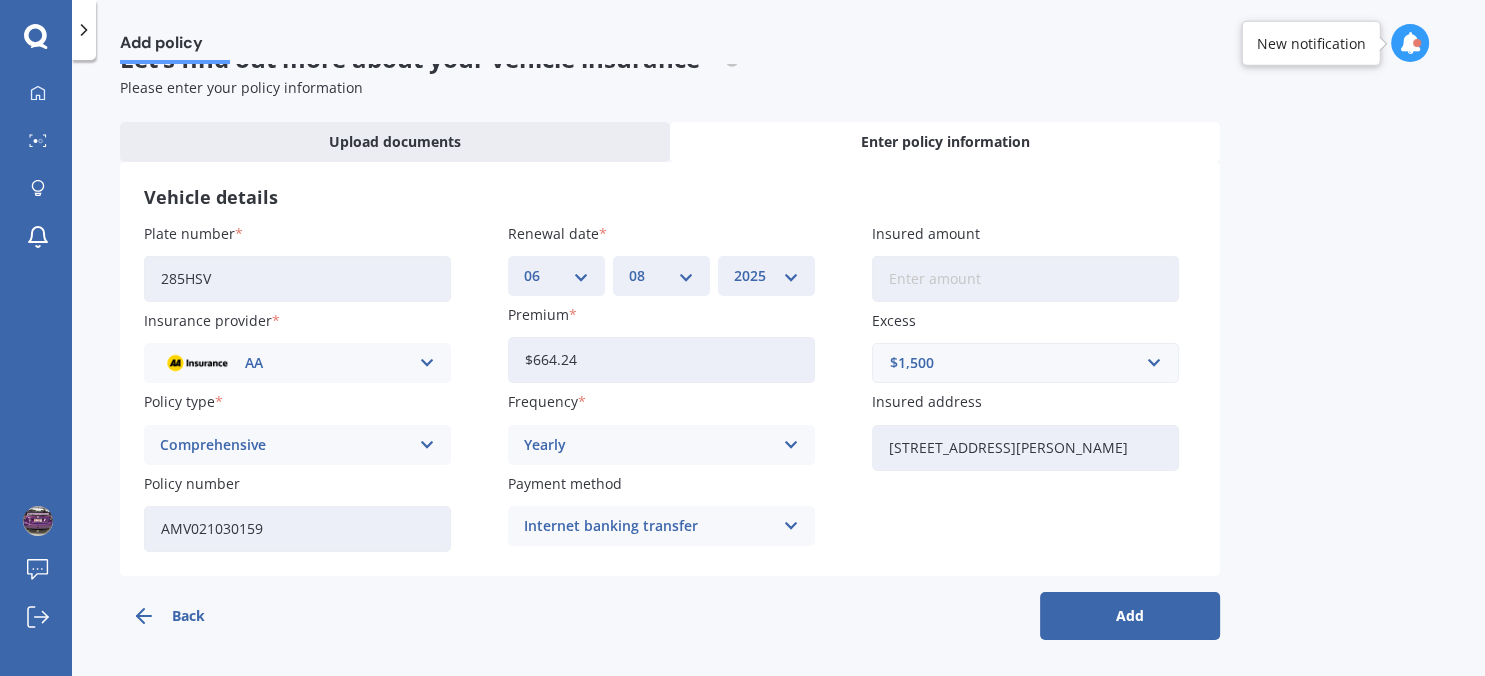 click on "Add" at bounding box center [1130, 616] 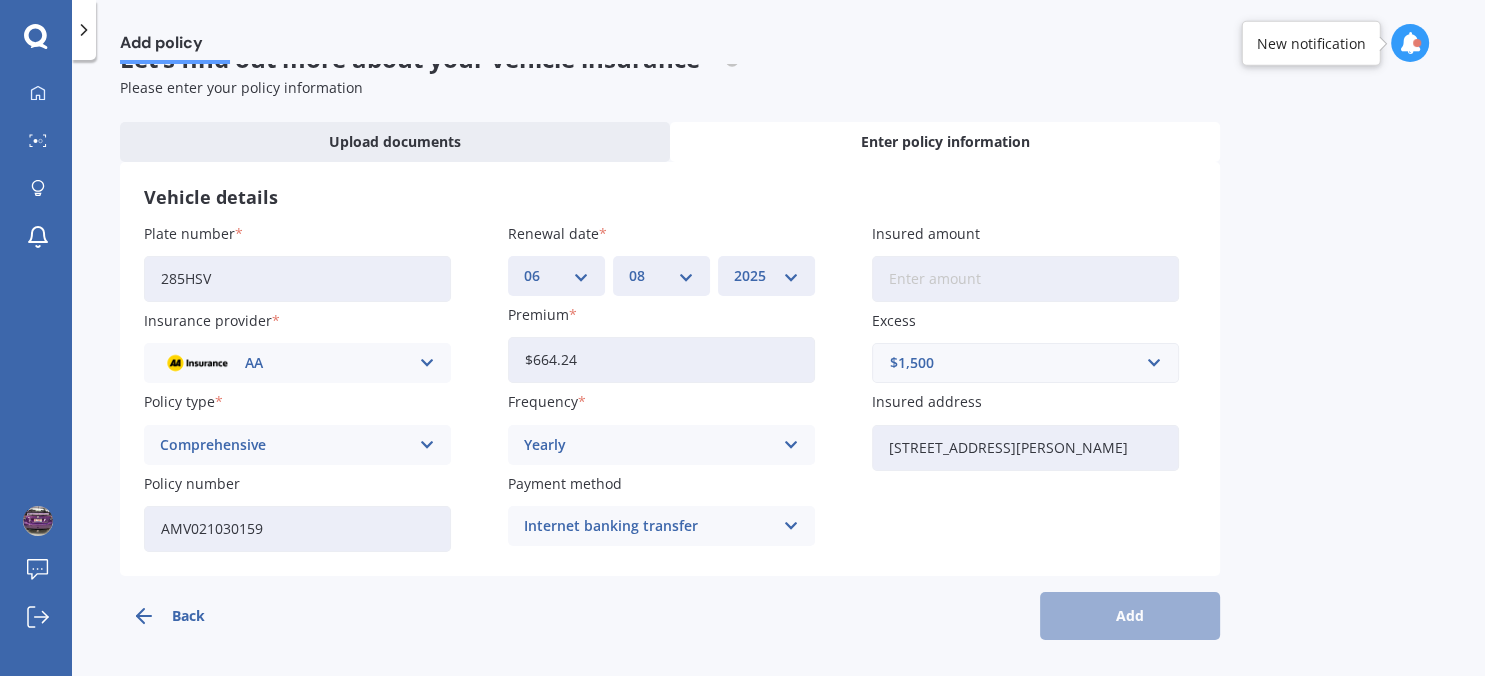 scroll, scrollTop: 0, scrollLeft: 0, axis: both 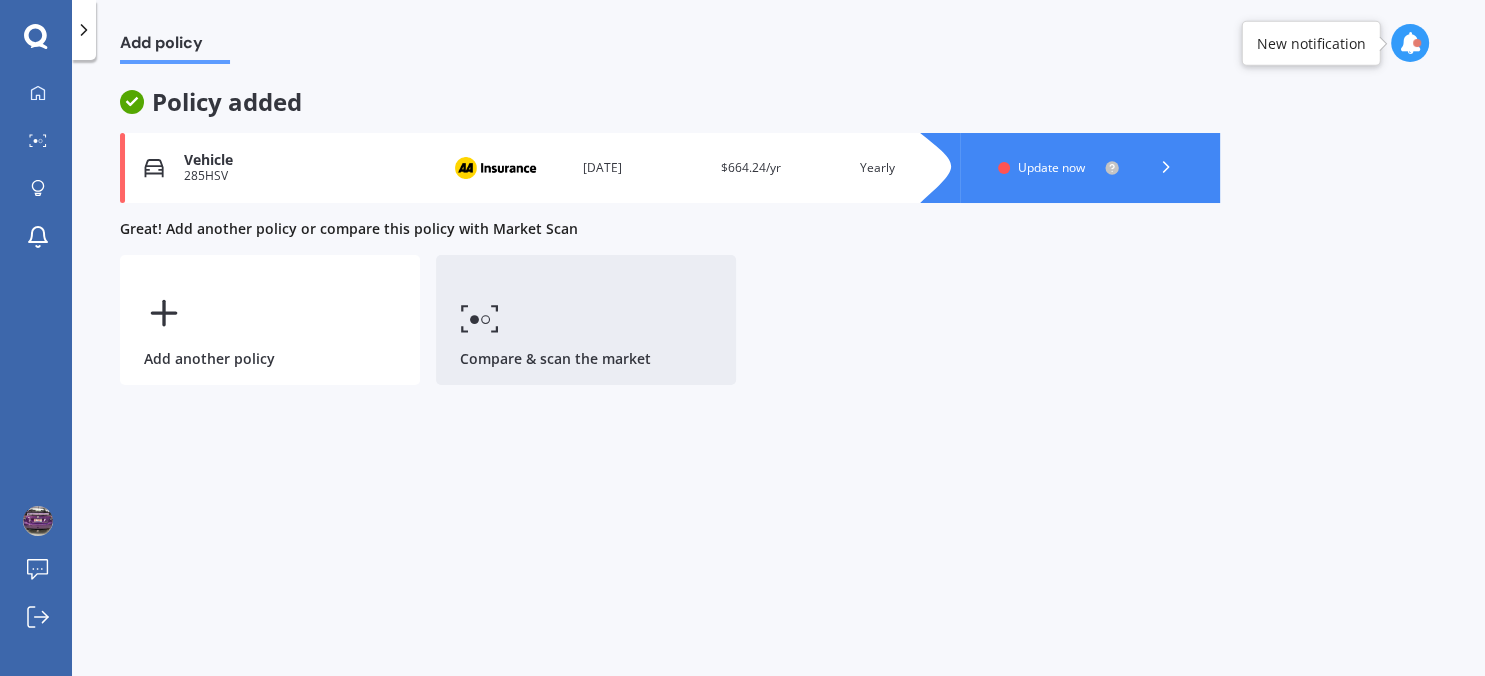click 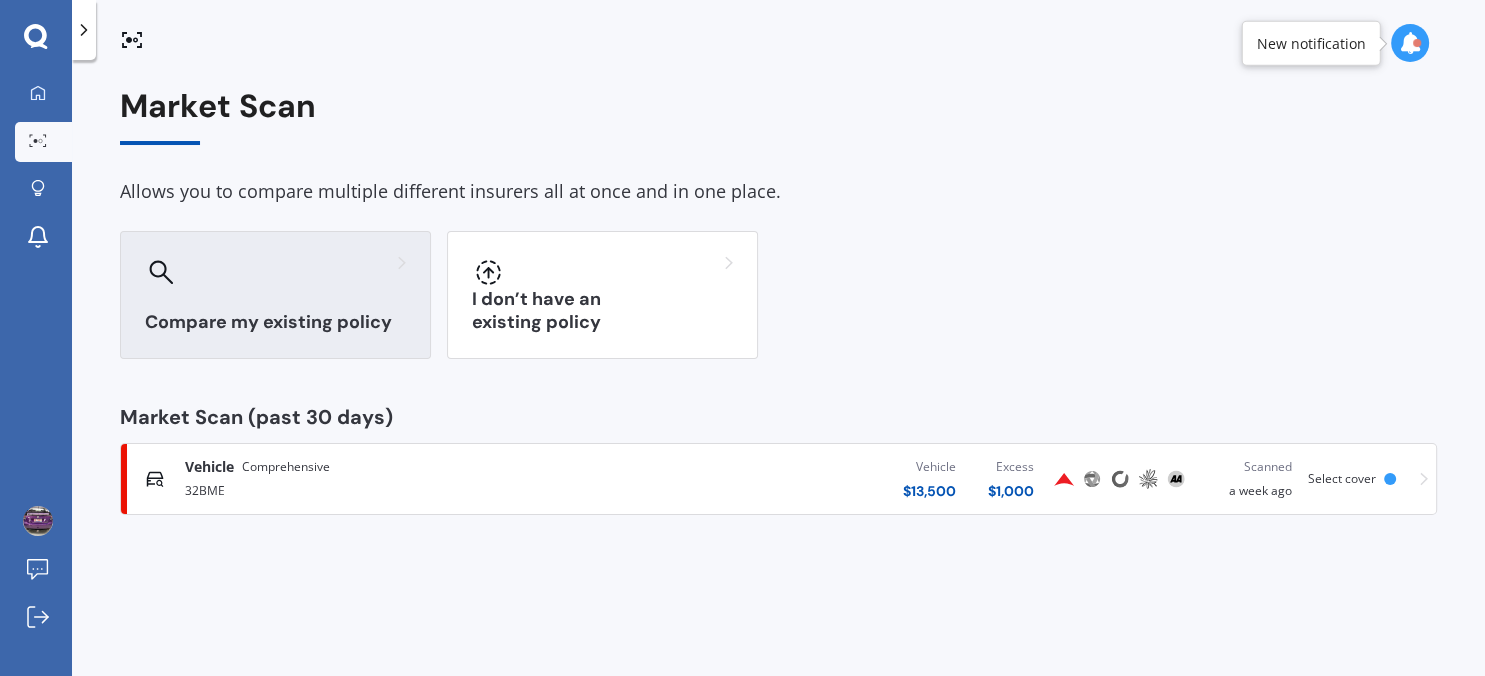 click on "Compare my existing policy" at bounding box center (275, 322) 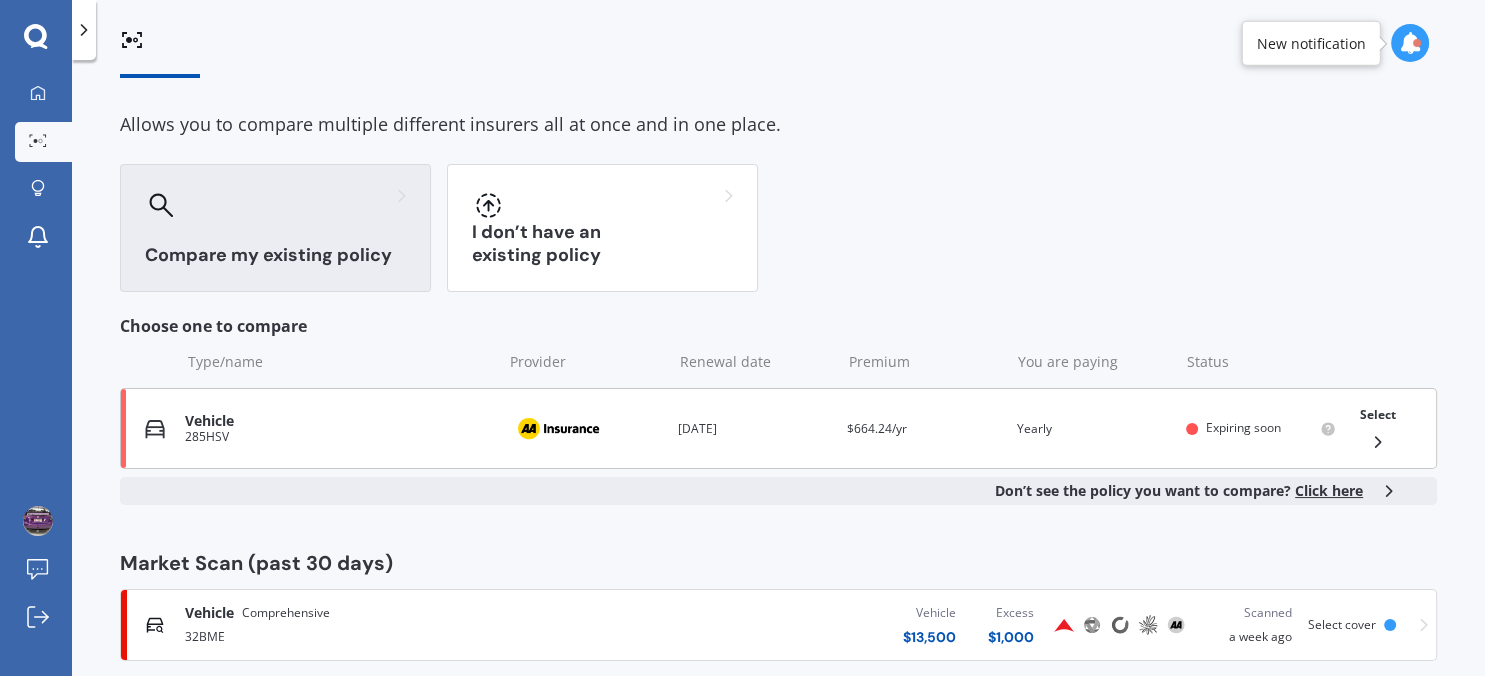 scroll, scrollTop: 96, scrollLeft: 0, axis: vertical 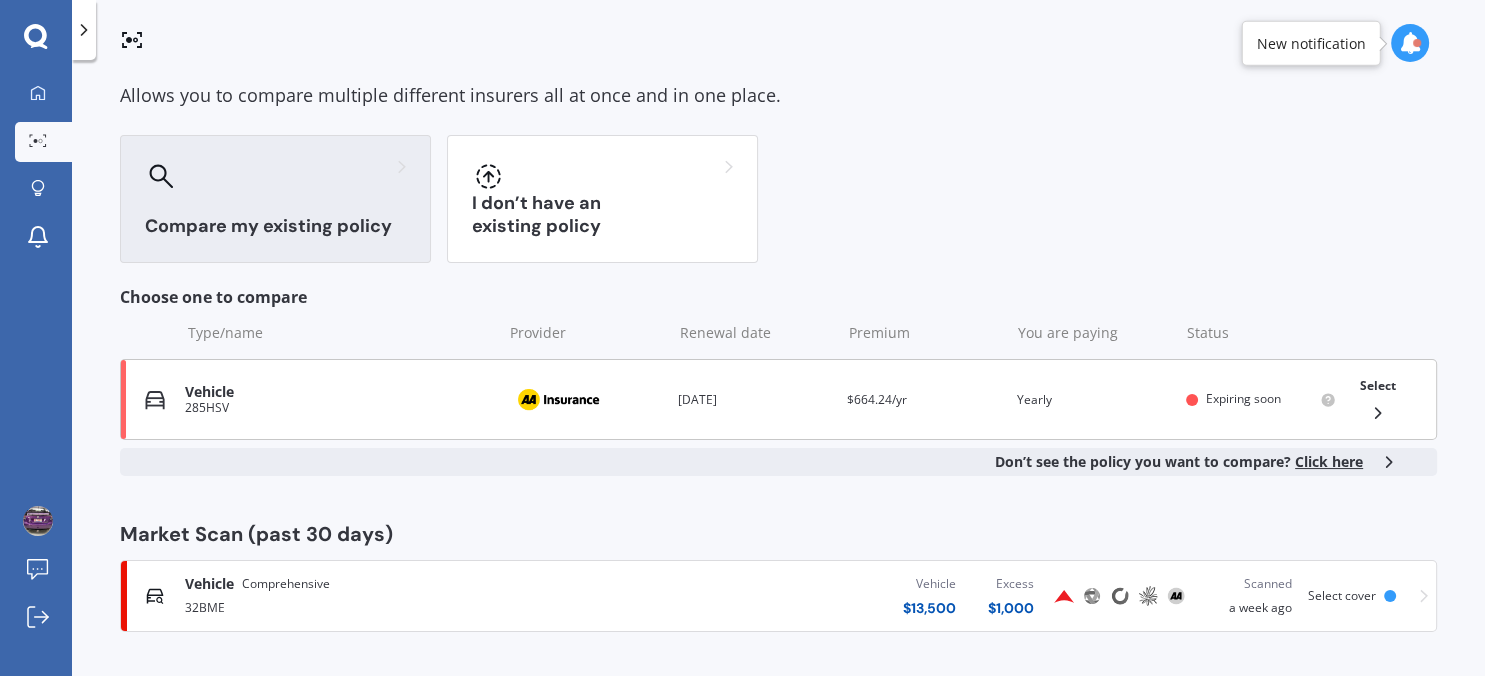 click on "Select" at bounding box center (1378, 385) 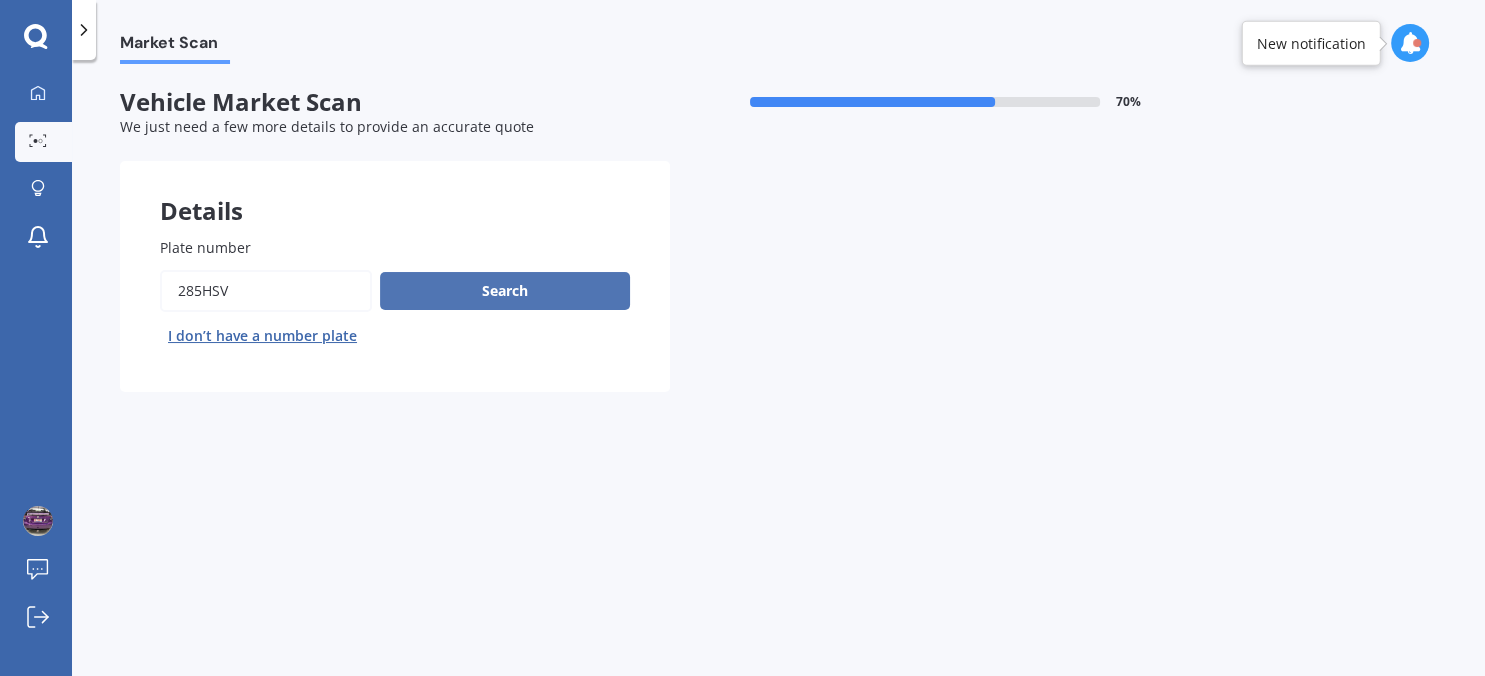 click on "Search" at bounding box center [505, 291] 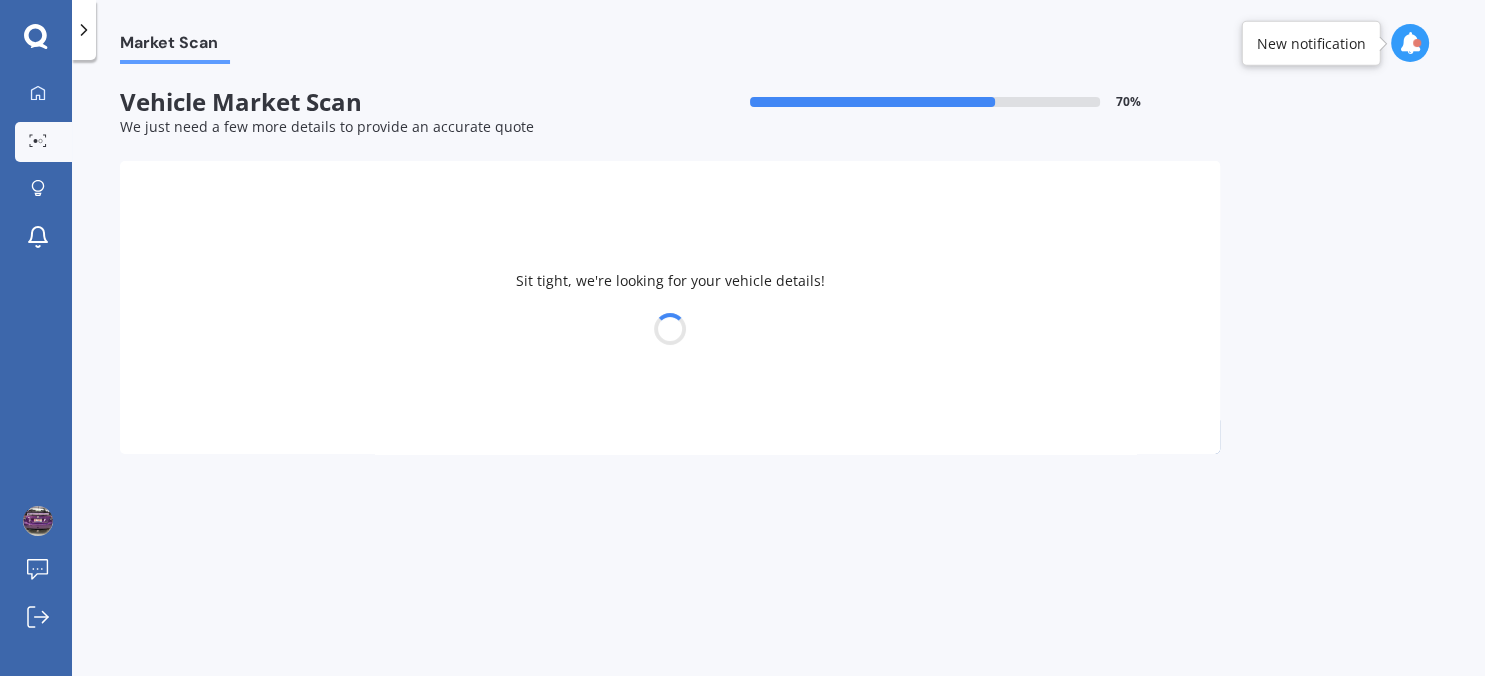 select on "HOLDEN" 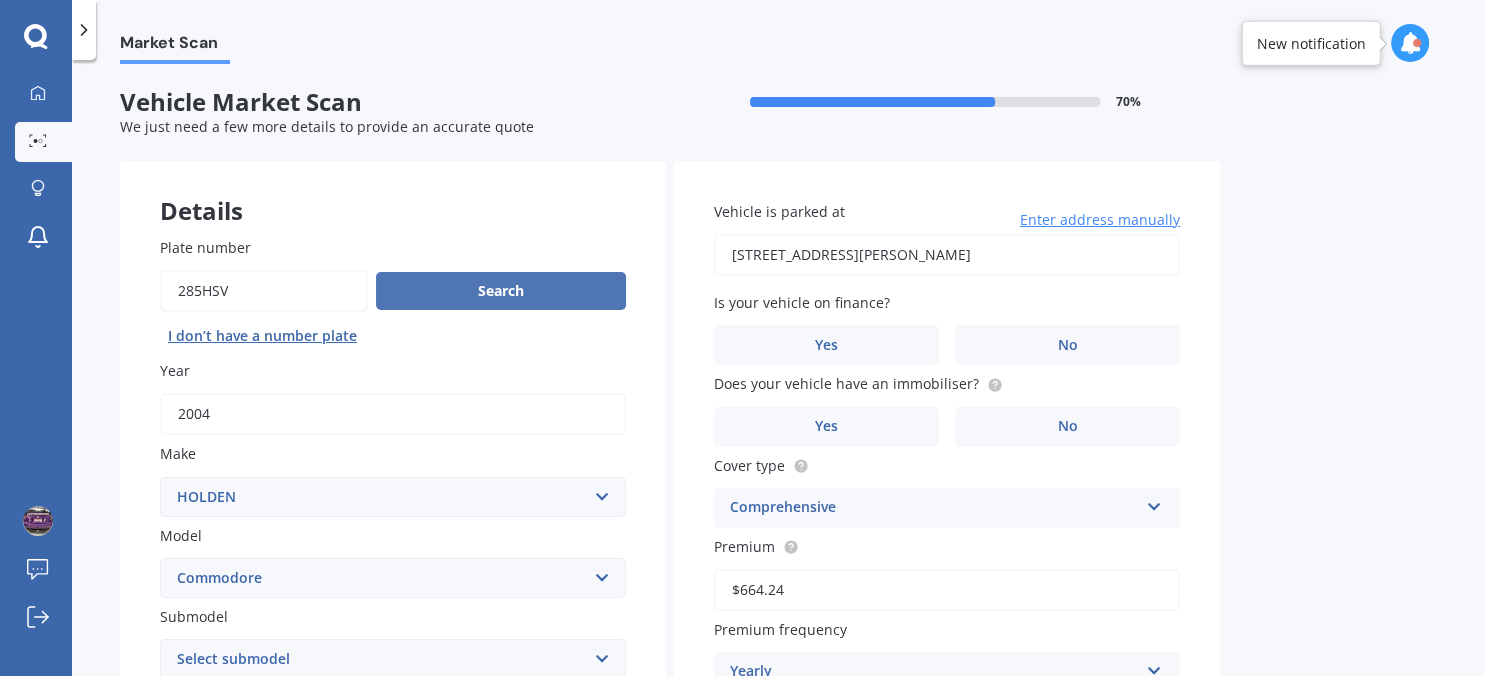 click on "Search" at bounding box center (501, 291) 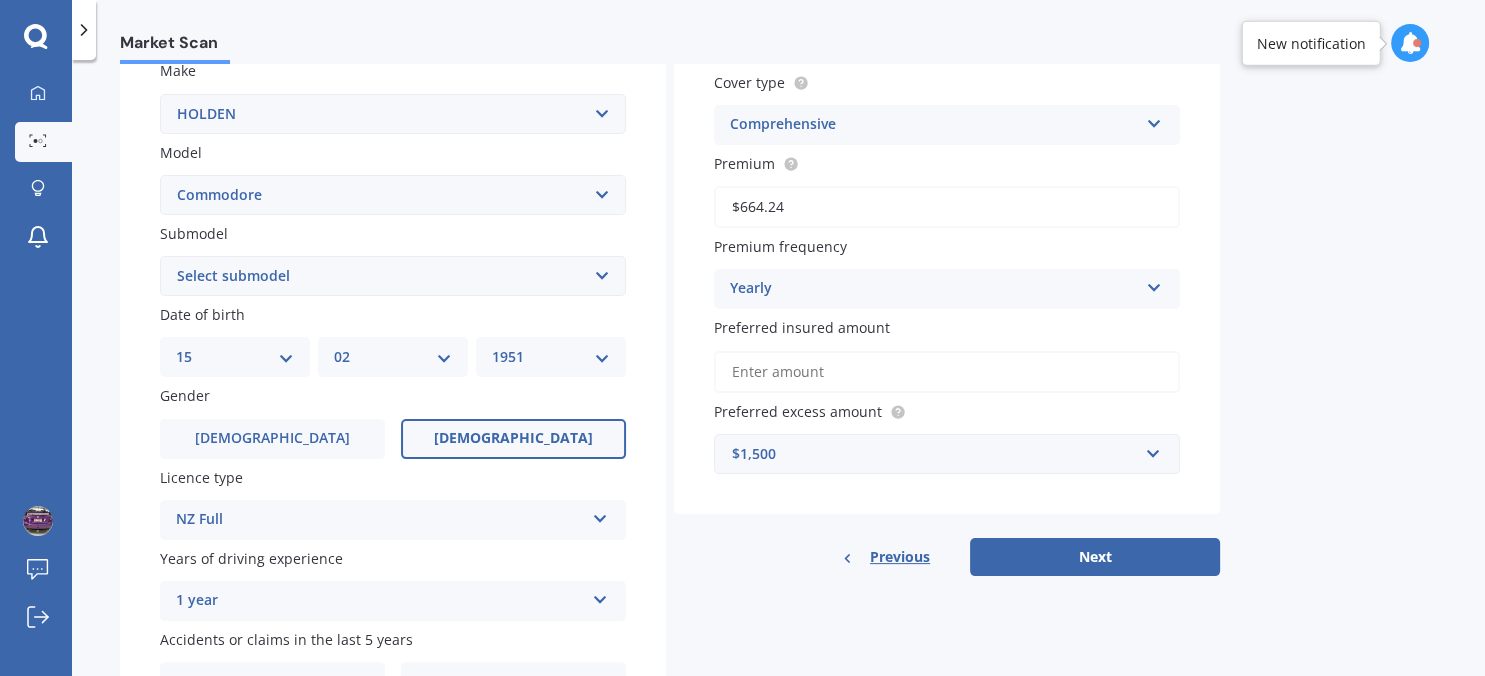 scroll, scrollTop: 506, scrollLeft: 0, axis: vertical 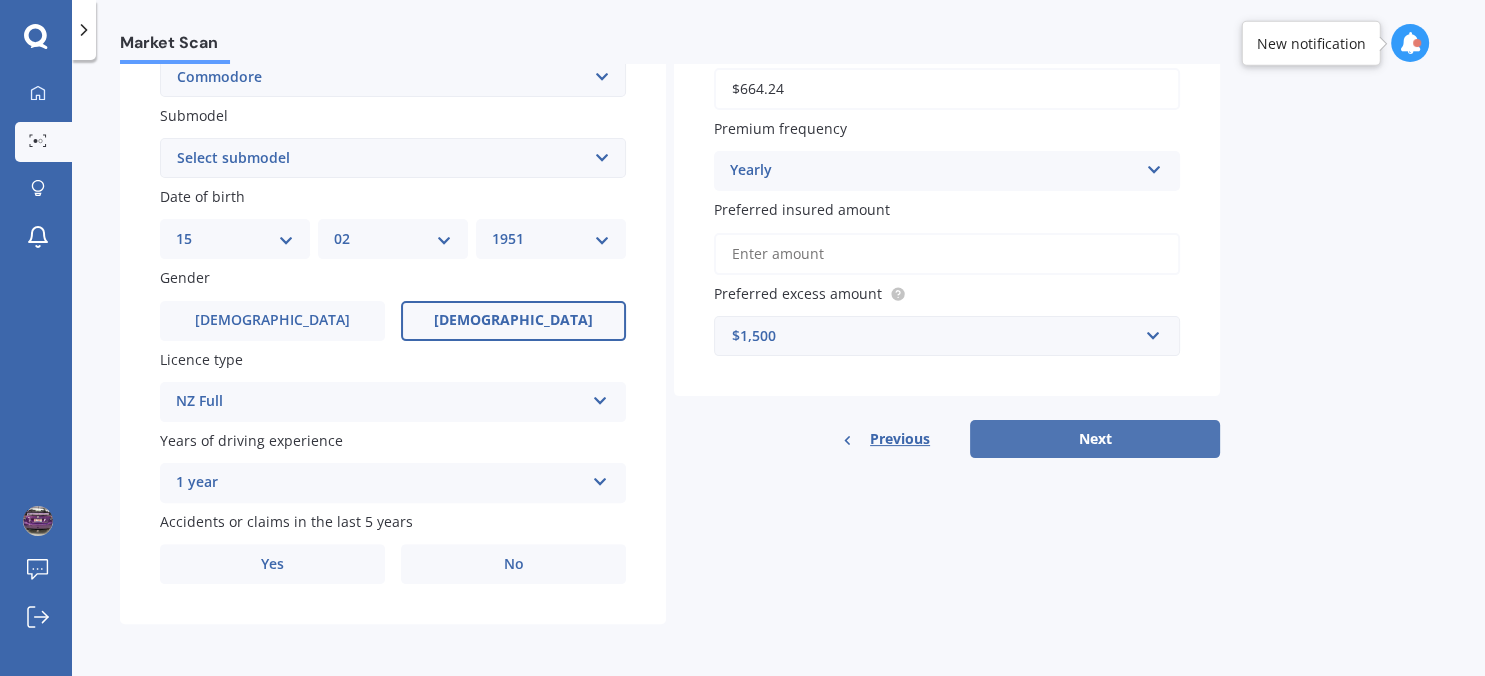click on "Next" at bounding box center (1095, 439) 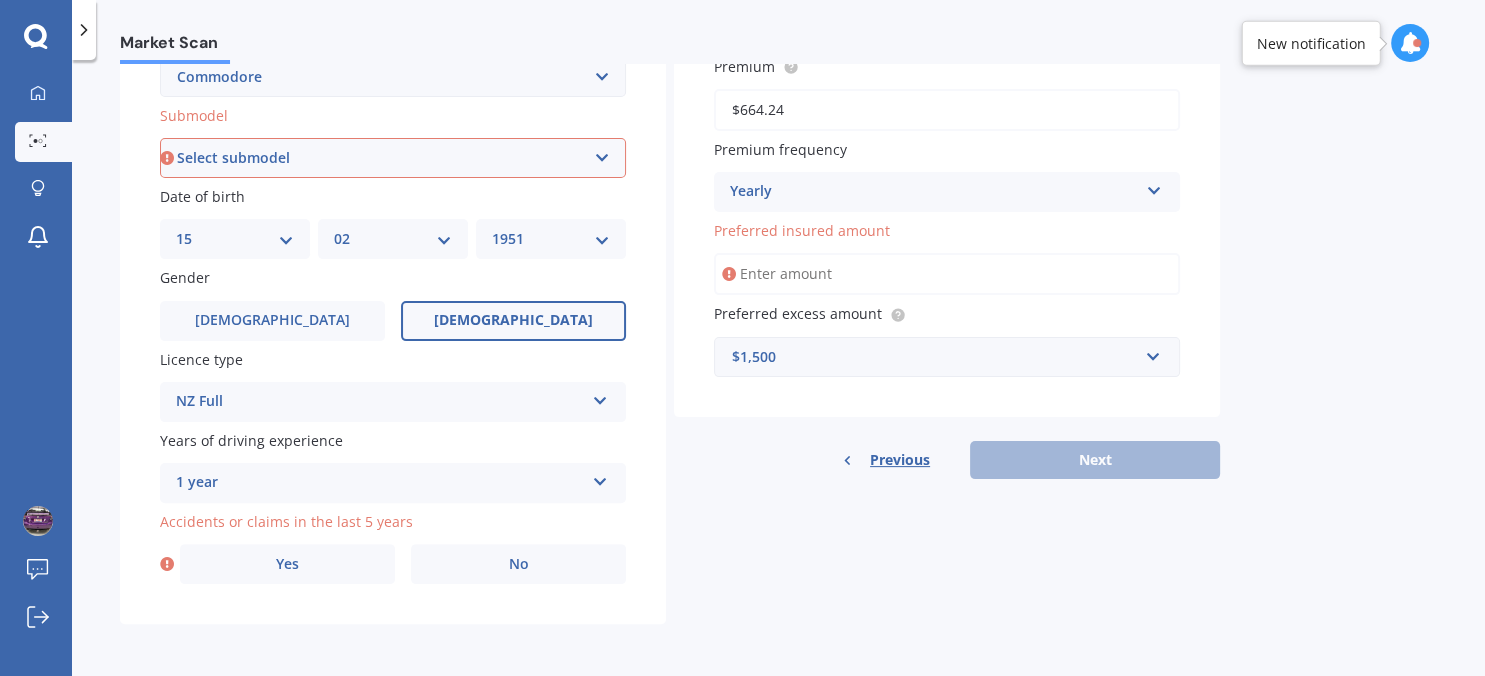 click on "Select submodel 4 Cyl 2.0 Litre 50th Anniversary V6 6 Cyl 3.8 Litre Acclaim V6 Acclaim V6 3.8 Supercharged Calais turbo Calais V6 Calais-V V6 Calais-V V8 Crewman V6 Crewman V8 Equipe Evoke V6 EXEC SEDAN 3.8 AUTO Executive V6 Executive V8 5.0 Litre Executive V8 5.7 Litre Executive V8 6.0 Litre GTR sedan GTS Sedan LT Olympic Edition Sedan Olympic Edition Utility V6 Olympic Edition Utility V8 Olympic Edition Wagon Omega 3.0 V6 RS RS-V V6 S Sedan V6 S Sedan V6 Supercharged S Utility V6 S Utility V8 S Utility V8 5.7 Litre S Wagon V6 SS Sedan V6 SS Sedan V8 SS Sedan V8 5.7 Litre SS Sedan V8 6.0 Litre SS Utility V8 5.0 Litre SS Utility V8 5.7 Litre SS Utility V8 6.0 Litre SS Wagon V8 5.7 Litre SS-V SSV 6.0 V8 SSV Redline 6.2 V8 SSV Utility SV6 3.6 Litre SV8 V8 5.7 Litre SV8 V8 6.0 Litre Utility V6 V6 3.6 Lumina Vacationer V6 VE SS 6.0 VF Series 2 SV6 VF SS VF SSV VS Royale VXR V6" at bounding box center (393, 158) 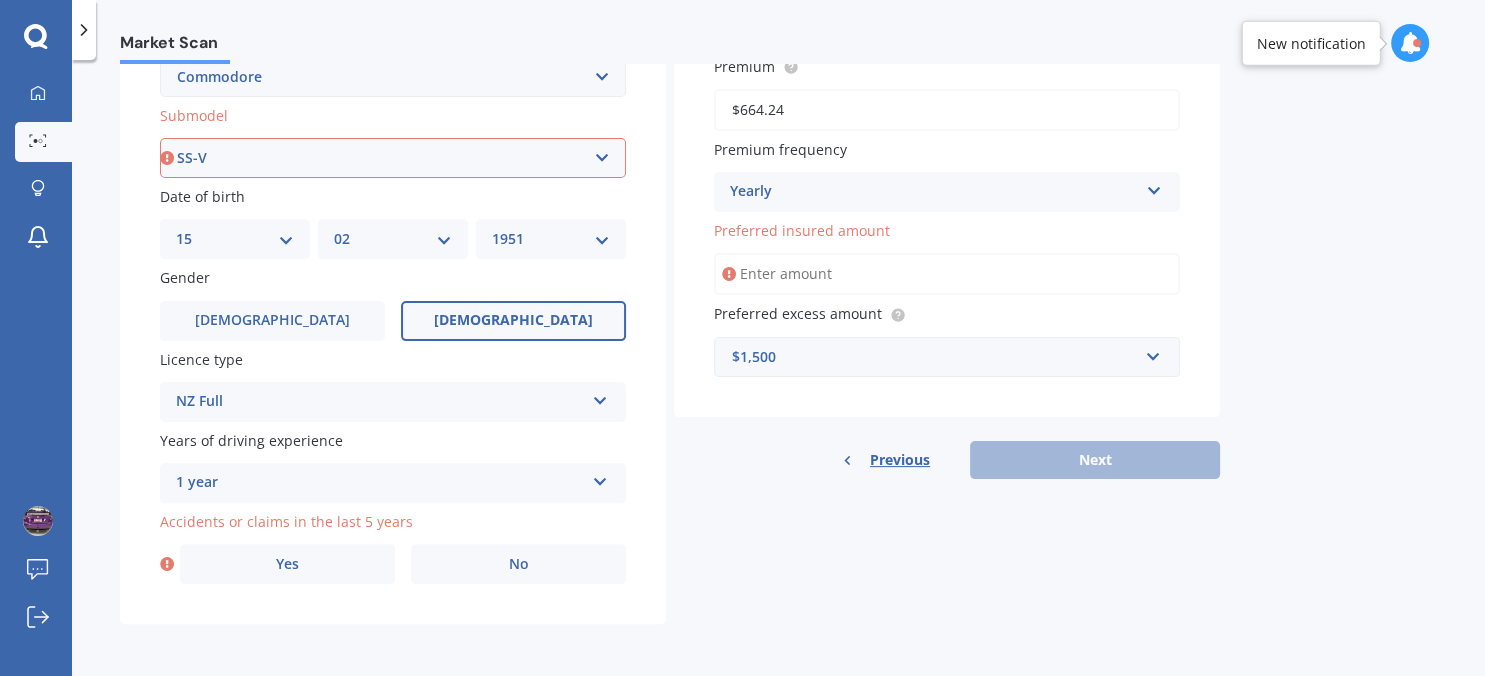 click on "SS-V" at bounding box center [0, 0] 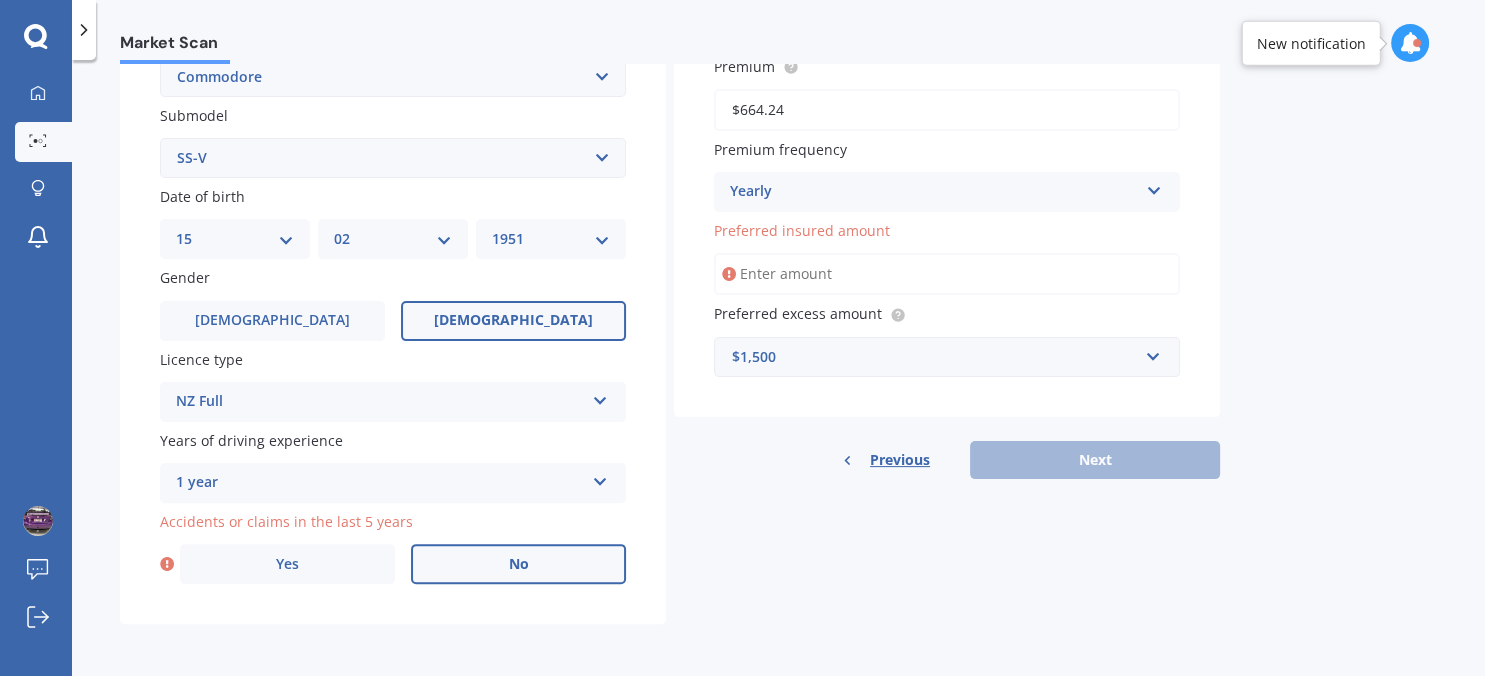 click on "No" at bounding box center [519, 564] 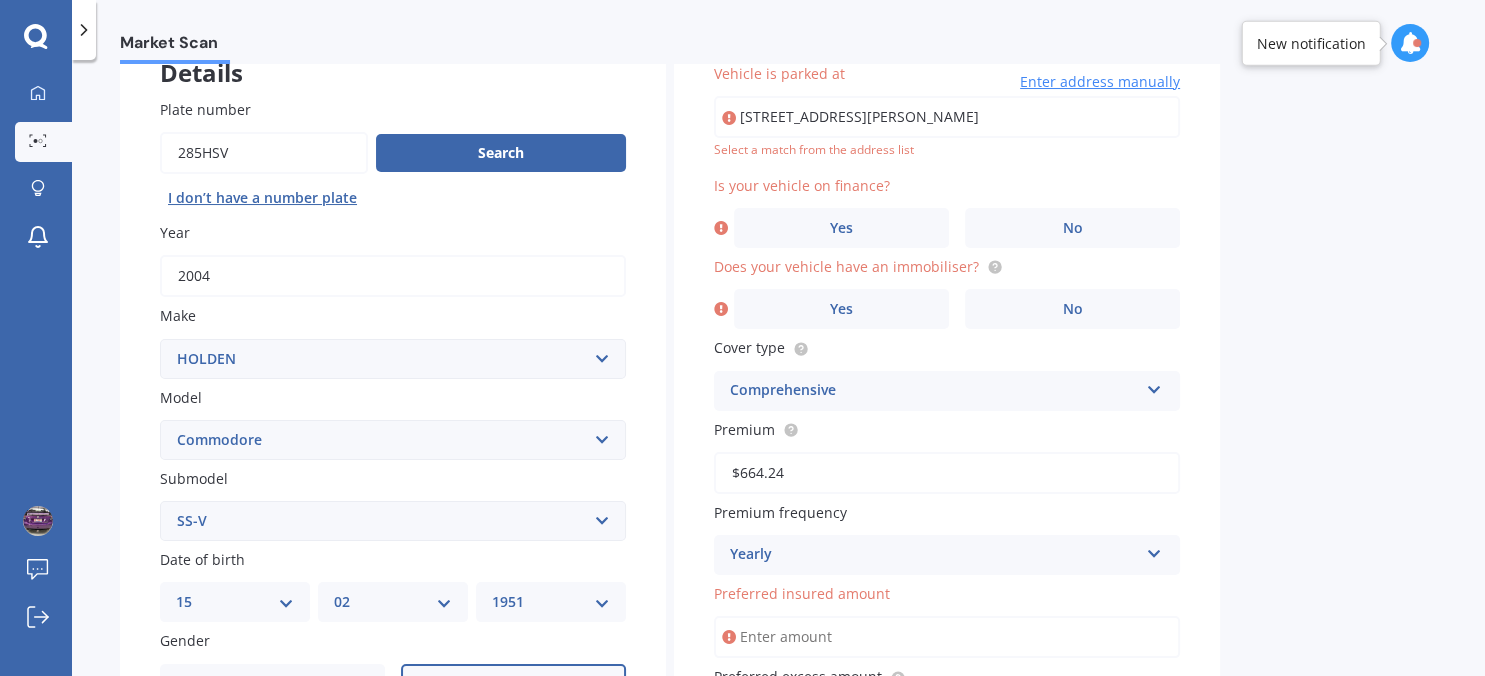 scroll, scrollTop: 137, scrollLeft: 0, axis: vertical 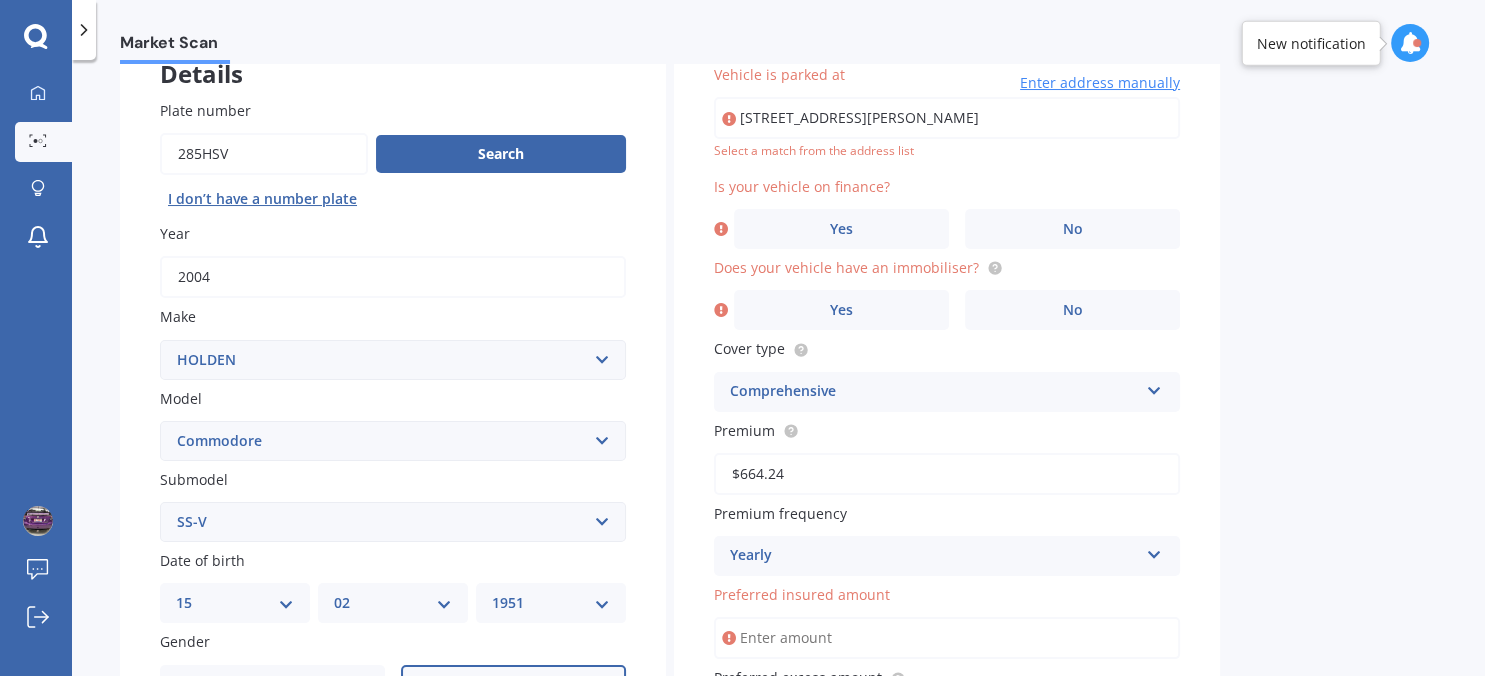 type on "[STREET_ADDRESS][PERSON_NAME]" 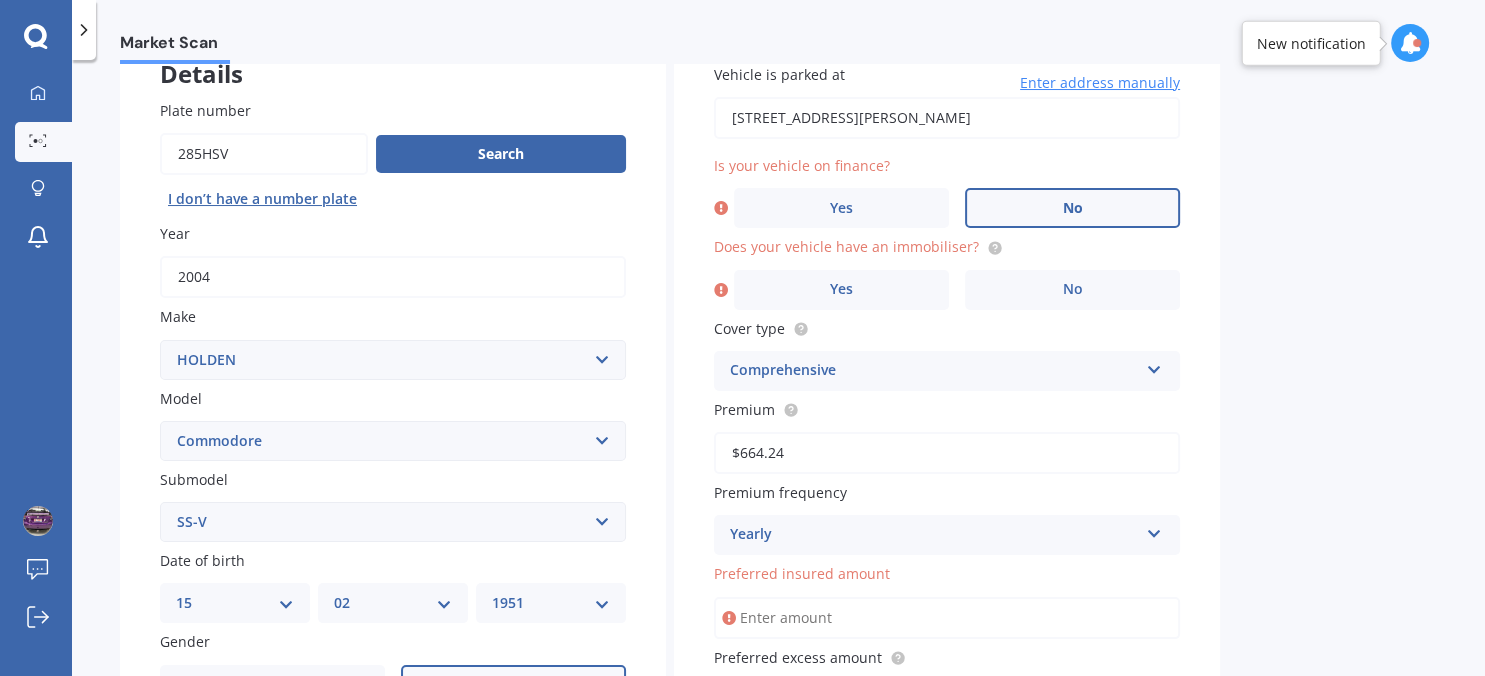 click on "No" at bounding box center [1073, 208] 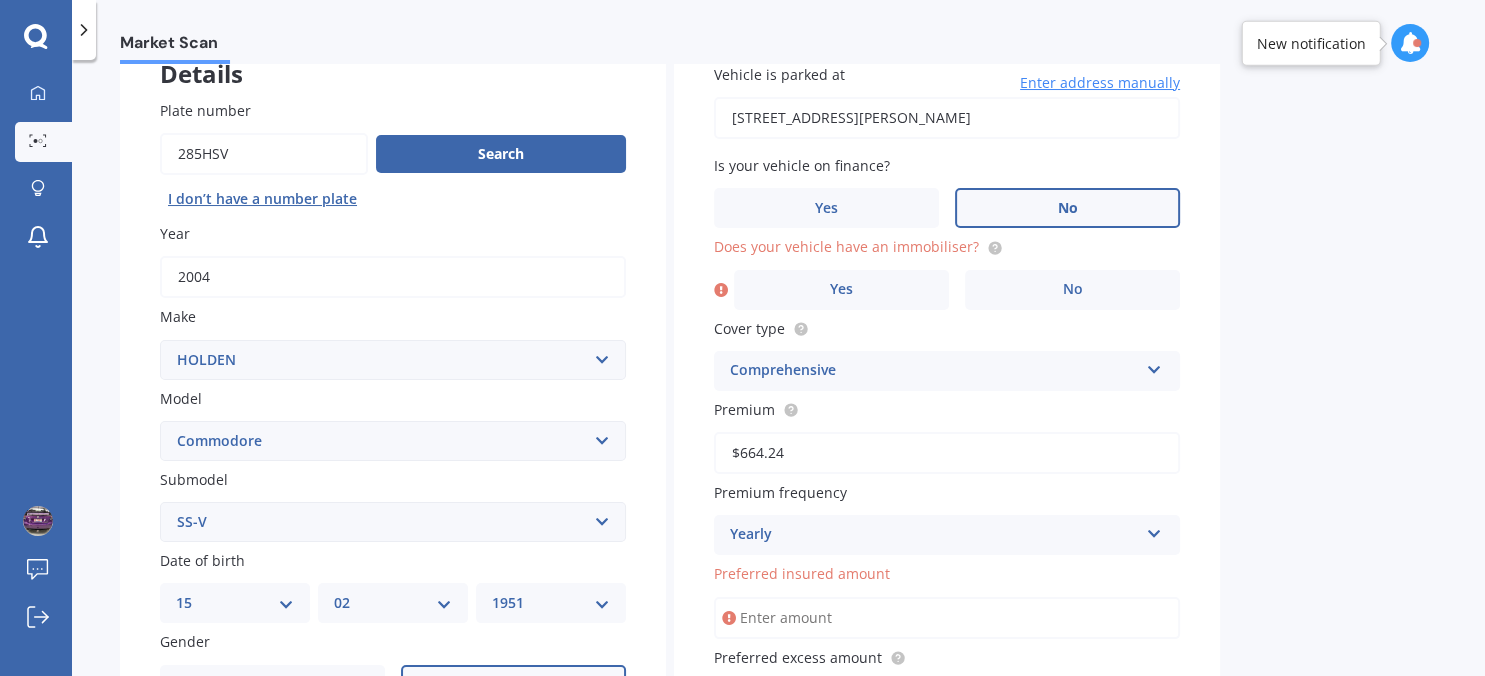 click on "Select submodel 4 Cyl 2.0 Litre 50th Anniversary V6 6 Cyl 3.8 Litre Acclaim V6 Acclaim V6 3.8 Supercharged Calais turbo Calais V6 Calais-V V6 Calais-V V8 Crewman V6 Crewman V8 Equipe Evoke V6 EXEC SEDAN 3.8 AUTO Executive V6 Executive V8 5.0 Litre Executive V8 5.7 Litre Executive V8 6.0 Litre GTR sedan GTS Sedan LT Olympic Edition Sedan Olympic Edition Utility V6 Olympic Edition Utility V8 Olympic Edition Wagon Omega 3.0 V6 RS RS-V V6 S Sedan V6 S Sedan V6 Supercharged S Utility V6 S Utility V8 S Utility V8 5.7 Litre S Wagon V6 SS Sedan V6 SS Sedan V8 SS Sedan V8 5.7 Litre SS Sedan V8 6.0 Litre SS Utility V8 5.0 Litre SS Utility V8 5.7 Litre SS Utility V8 6.0 Litre SS Wagon V8 5.7 Litre SS-V SSV 6.0 V8 SSV Redline 6.2 V8 SSV Utility SV6 3.6 Litre SV8 V8 5.7 Litre SV8 V8 6.0 Litre Utility V6 V6 3.6 Lumina Vacationer V6 VE SS 6.0 VF Series 2 SV6 VF SS VF SSV VS Royale VXR V6" at bounding box center [393, 522] 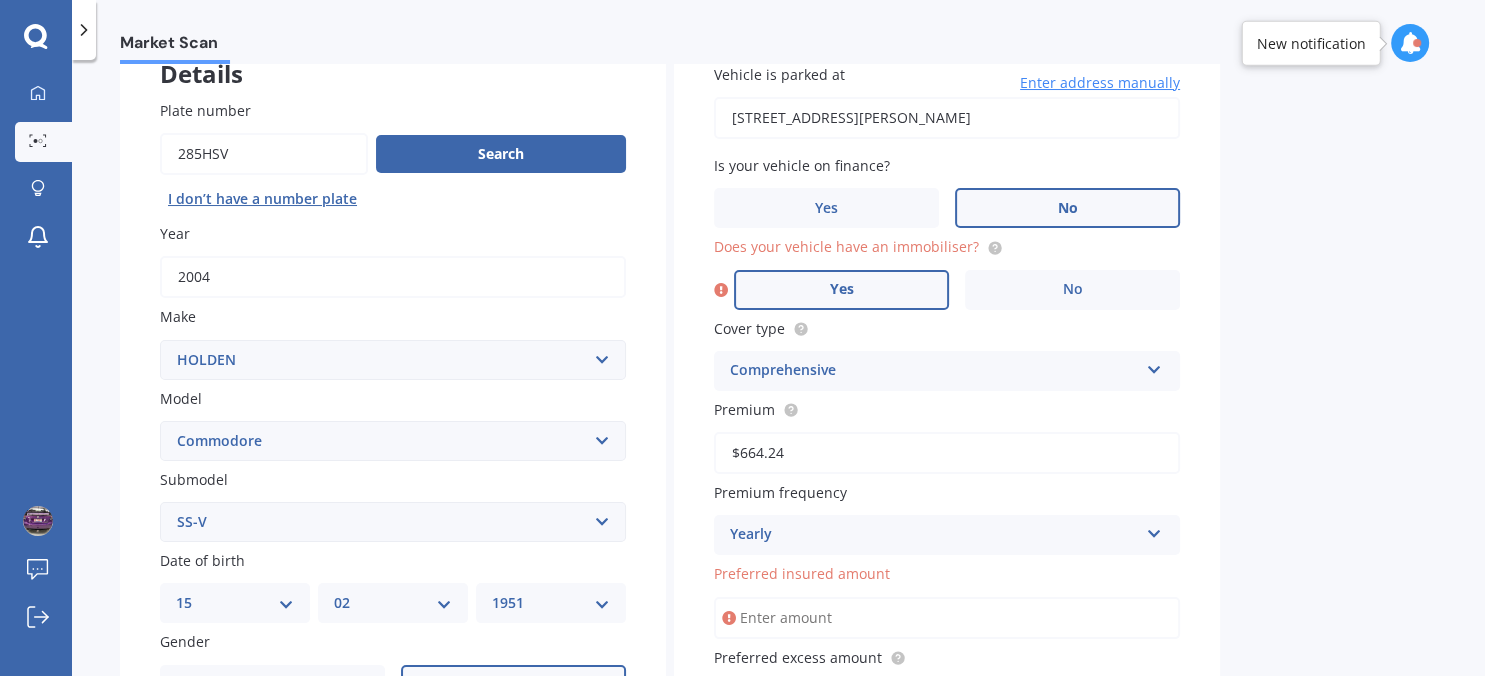 click on "Yes" at bounding box center [841, 290] 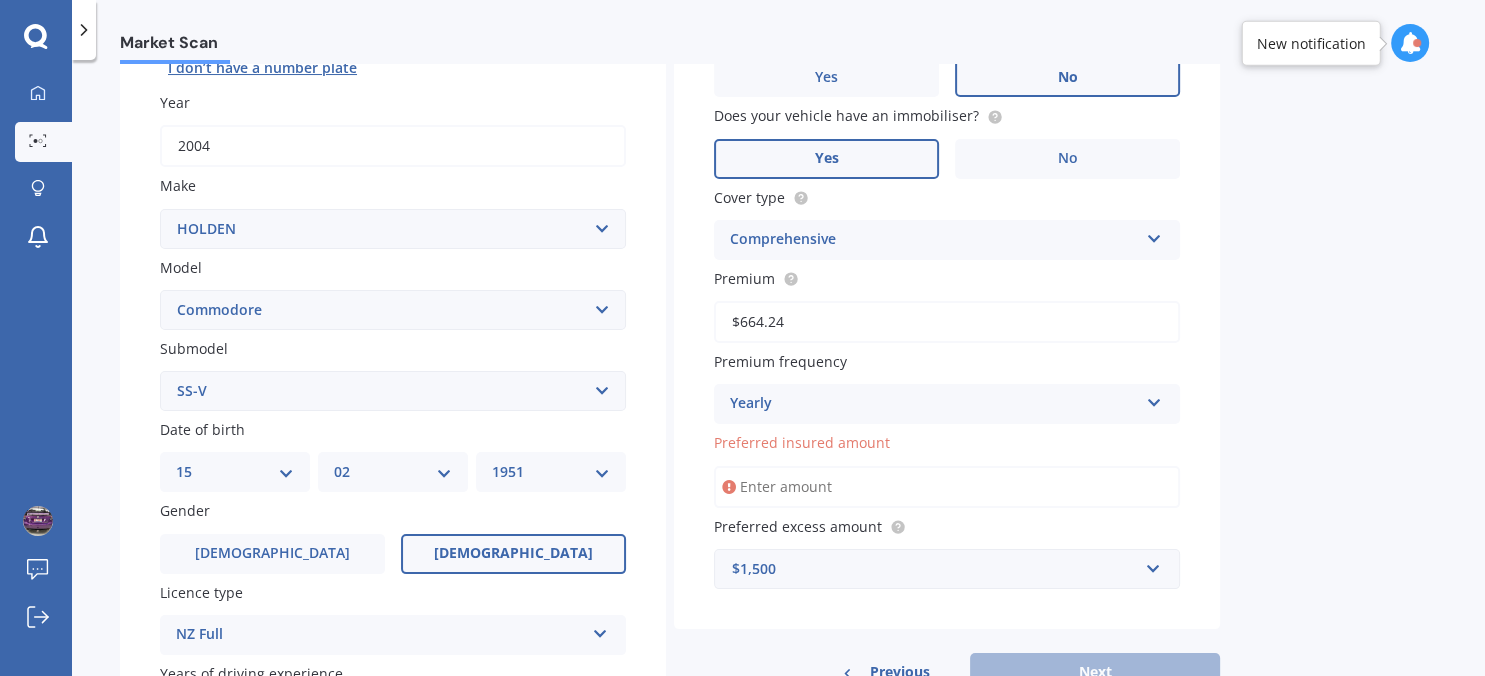 scroll, scrollTop: 367, scrollLeft: 0, axis: vertical 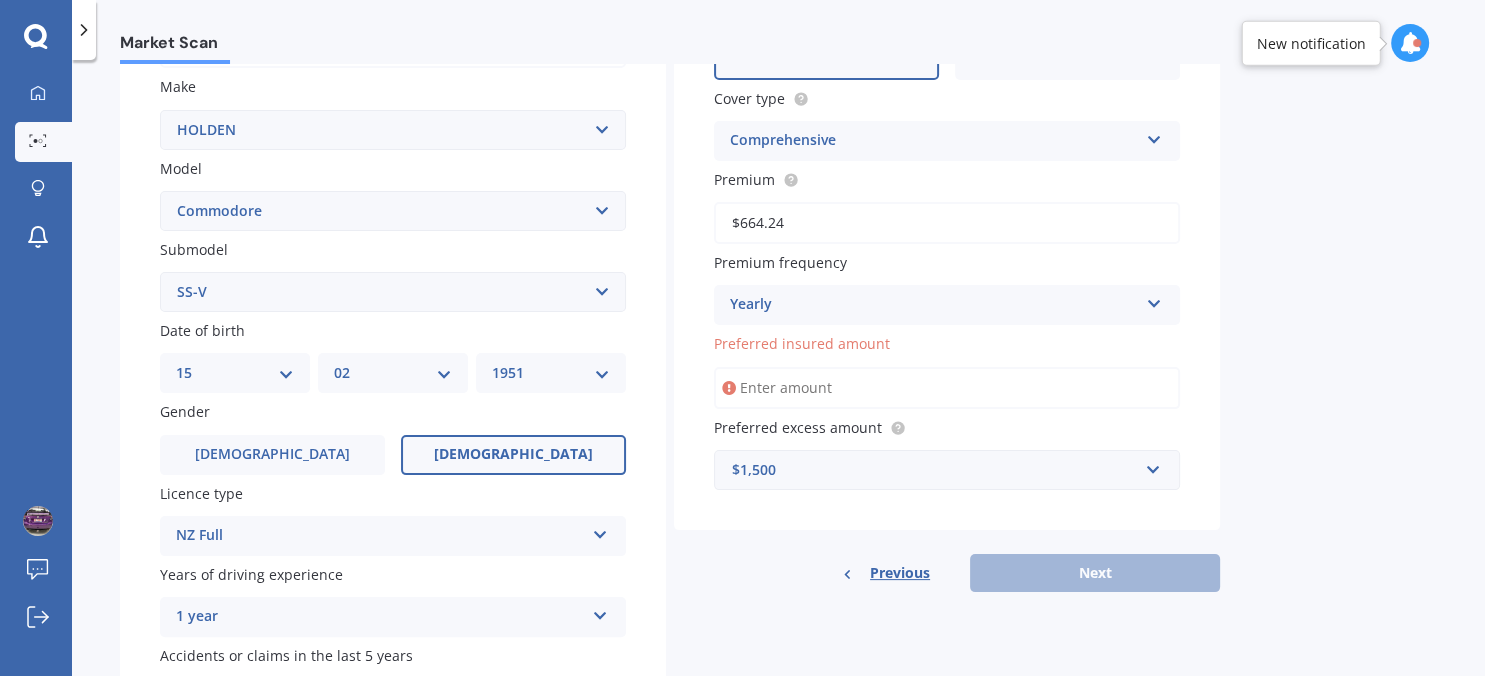 click on "Preferred insured amount" at bounding box center (947, 388) 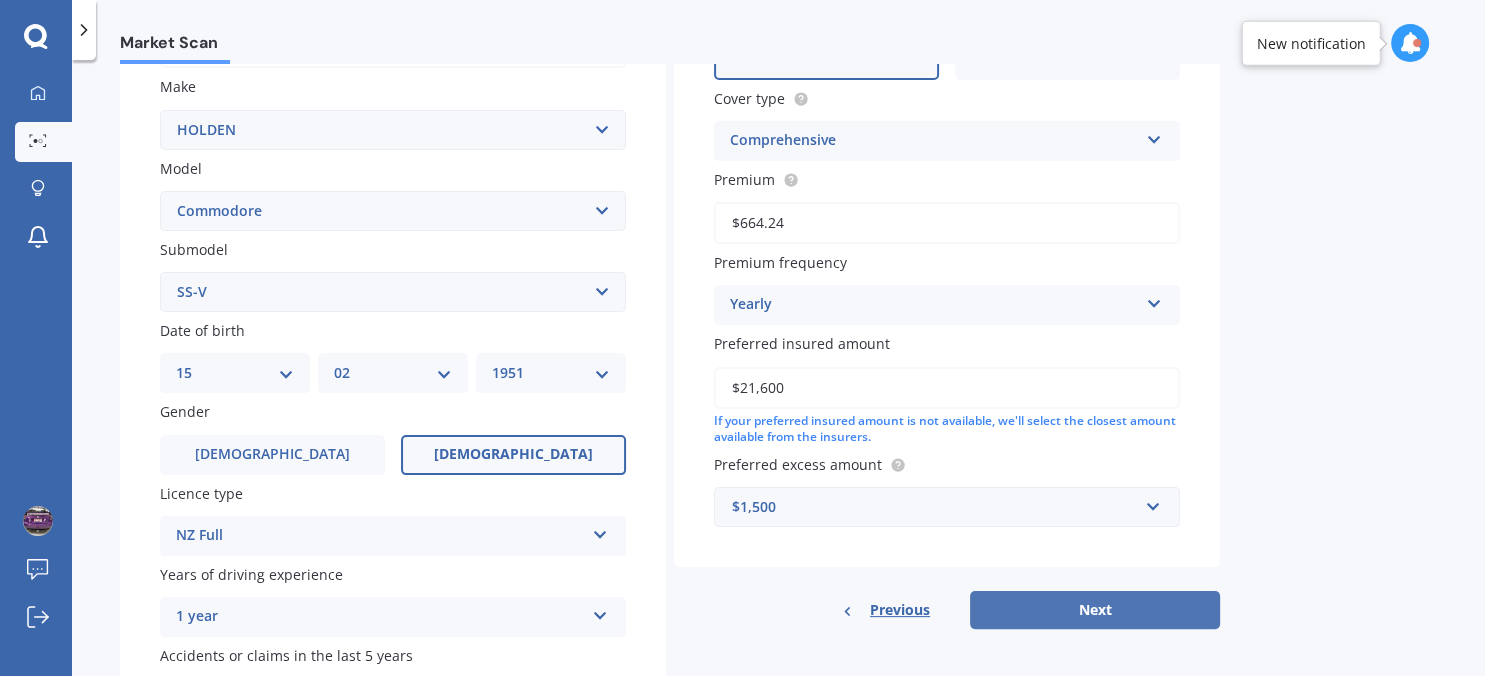 type on "$21,600" 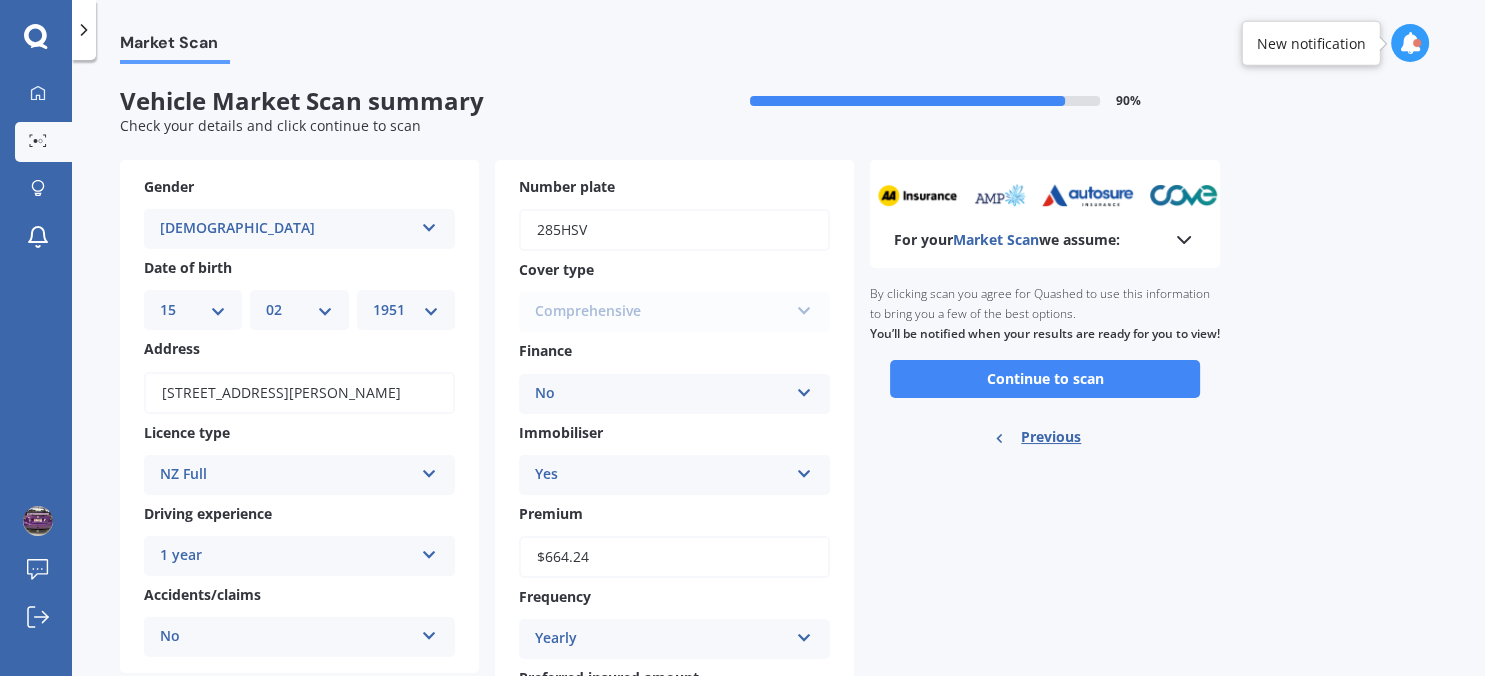 scroll, scrollTop: 0, scrollLeft: 0, axis: both 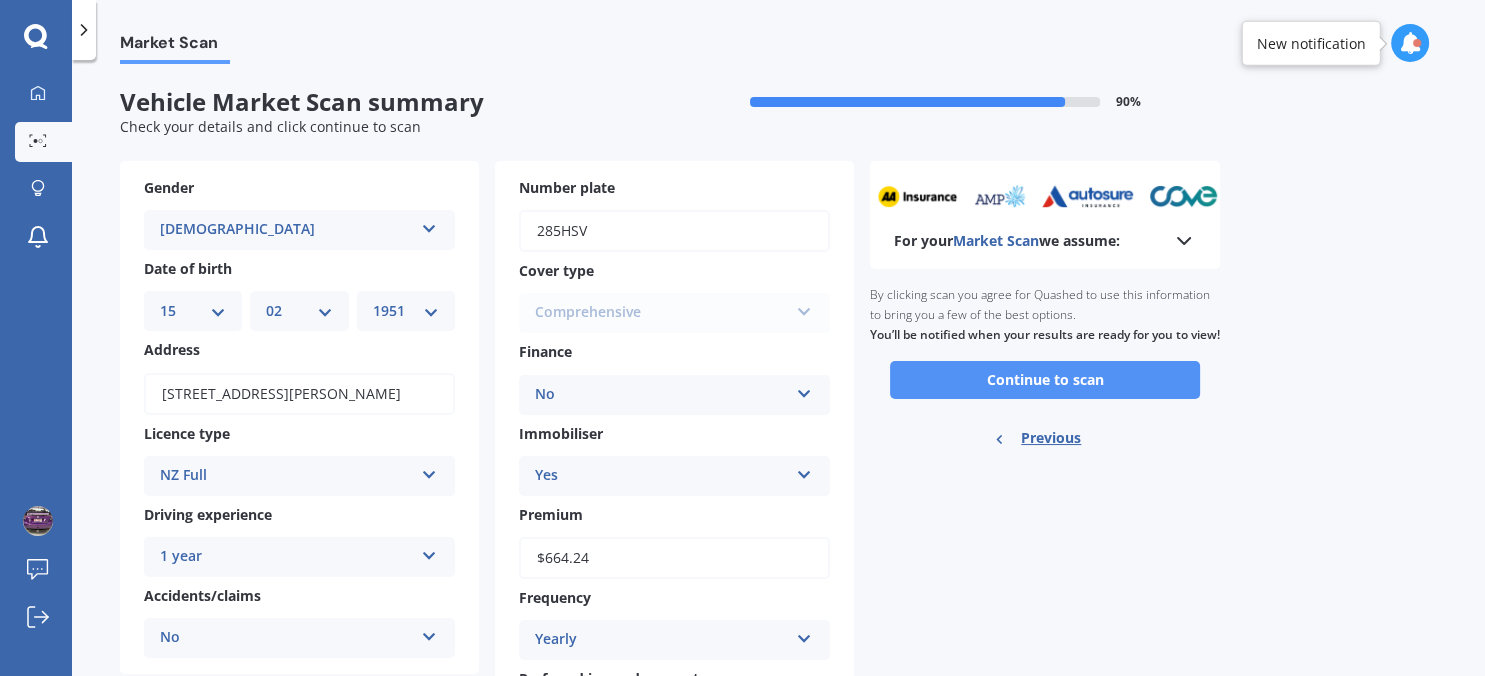 click on "Continue to scan" at bounding box center [1045, 380] 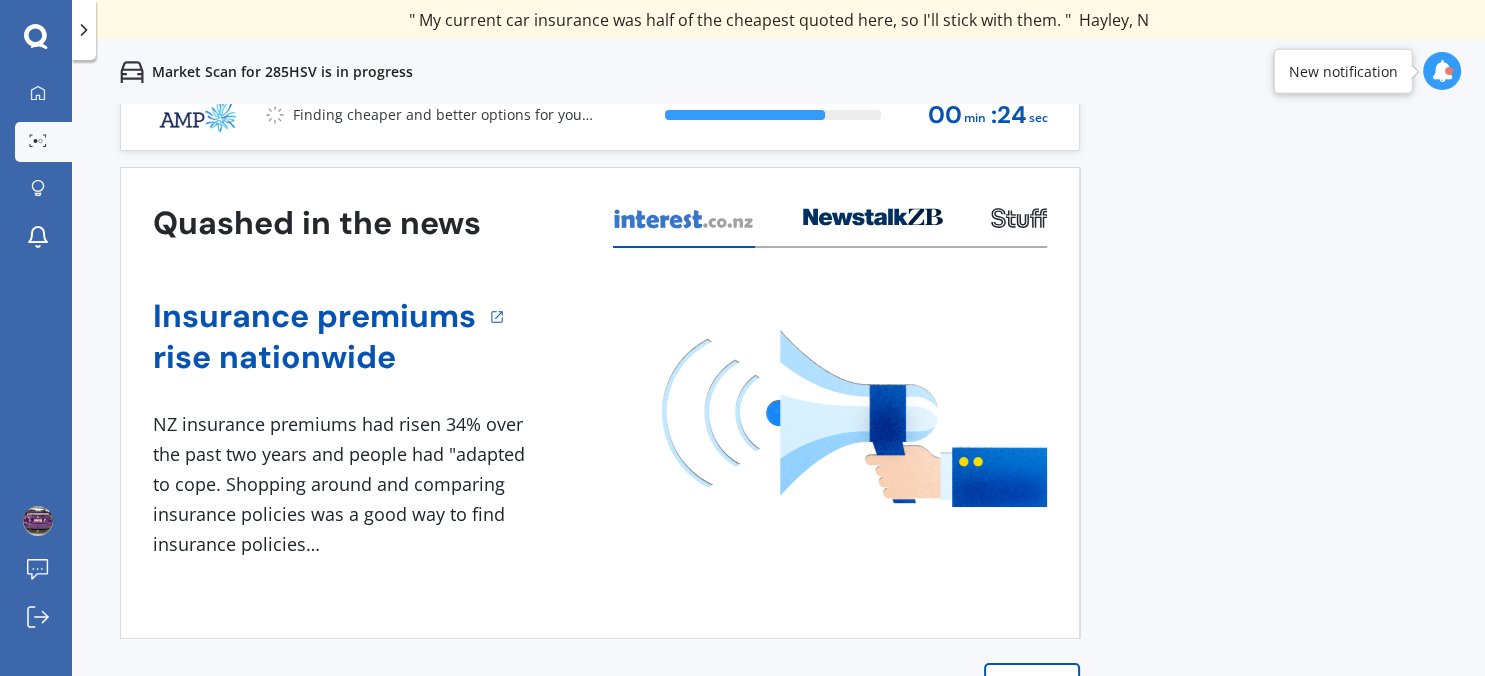 scroll, scrollTop: 0, scrollLeft: 0, axis: both 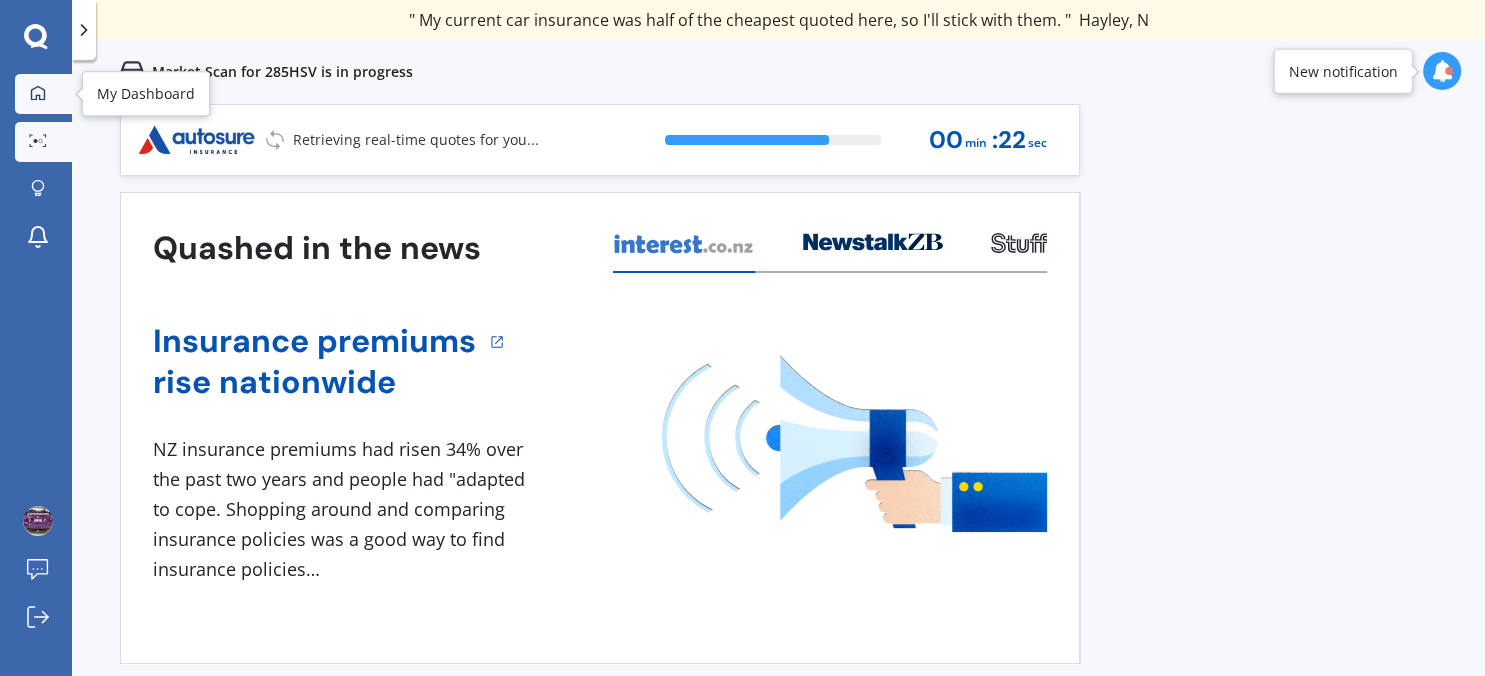 click 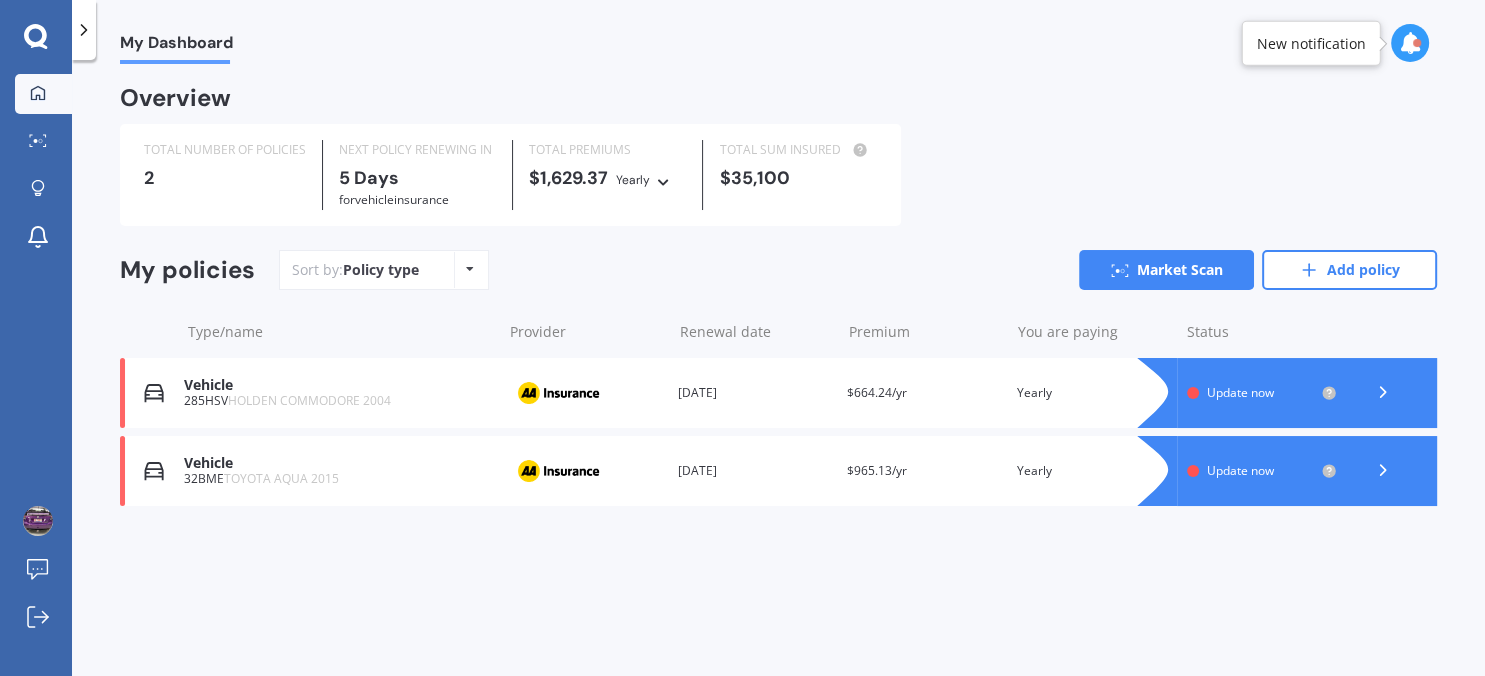 click on "Vehicle" at bounding box center [338, 385] 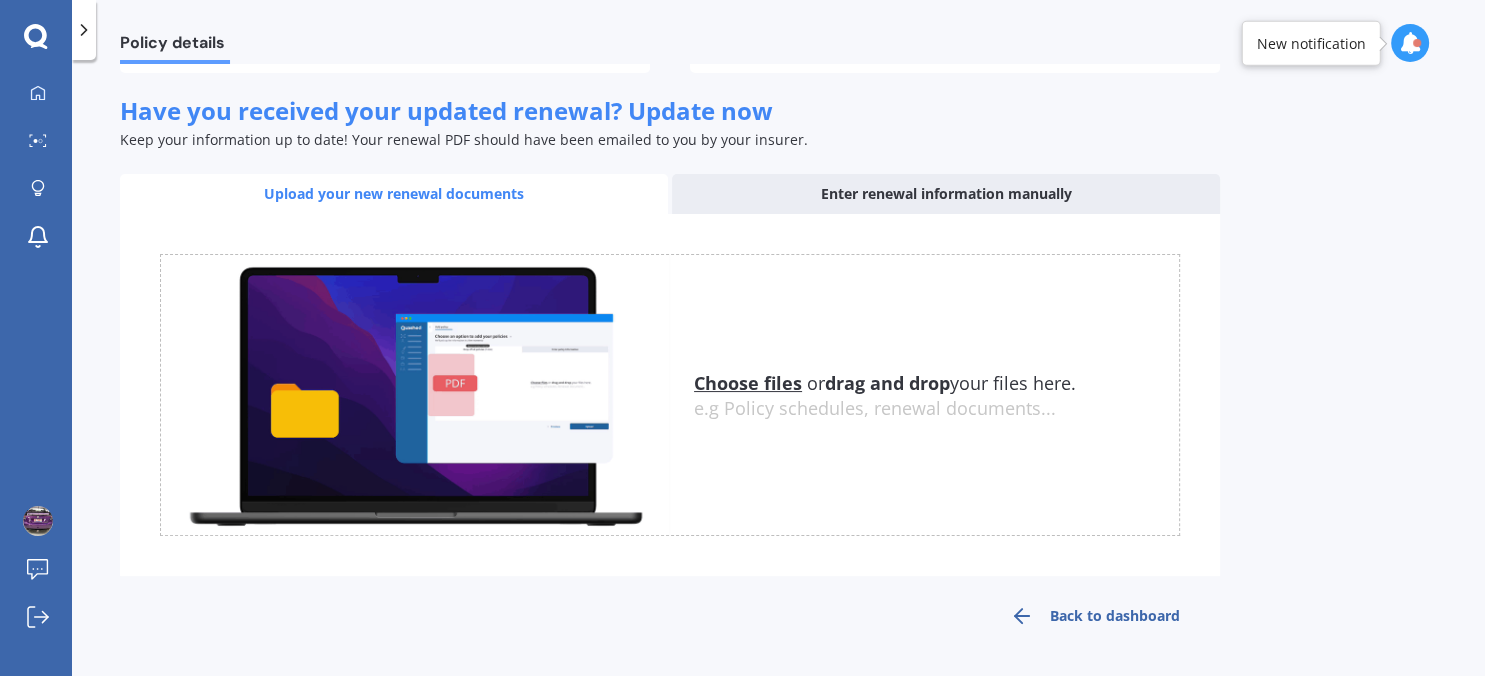 scroll, scrollTop: 0, scrollLeft: 0, axis: both 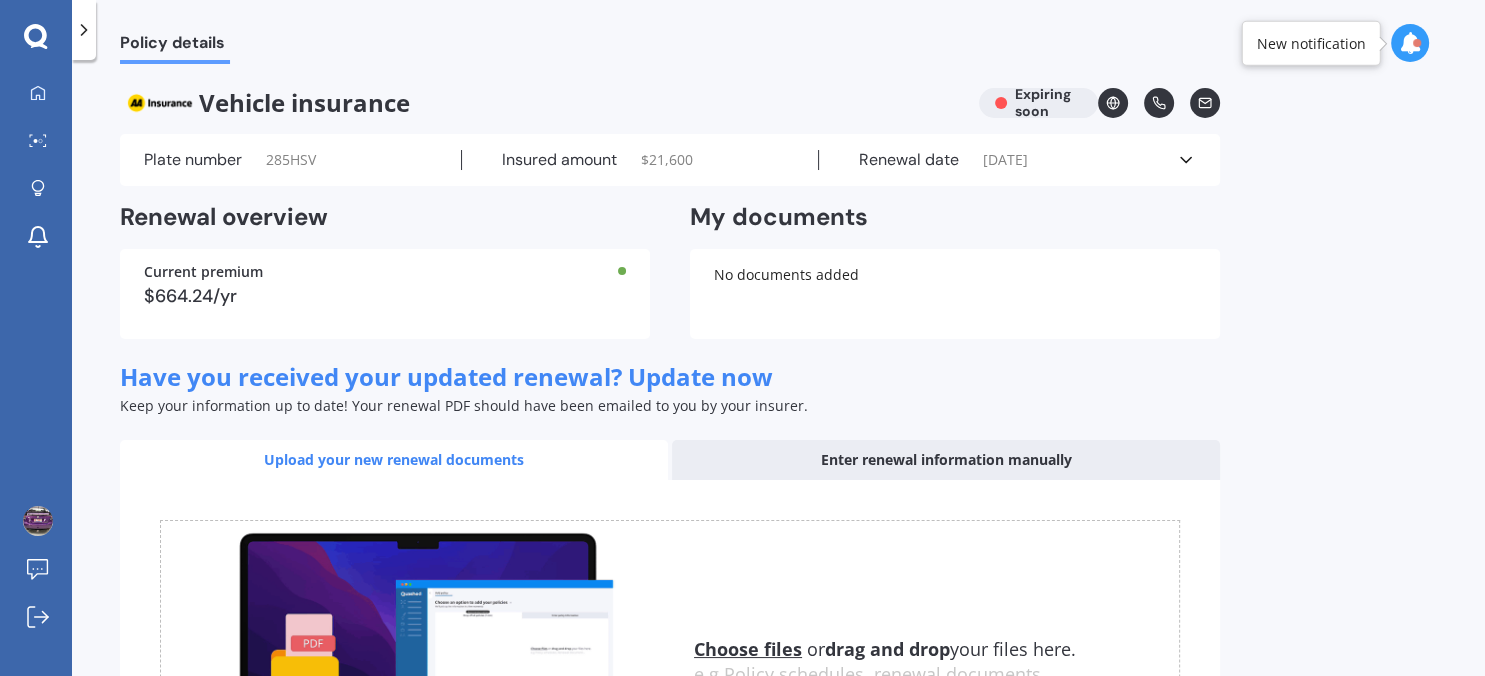 click on "285HSV" at bounding box center (291, 160) 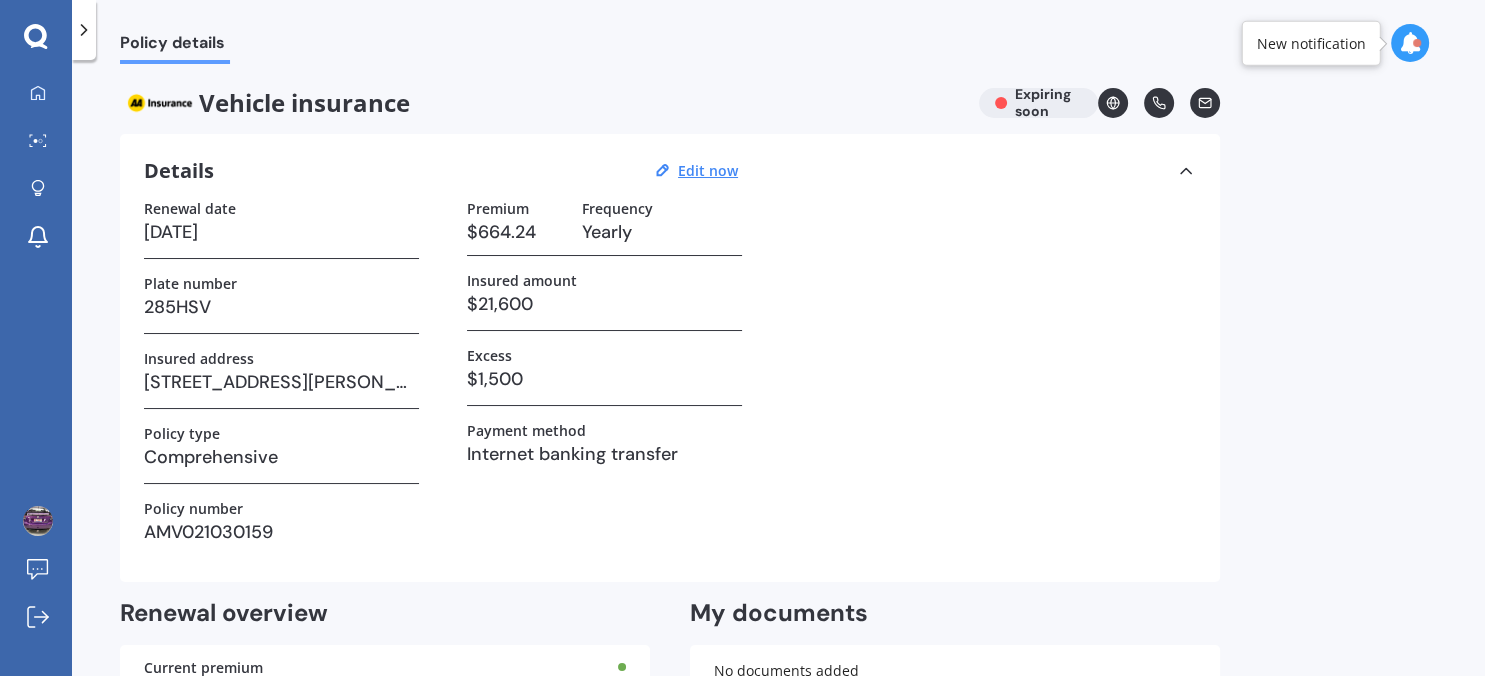 click on "285HSV" at bounding box center (281, 307) 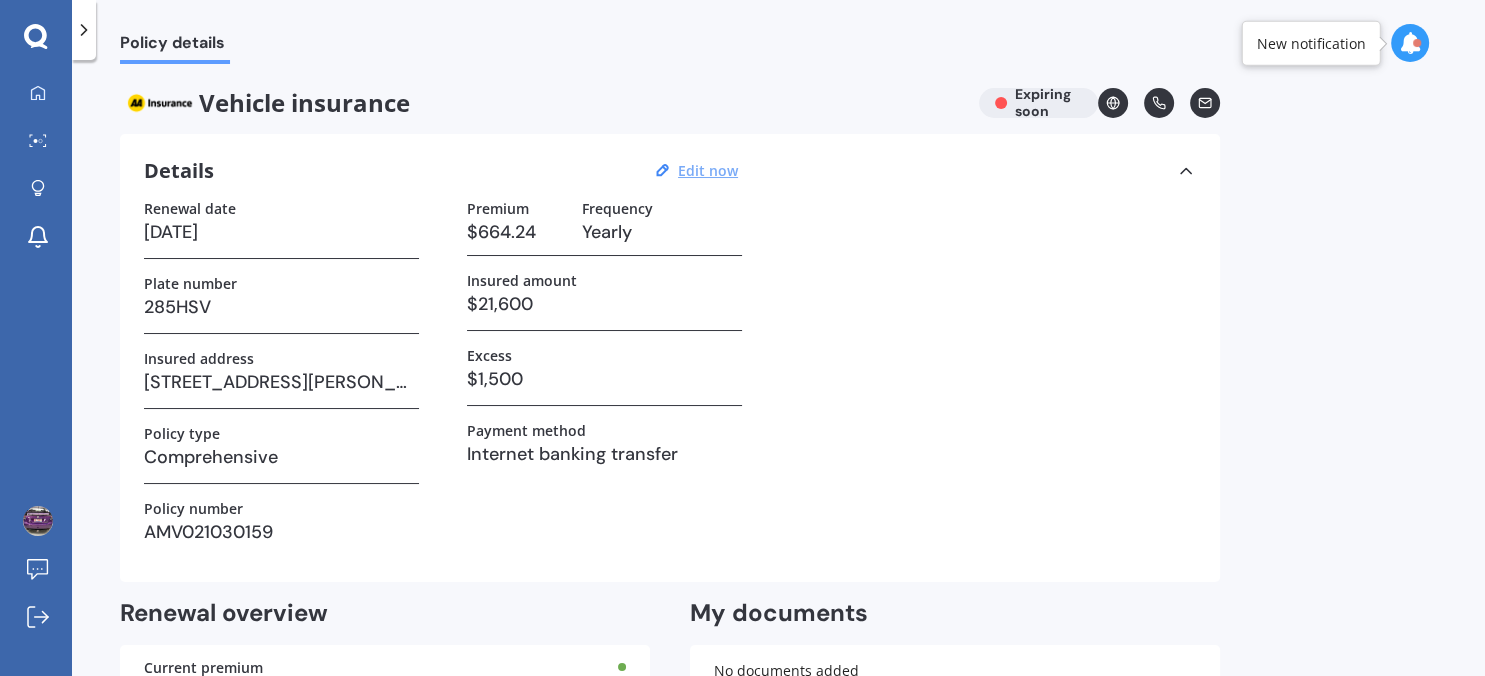 click on "Edit now" at bounding box center (708, 170) 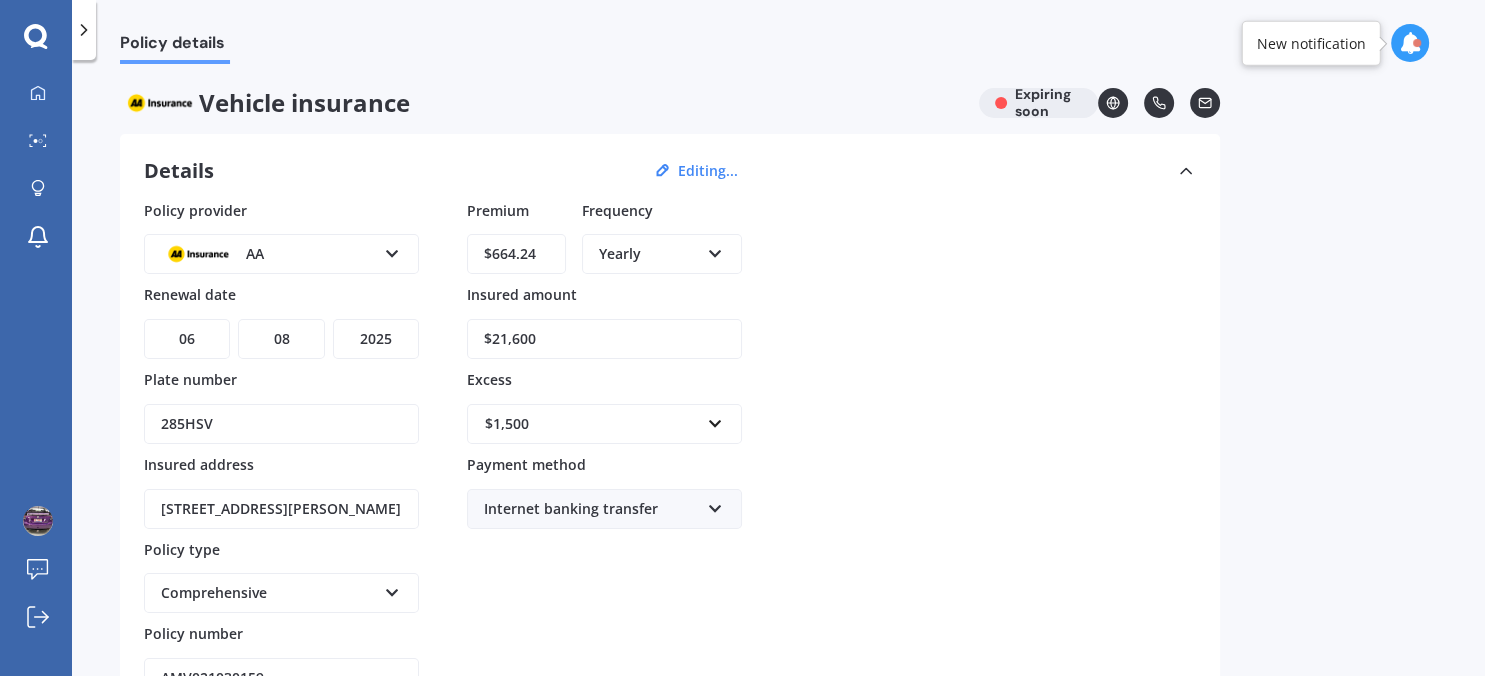 drag, startPoint x: 222, startPoint y: 423, endPoint x: 137, endPoint y: 422, distance: 85.00588 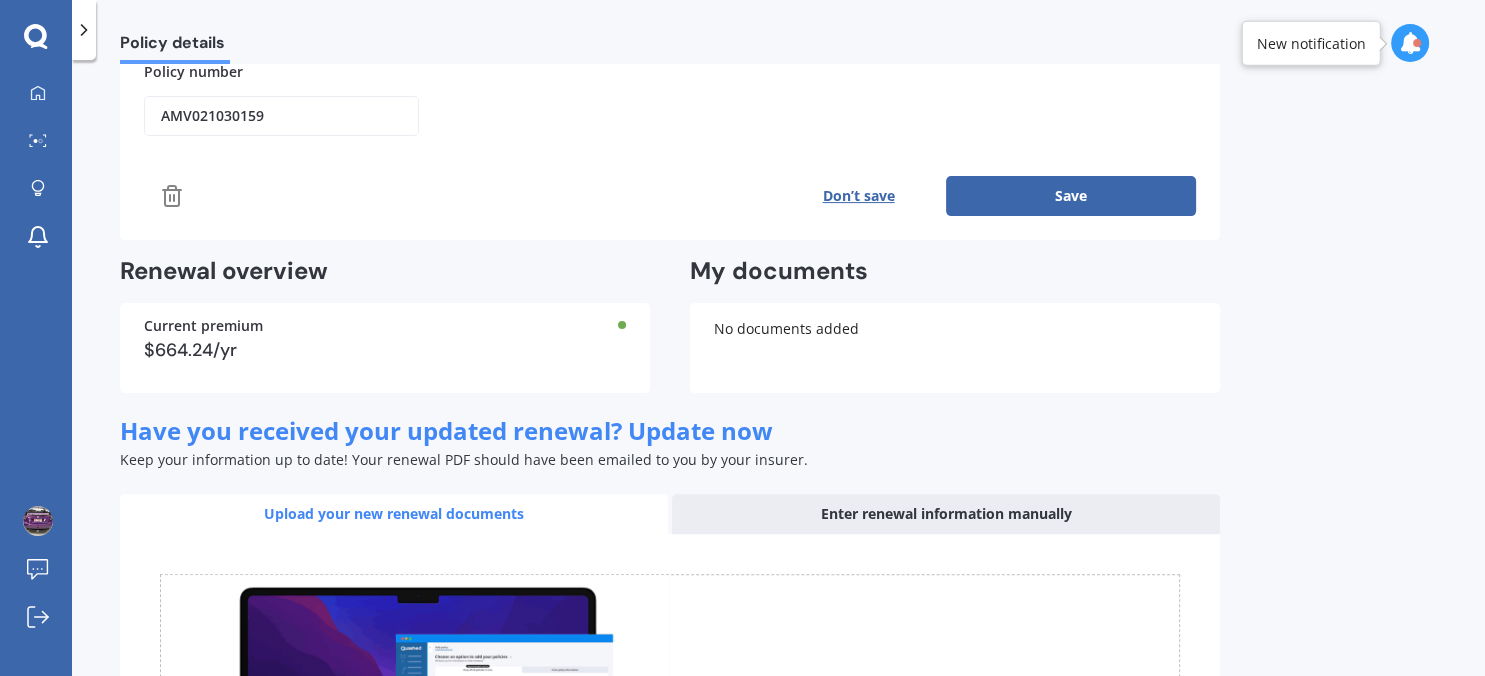 scroll, scrollTop: 576, scrollLeft: 0, axis: vertical 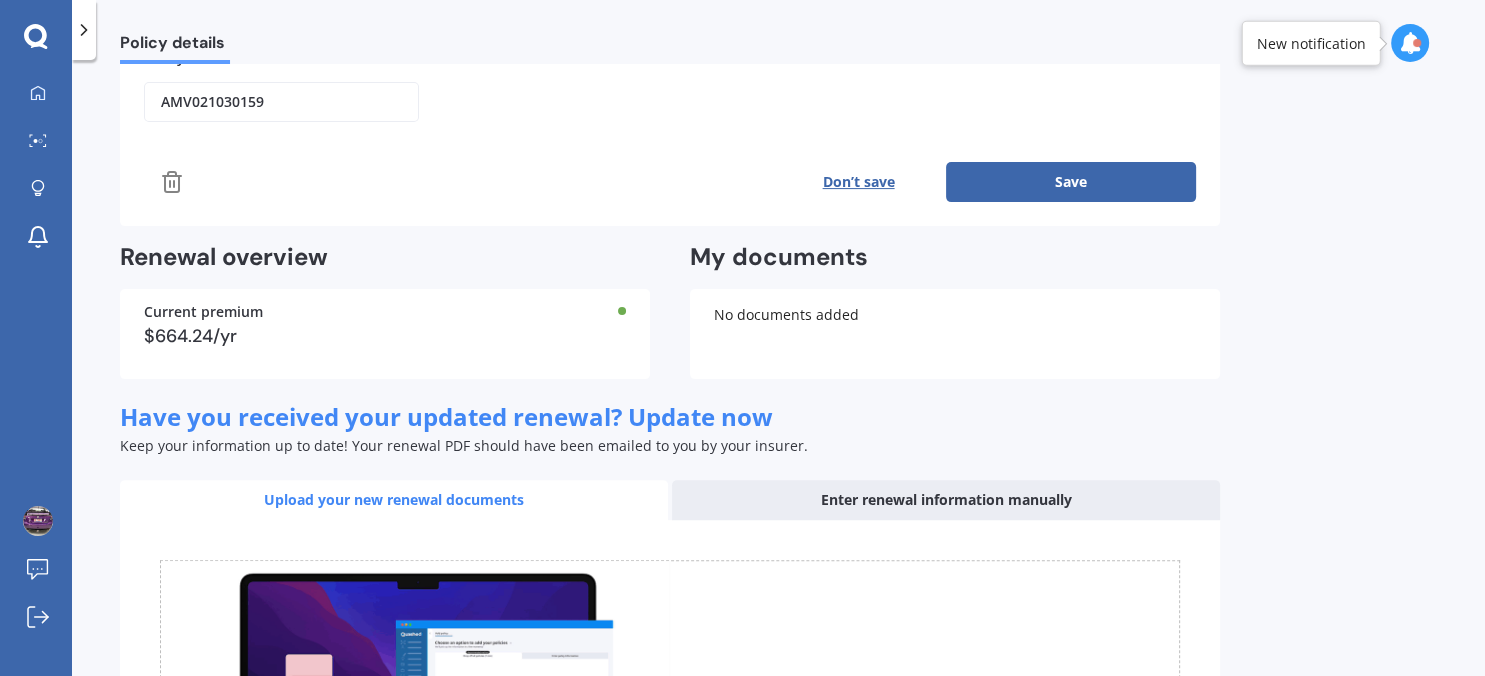 type on "IMTOPS" 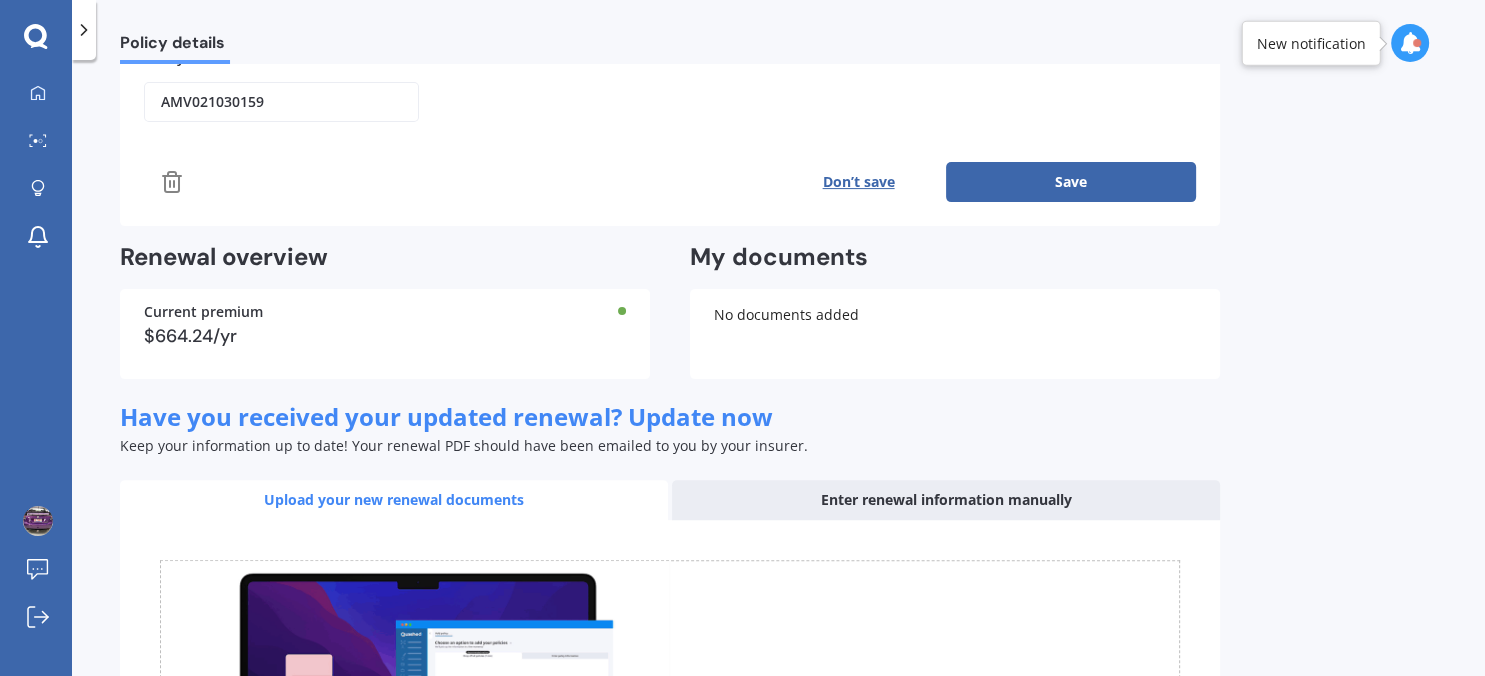 click on "Save" at bounding box center [1071, 182] 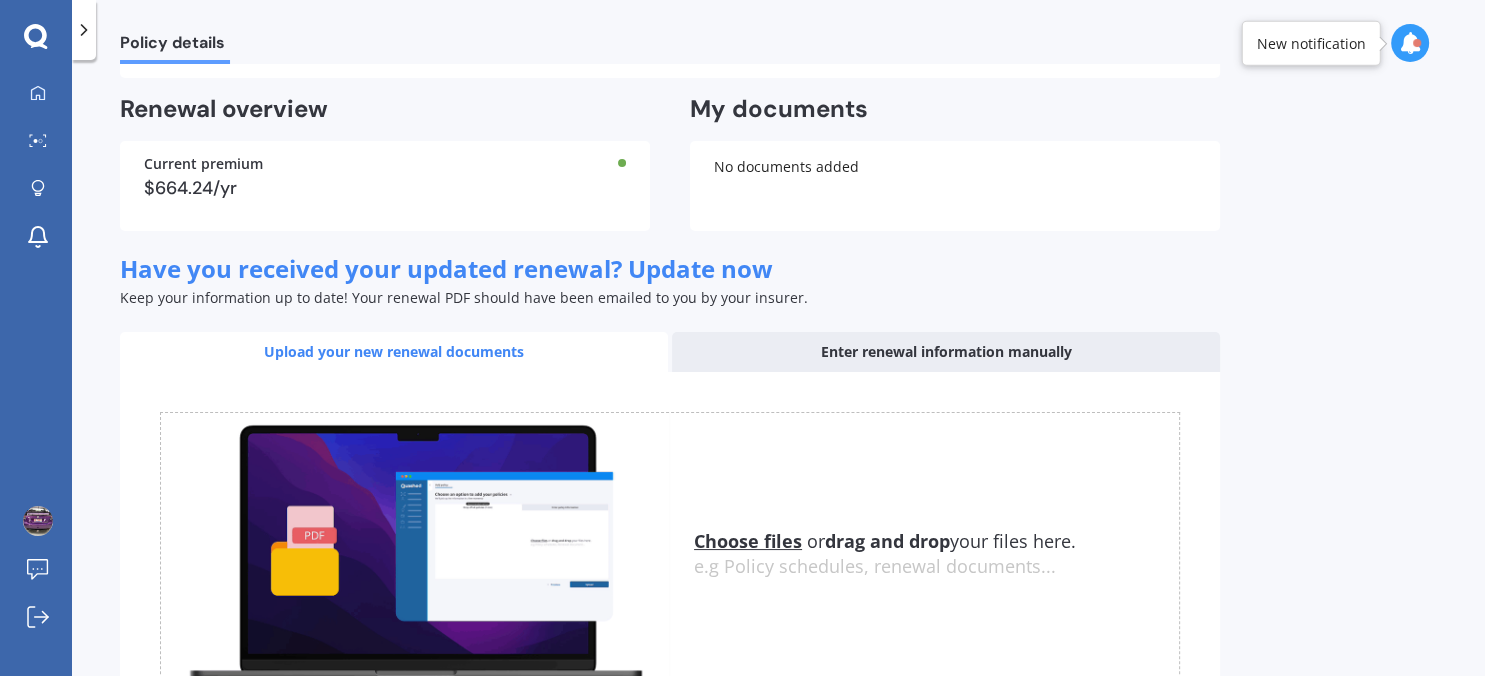 scroll, scrollTop: 0, scrollLeft: 0, axis: both 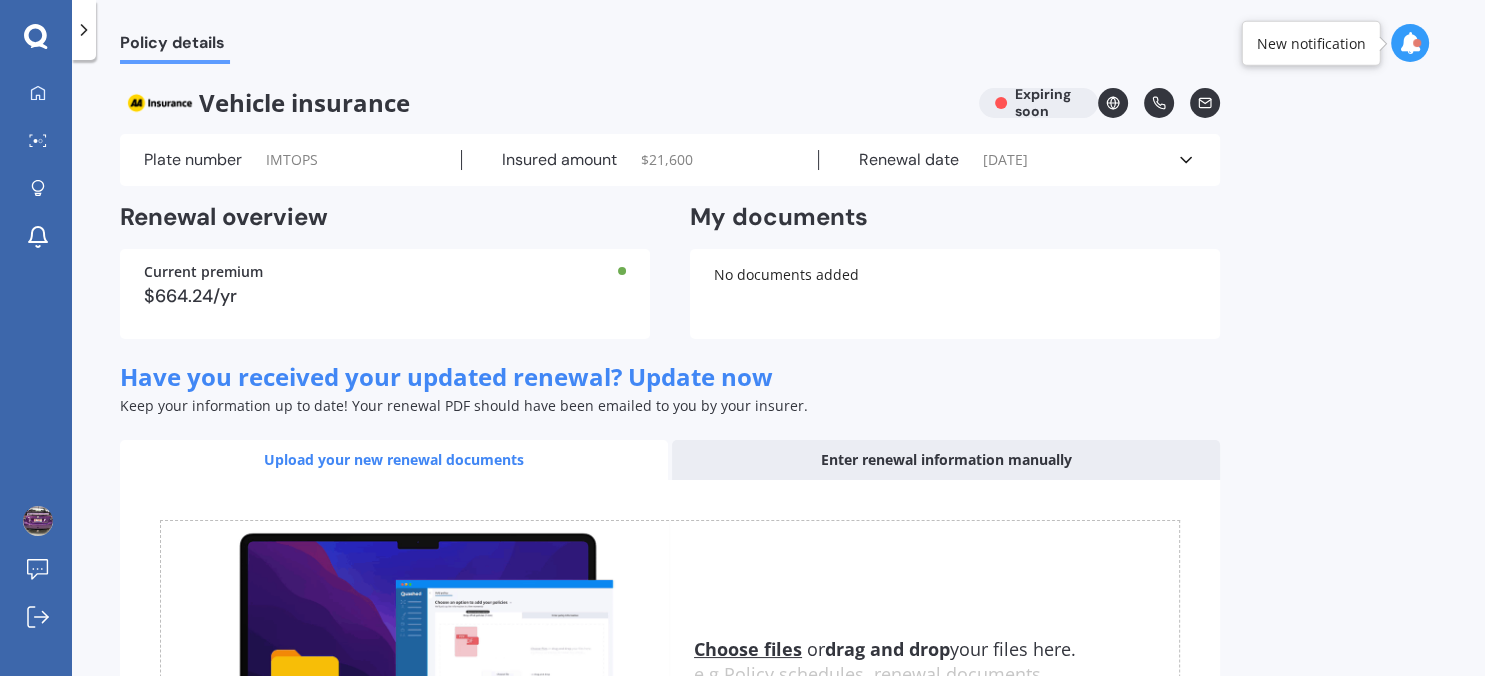 click 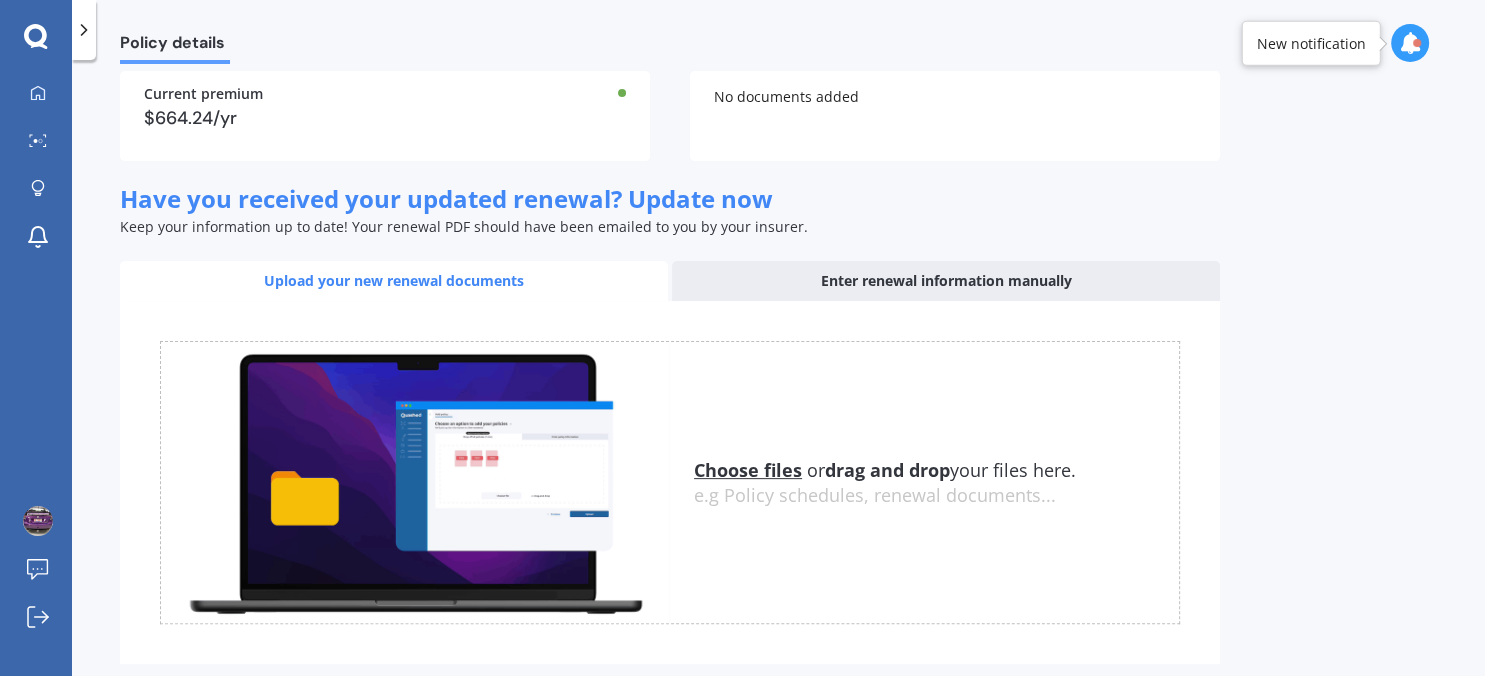 scroll, scrollTop: 576, scrollLeft: 0, axis: vertical 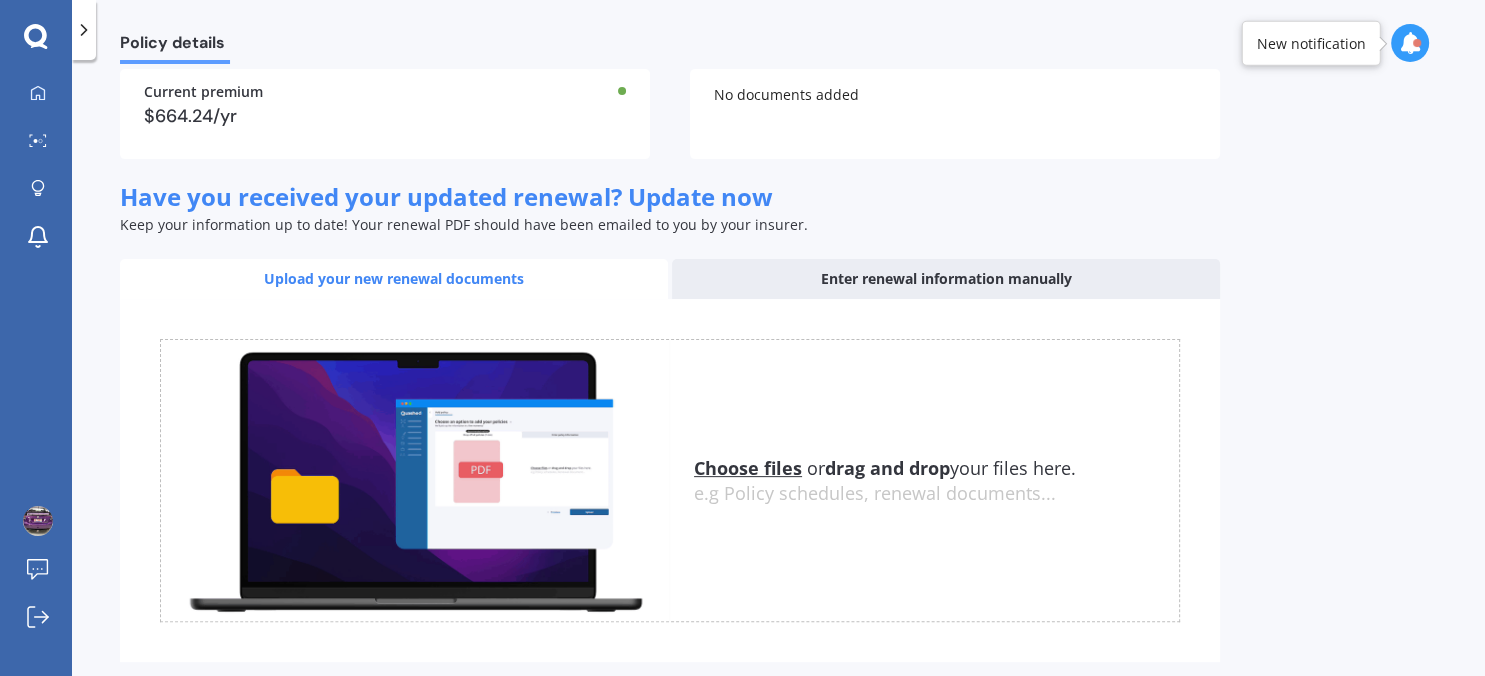 click on "Enter renewal information manually" at bounding box center [946, 279] 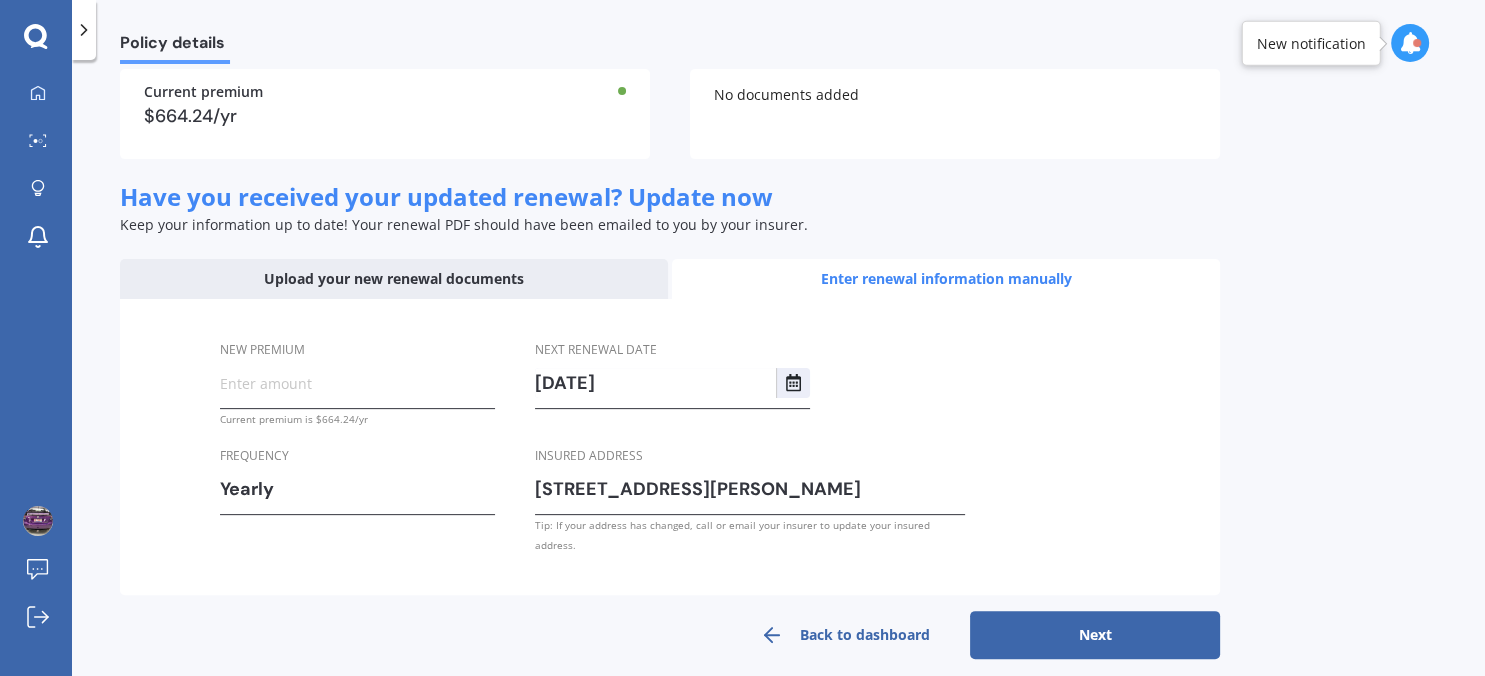scroll, scrollTop: 575, scrollLeft: 0, axis: vertical 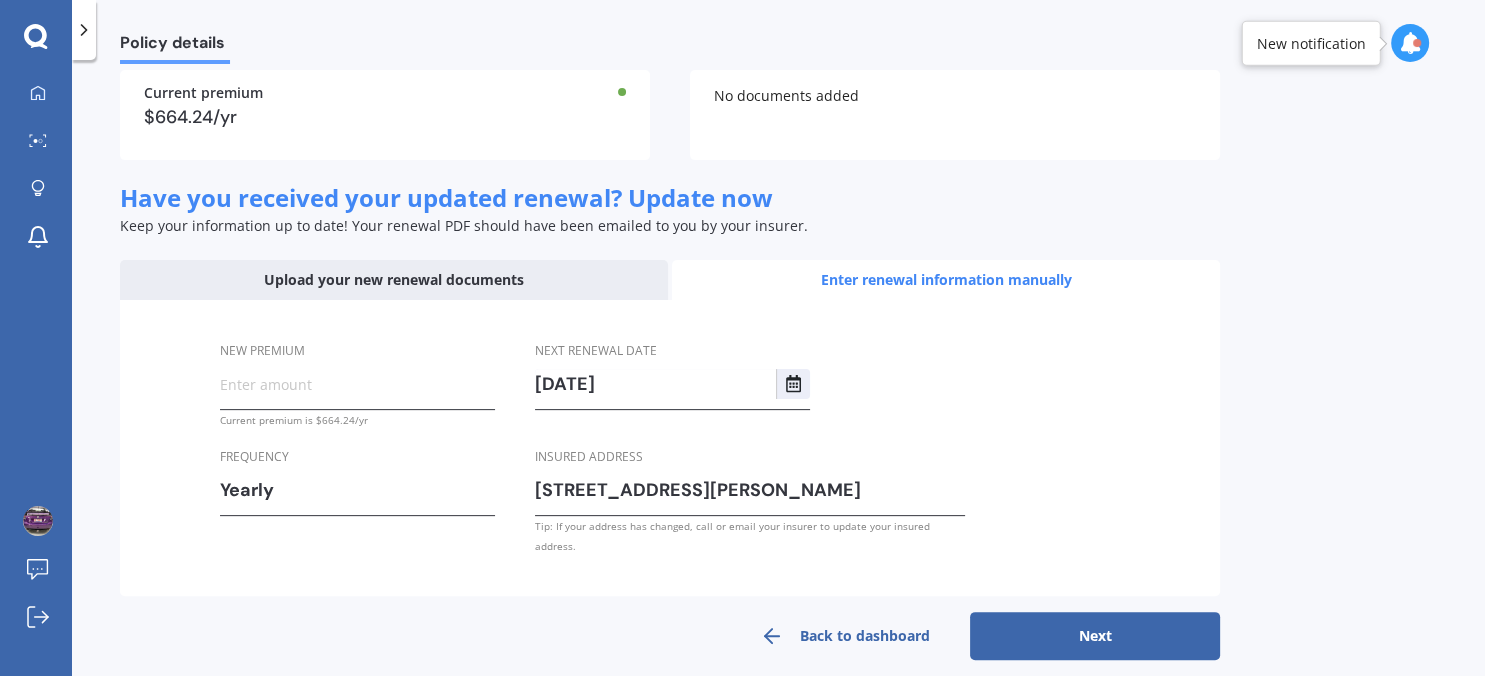 click on "Next" at bounding box center [1095, 636] 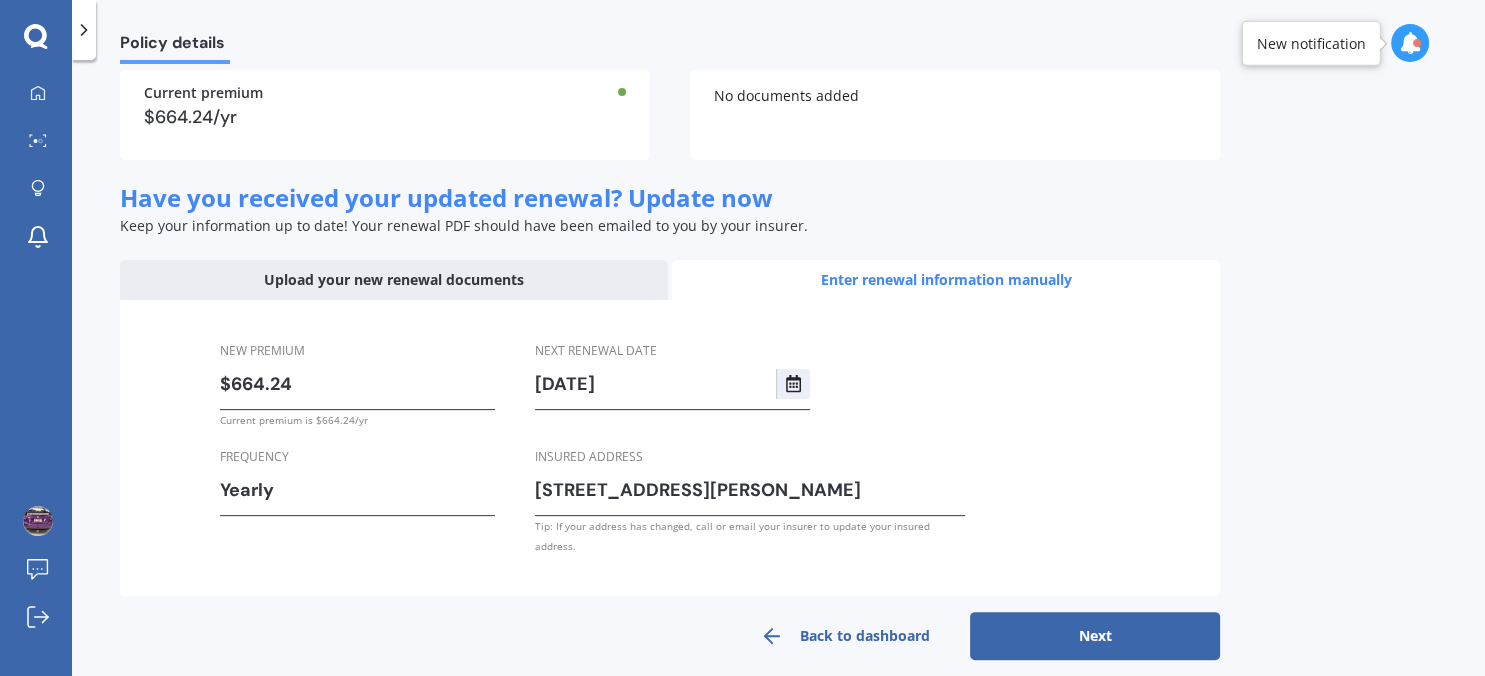 type on "$664.24" 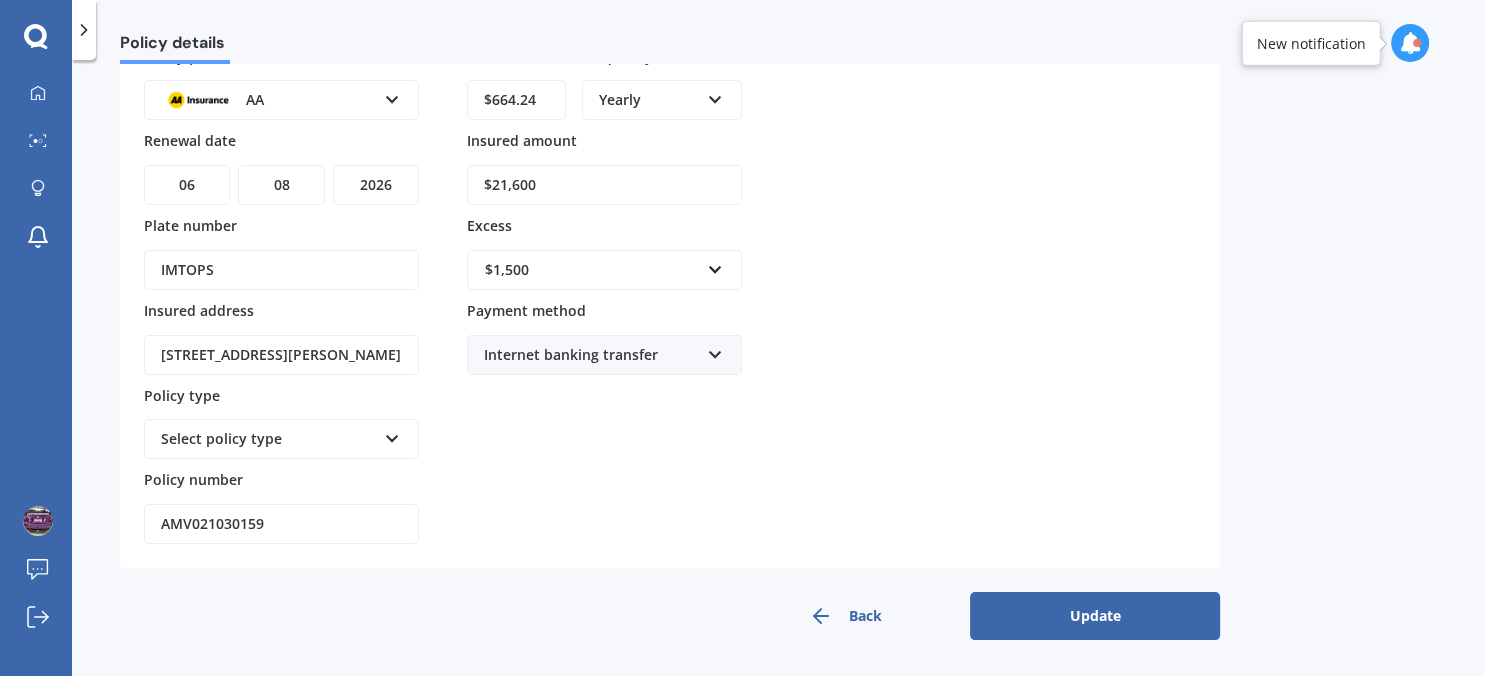 scroll, scrollTop: 185, scrollLeft: 0, axis: vertical 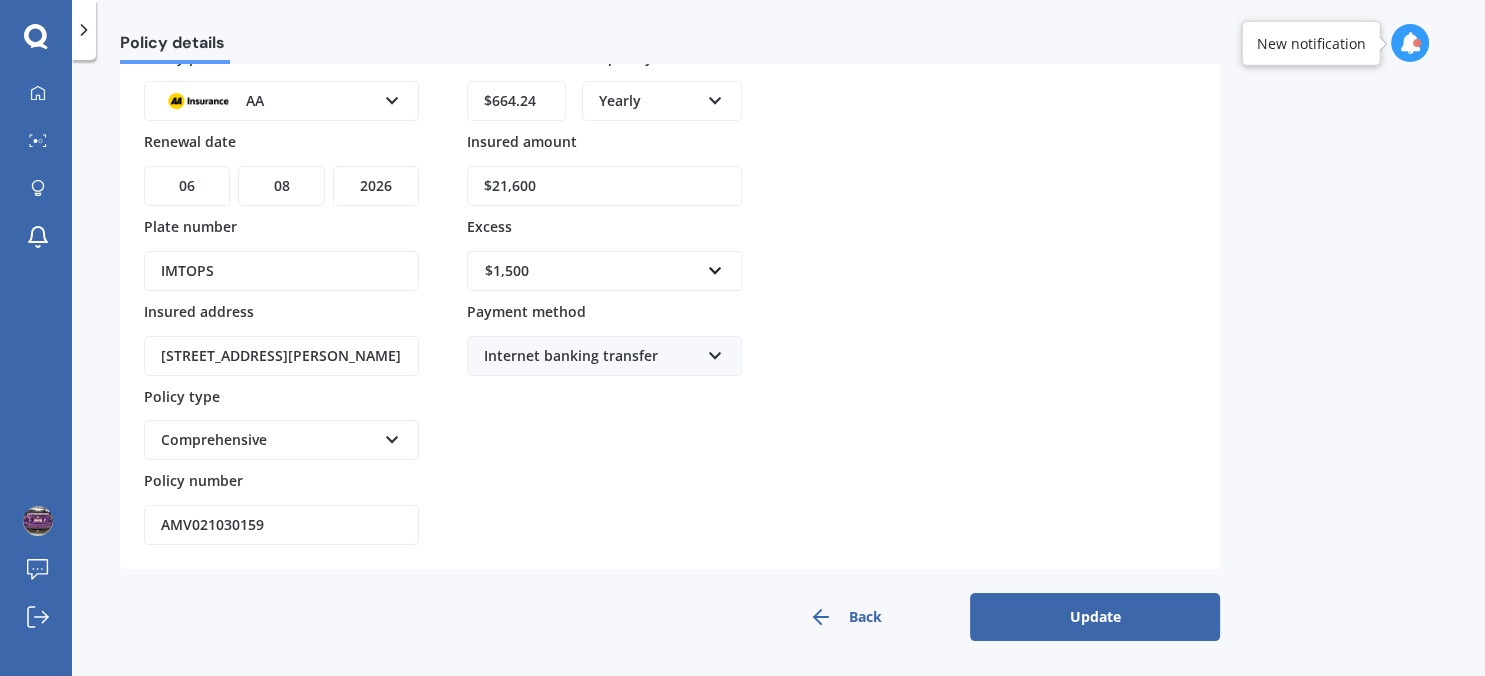 click on "Update" at bounding box center [1095, 617] 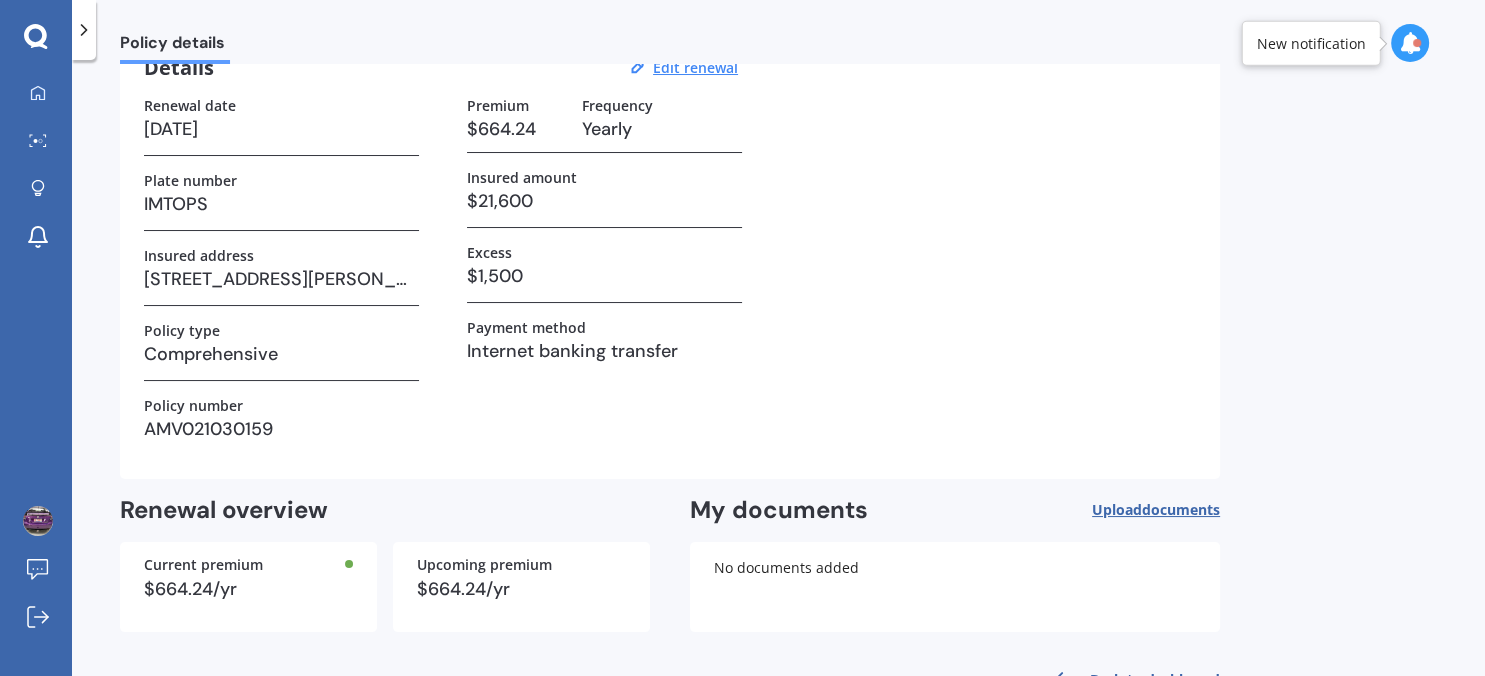 scroll, scrollTop: 166, scrollLeft: 0, axis: vertical 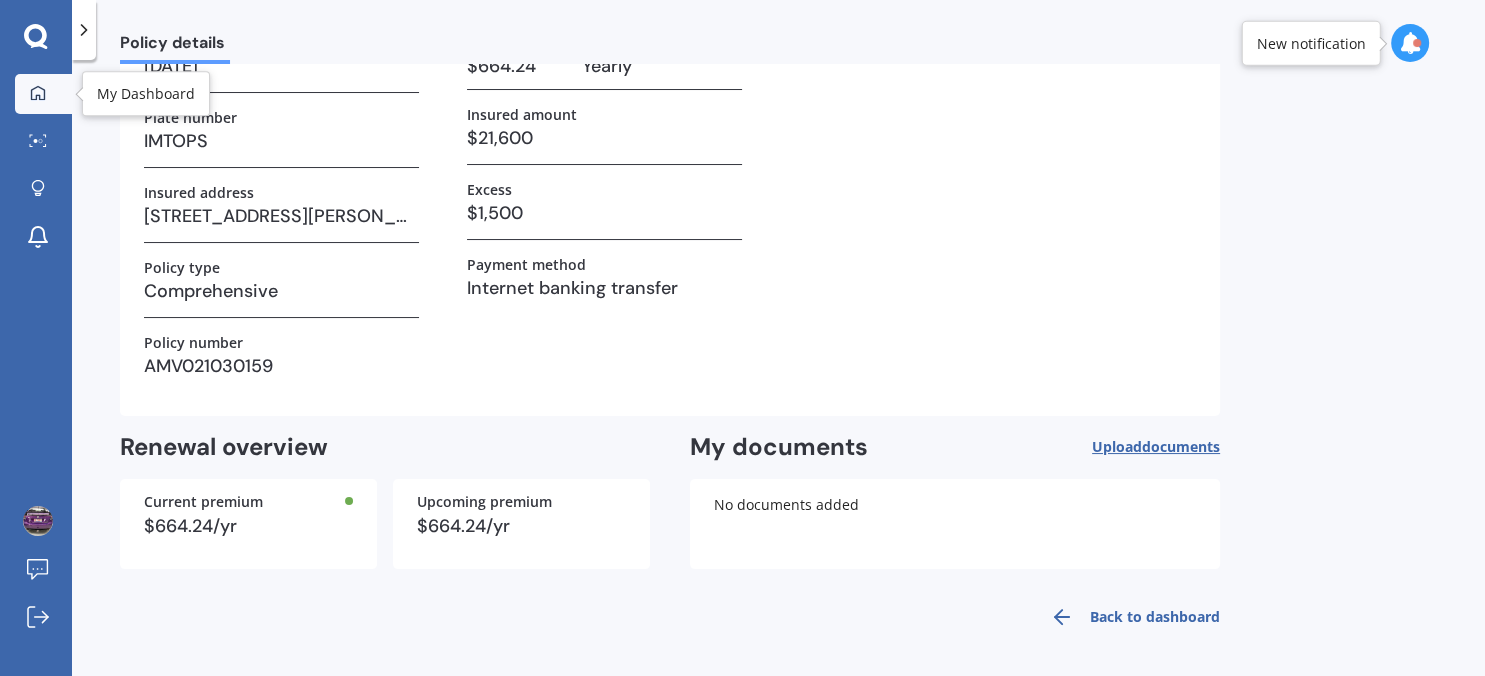 click 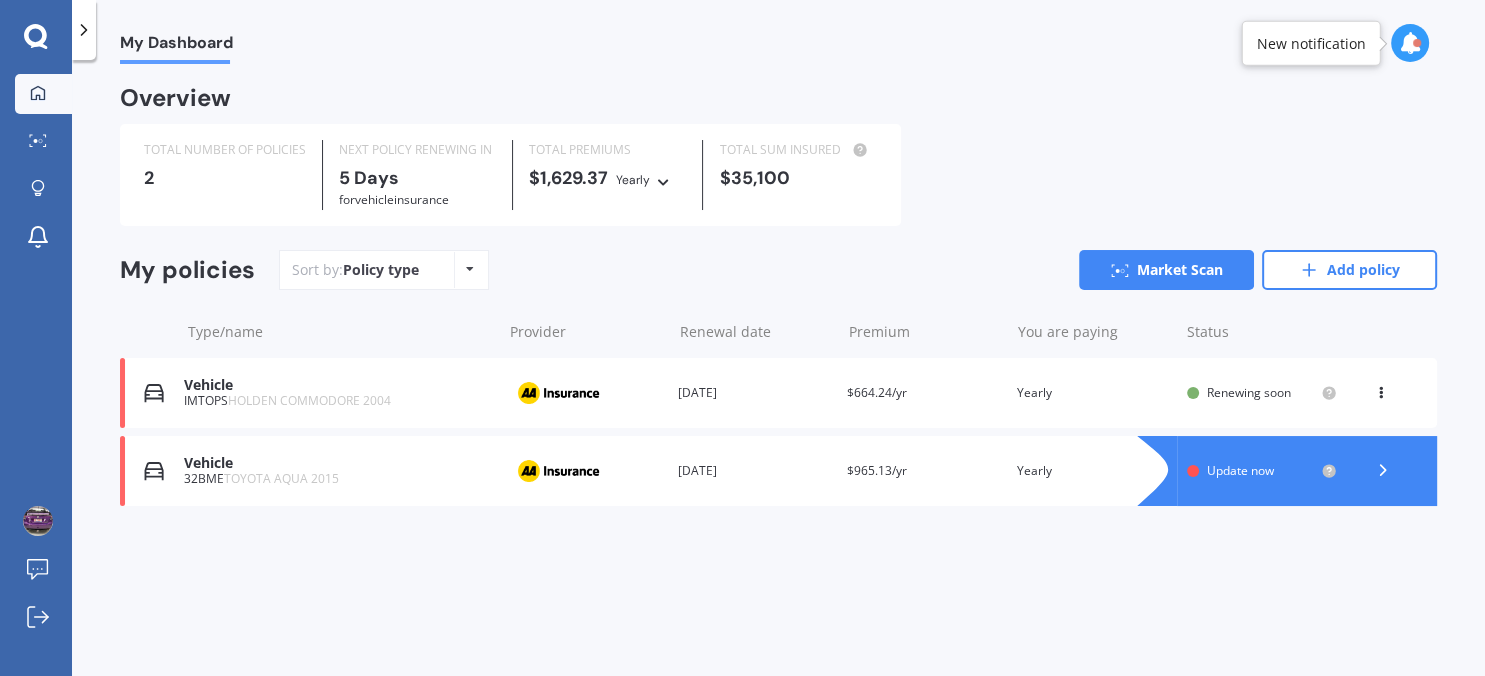 scroll, scrollTop: 0, scrollLeft: 0, axis: both 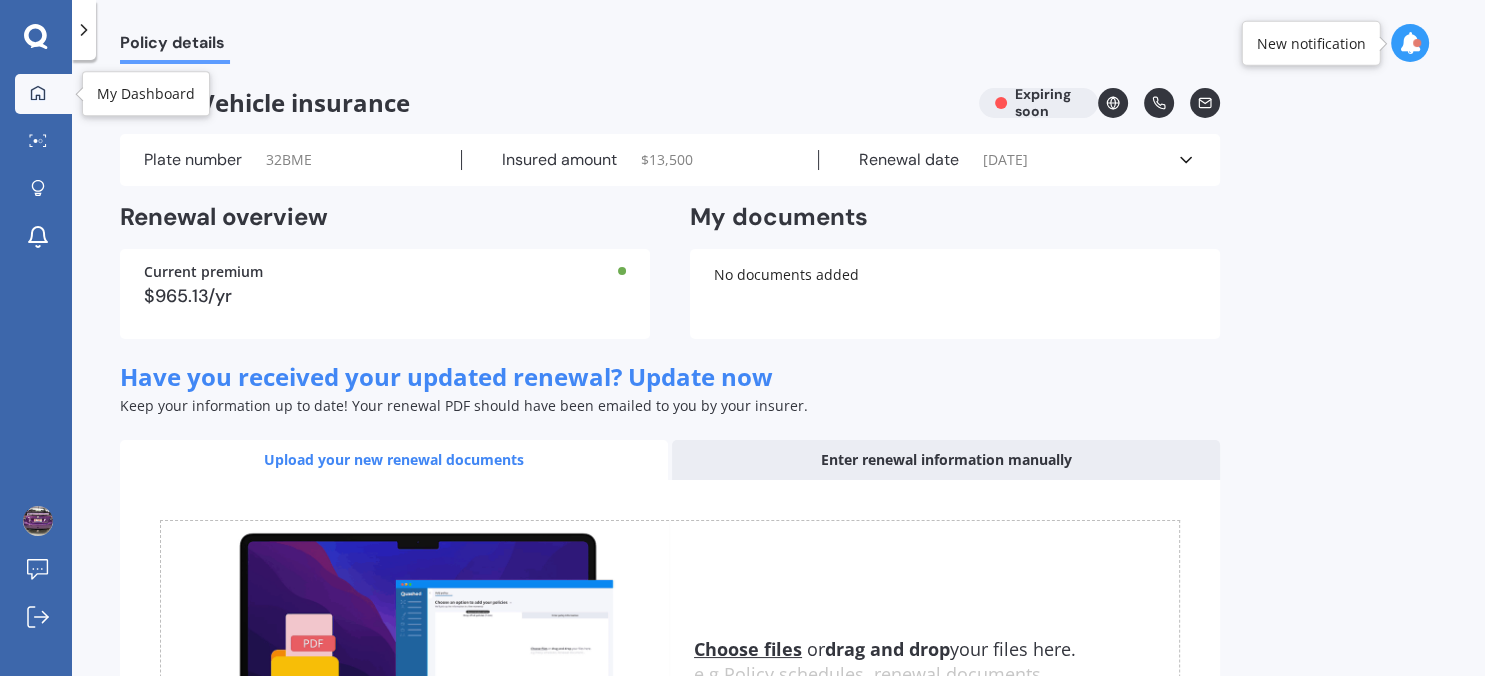 click 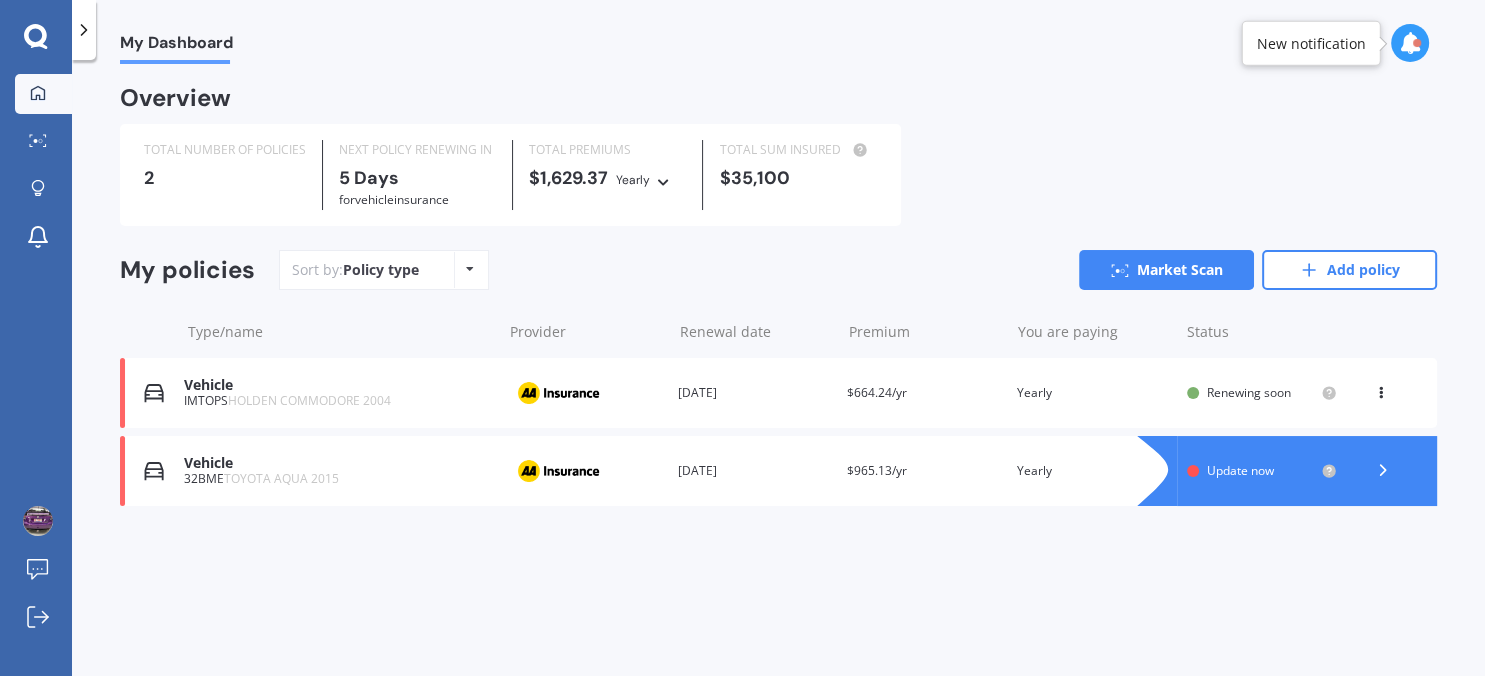 click on "Provider" at bounding box center [585, 393] 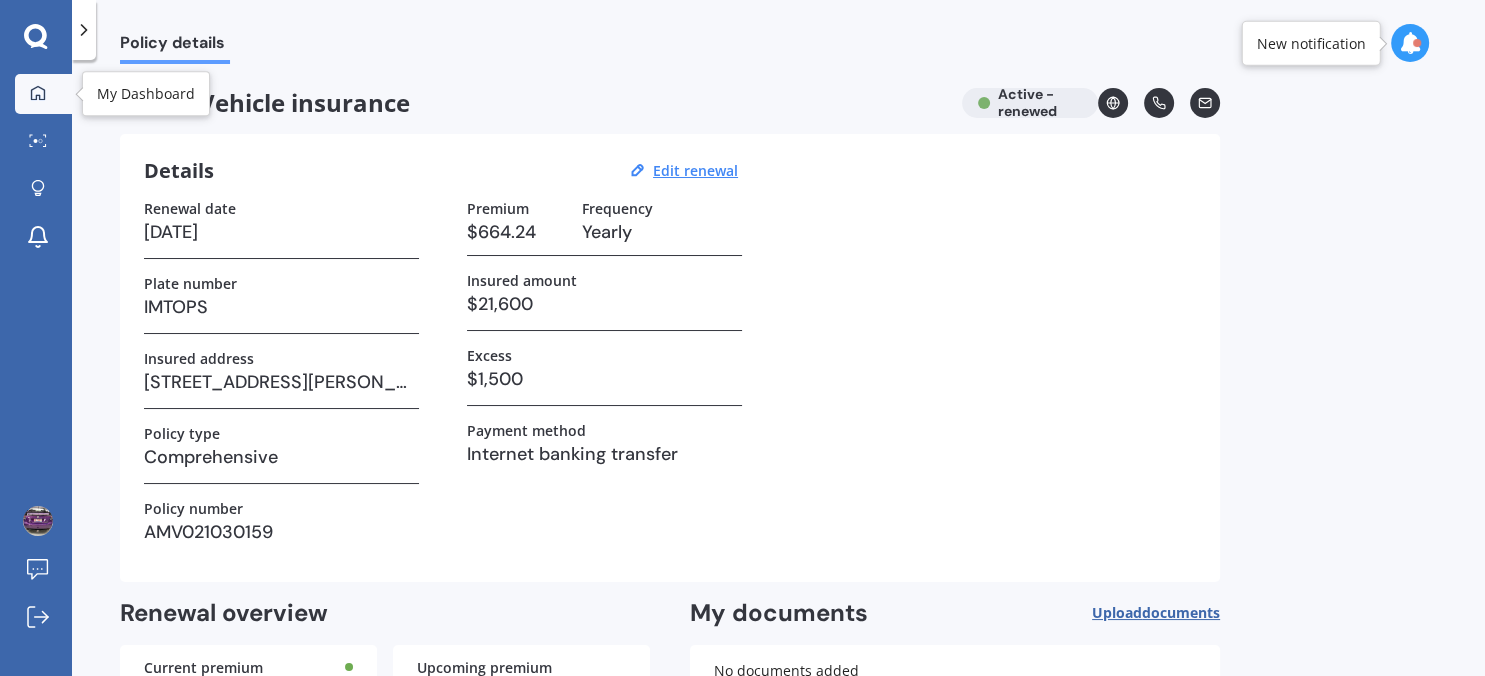 click at bounding box center (38, 94) 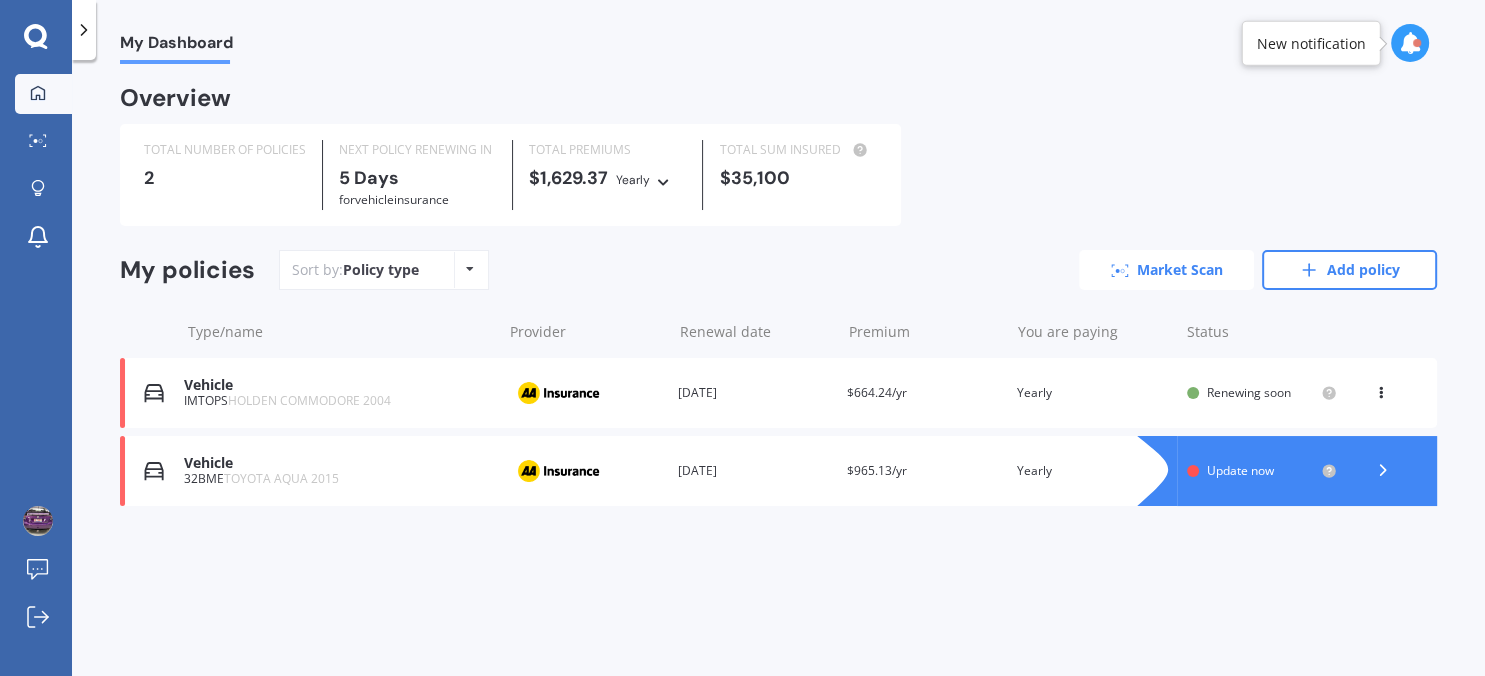 click on "Market Scan" at bounding box center [1166, 270] 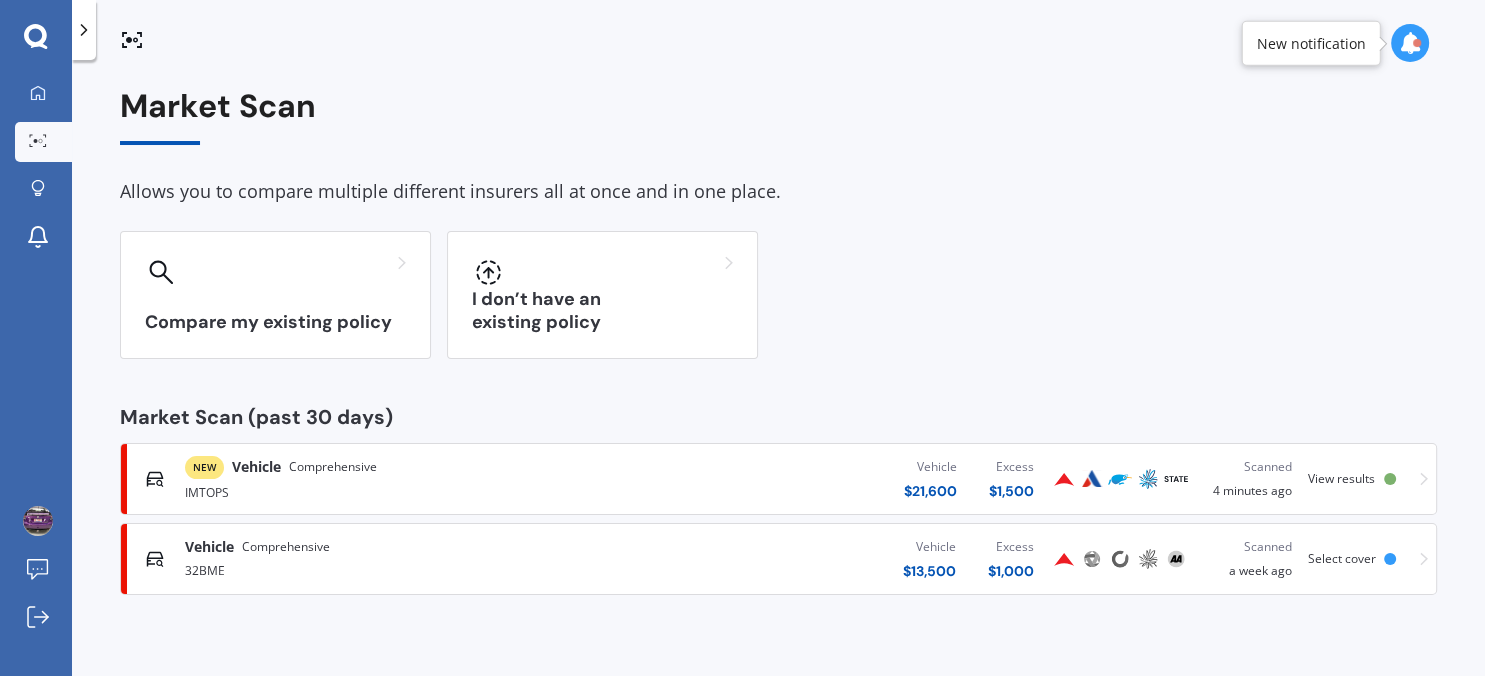 click on "View results" at bounding box center (1341, 478) 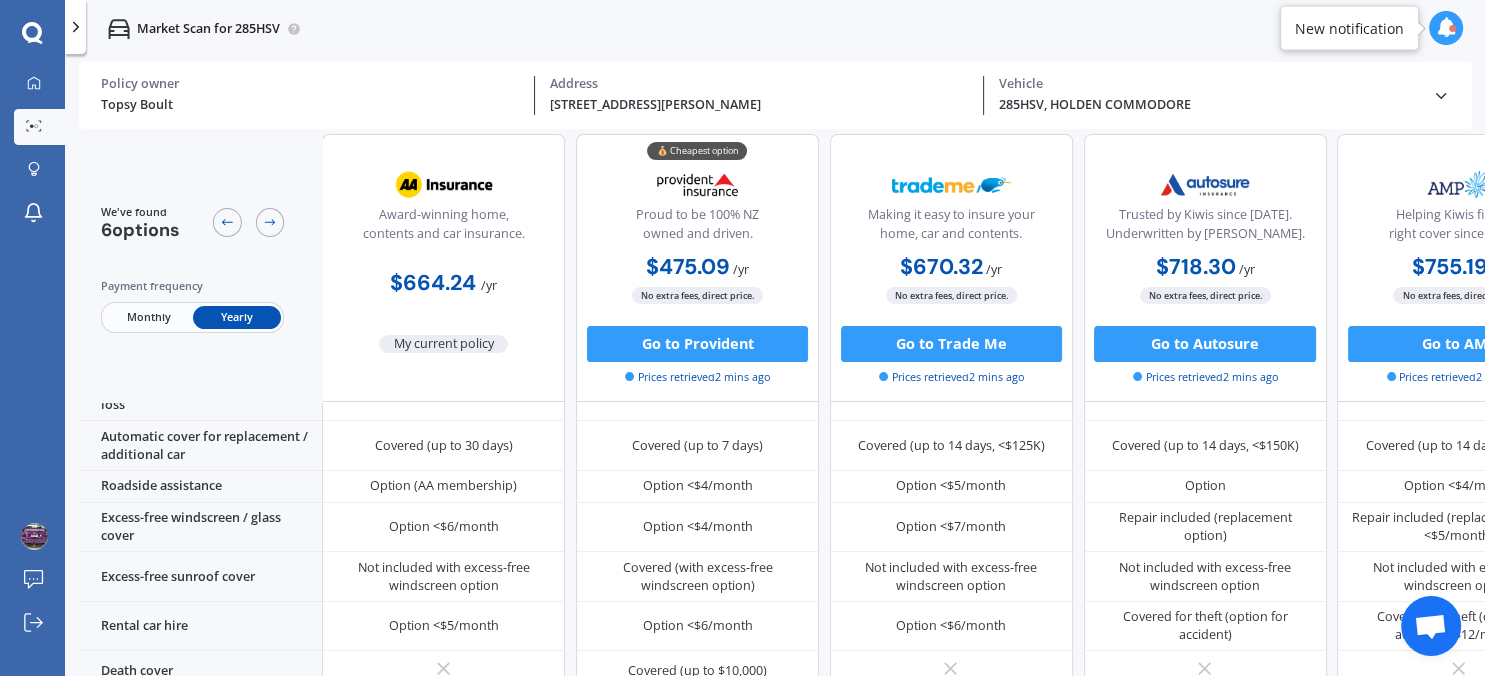 scroll, scrollTop: 699, scrollLeft: 0, axis: vertical 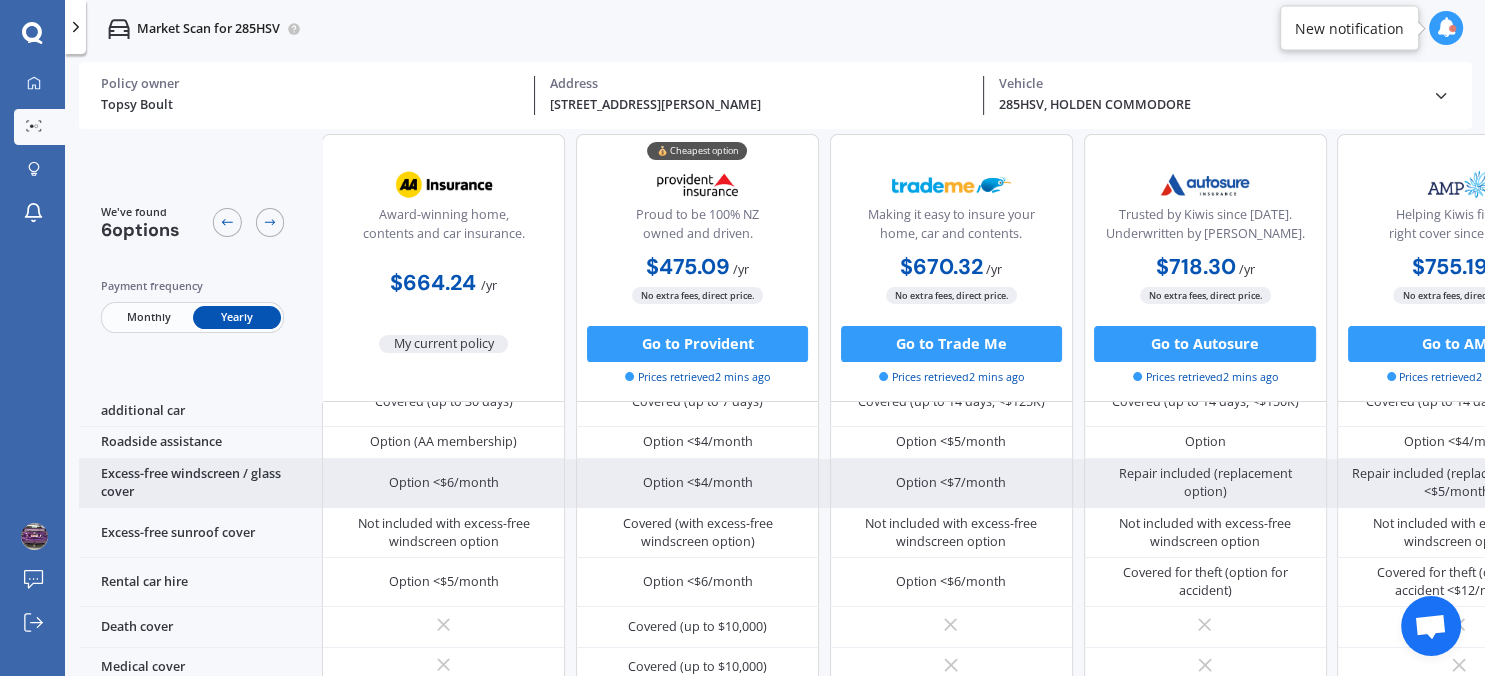 click on "Option <$4/month" at bounding box center [697, 483] 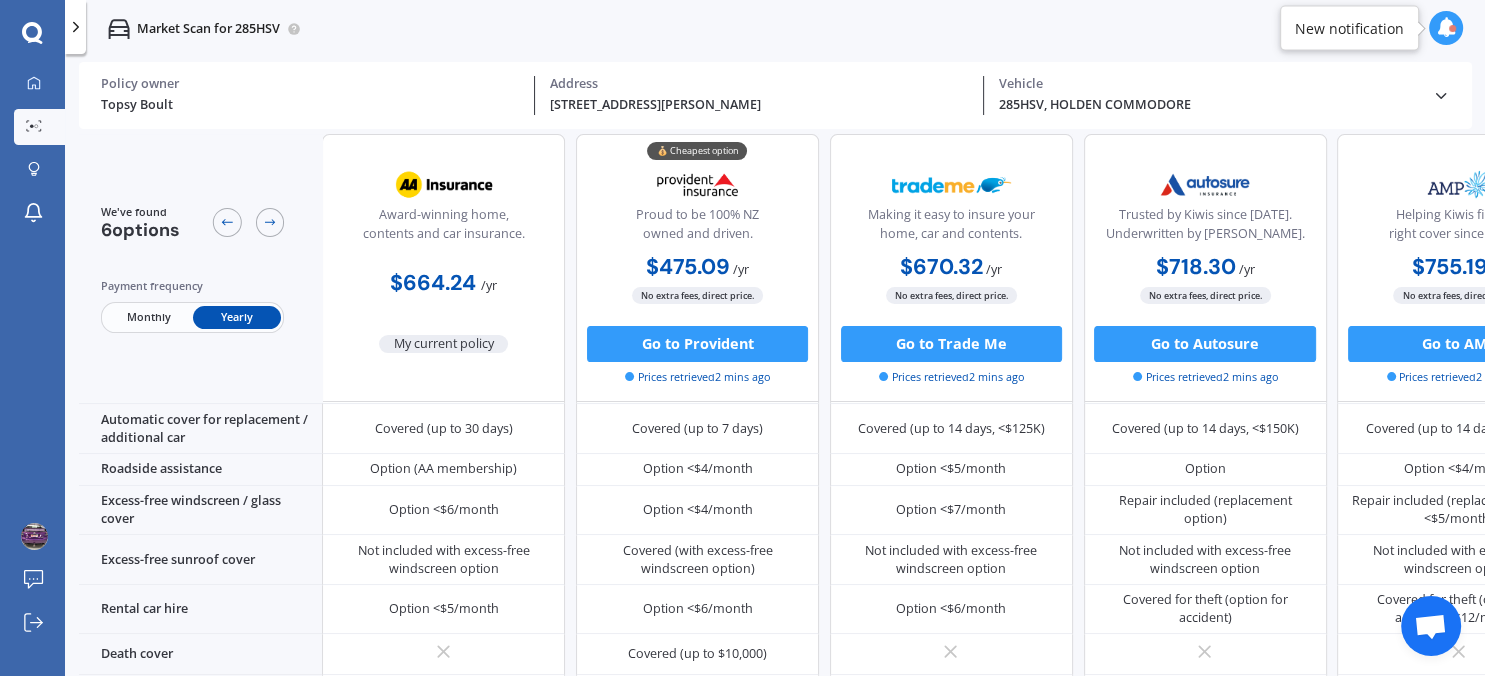 scroll, scrollTop: 583, scrollLeft: 0, axis: vertical 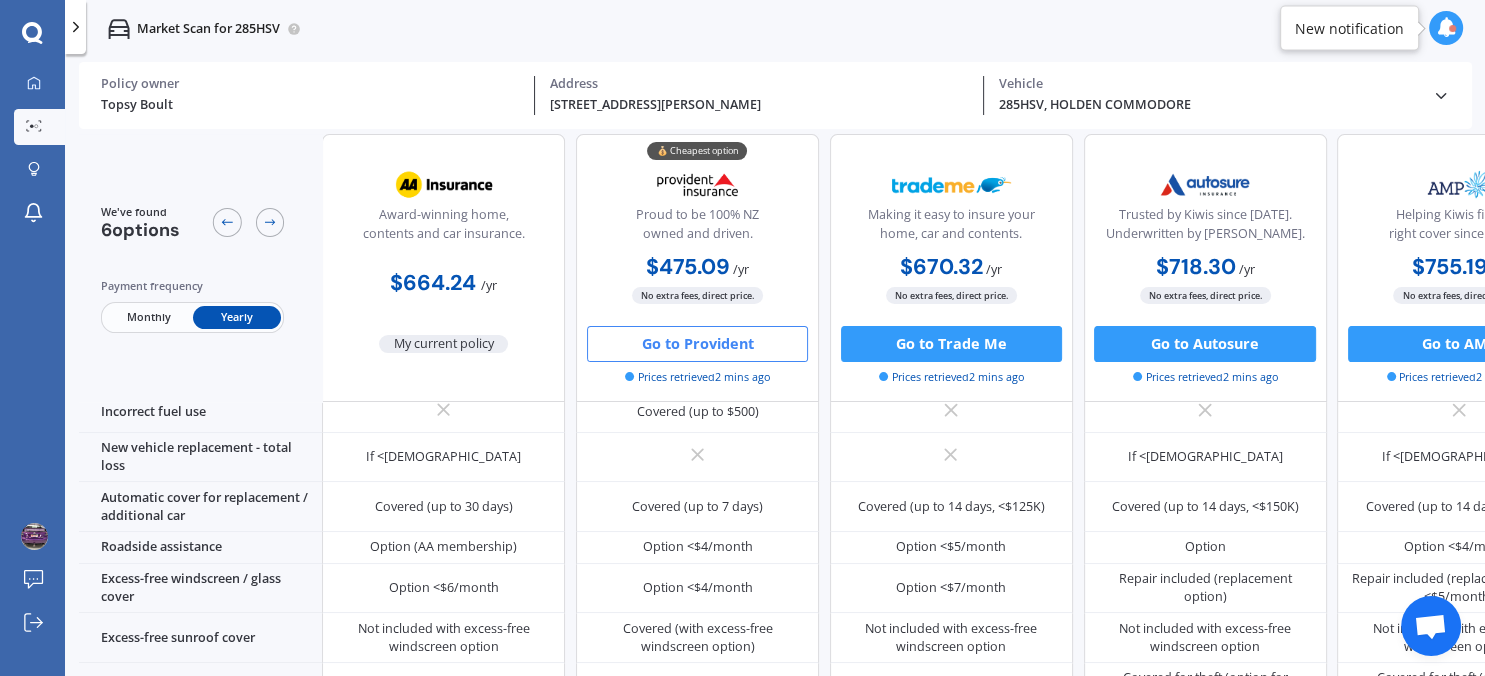 click on "Go to Provident" at bounding box center [697, 343] 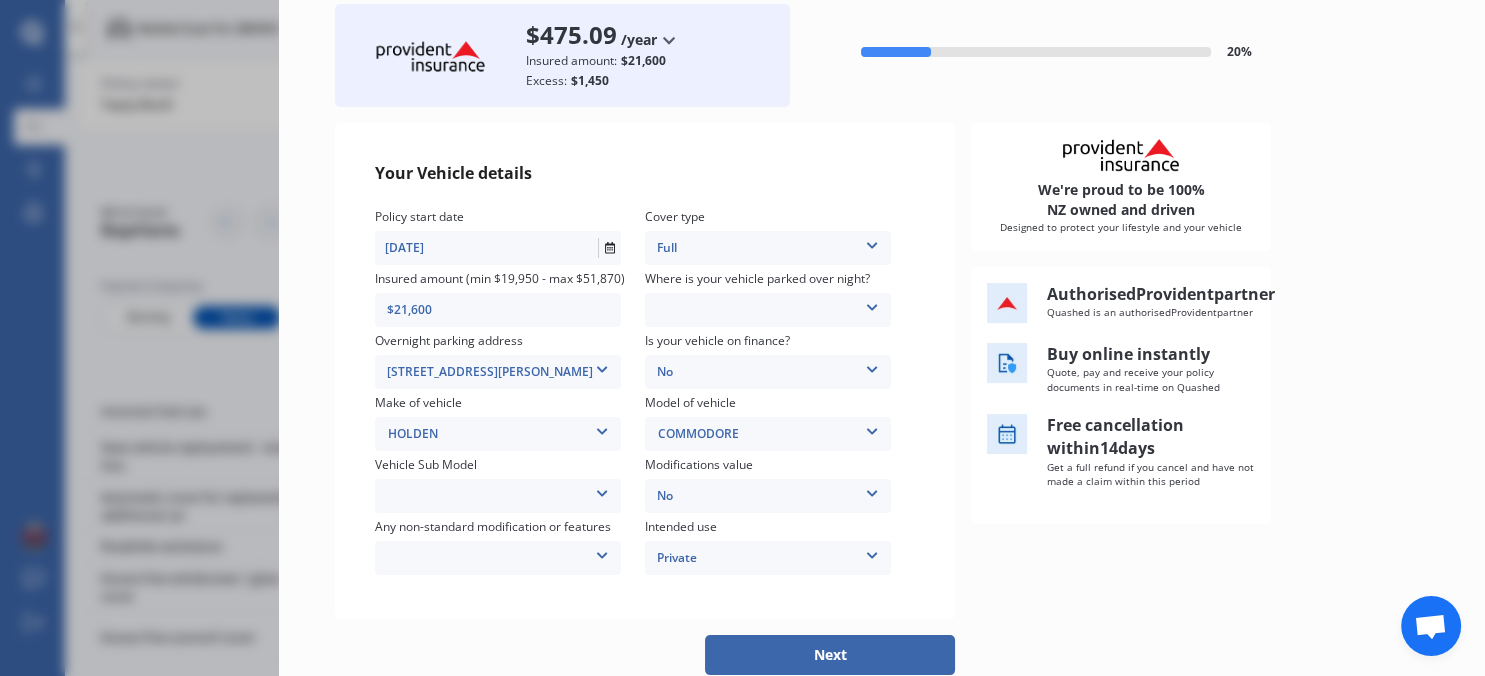 scroll, scrollTop: 194, scrollLeft: 0, axis: vertical 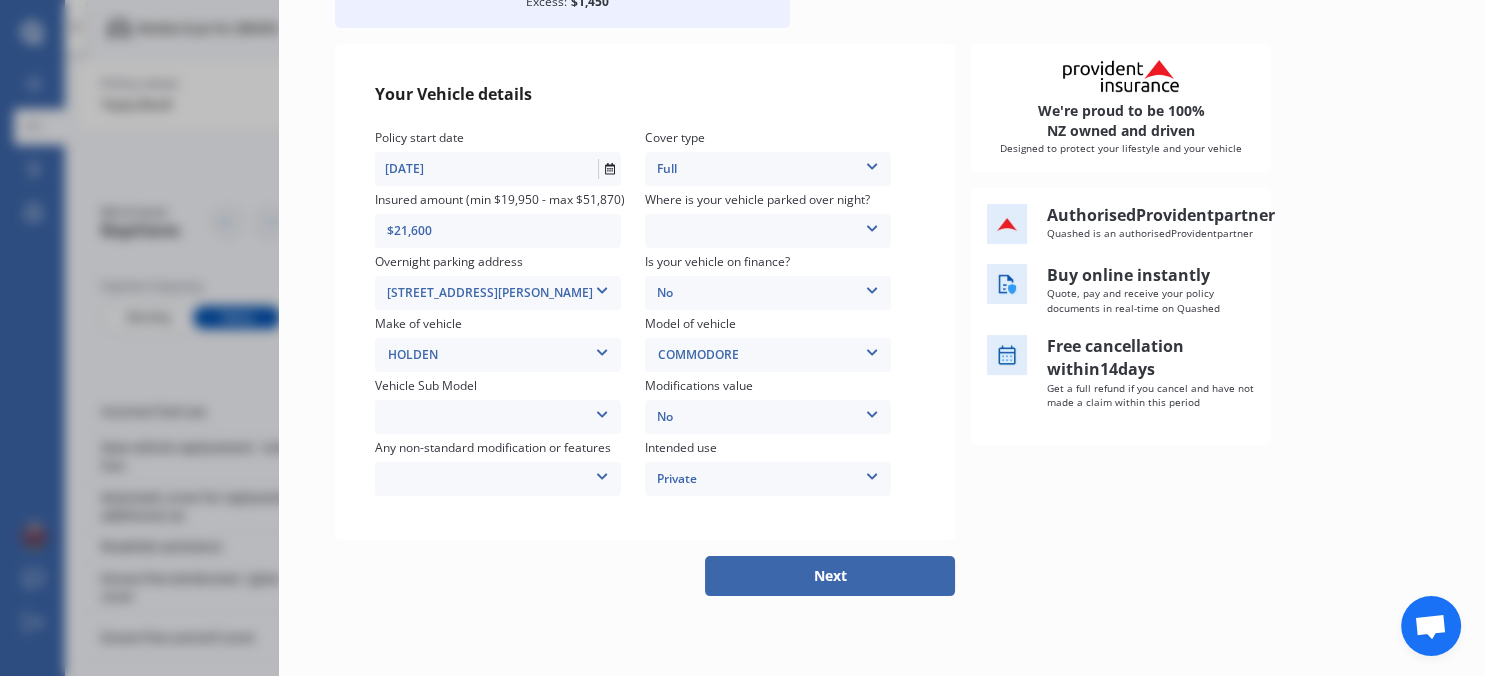 click at bounding box center [602, 473] 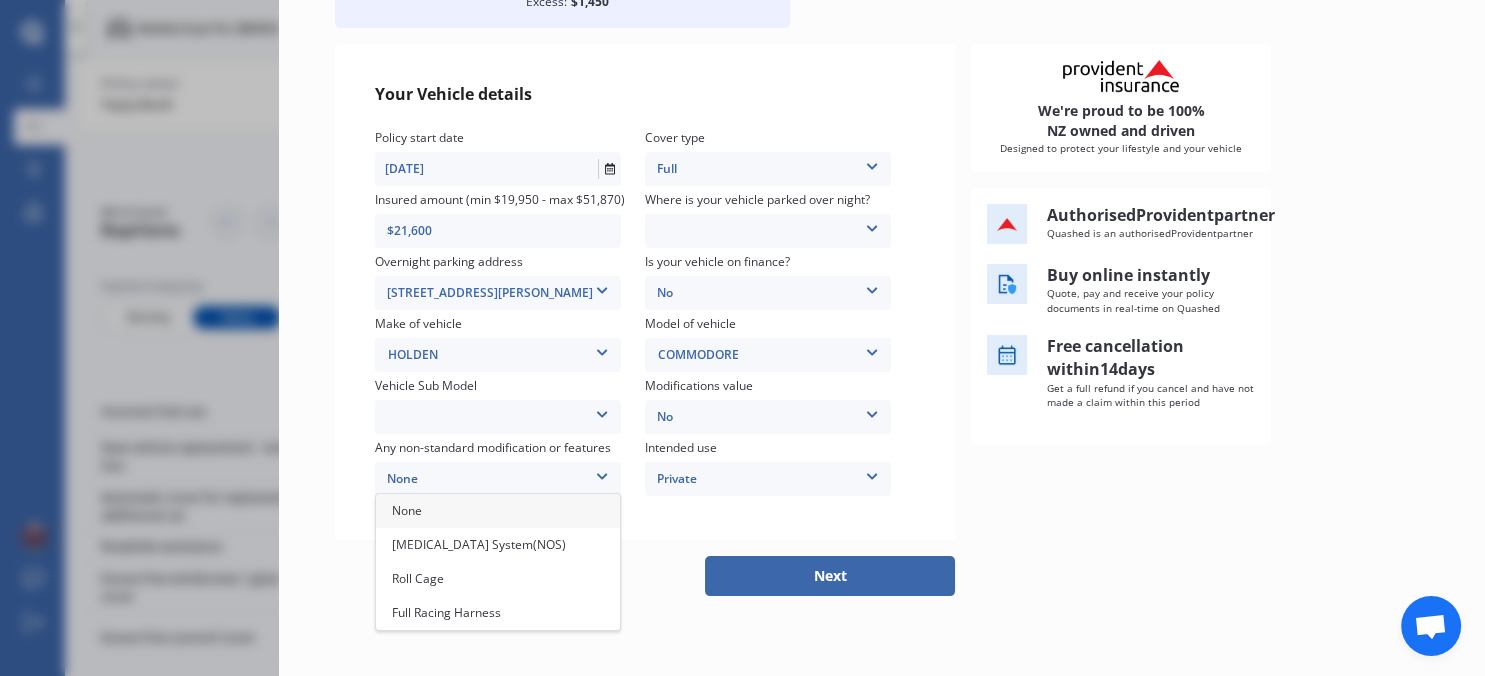 click on "None" at bounding box center [498, 479] 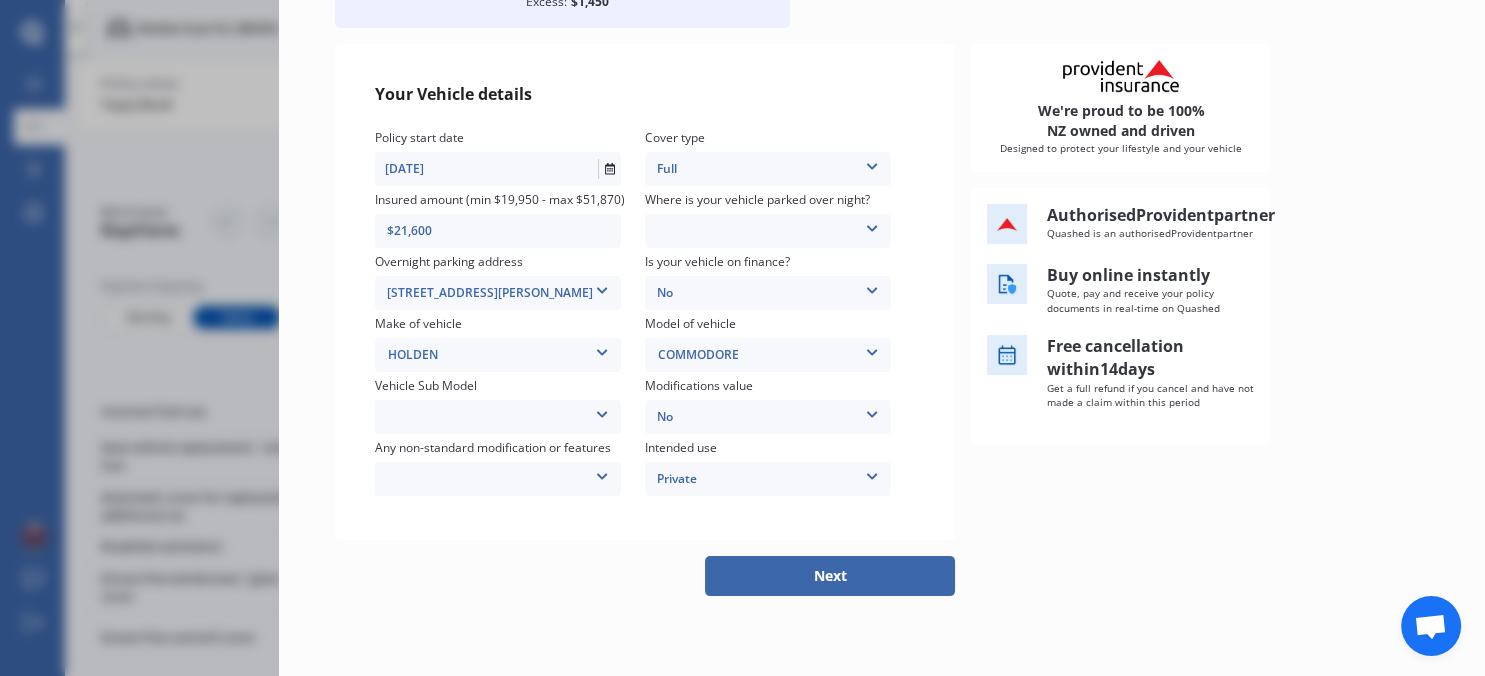 click at bounding box center [872, 225] 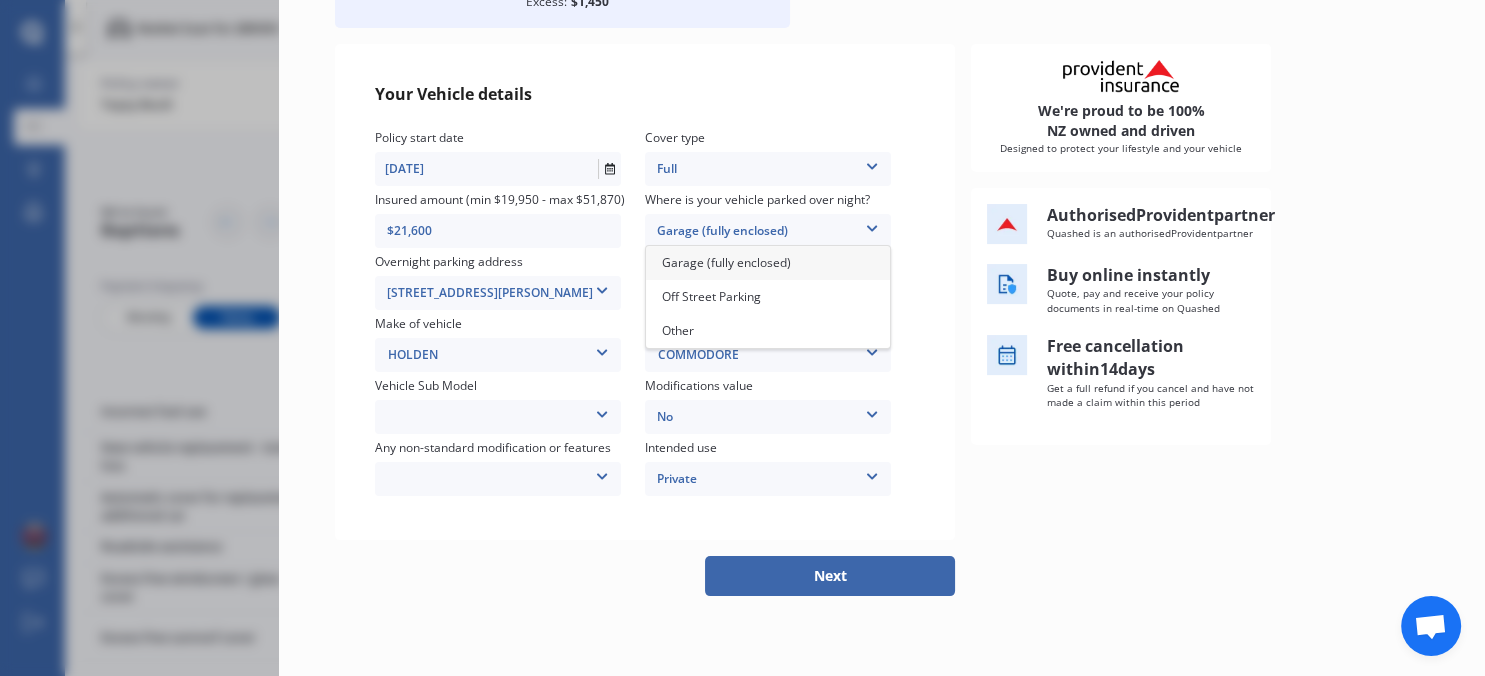 click on "Garage (fully enclosed)" at bounding box center (726, 262) 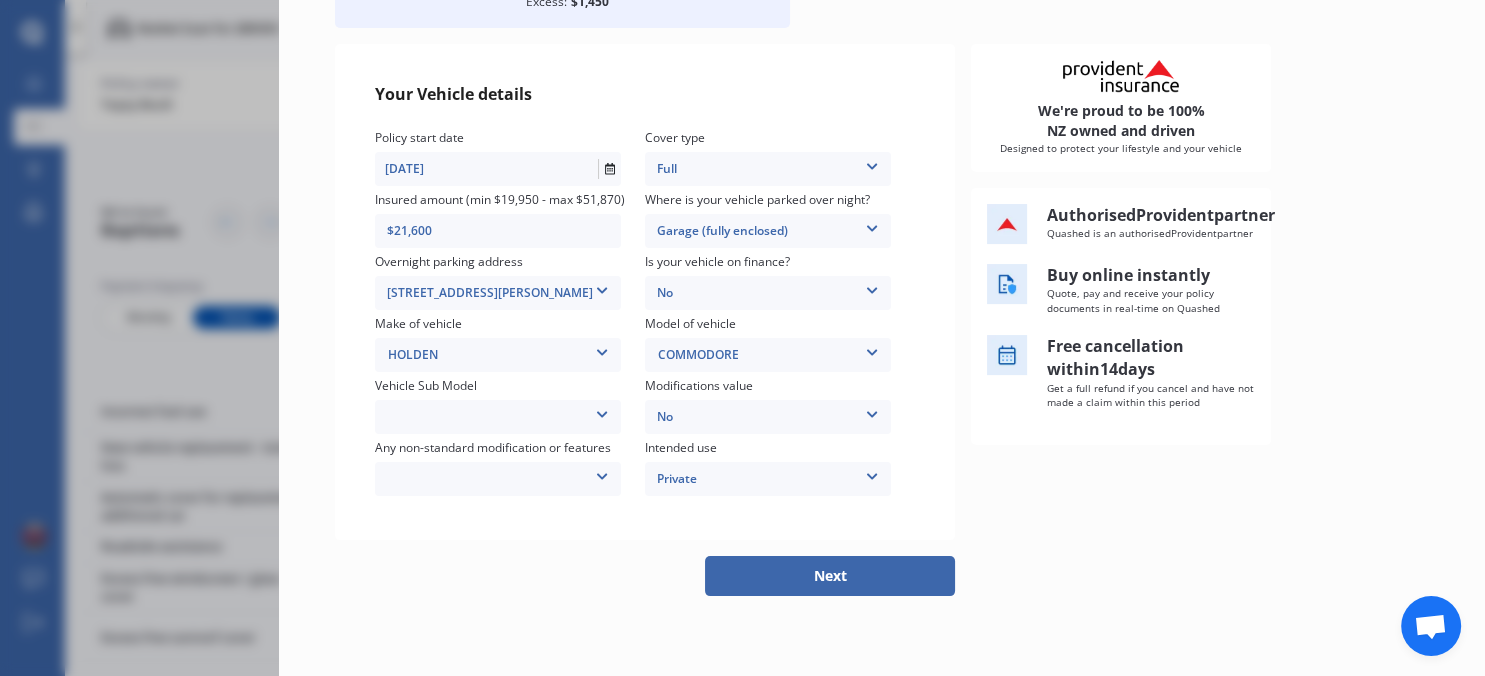 click at bounding box center [872, 287] 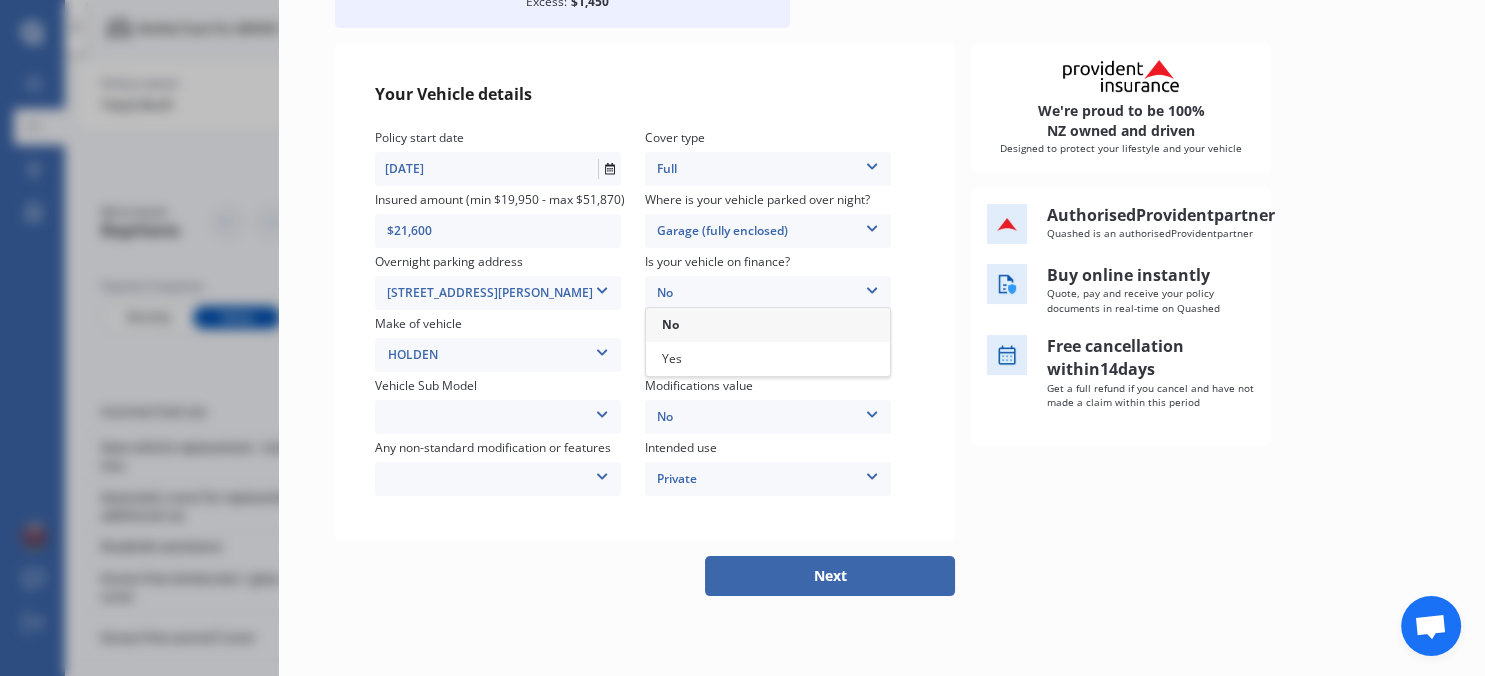 click at bounding box center (872, 287) 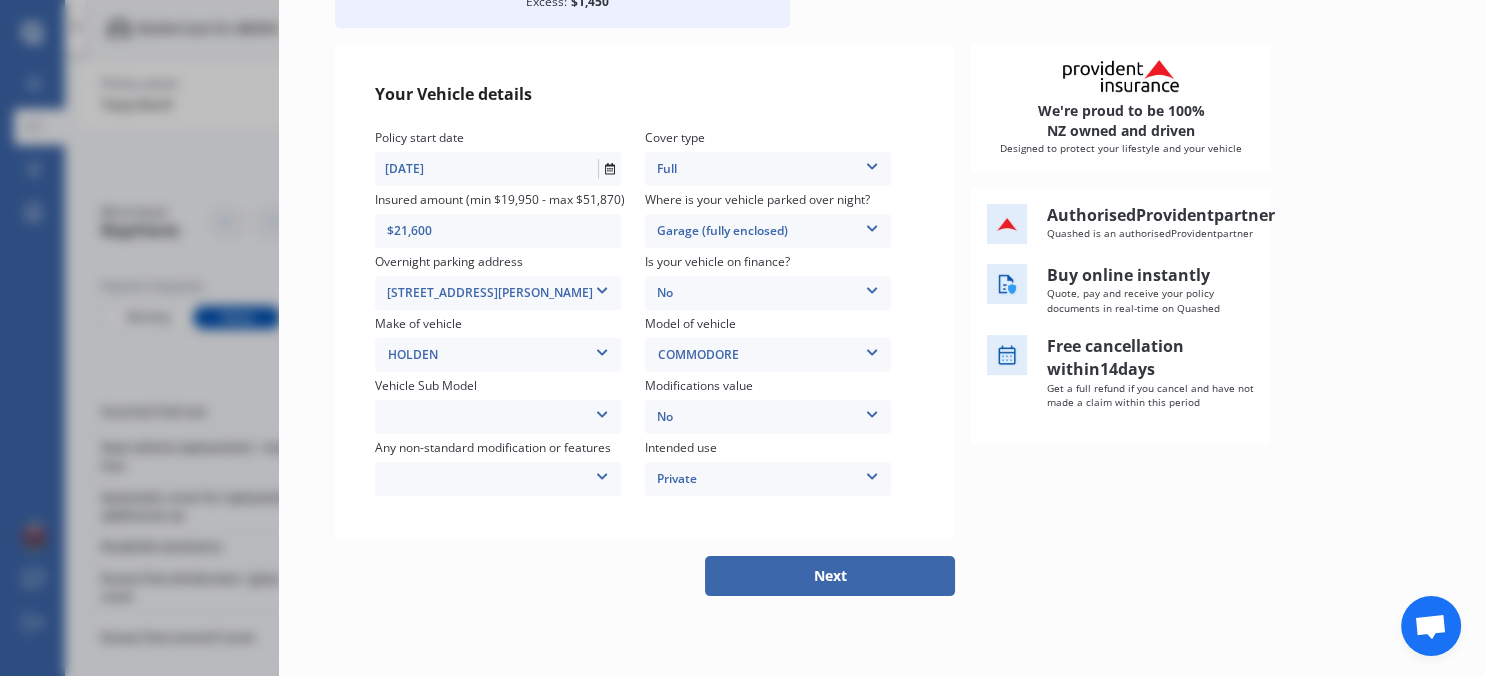 click on "No" at bounding box center (768, 417) 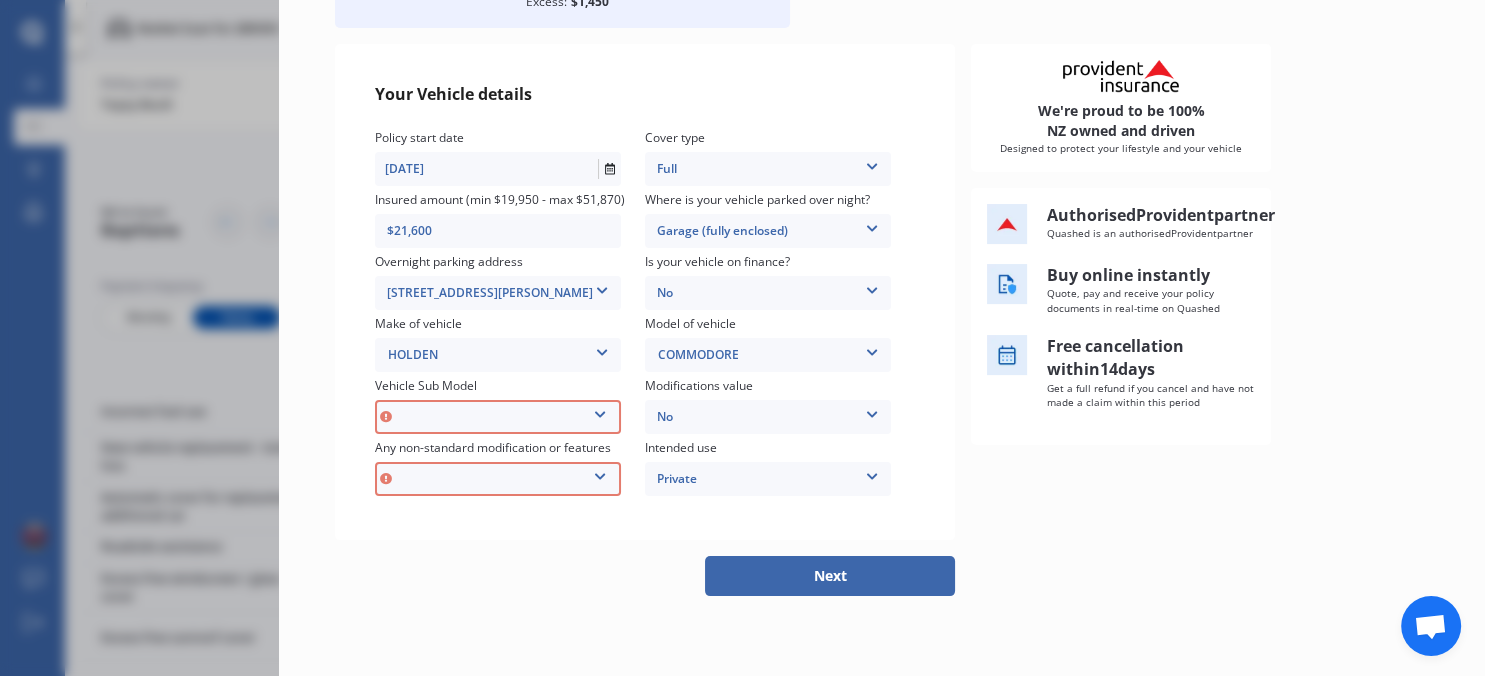 click at bounding box center [600, 411] 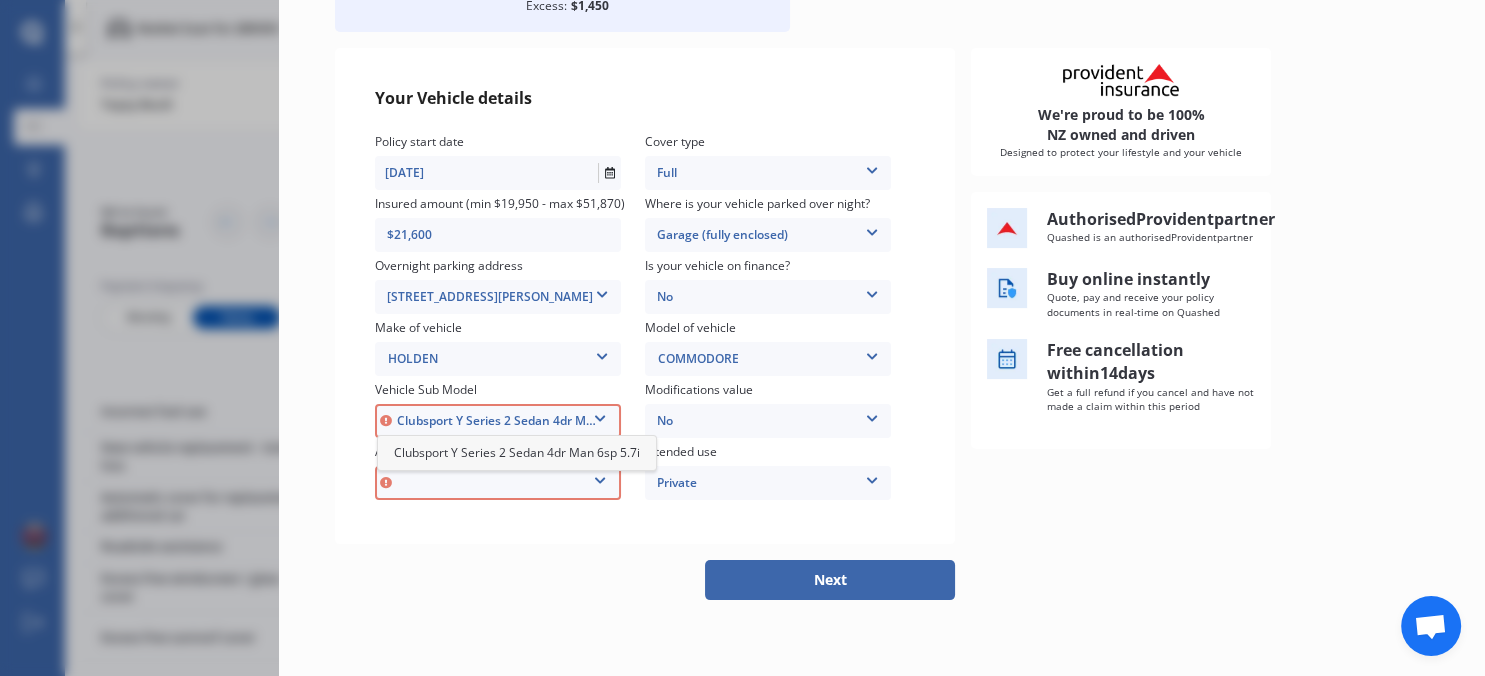 scroll, scrollTop: 194, scrollLeft: 0, axis: vertical 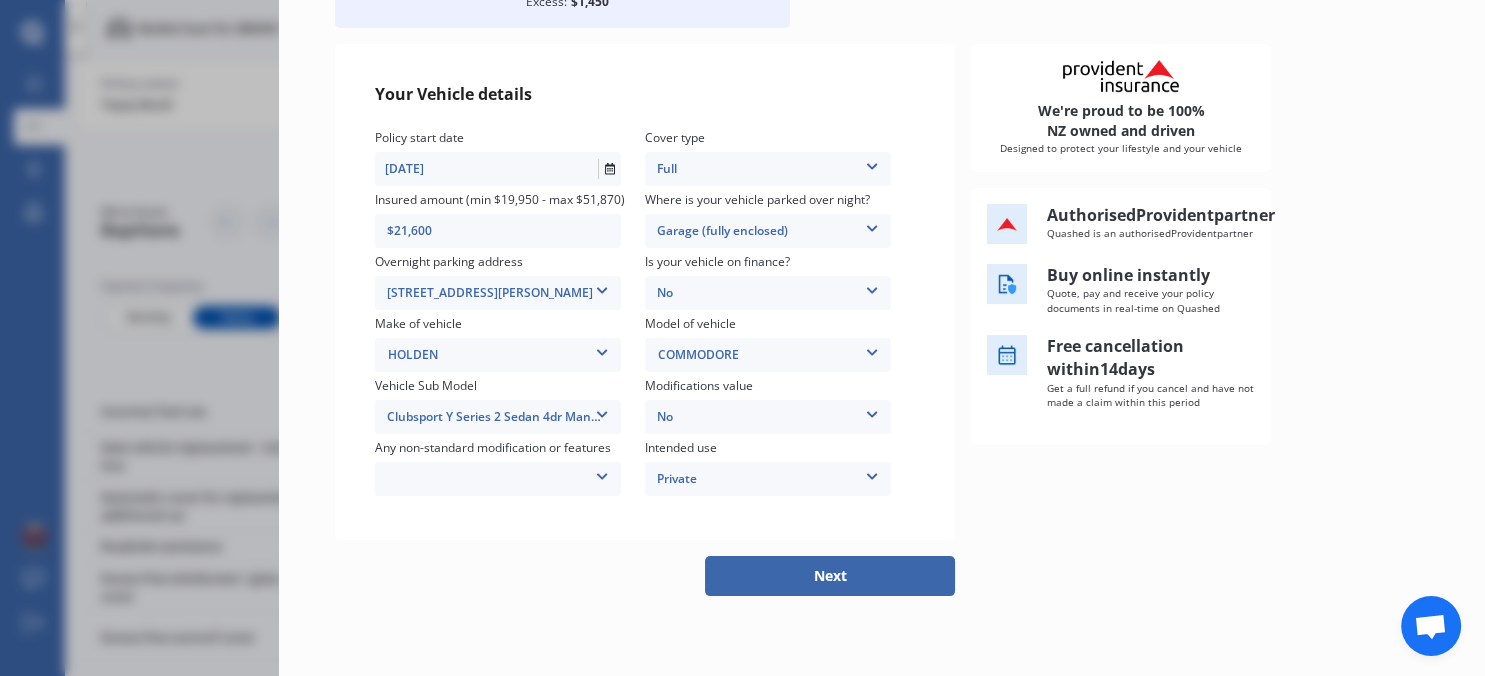 click on "Next" at bounding box center (645, 576) 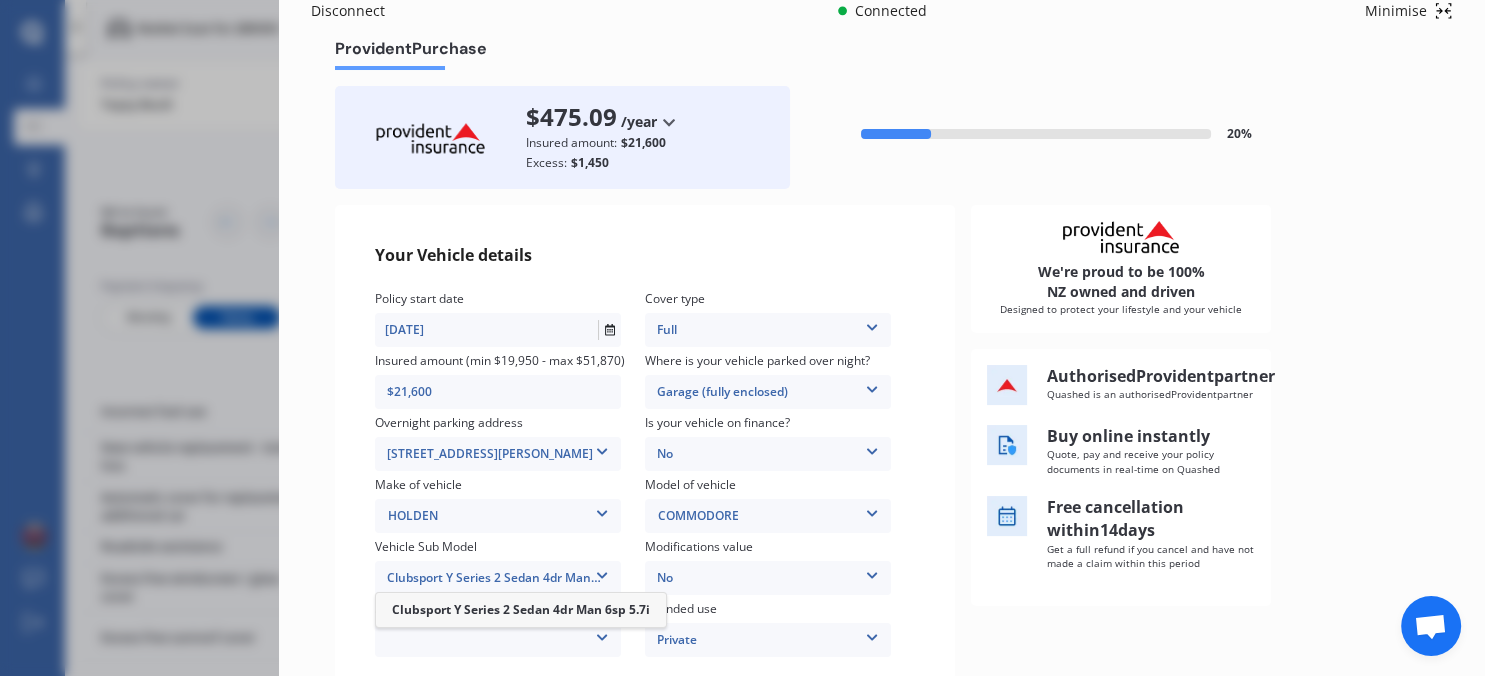 scroll, scrollTop: 0, scrollLeft: 0, axis: both 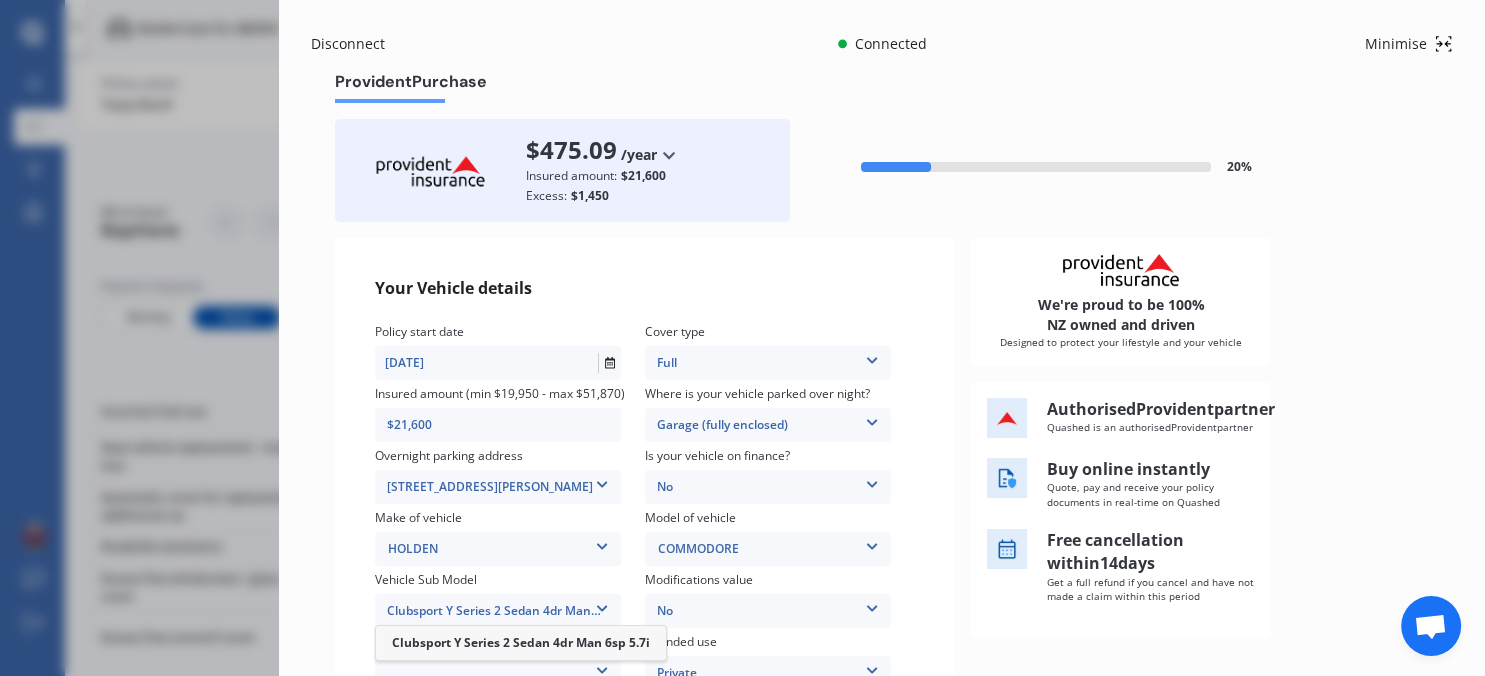 click on "Disconnect" at bounding box center (359, 44) 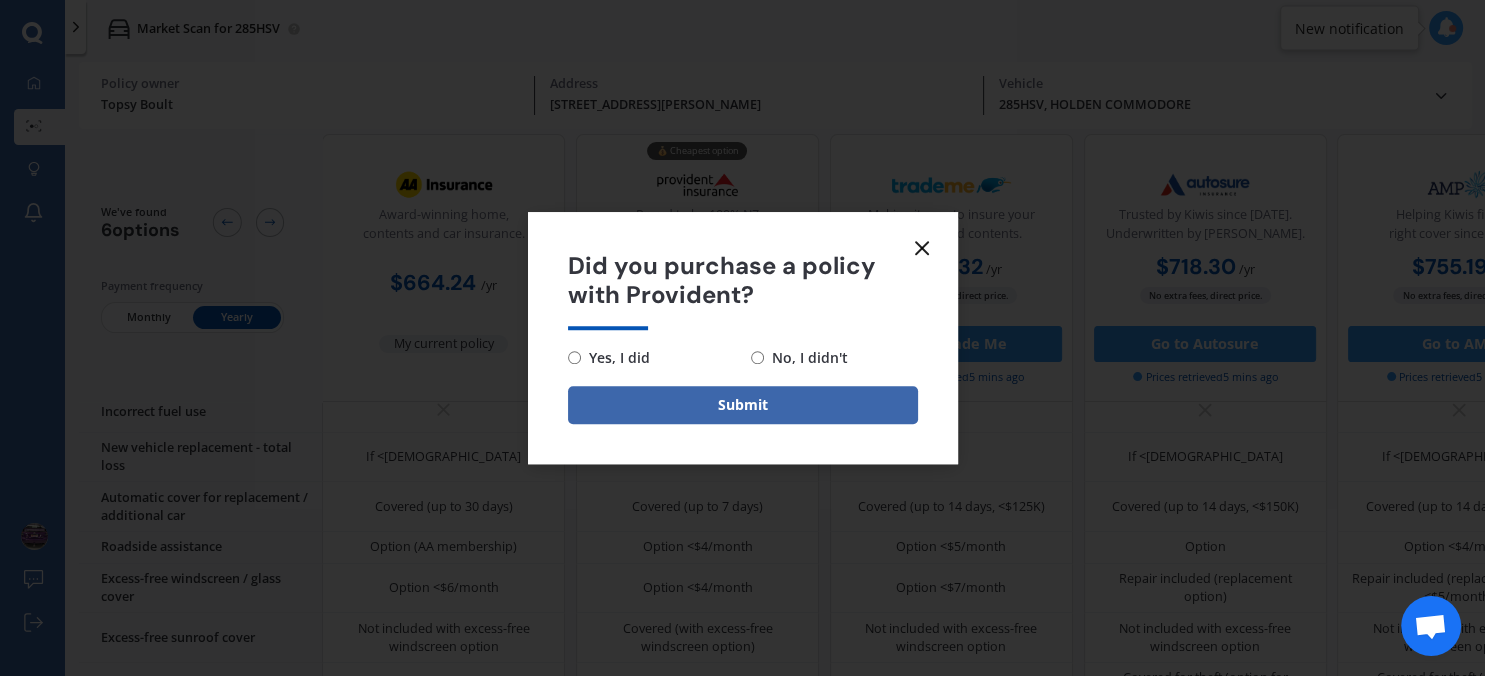 click on "No, I didn't" at bounding box center [757, 357] 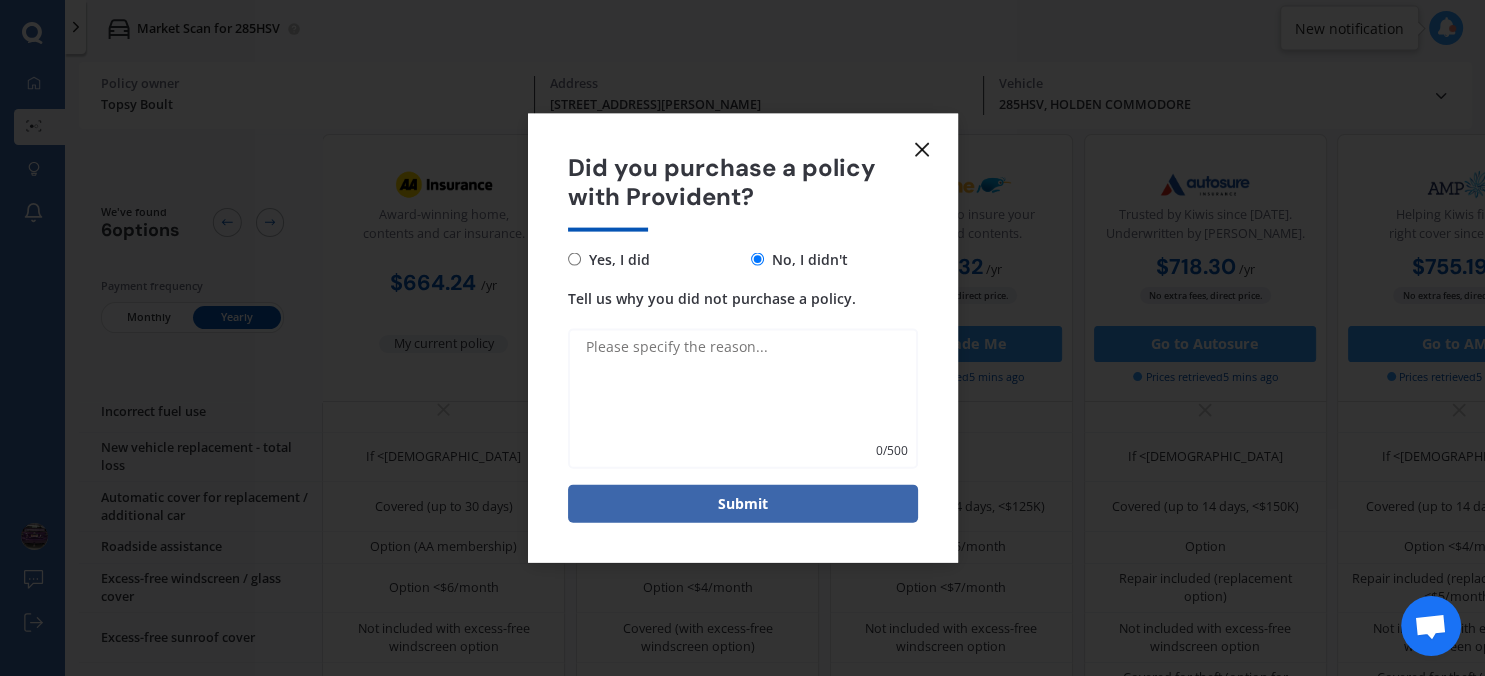 click on "Tell us why you did not purchase a policy." at bounding box center (743, 398) 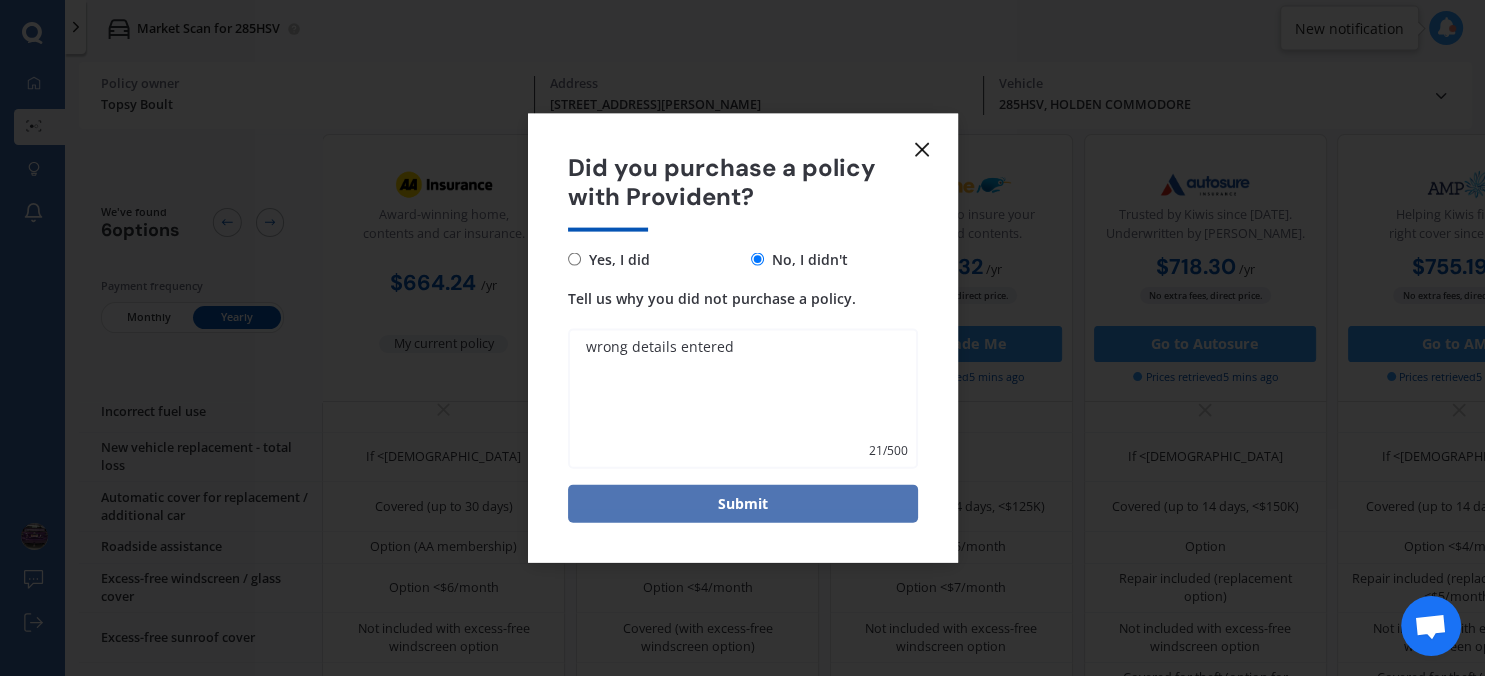 type on "wrong details entered" 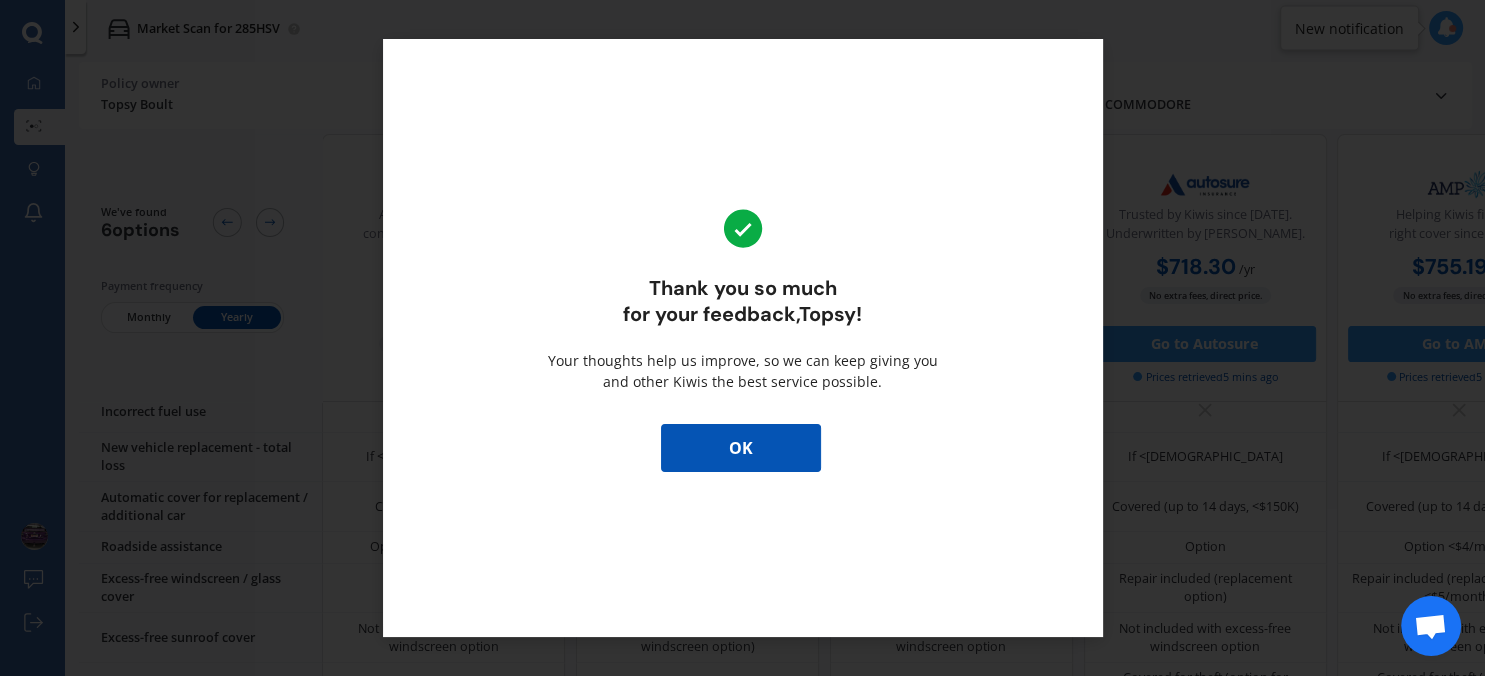 click on "OK" at bounding box center (741, 448) 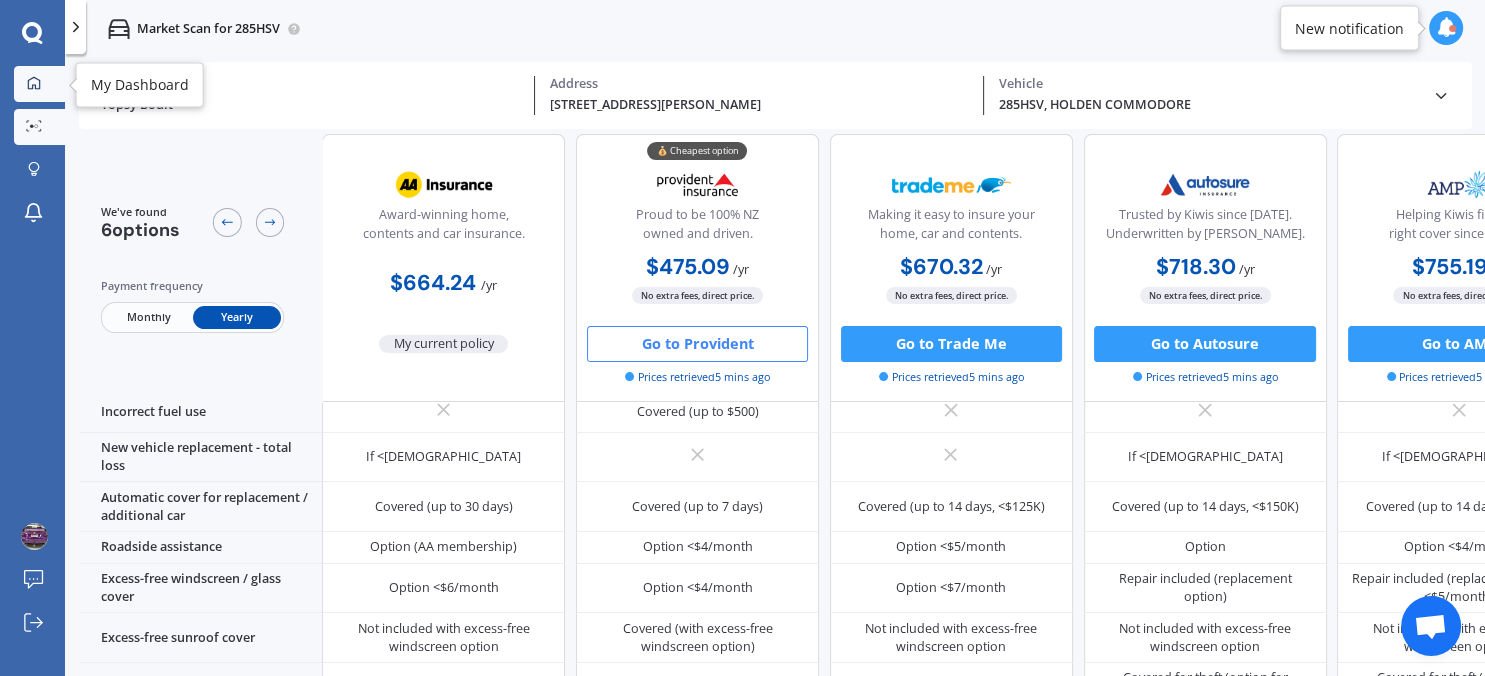 click 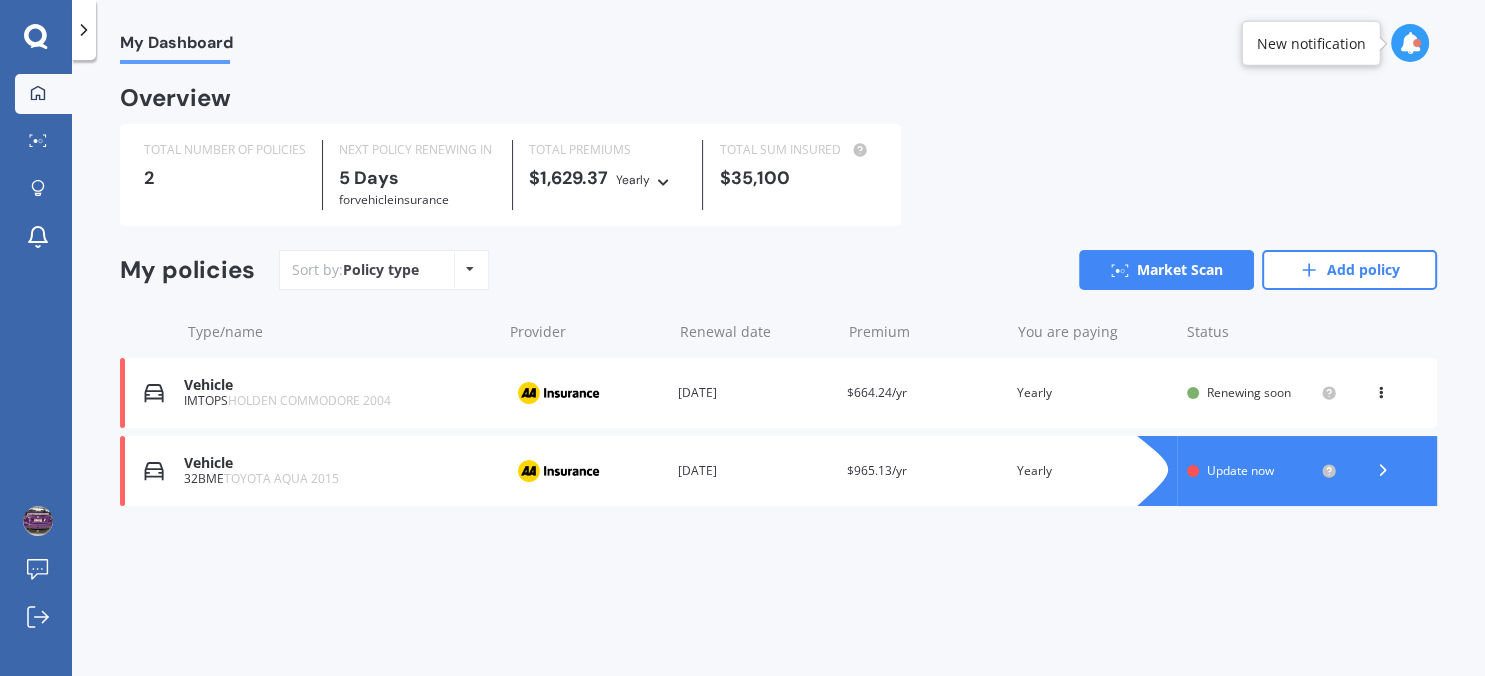 click on "Vehicle" at bounding box center [338, 385] 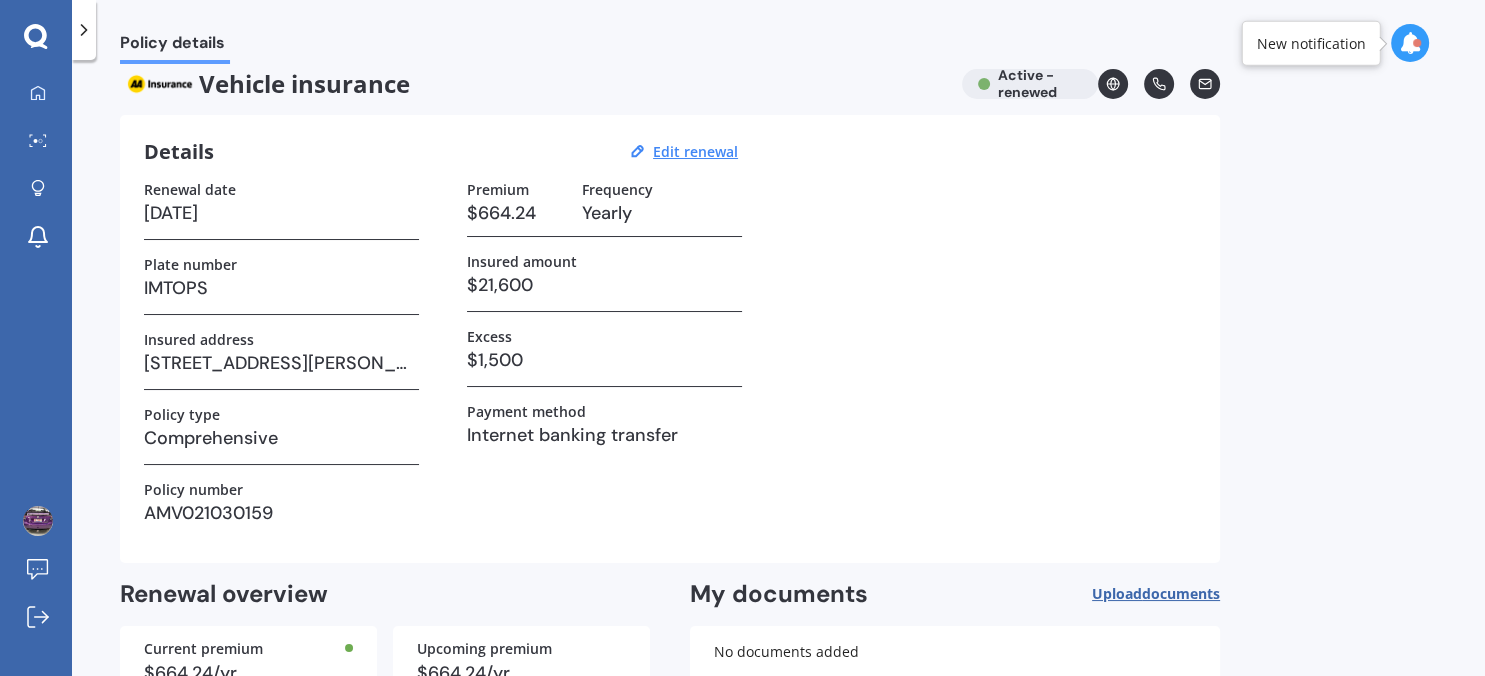 scroll, scrollTop: 0, scrollLeft: 0, axis: both 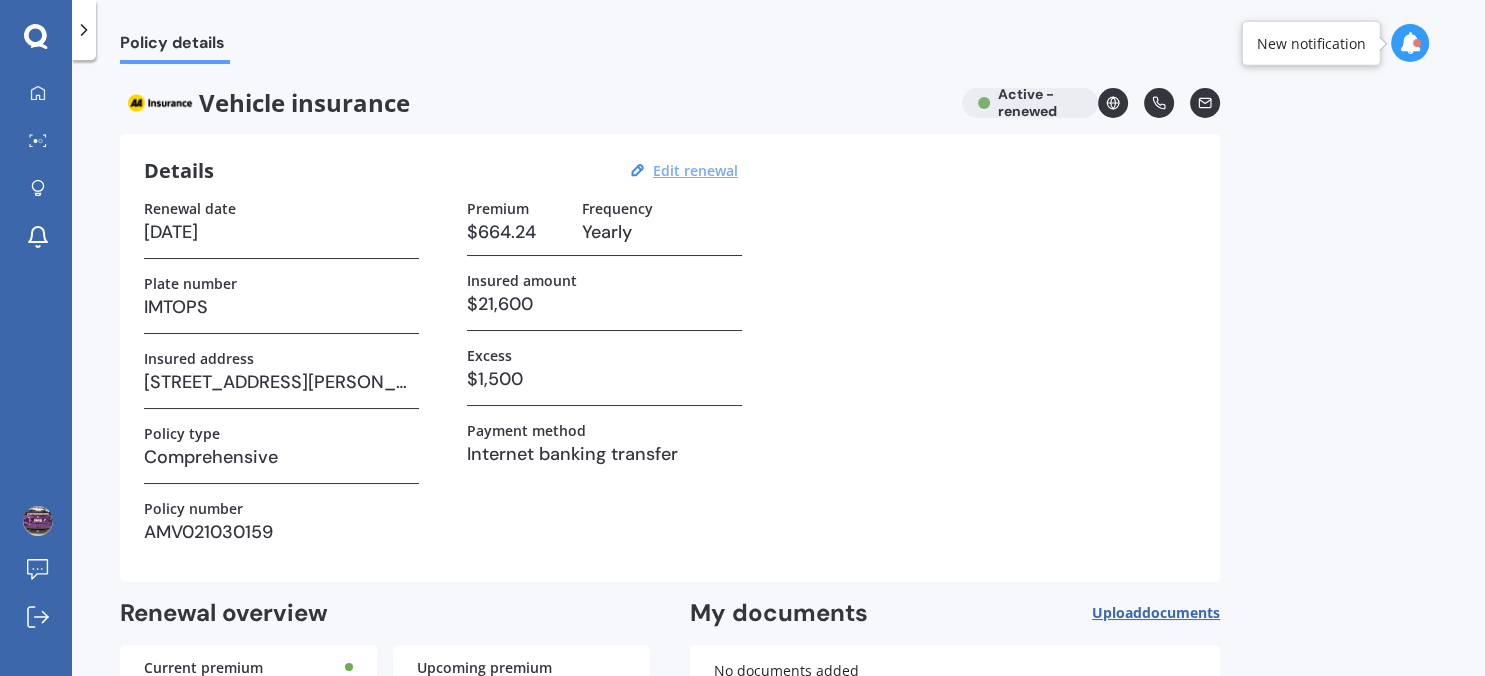click on "Edit renewal" at bounding box center (695, 170) 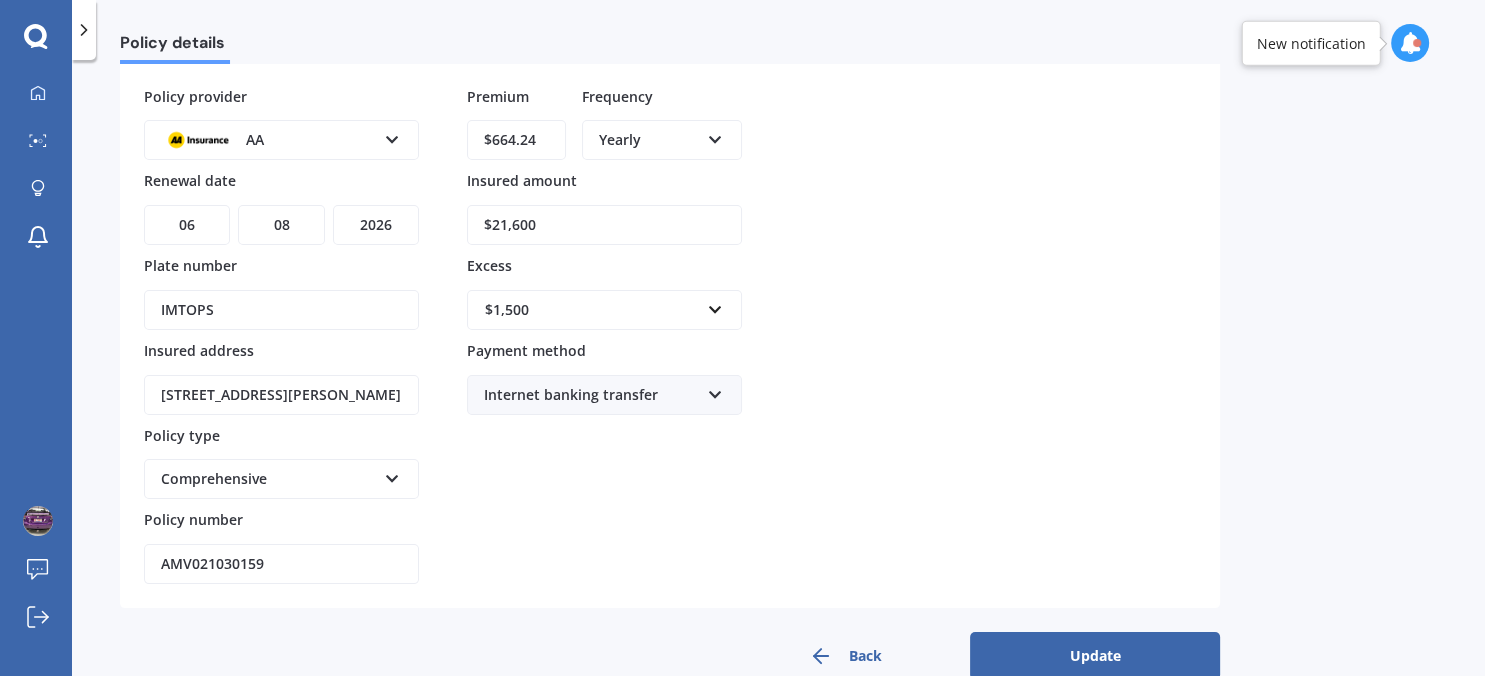 scroll, scrollTop: 185, scrollLeft: 0, axis: vertical 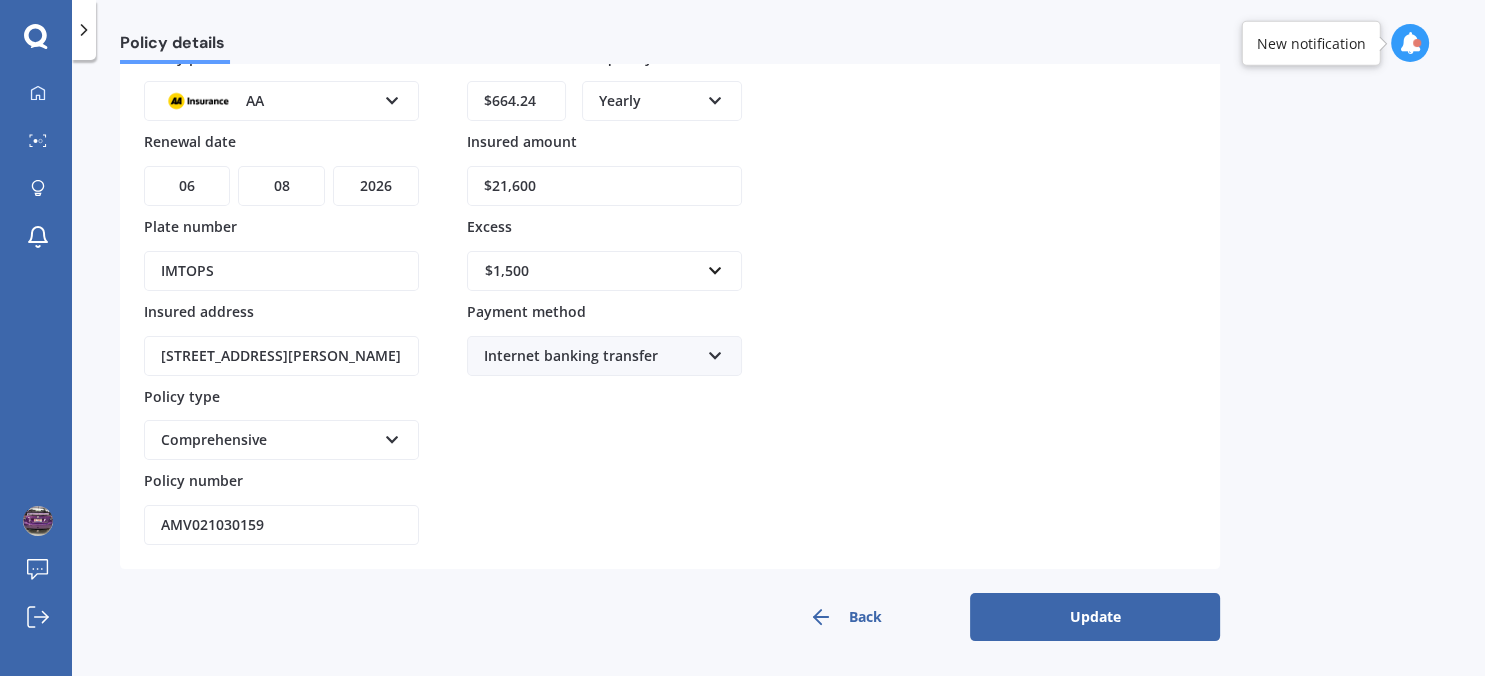click on "Update" at bounding box center [1095, 617] 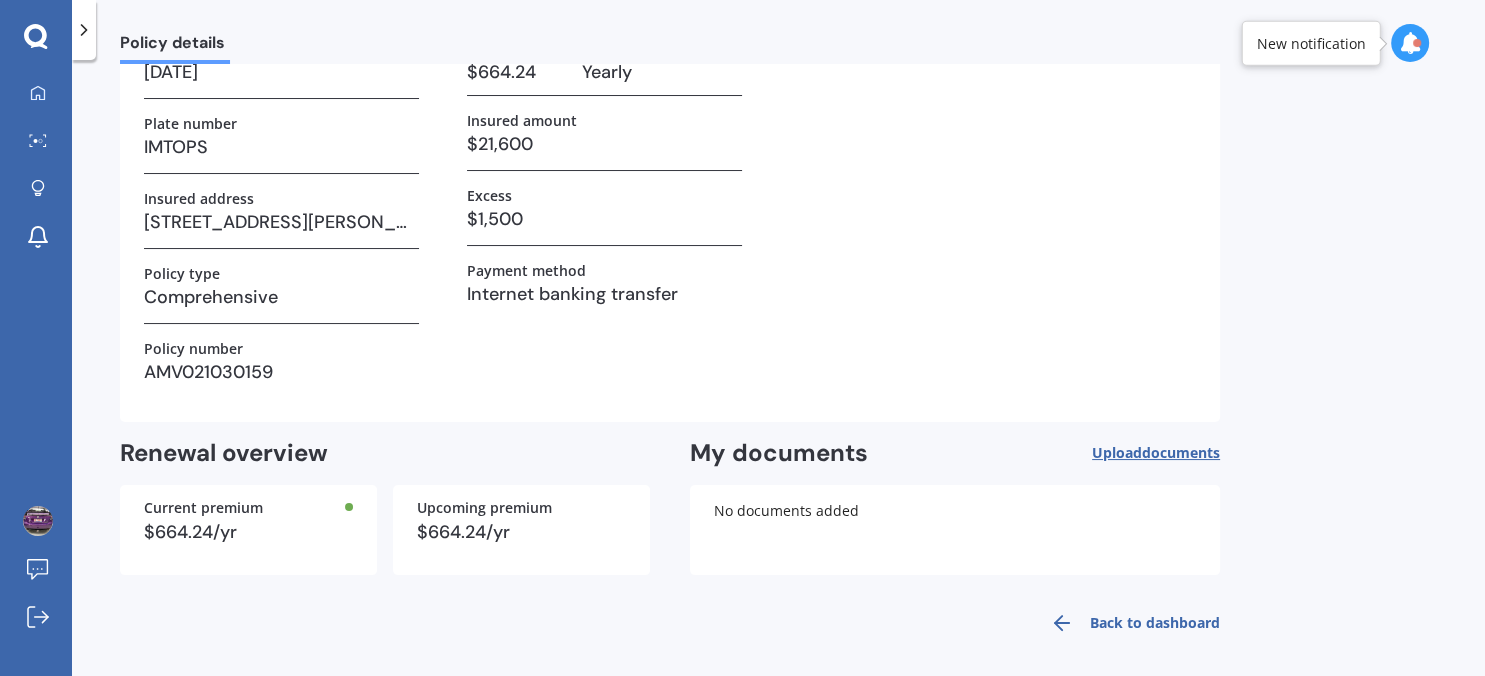 scroll, scrollTop: 166, scrollLeft: 0, axis: vertical 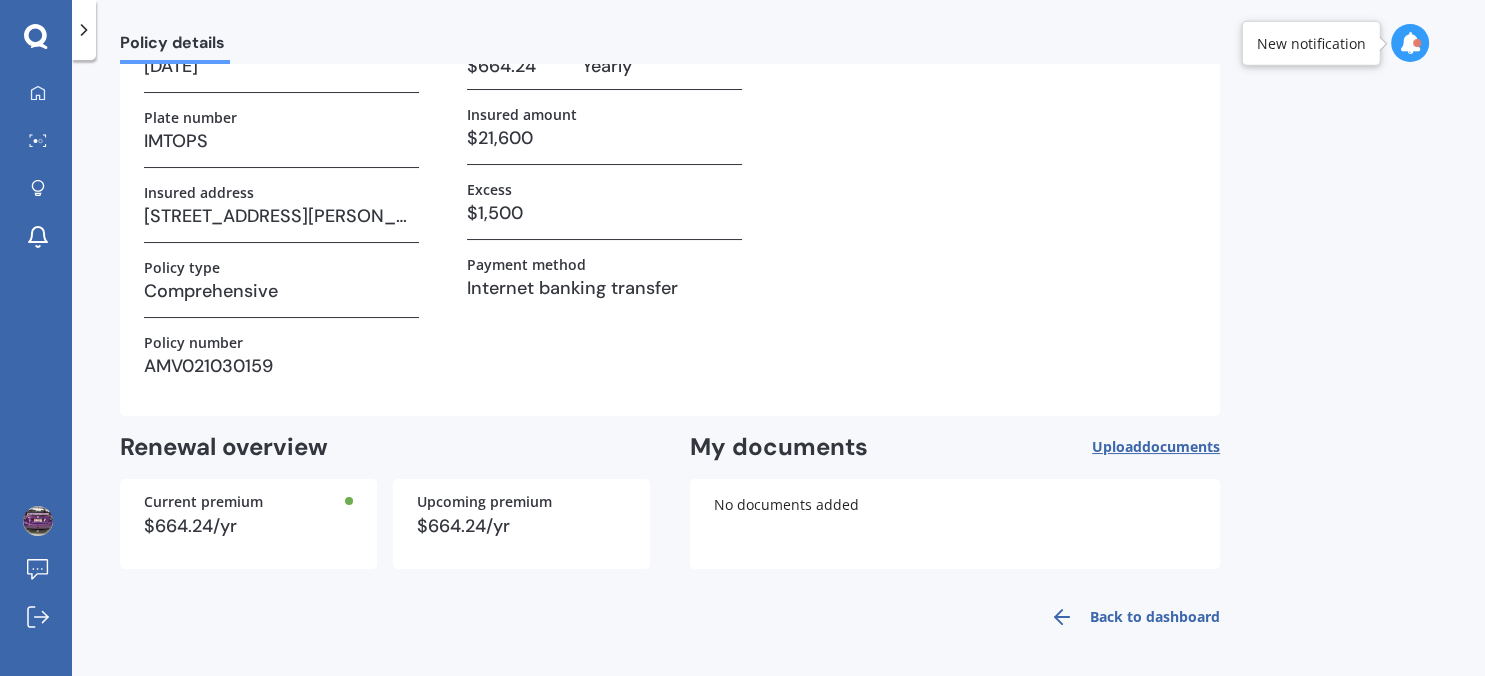 click on "$664.24/yr" at bounding box center [248, 526] 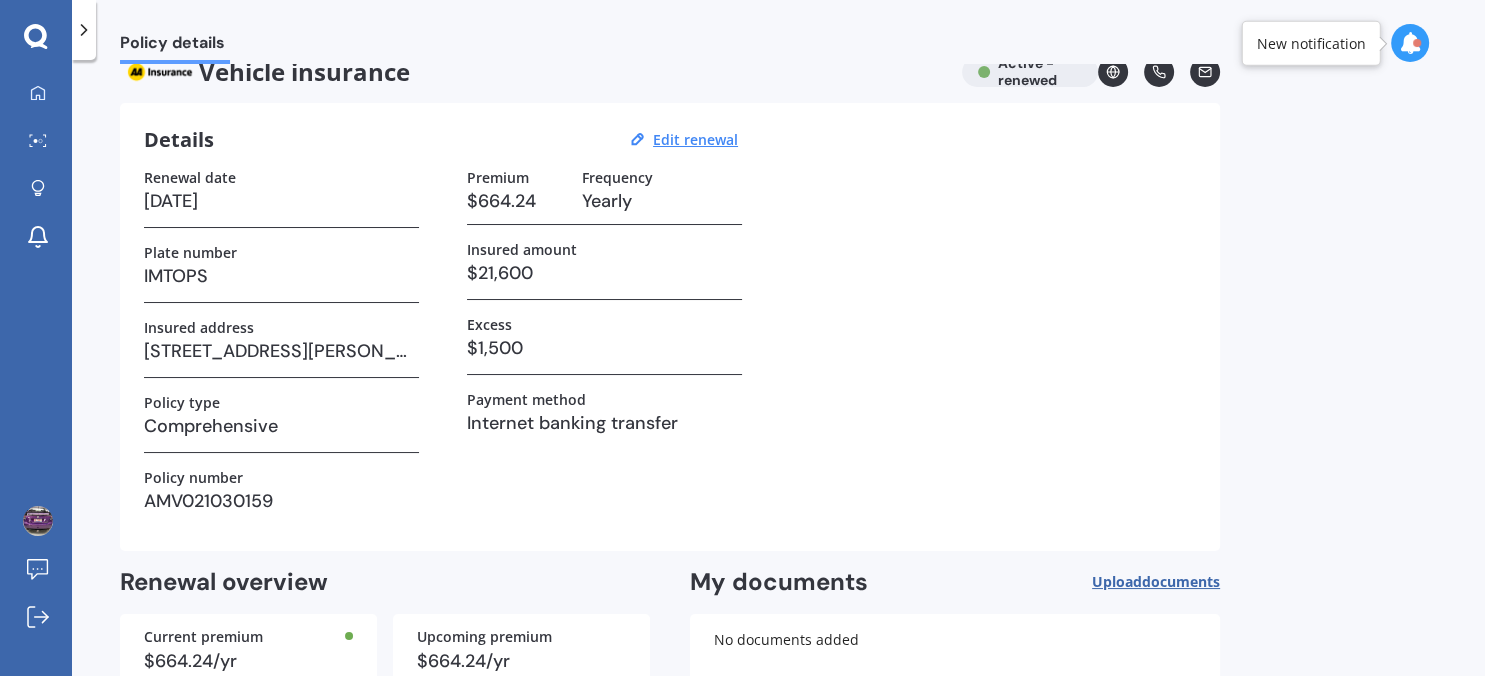 scroll, scrollTop: 0, scrollLeft: 0, axis: both 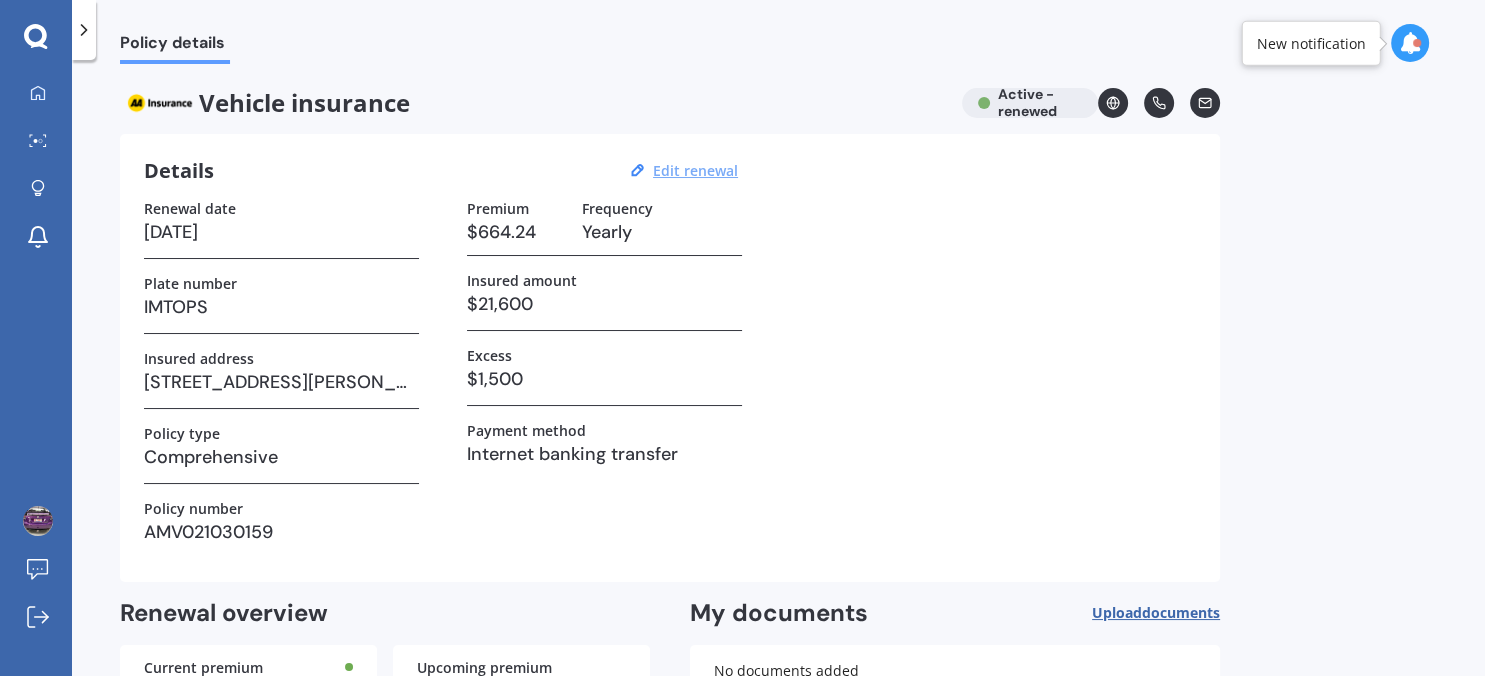 click on "Edit renewal" at bounding box center (695, 170) 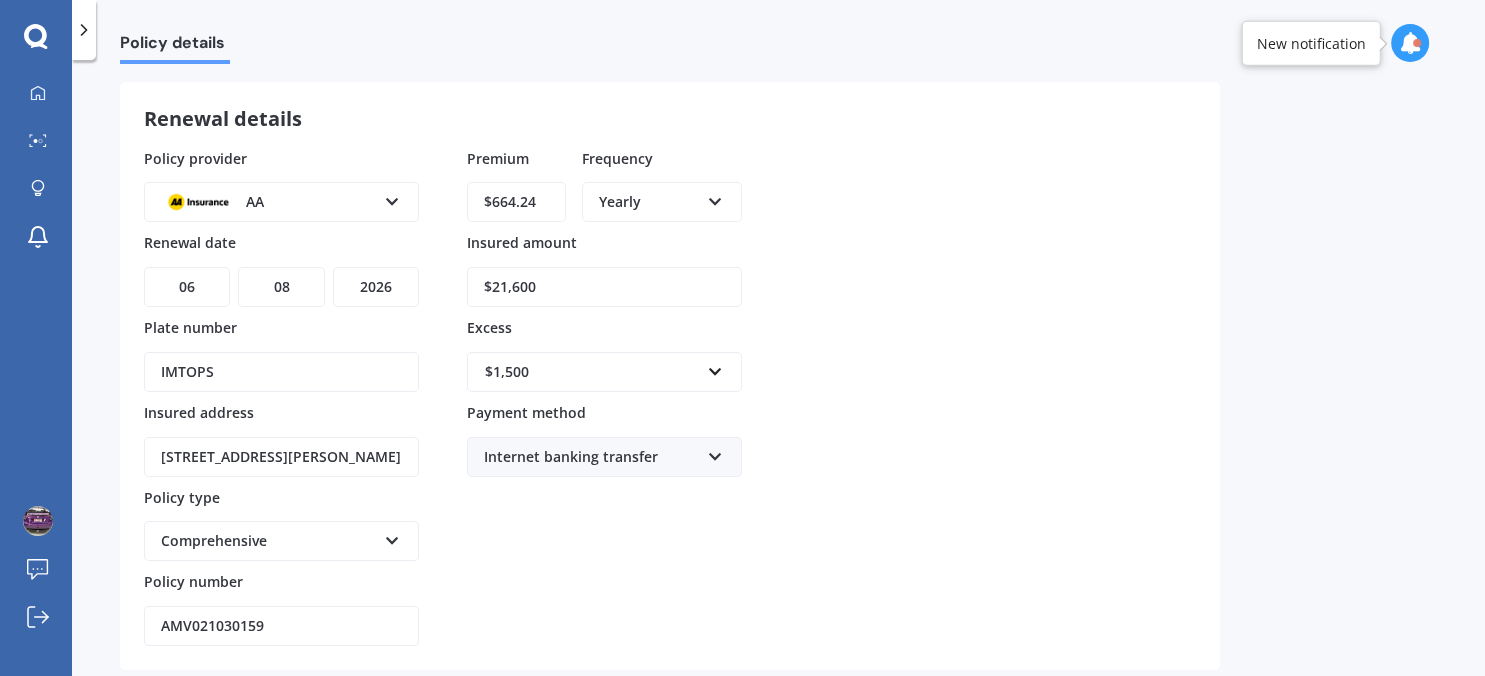 scroll, scrollTop: 0, scrollLeft: 0, axis: both 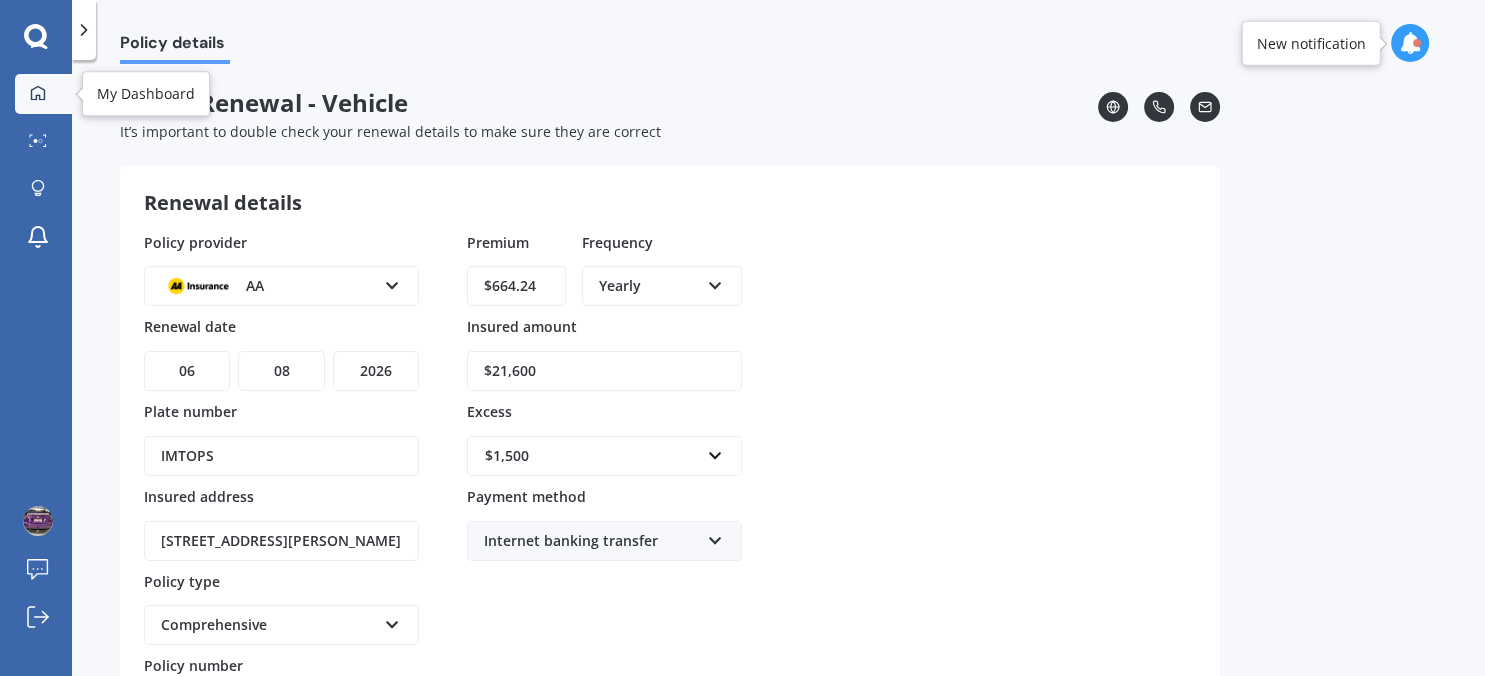 click 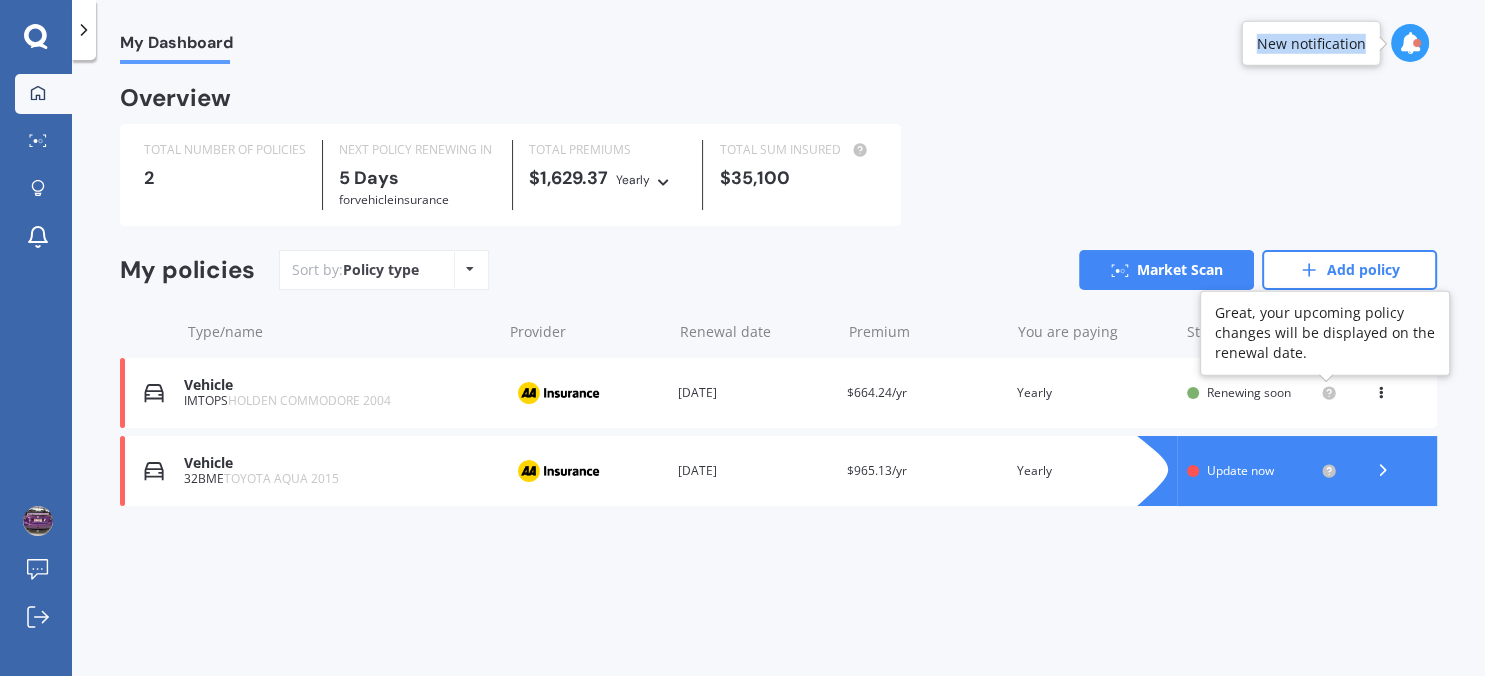 click 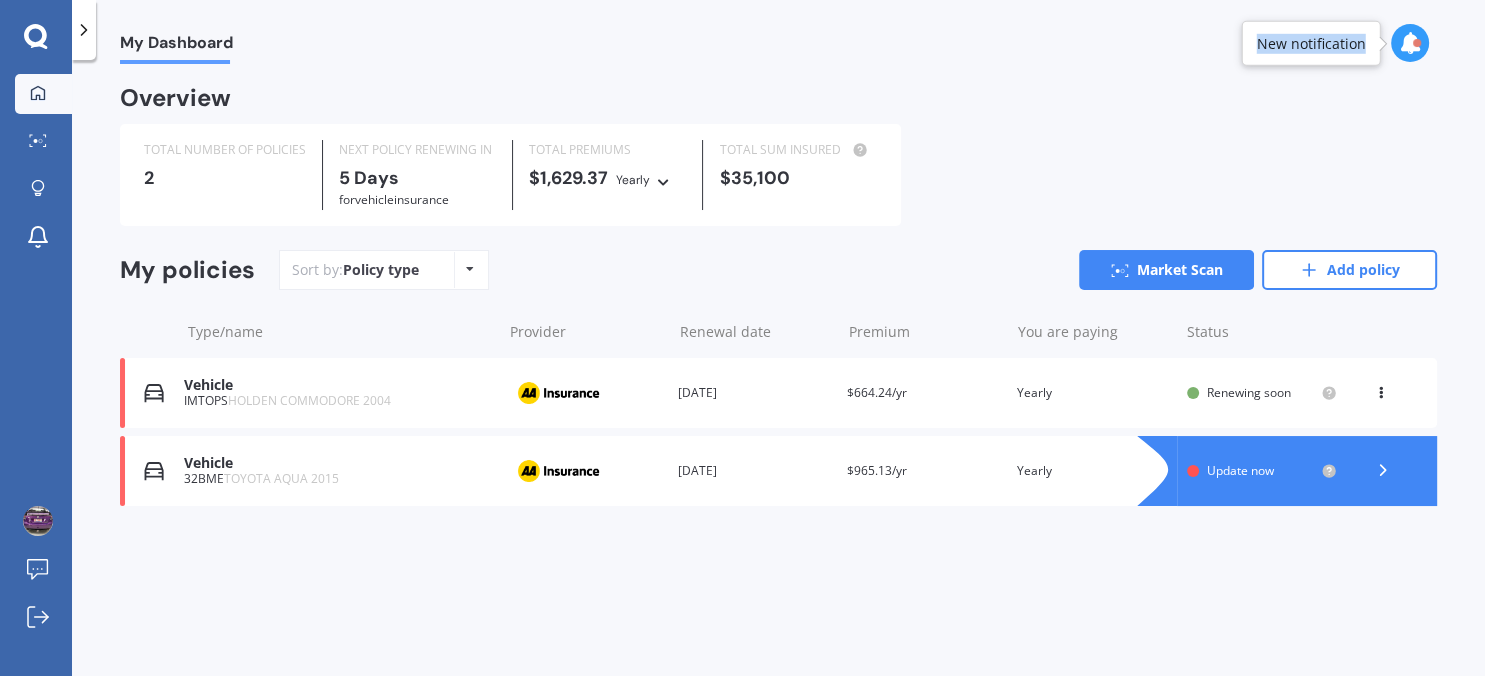 click on "Vehicle IMTOPS  HOLDEN COMMODORE 2004 Provider Renewal date [DATE] Premium $664.24/yr You are paying Yearly Status Renewing soon View option View policy Delete" at bounding box center [778, 393] 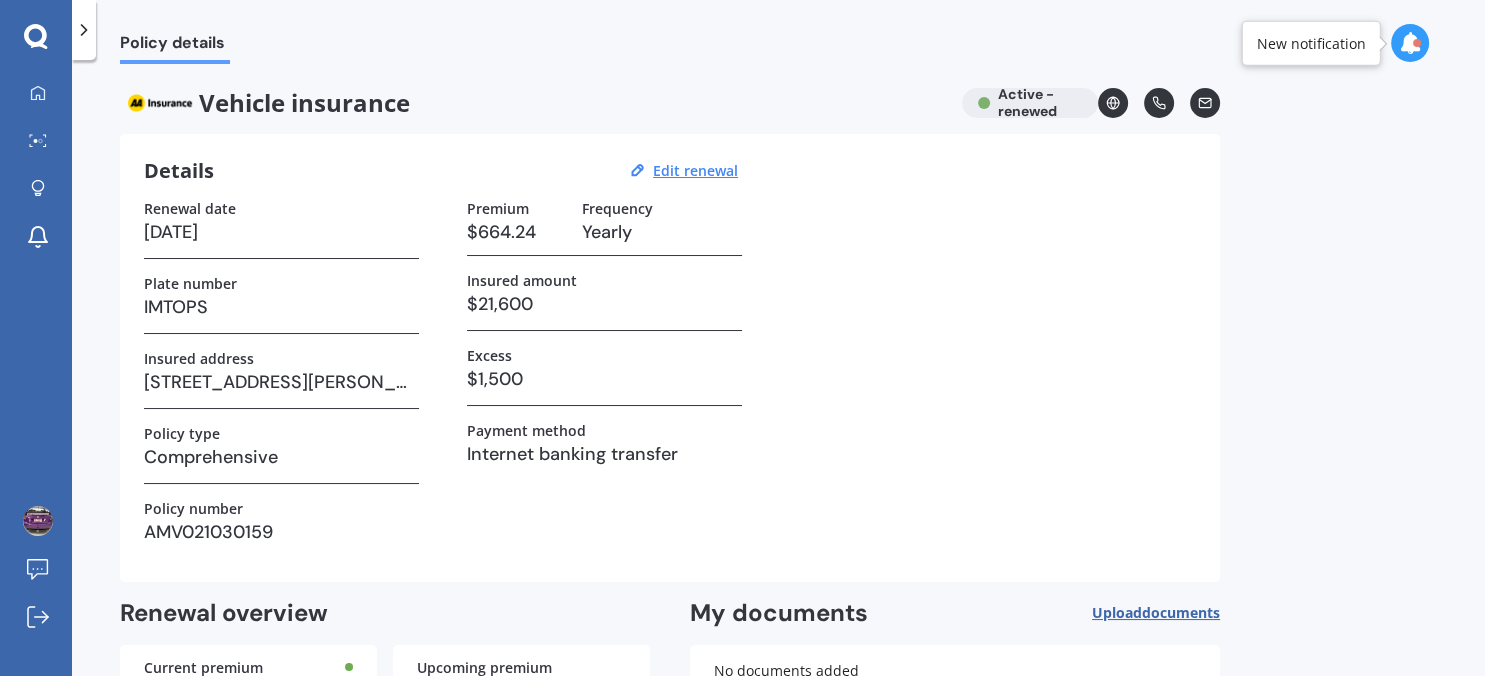 click on "IMTOPS" at bounding box center (281, 307) 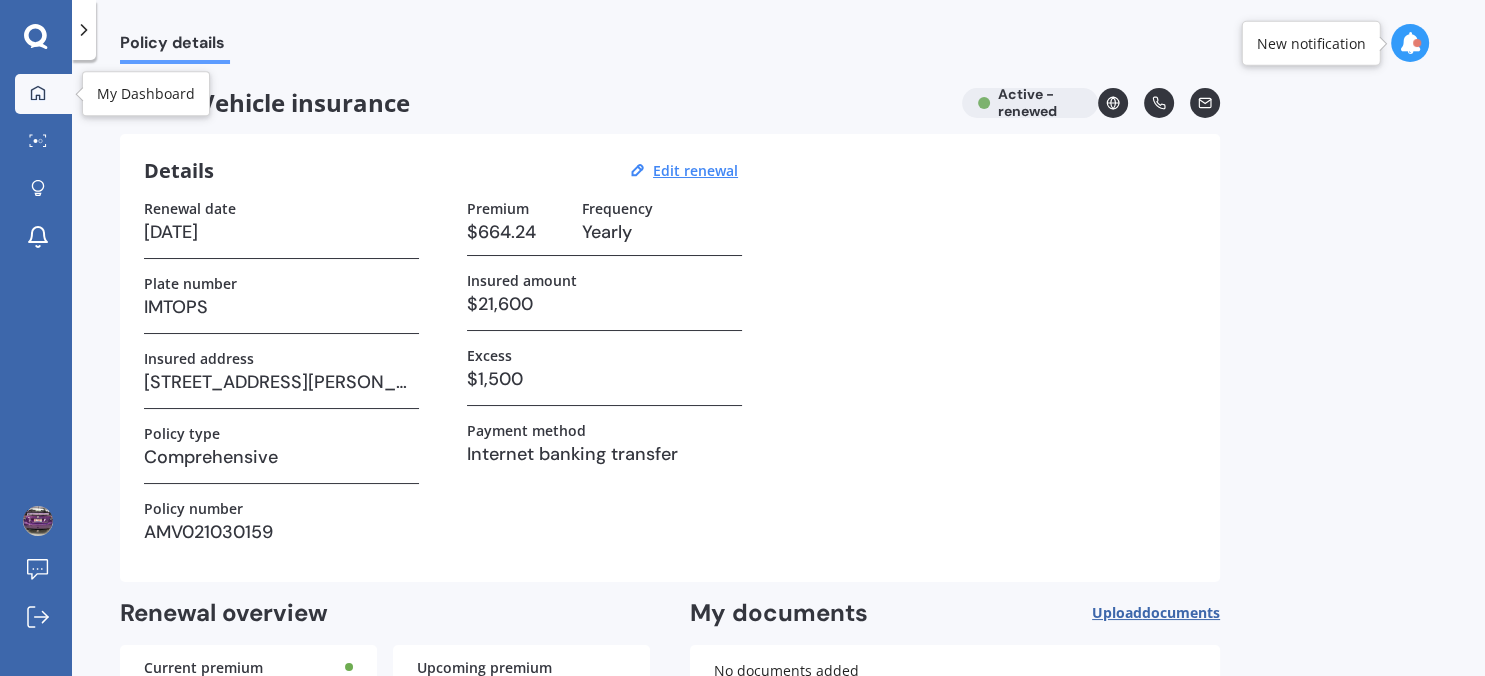 click 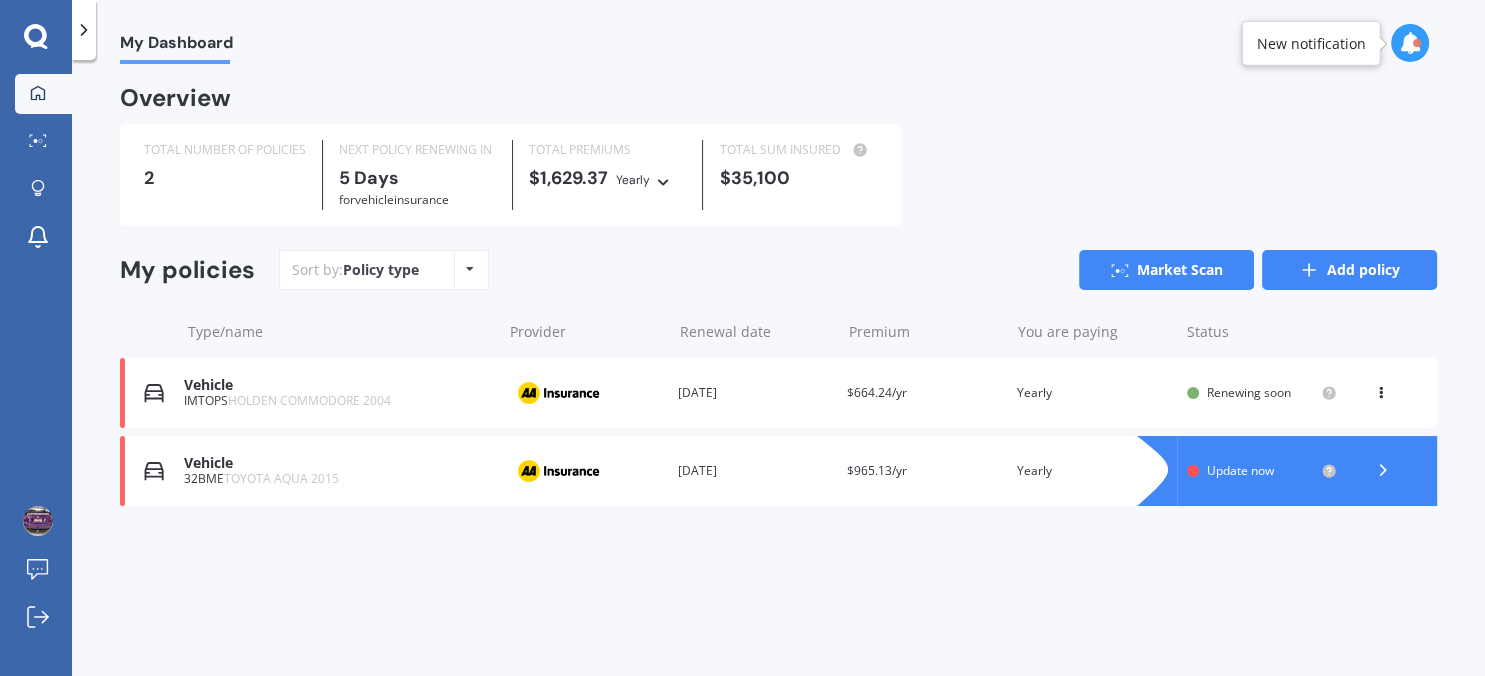 click on "Add policy" at bounding box center [1349, 270] 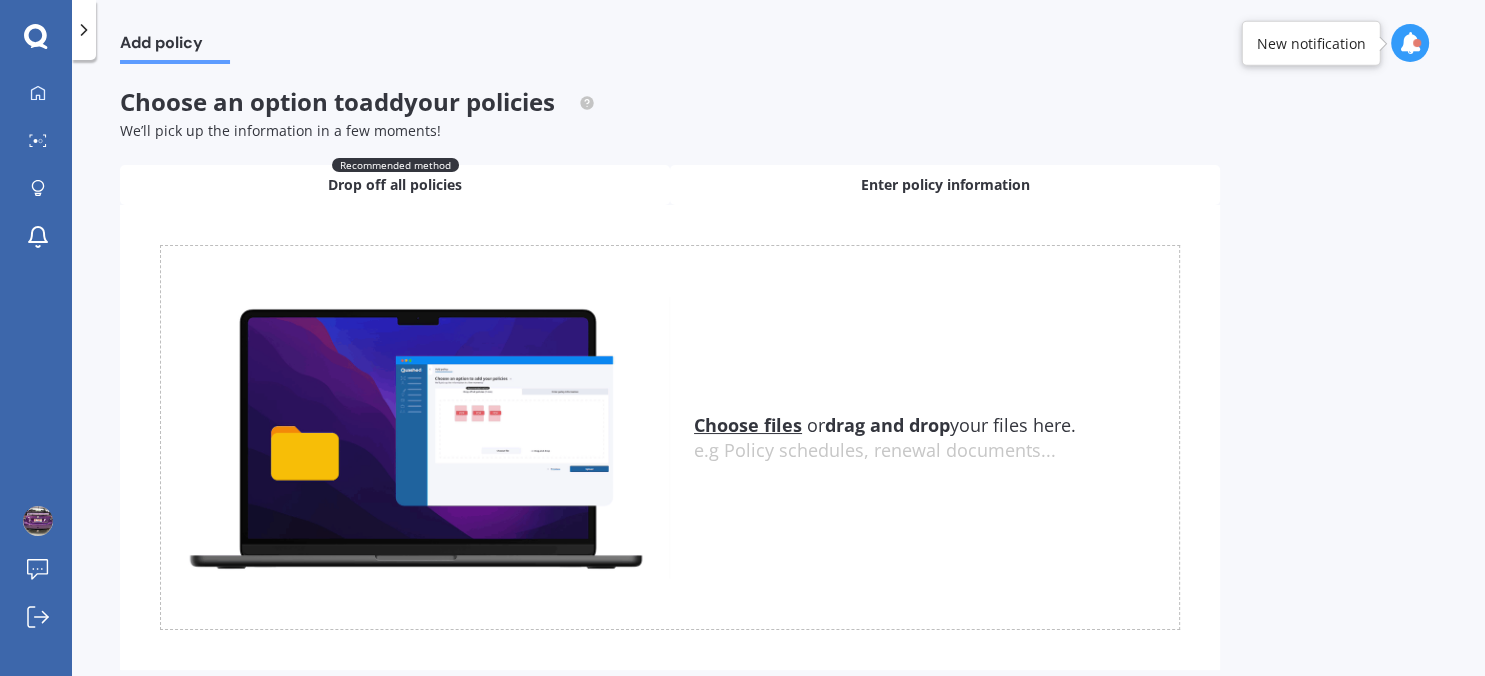 click on "Enter policy information" at bounding box center (945, 185) 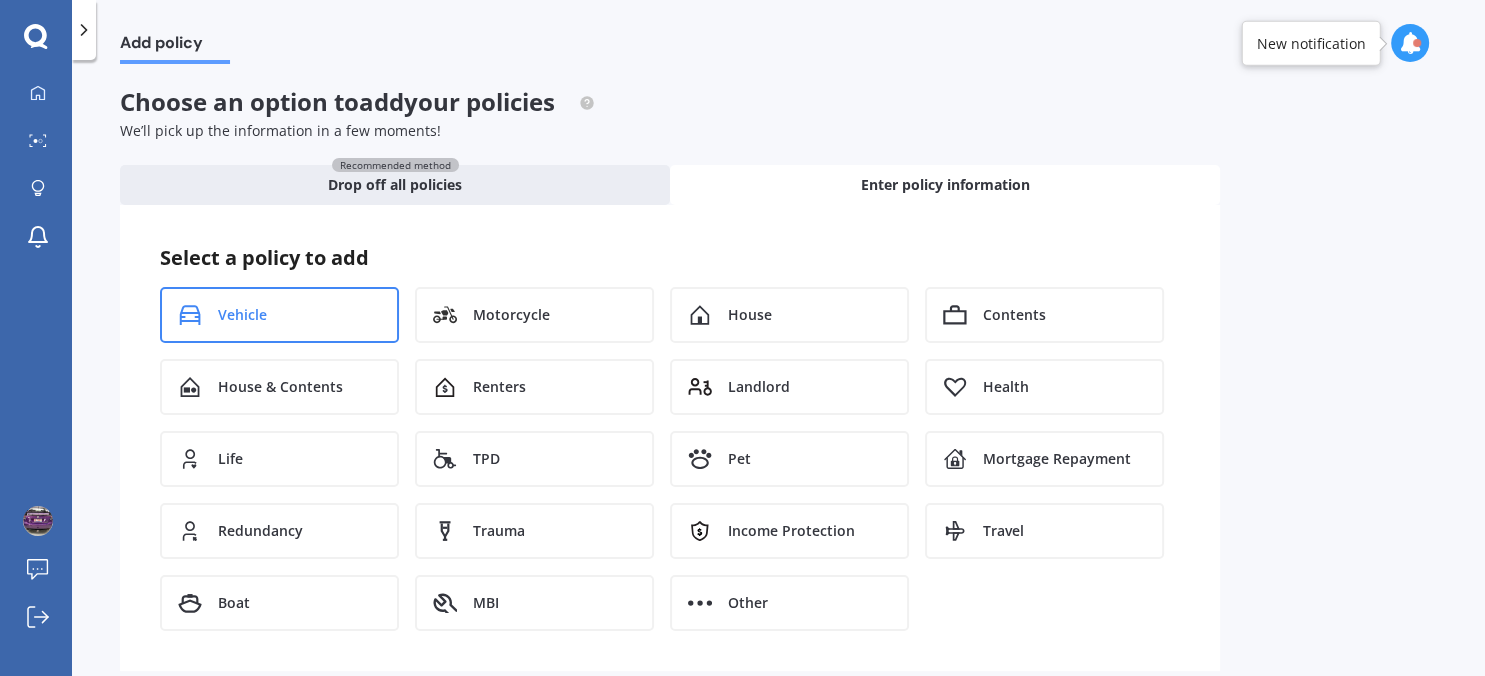 click on "Vehicle" at bounding box center (242, 315) 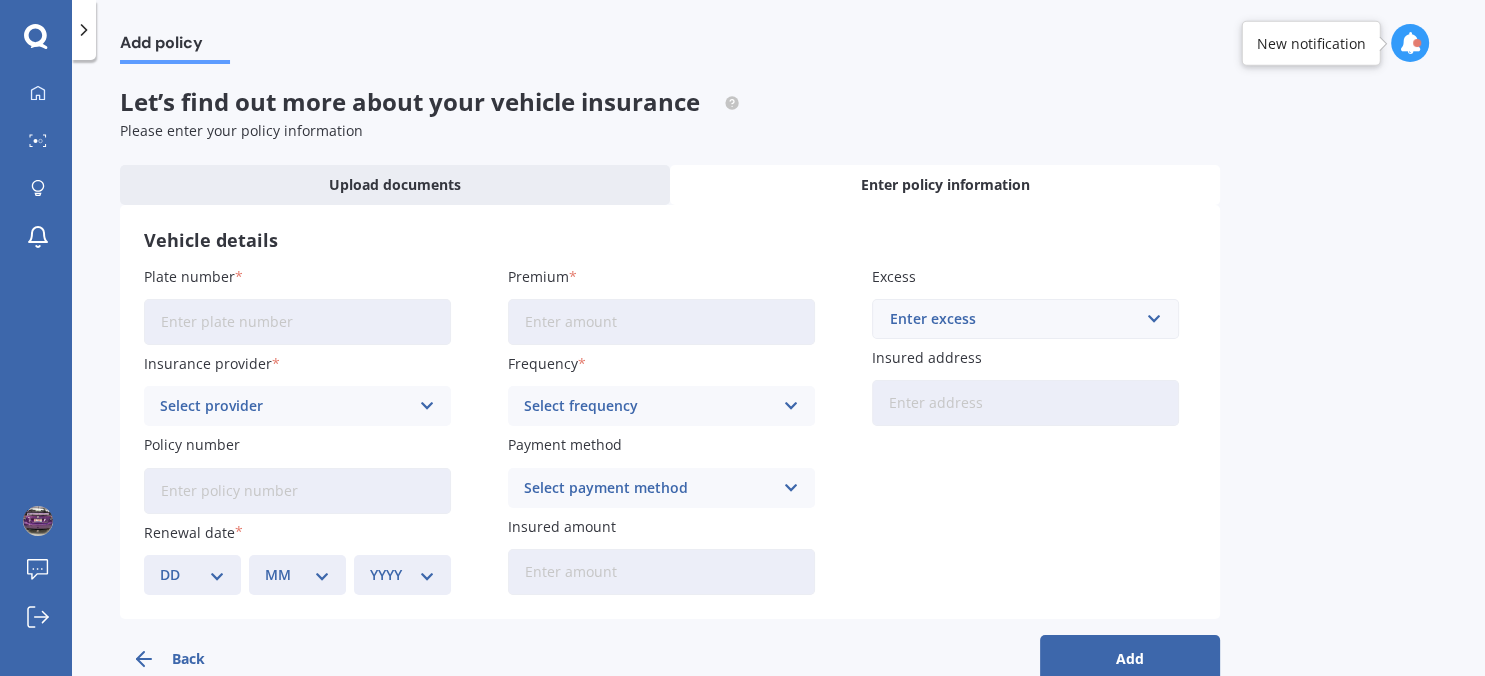 click on "Plate number" at bounding box center (297, 322) 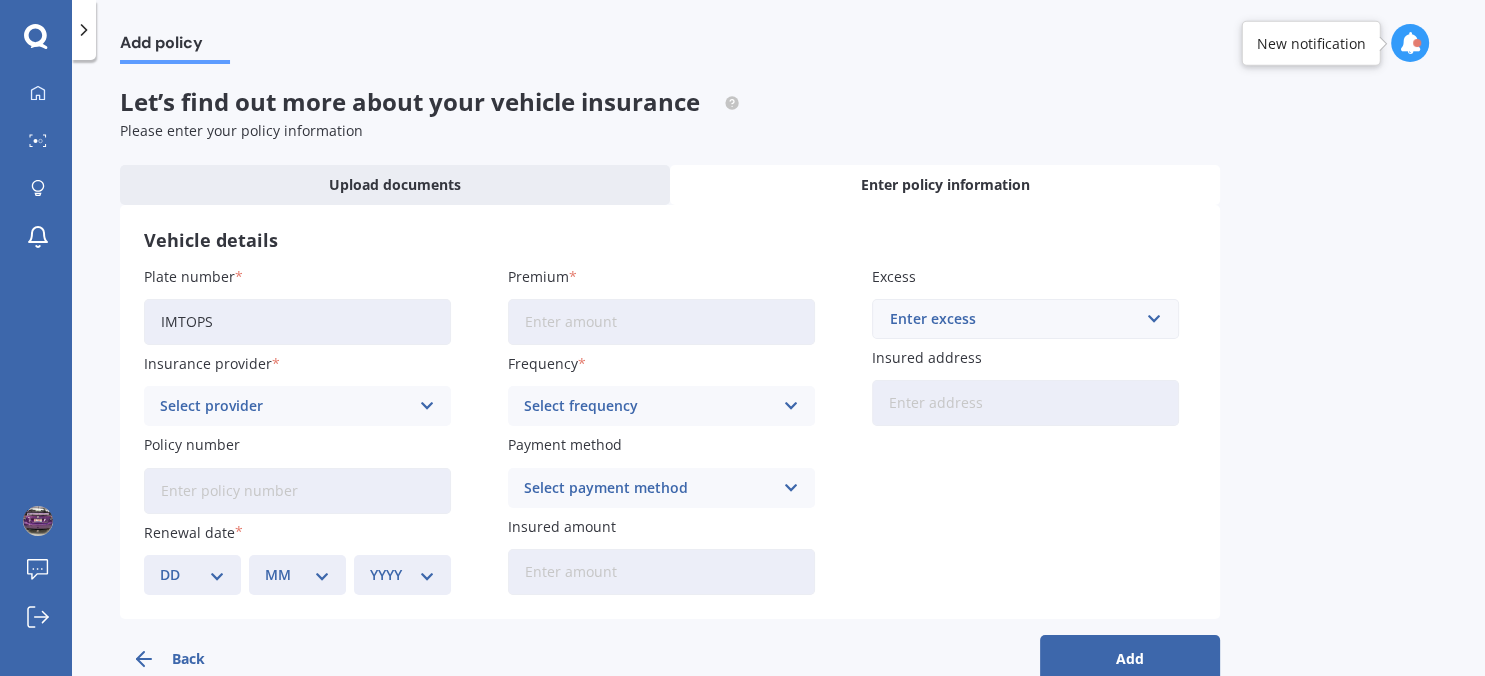 type on "IMTOPS" 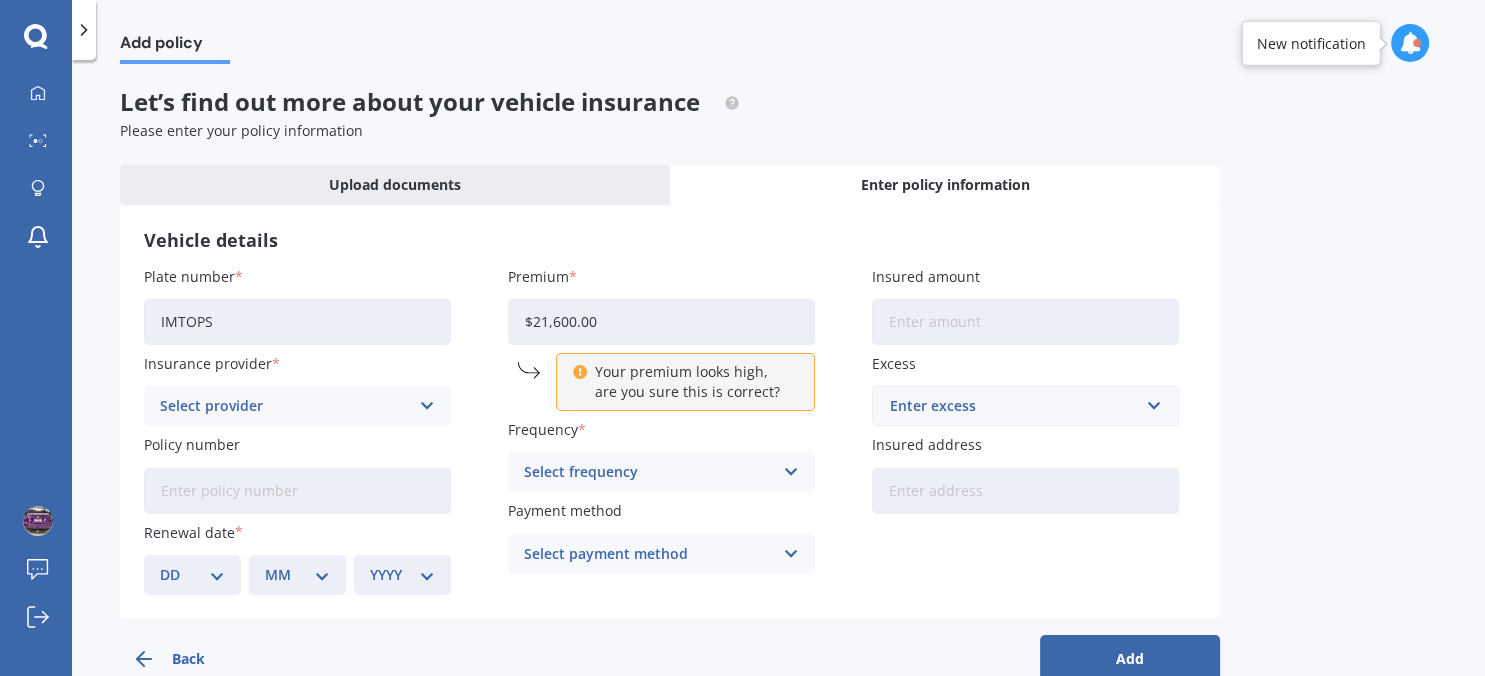 type on "$21,600.00" 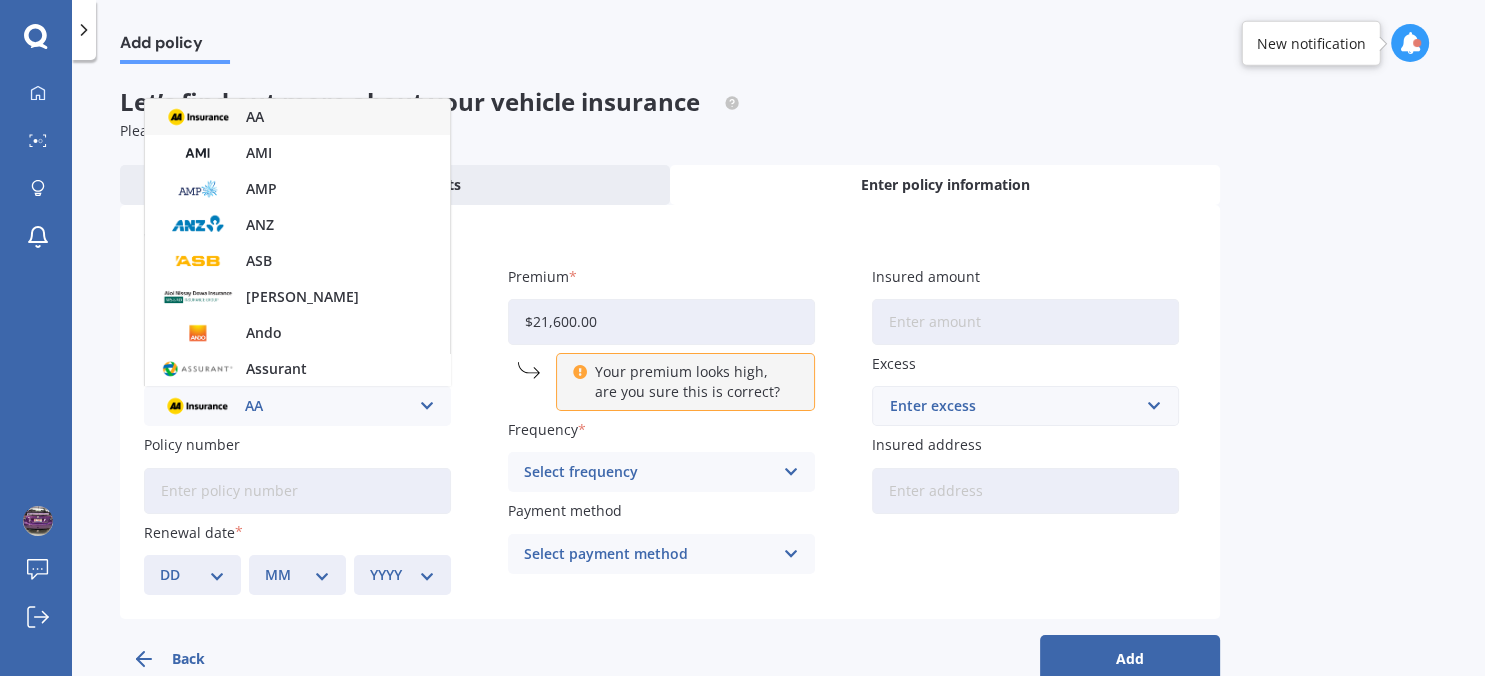 click on "AA" at bounding box center [284, 406] 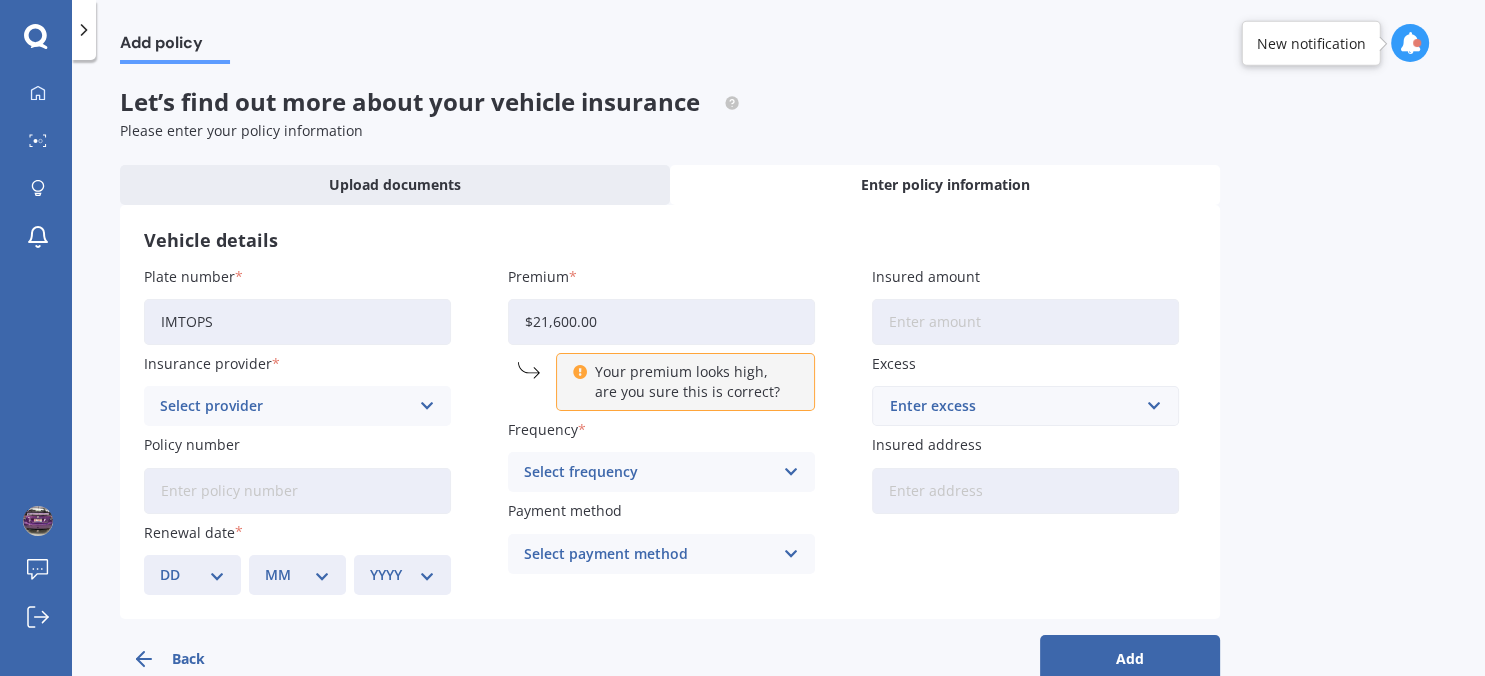 click at bounding box center (427, 406) 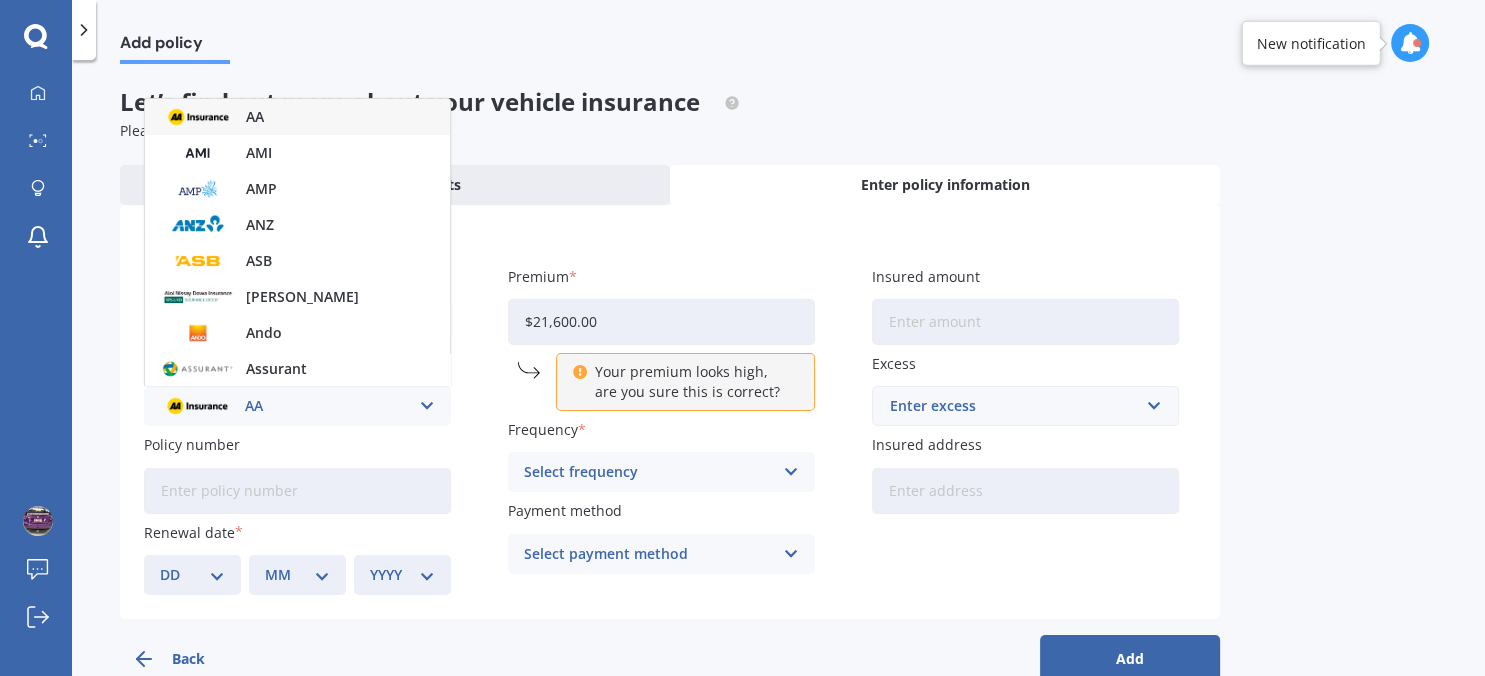 click at bounding box center (198, 117) 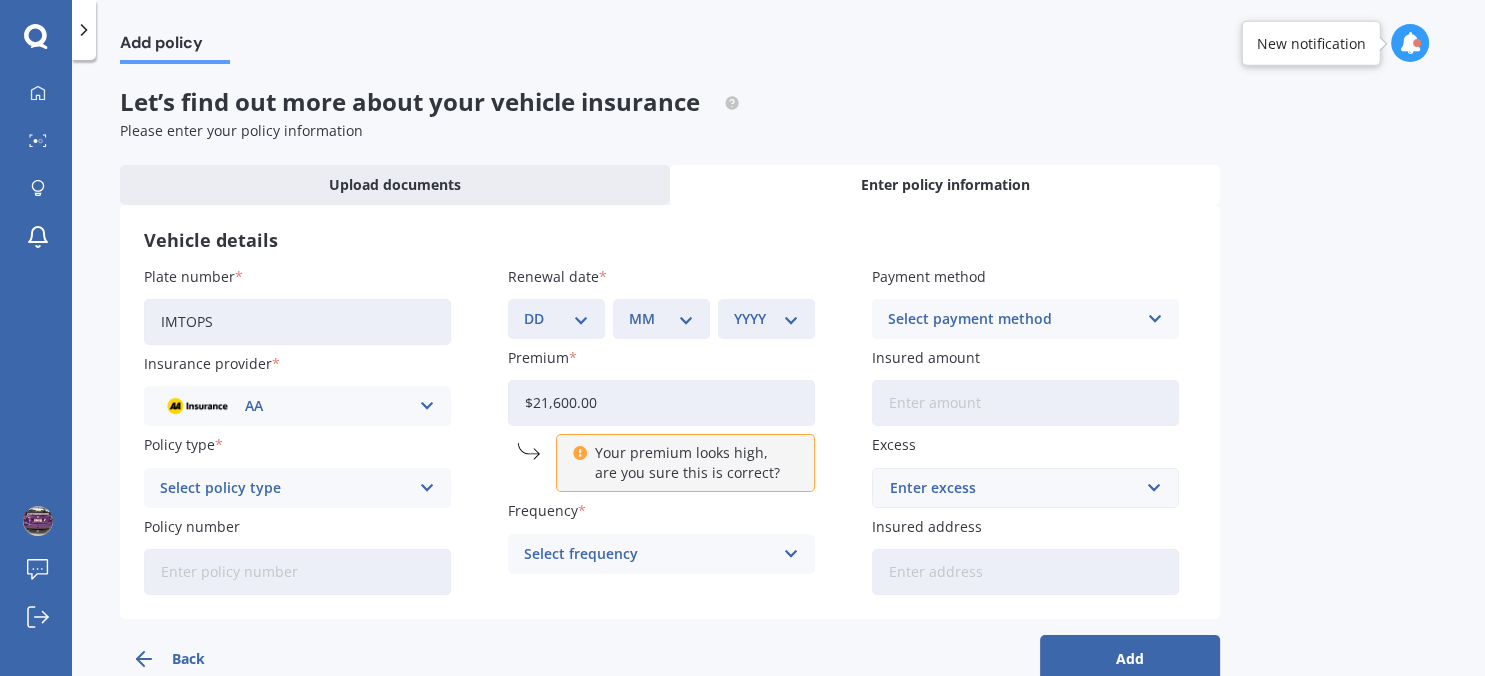 click at bounding box center [427, 488] 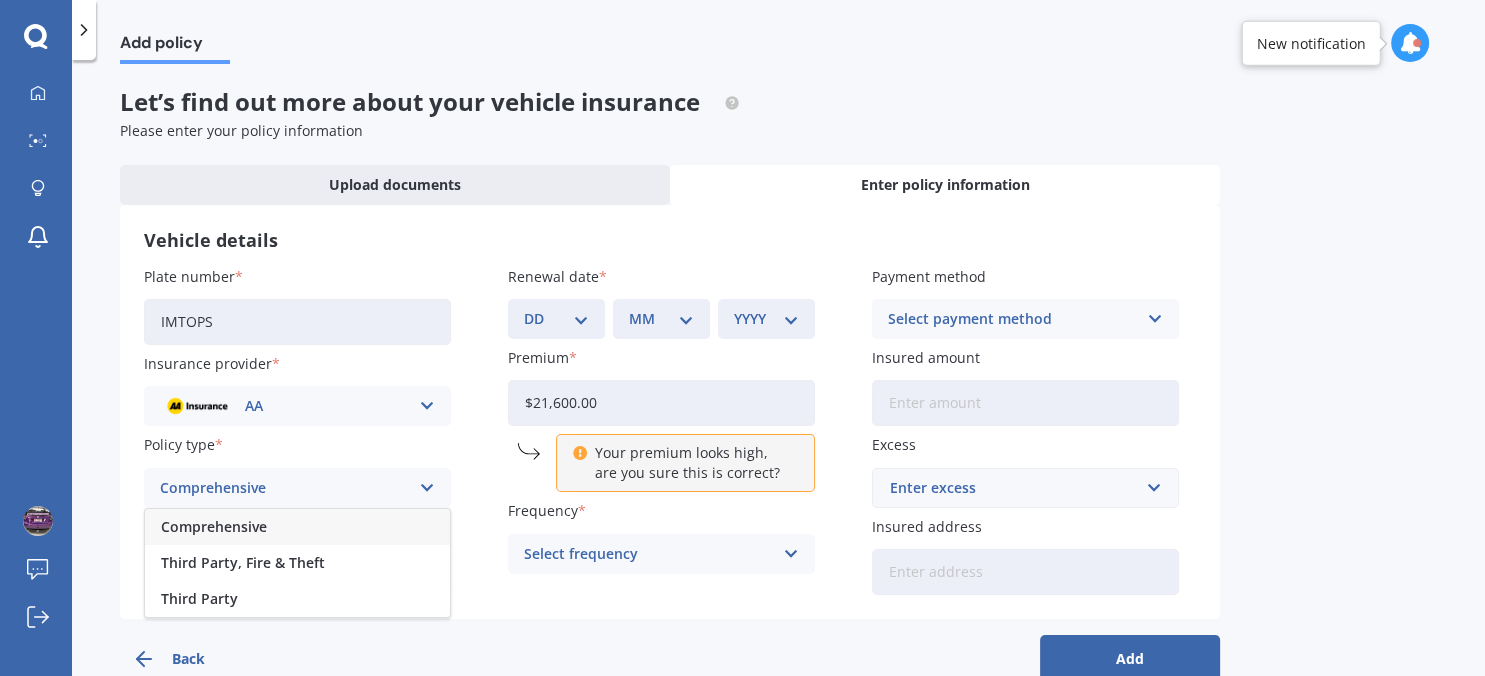 click on "Comprehensive" at bounding box center [214, 527] 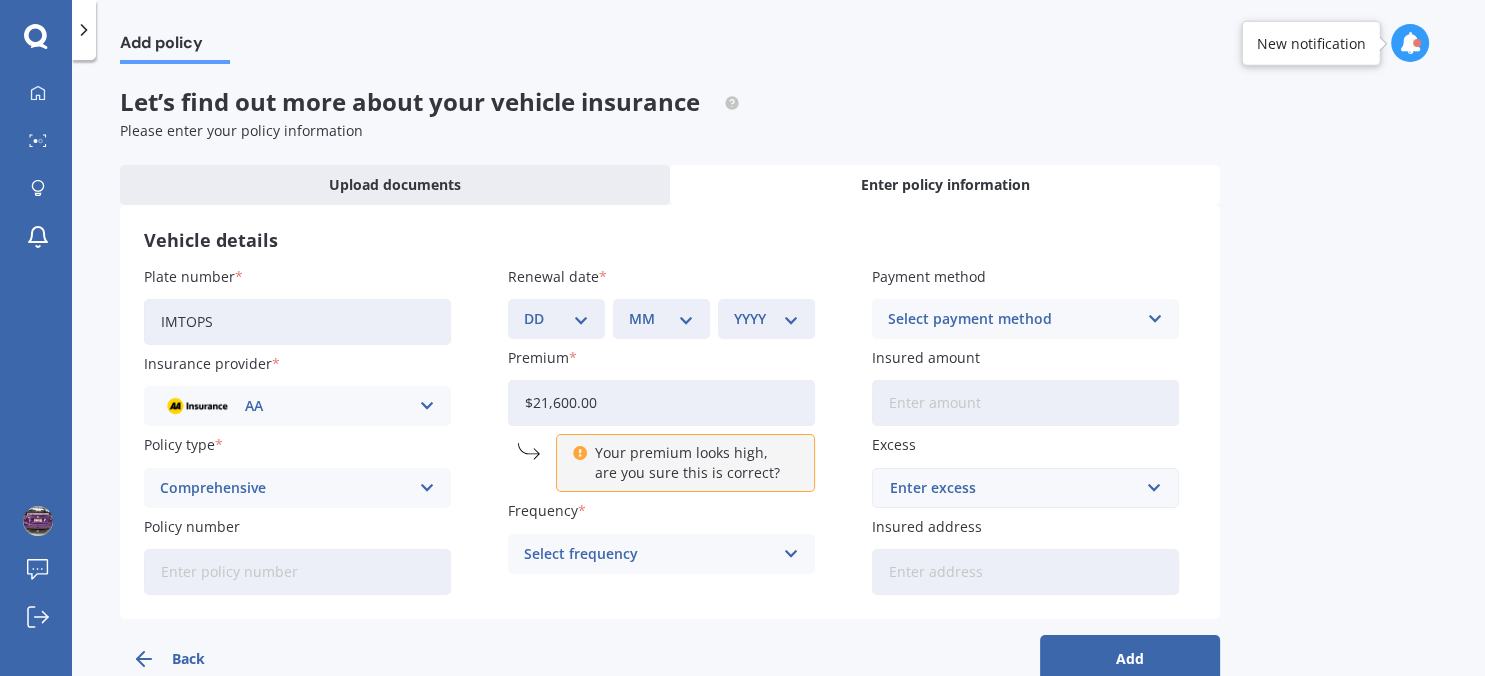 click on "Policy number" at bounding box center (297, 572) 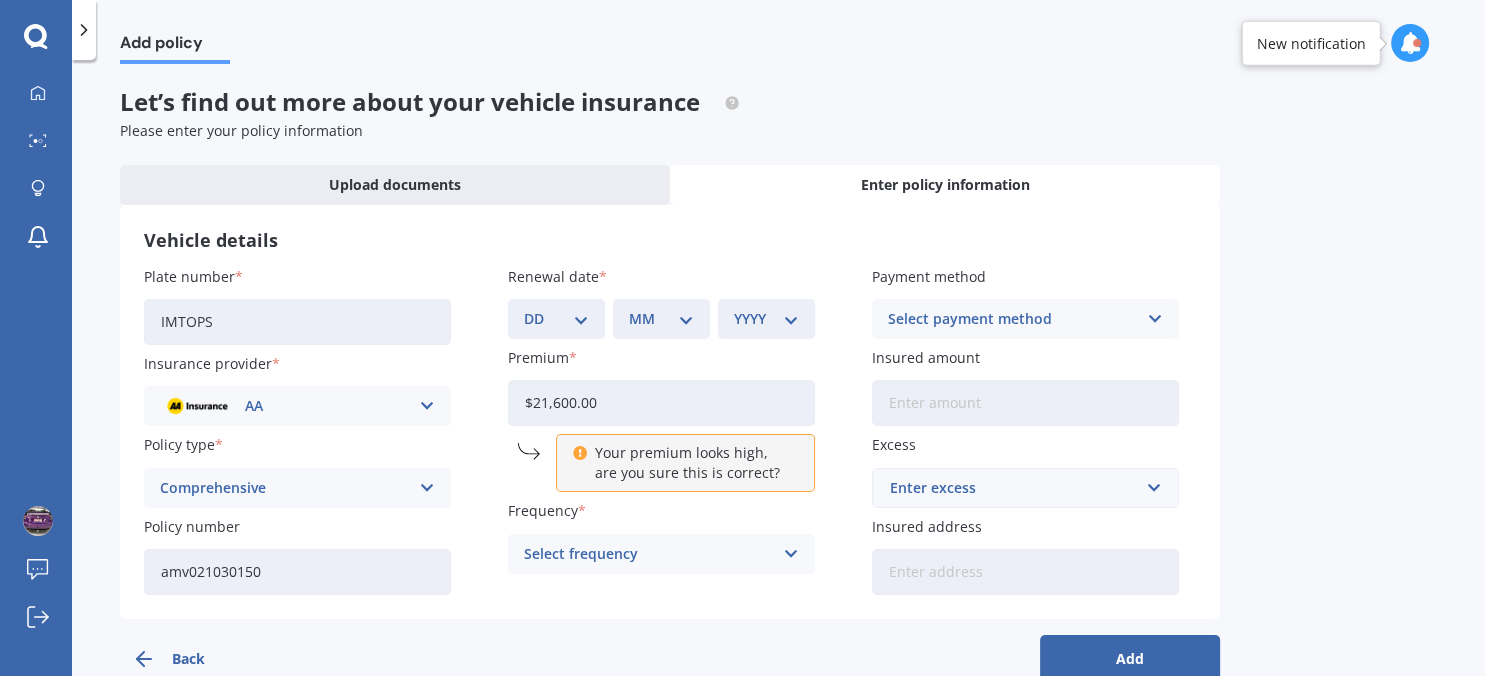 type on "amv021030150" 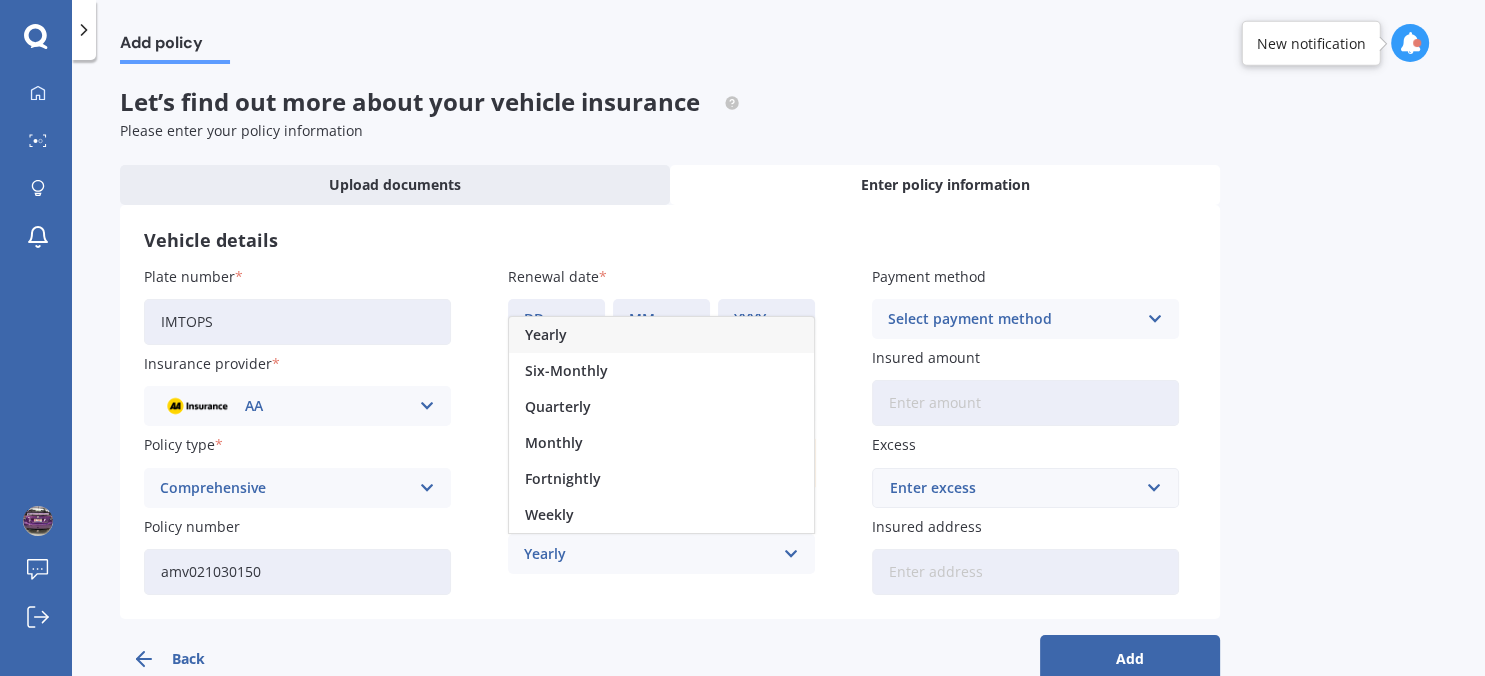 click on "Yearly" at bounding box center (648, 554) 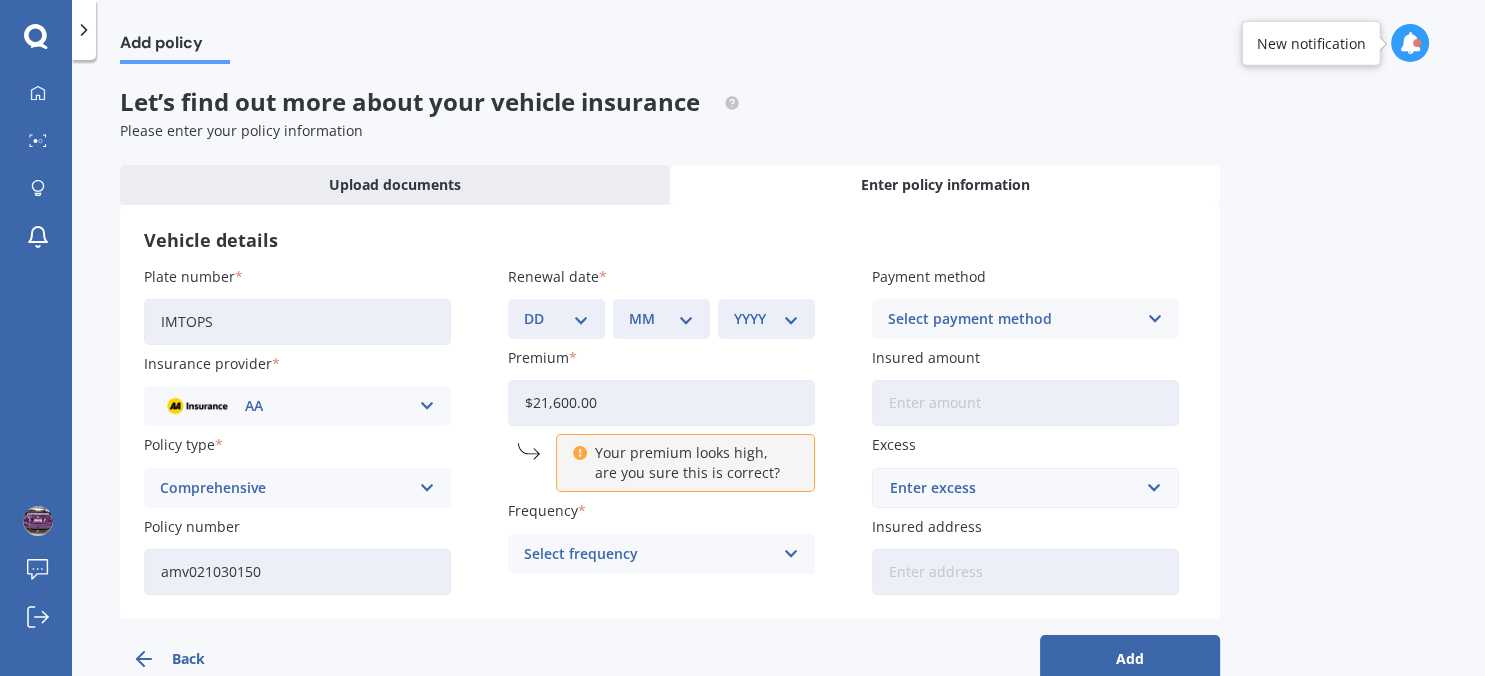 click on "Select frequency" at bounding box center [648, 554] 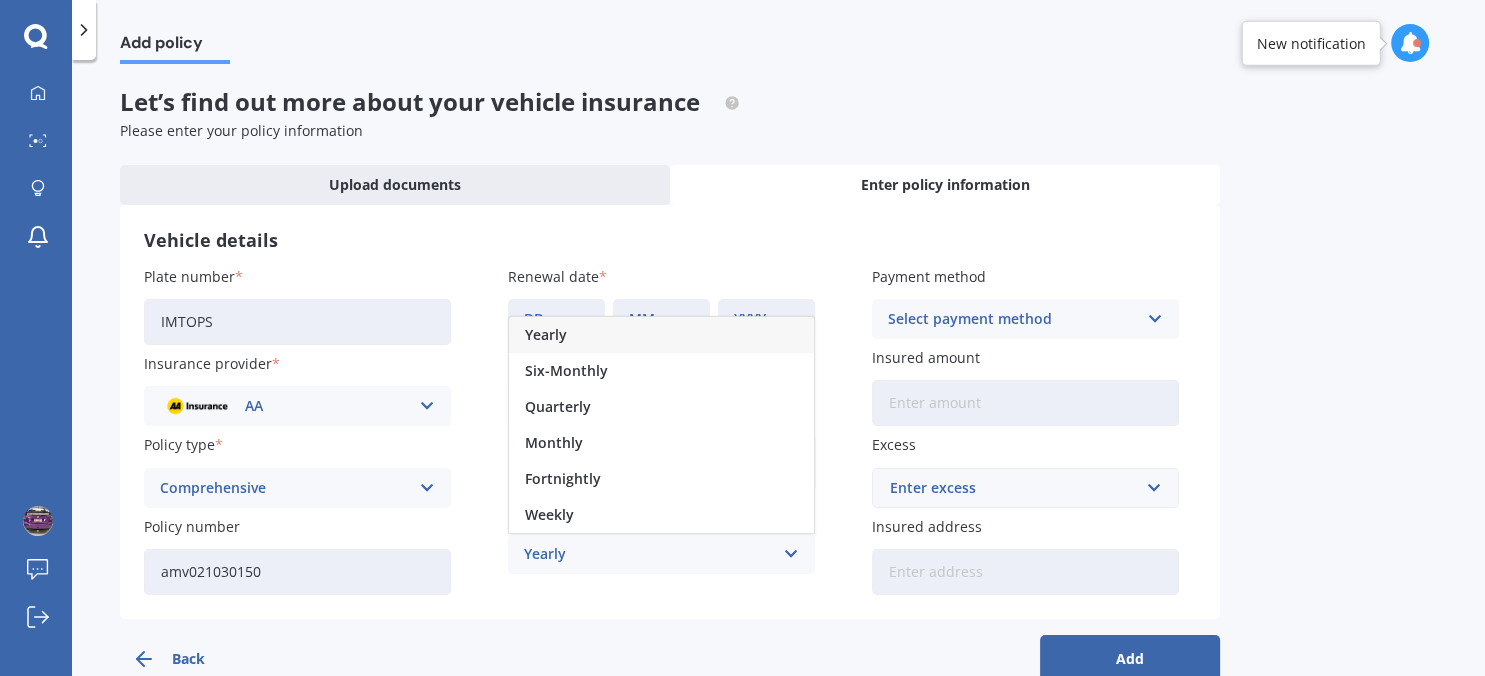 click on "Yearly Yearly Six-Monthly Quarterly Monthly Fortnightly Weekly" at bounding box center (661, 554) 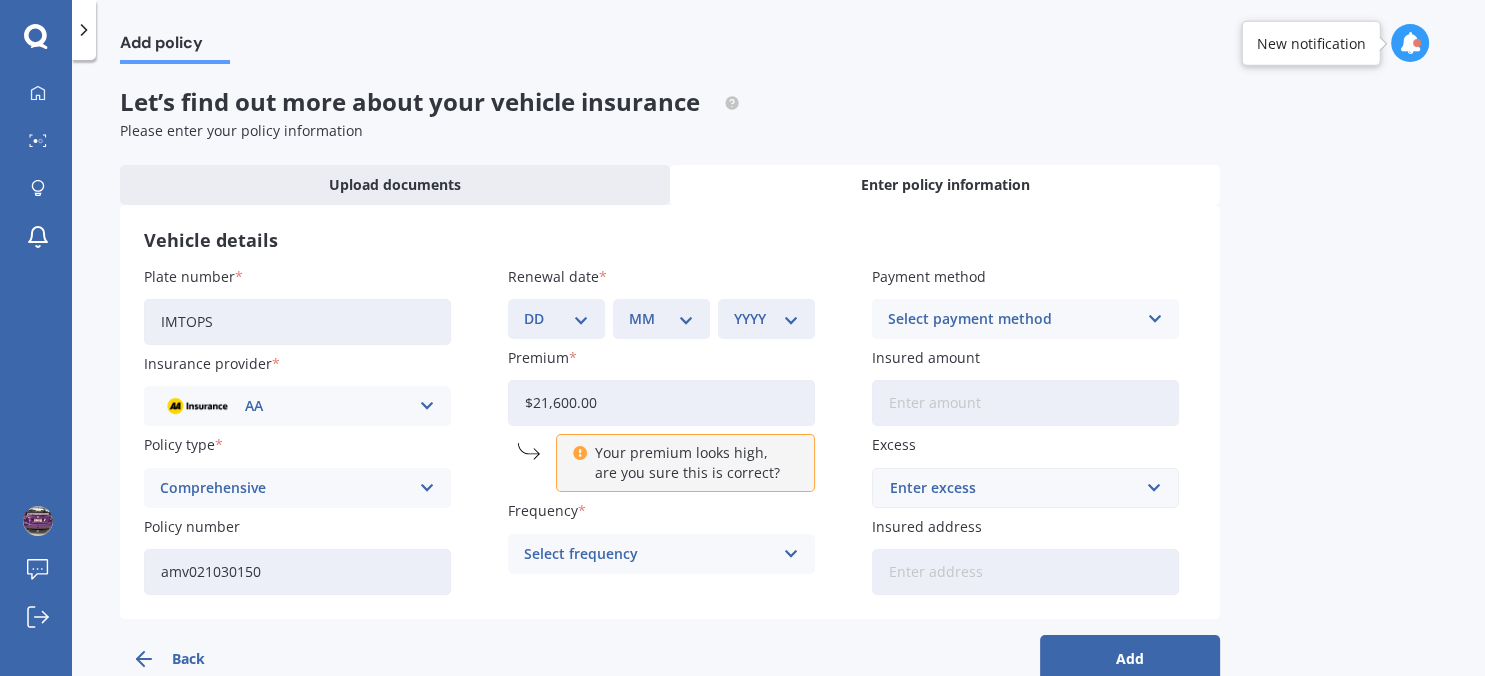 click at bounding box center [791, 554] 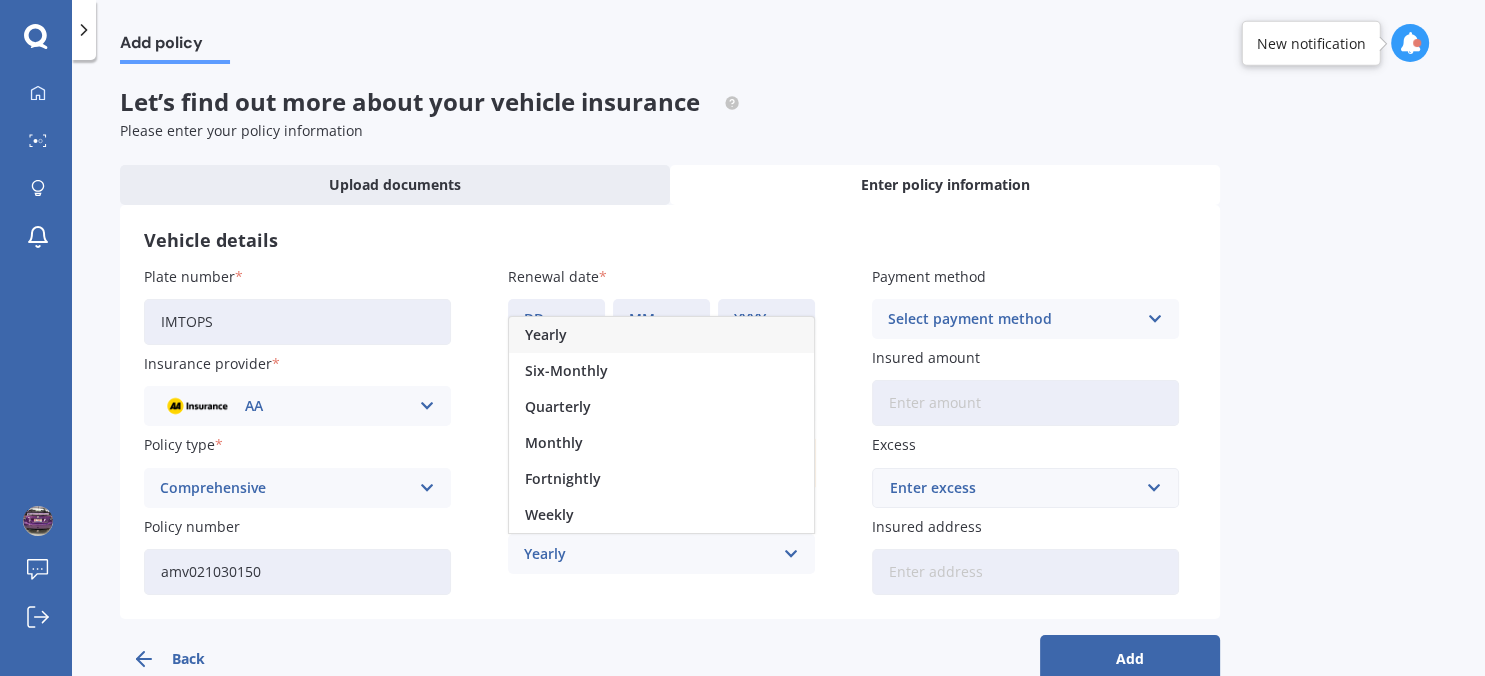 click on "Yearly" at bounding box center (648, 554) 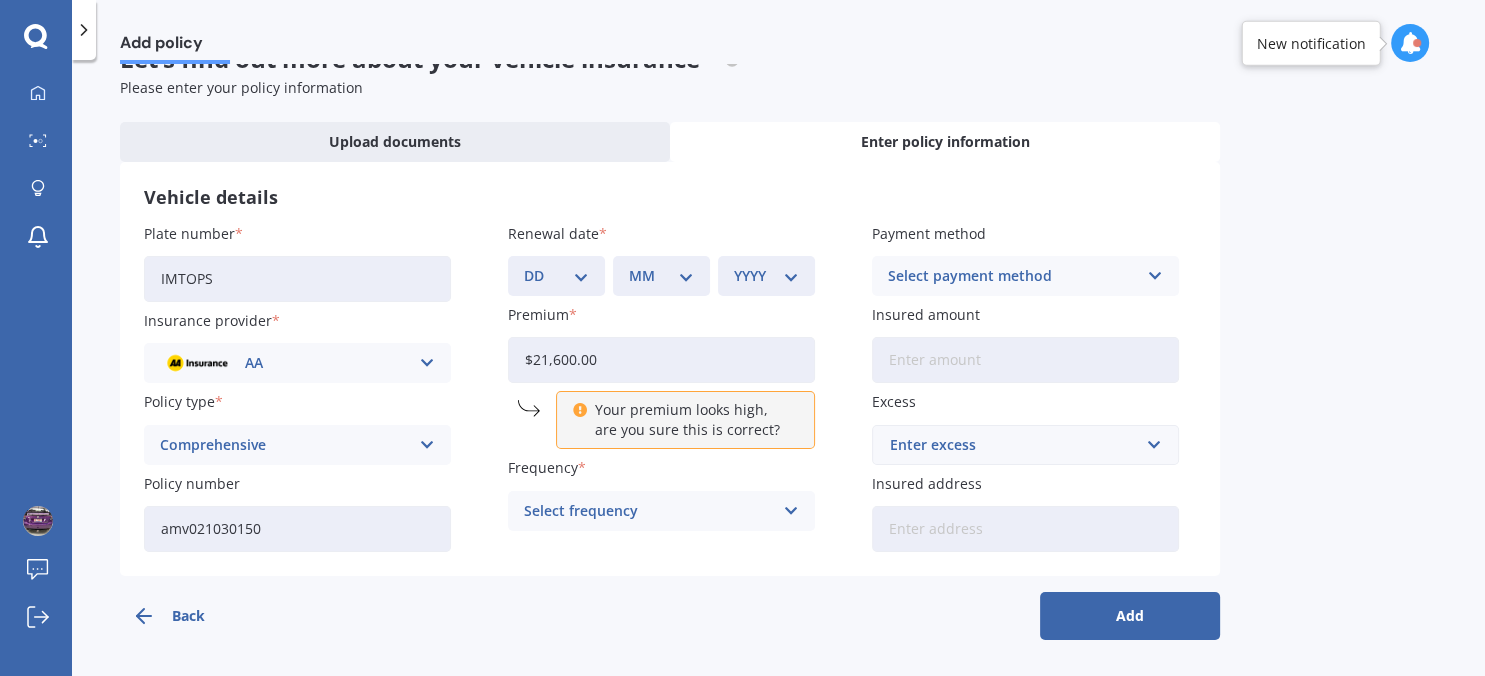 click at bounding box center [1155, 276] 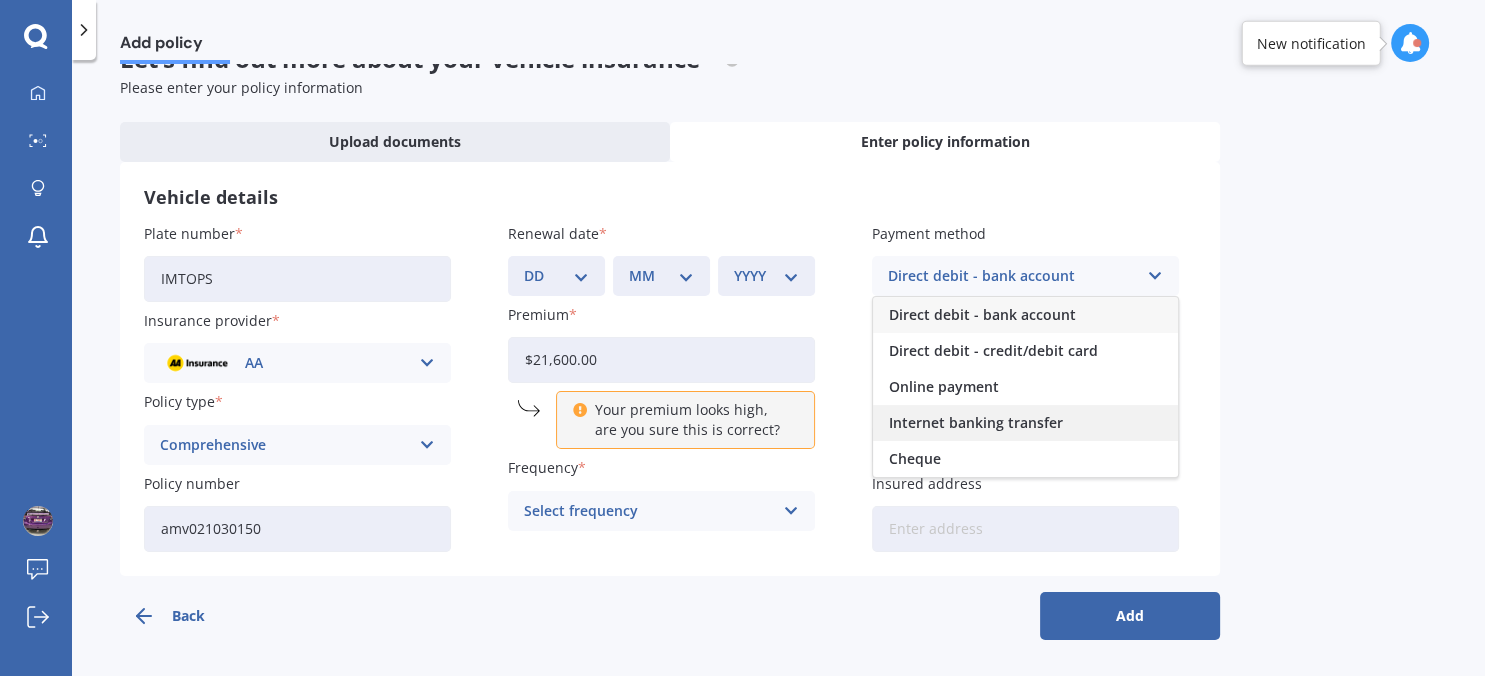 click on "Internet banking transfer" at bounding box center (976, 423) 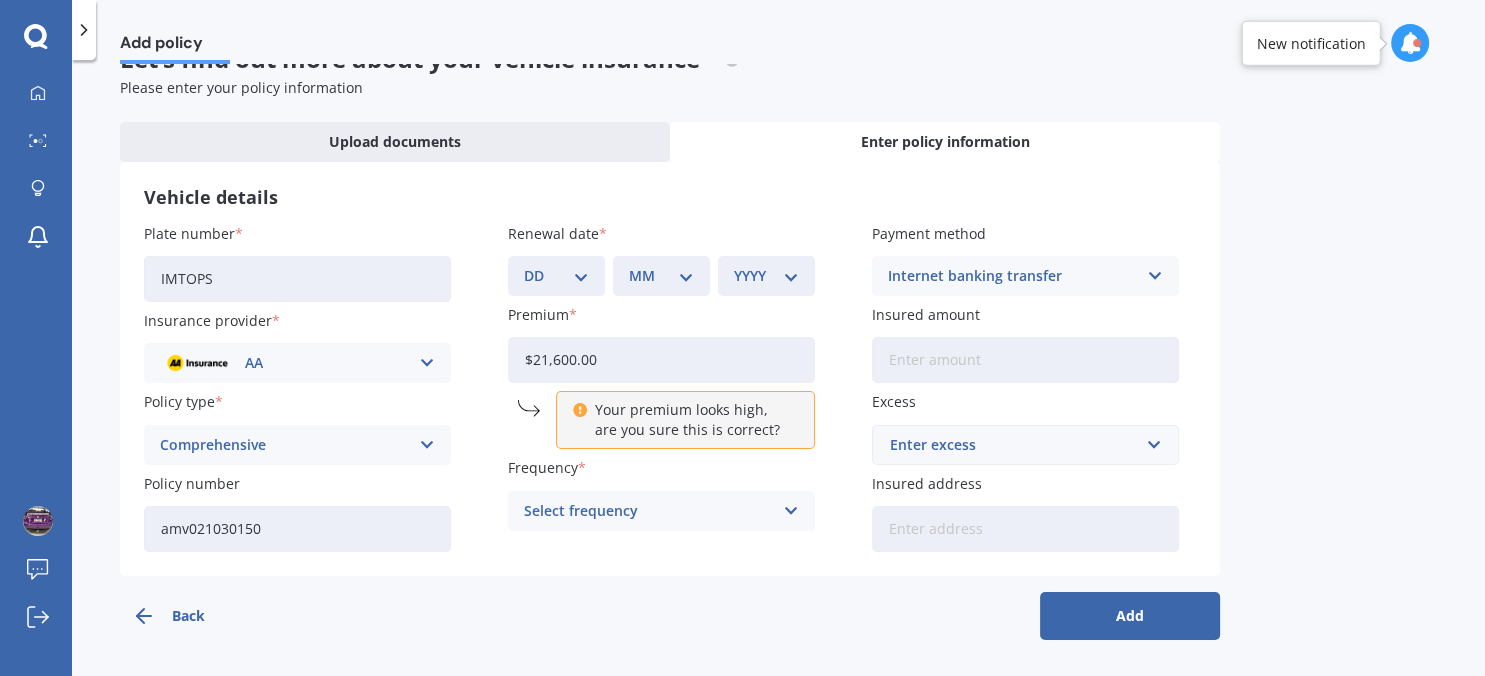 click on "Insured amount" at bounding box center [1025, 360] 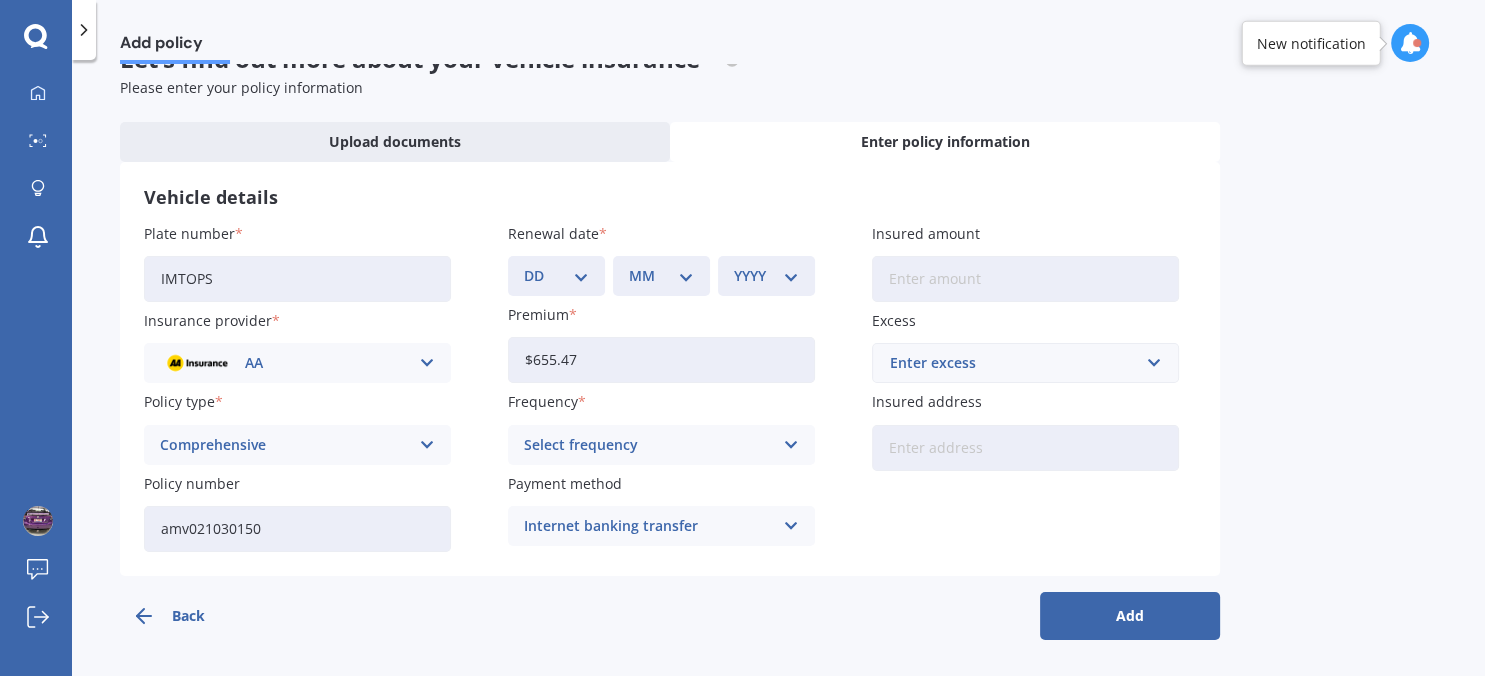type on "$655.47" 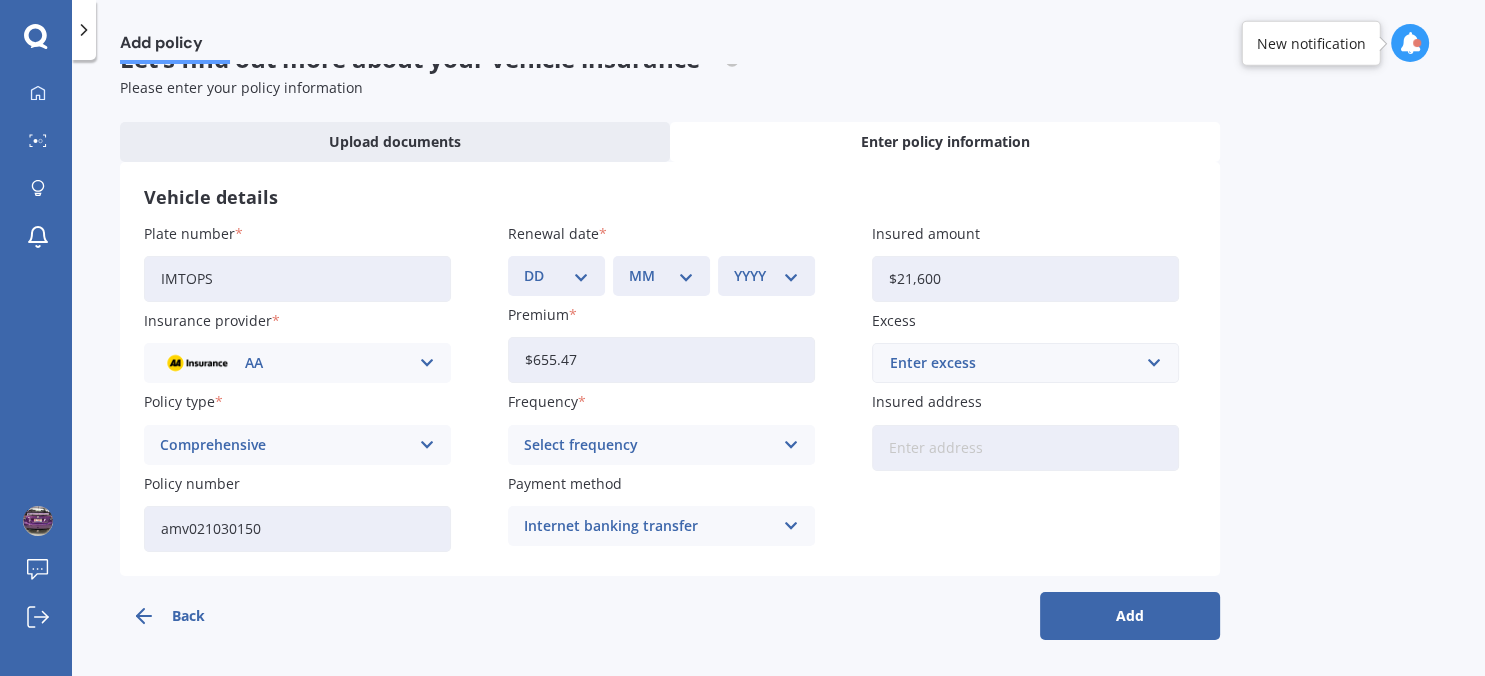 type on "$21,600" 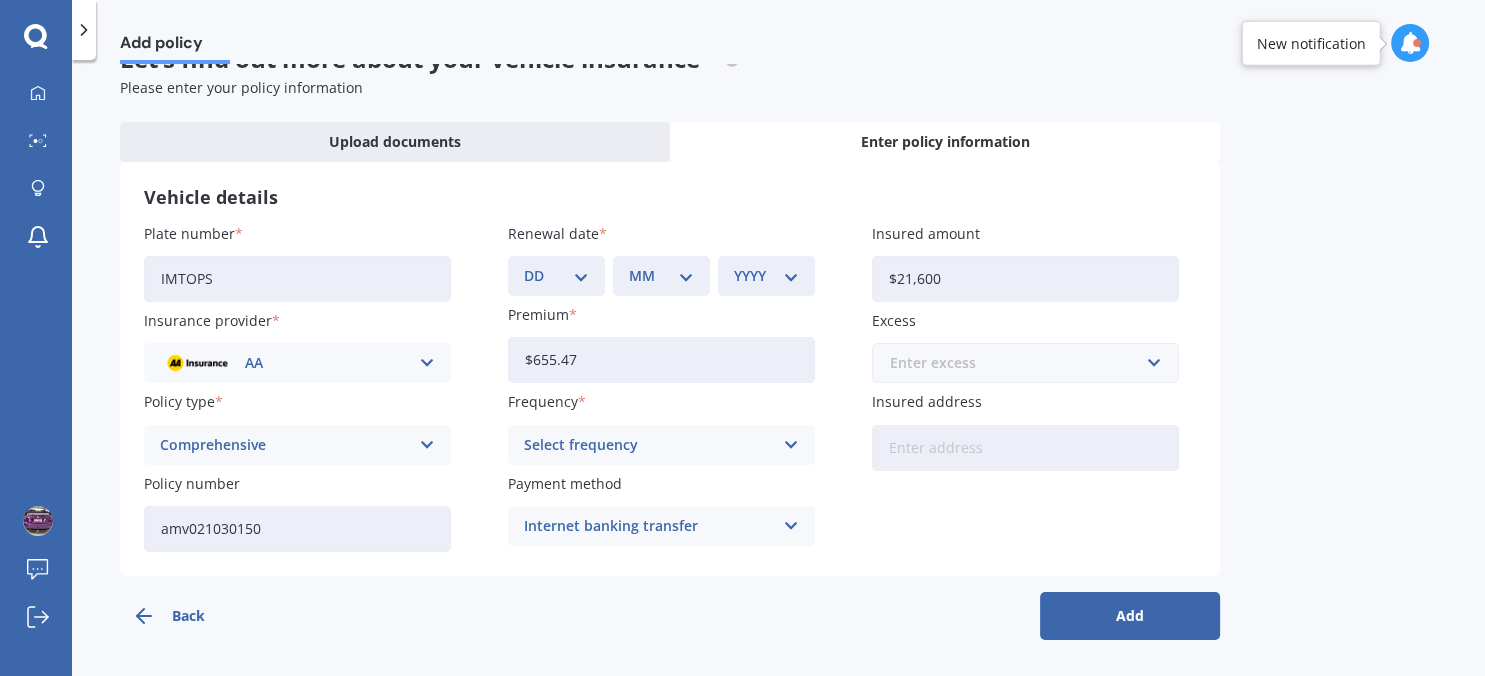 click at bounding box center [1018, 363] 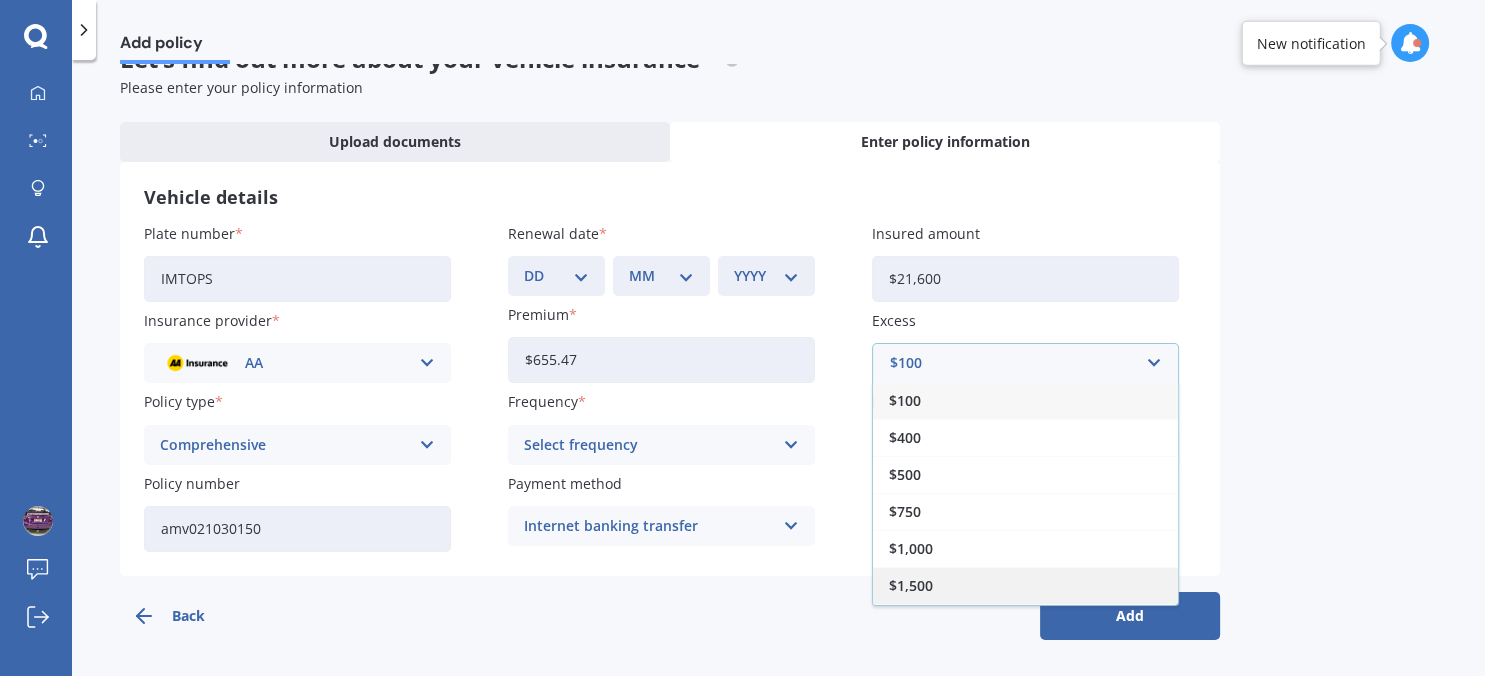 click on "$1,500" at bounding box center [911, 586] 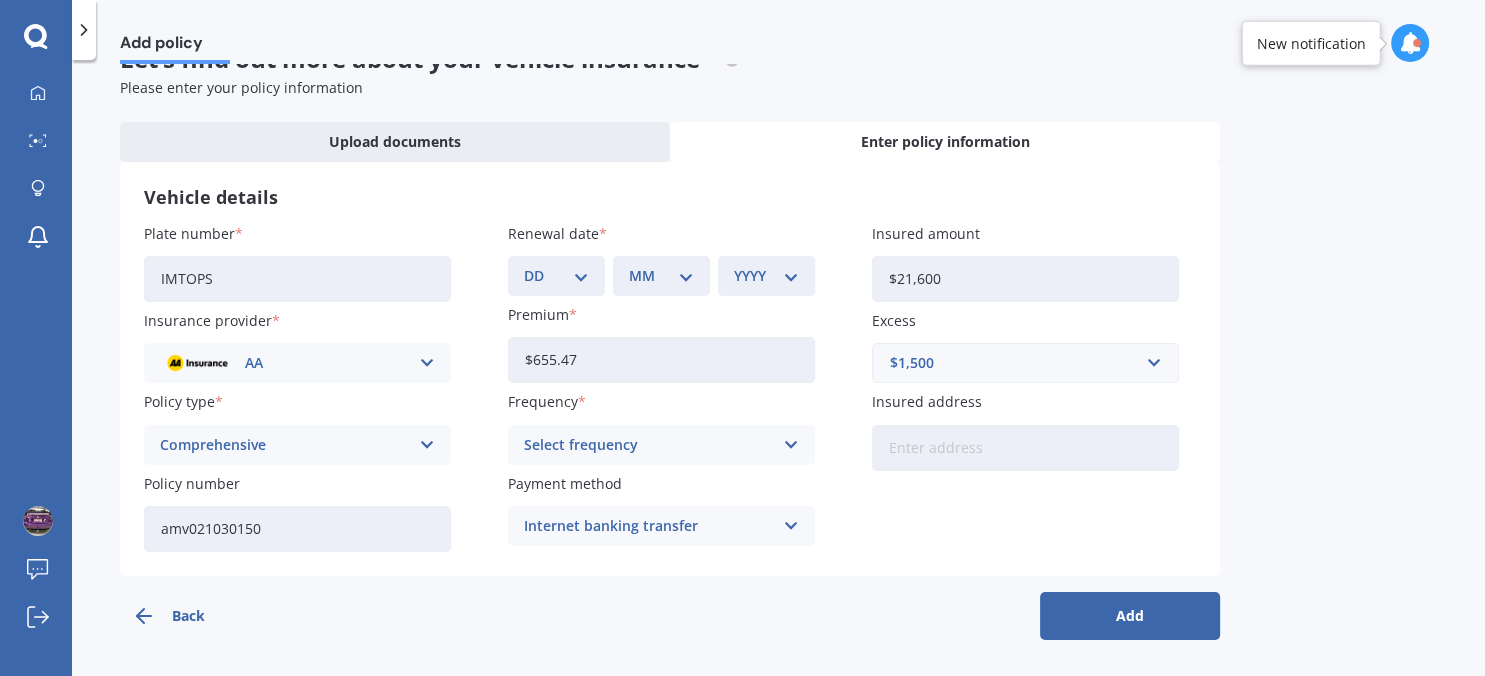 click on "Insured address" at bounding box center [1025, 448] 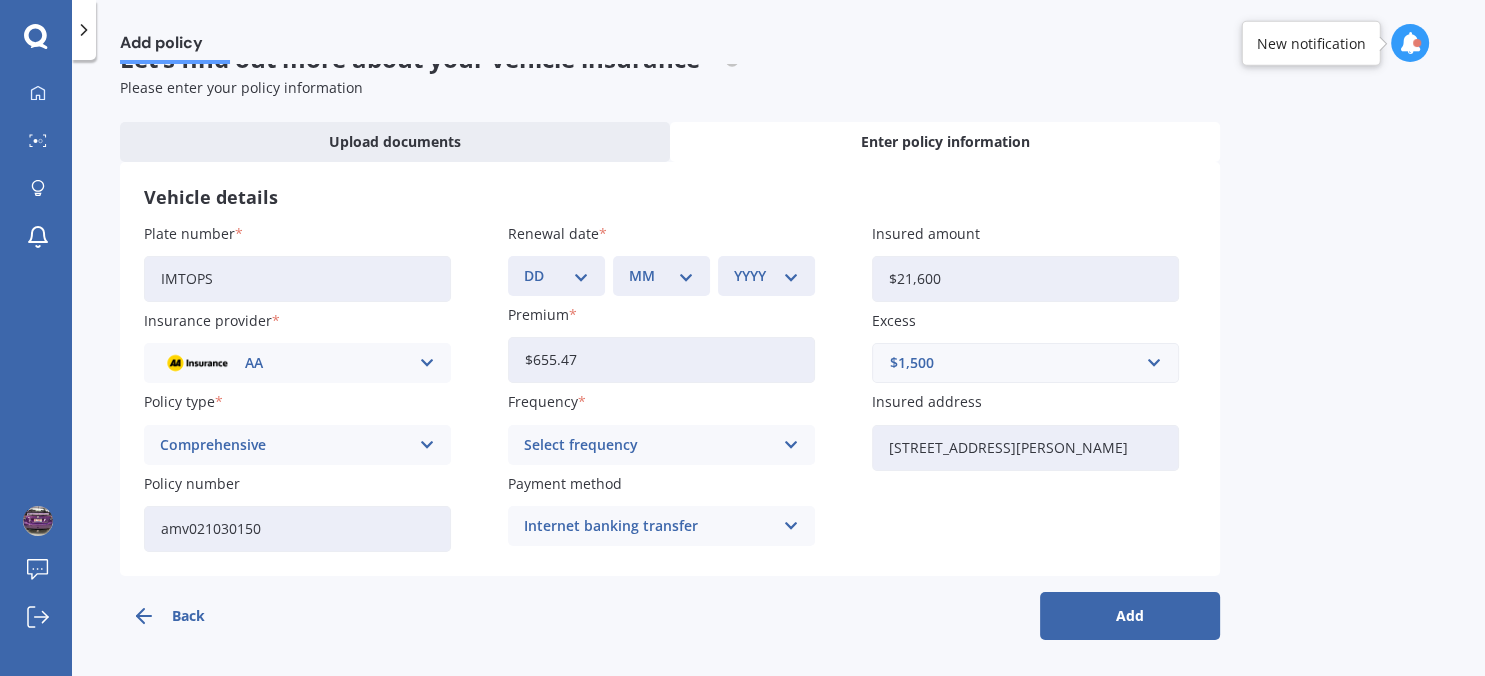 type on "[STREET_ADDRESS][PERSON_NAME]" 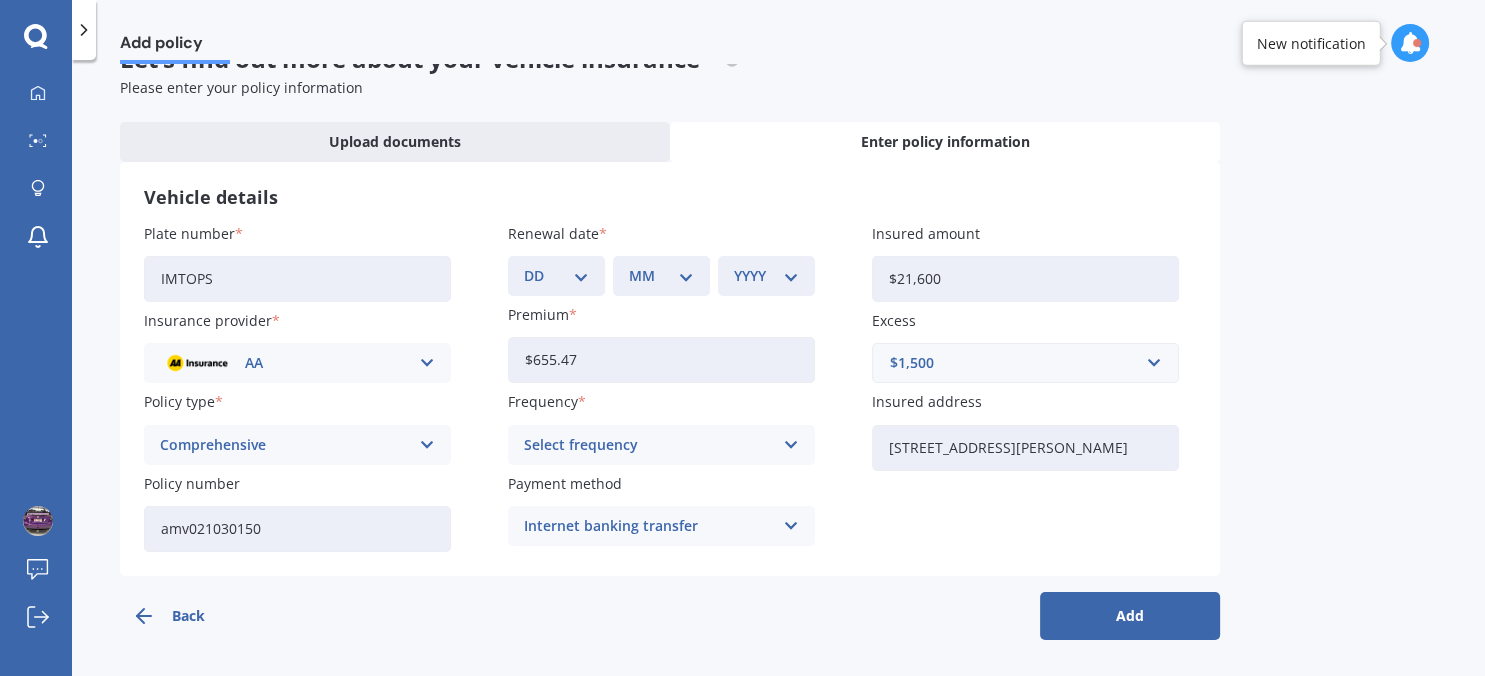 select on "06" 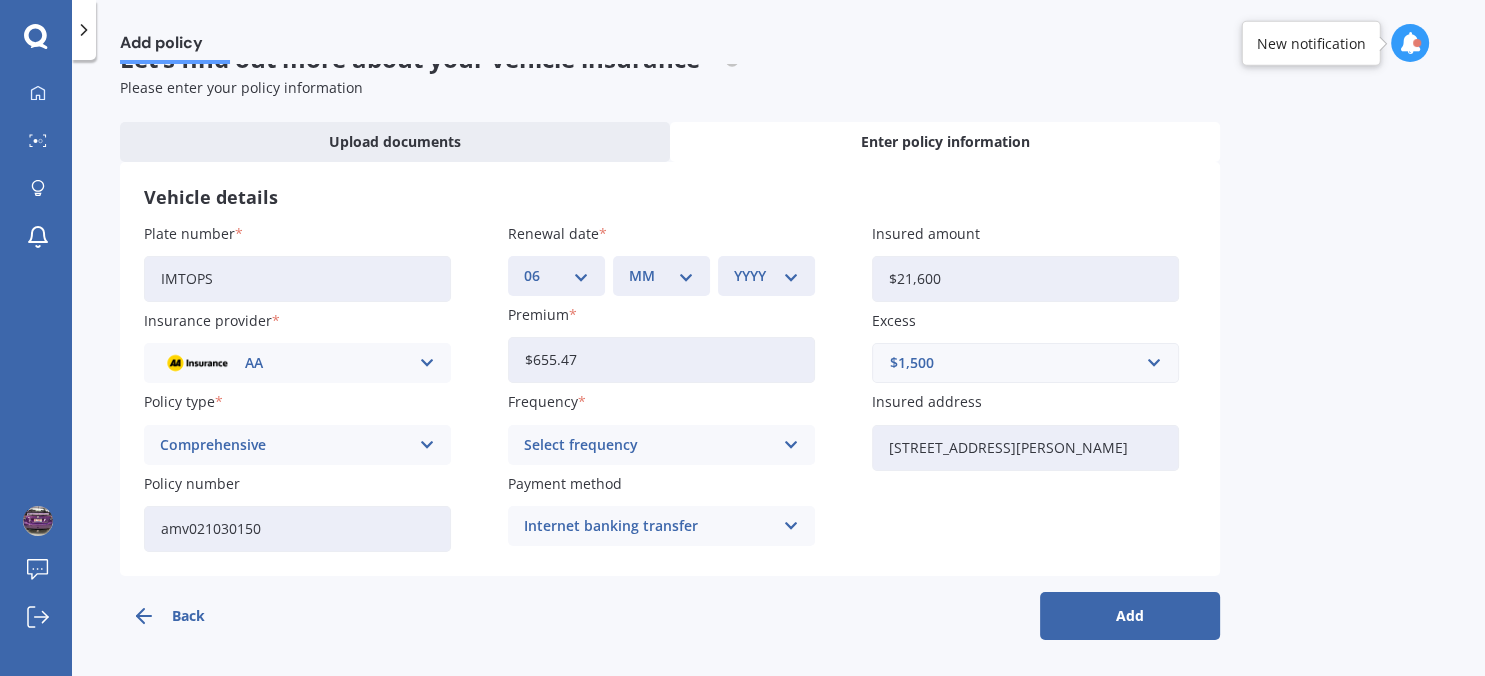 click on "06" at bounding box center (0, 0) 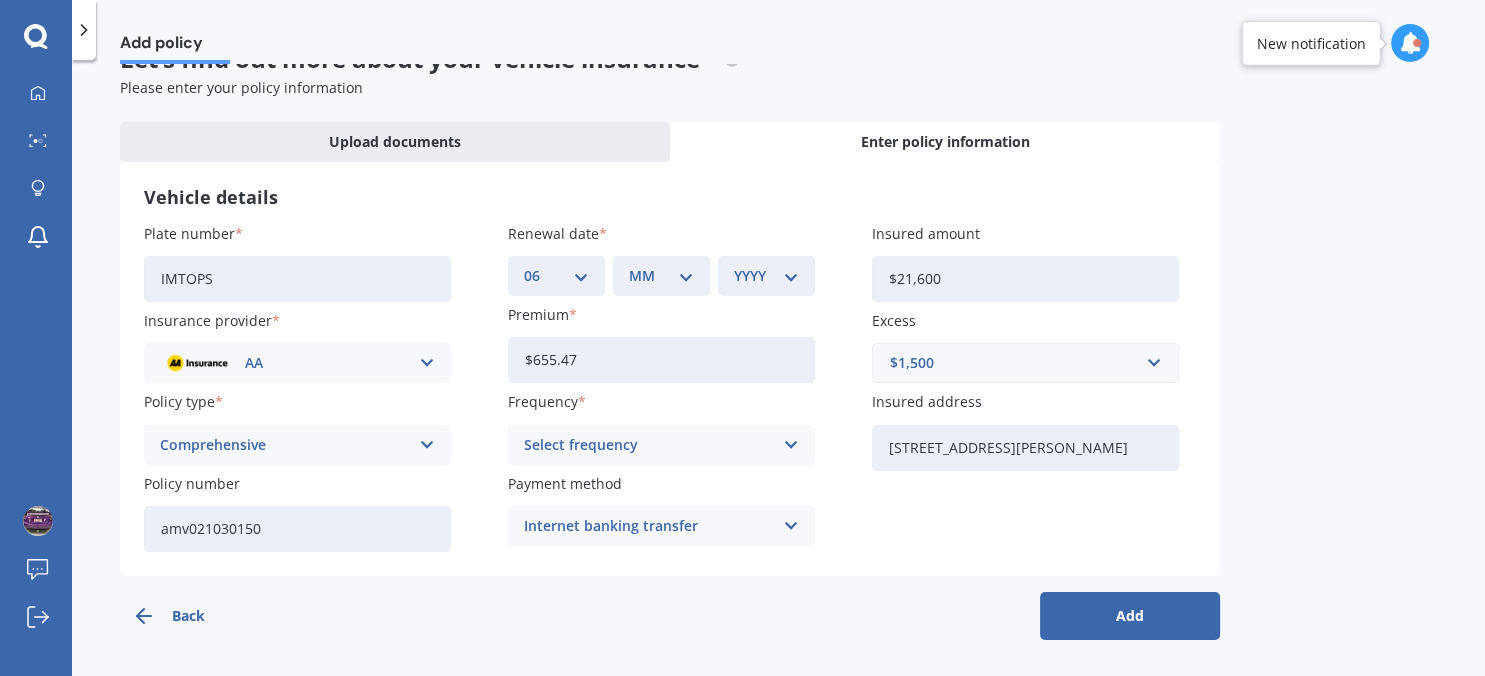 click on "MM 01 02 03 04 05 06 07 08 09 10 11 12" at bounding box center [661, 276] 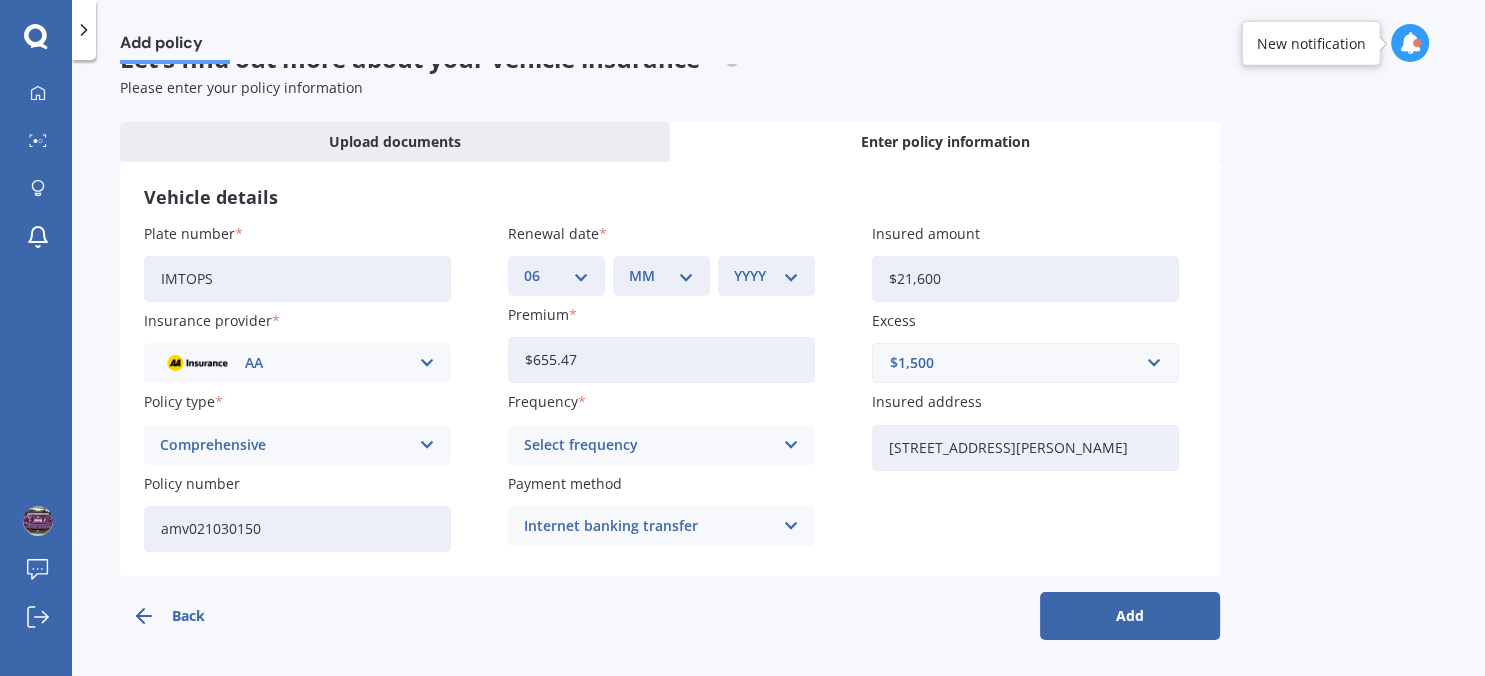 select on "08" 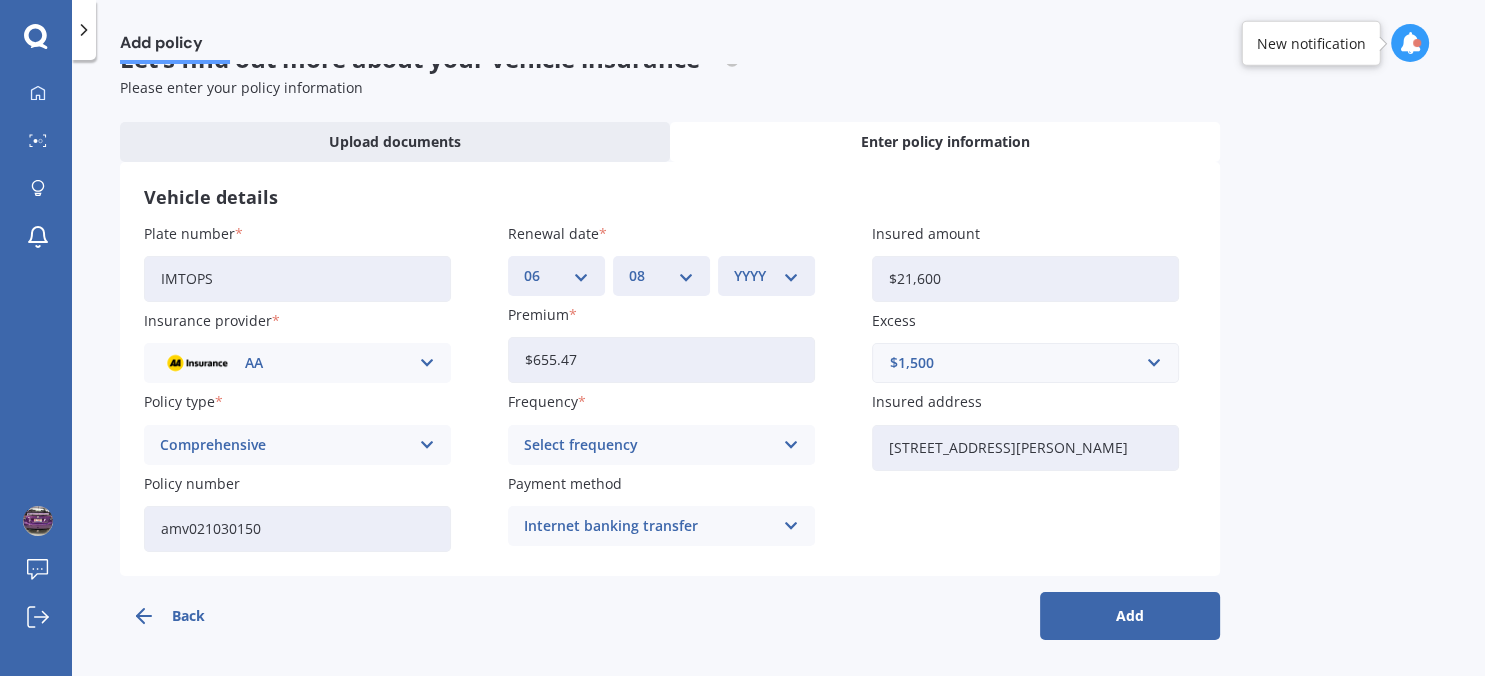click on "08" at bounding box center (0, 0) 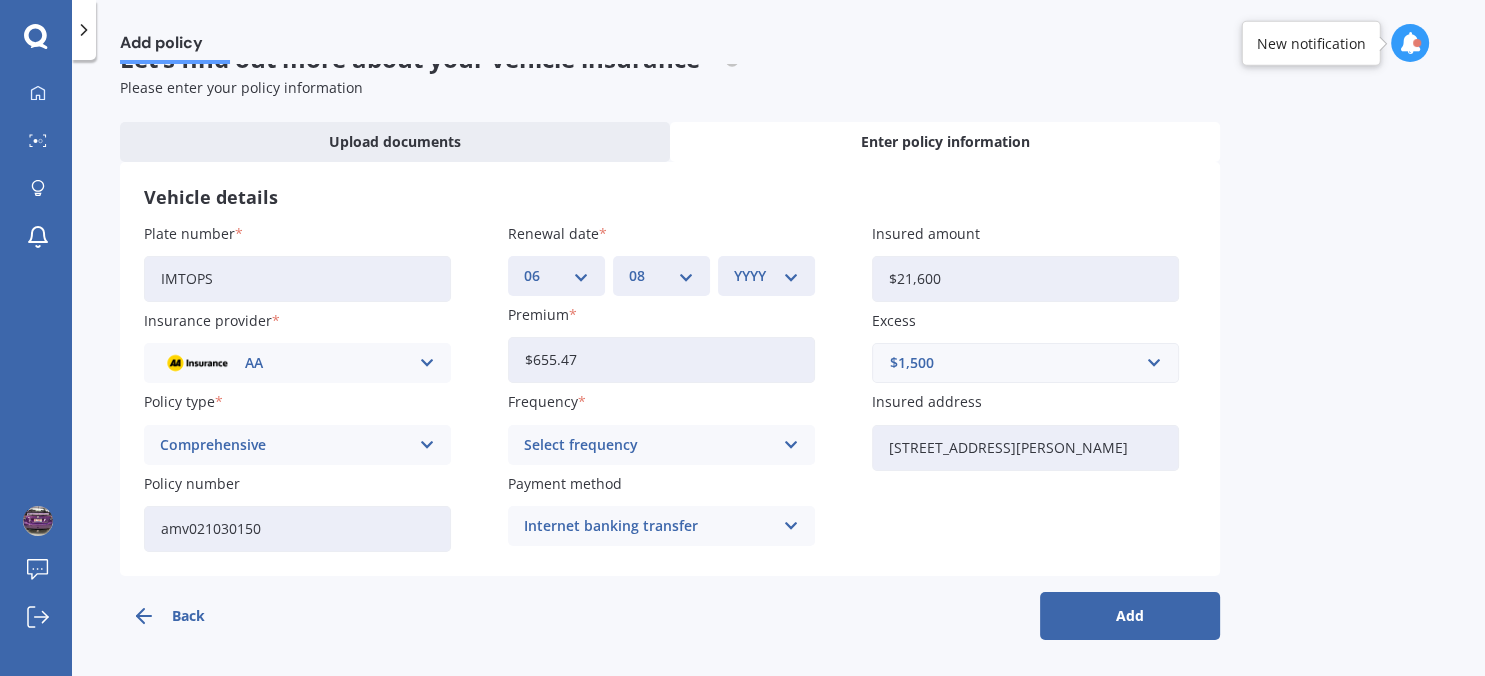 click on "YYYY 2027 2026 2025 2024 2023 2022 2021 2020 2019 2018 2017 2016 2015 2014 2013 2012 2011 2010 2009 2008 2007 2006 2005 2004 2003 2002 2001 2000 1999 1998 1997 1996 1995 1994 1993 1992 1991 1990 1989 1988 1987 1986 1985 1984 1983 1982 1981 1980 1979 1978 1977 1976 1975 1974 1973 1972 1971 1970 1969 1968 1967 1966 1965 1964 1963 1962 1961 1960 1959 1958 1957 1956 1955 1954 1953 1952 1951 1950 1949 1948 1947 1946 1945 1944 1943 1942 1941 1940 1939 1938 1937 1936 1935 1934 1933 1932 1931 1930 1929 1928" at bounding box center (766, 276) 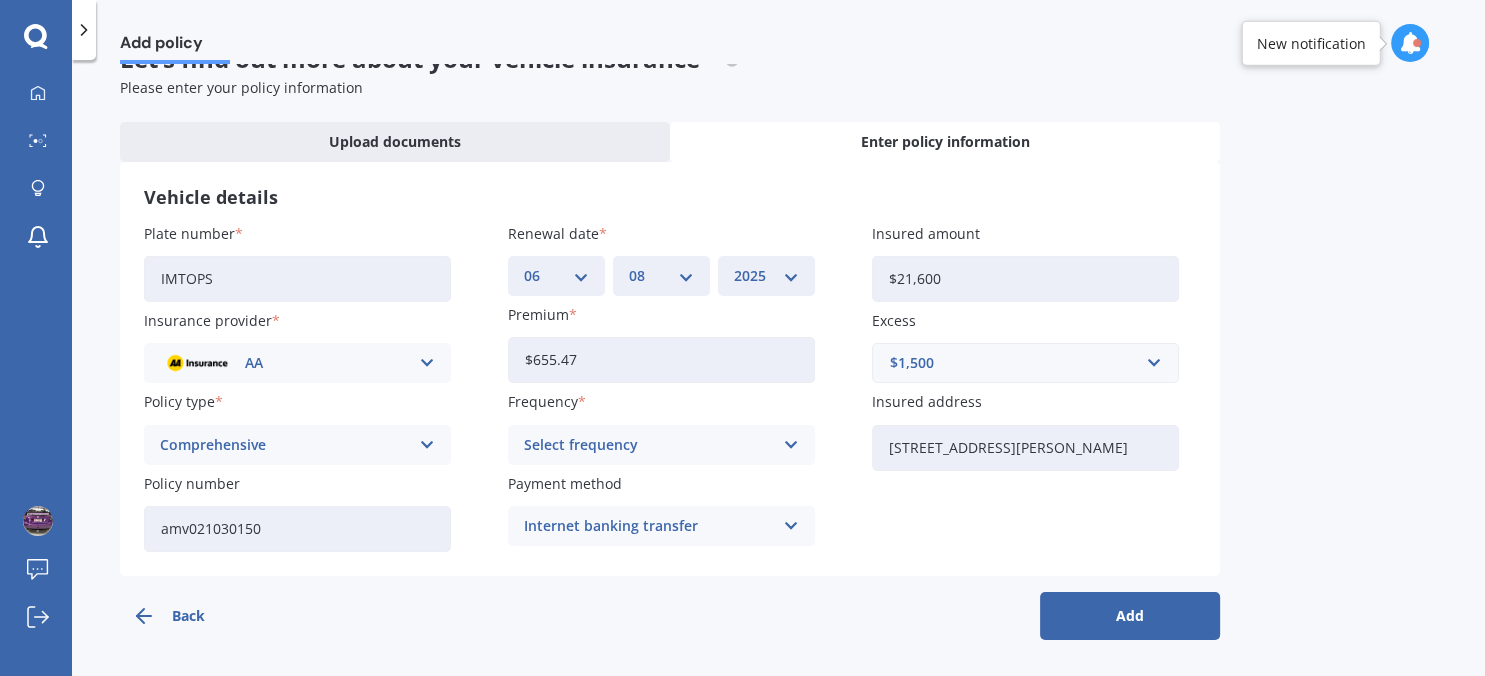 click on "2025" at bounding box center (0, 0) 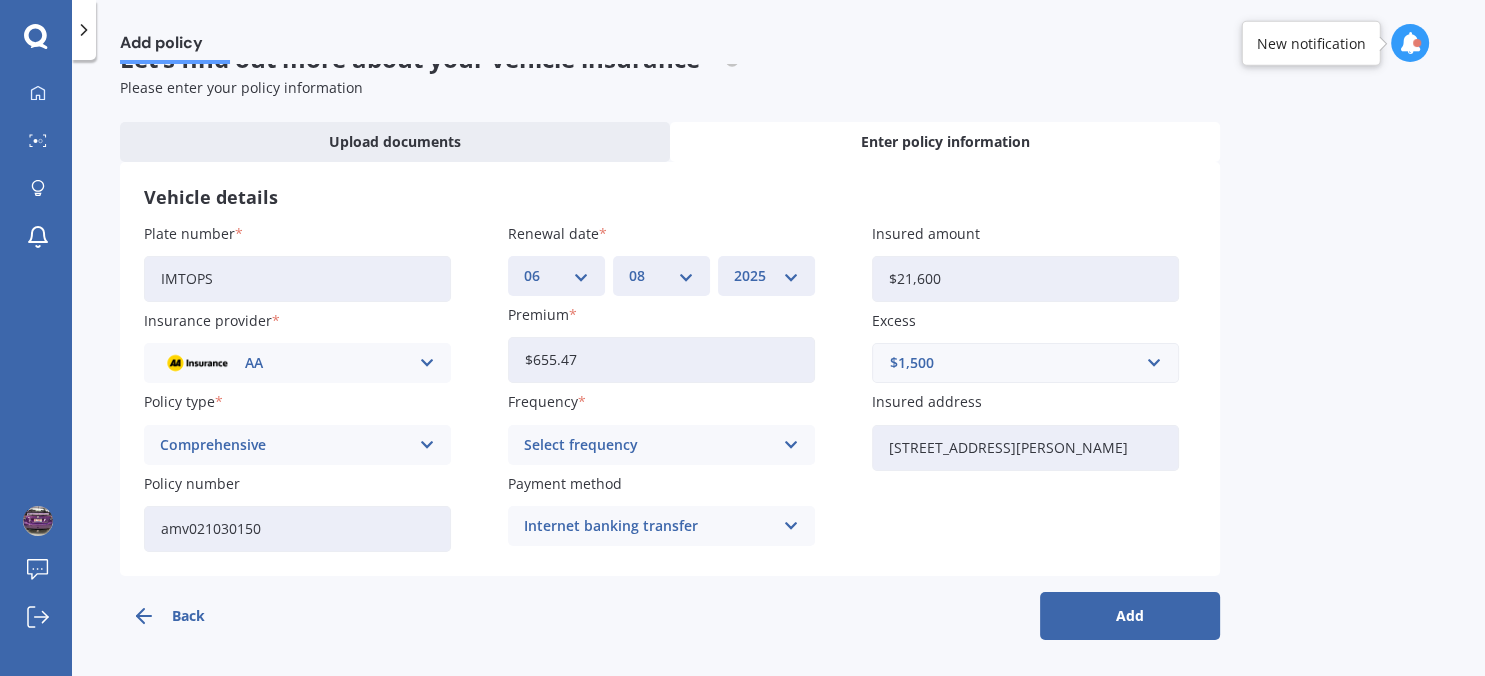 drag, startPoint x: 582, startPoint y: 359, endPoint x: 510, endPoint y: 362, distance: 72.06247 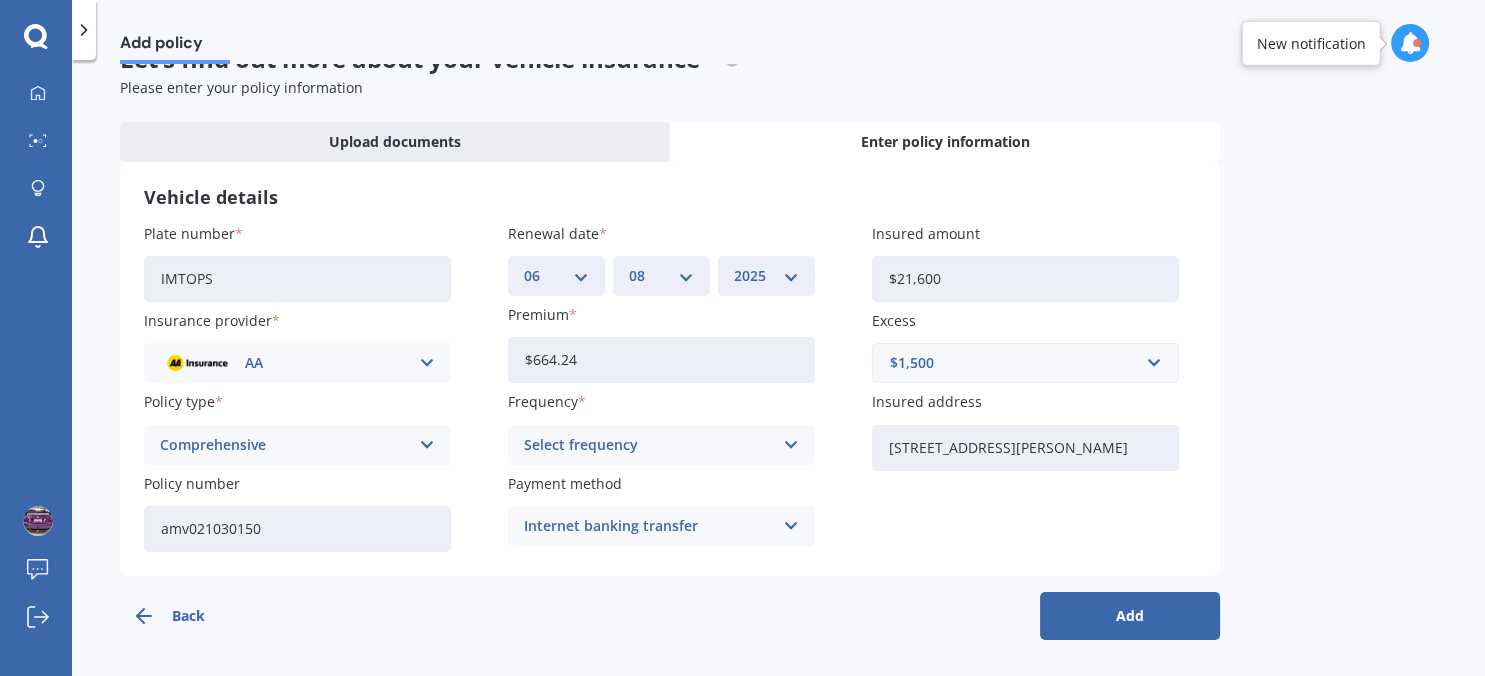 type on "$664.24" 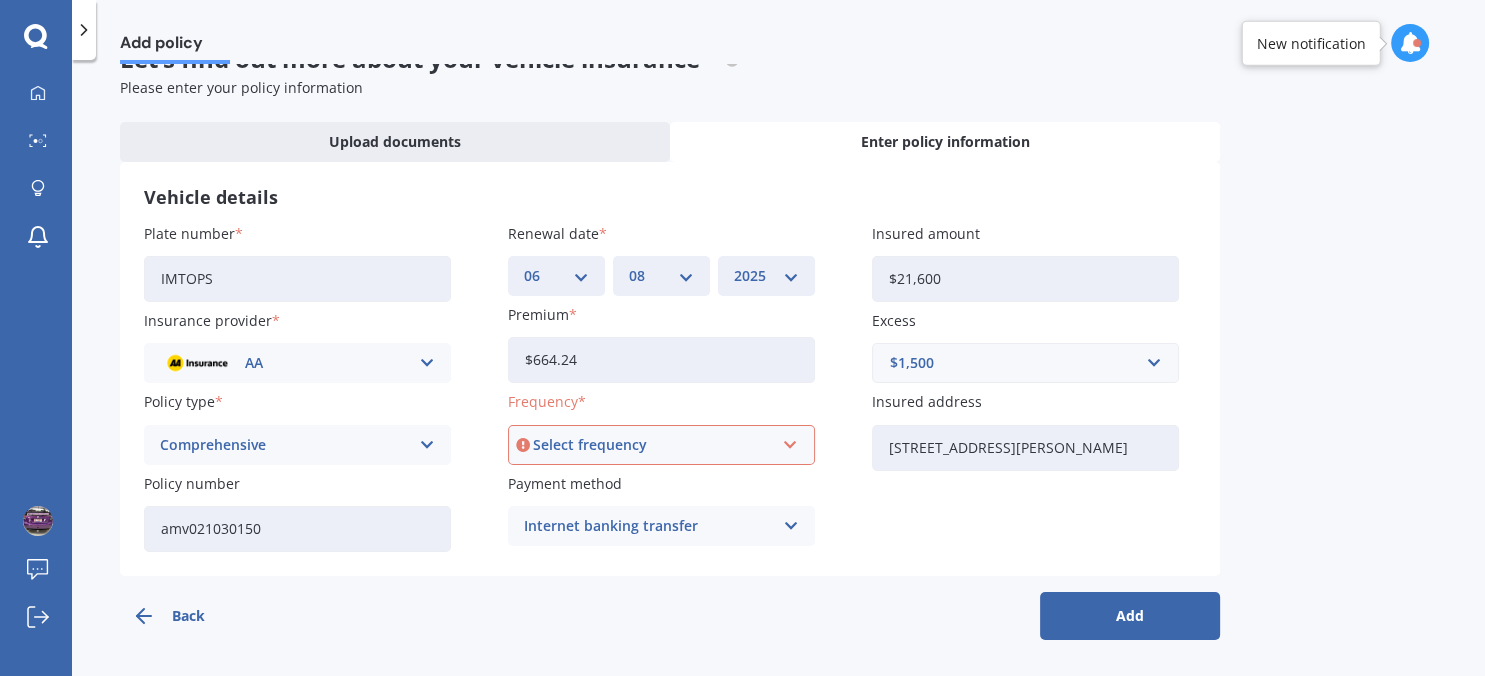 click at bounding box center [790, 445] 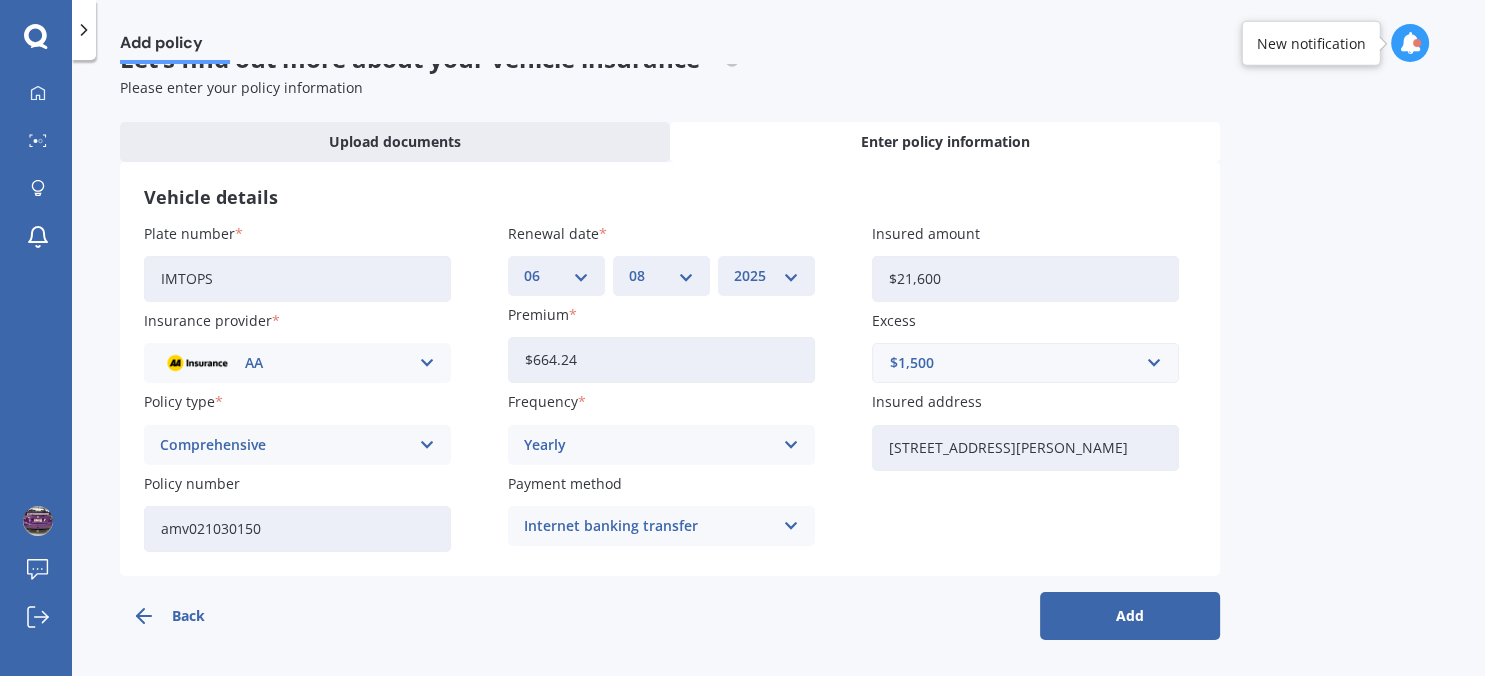 click on "Add" at bounding box center [1130, 616] 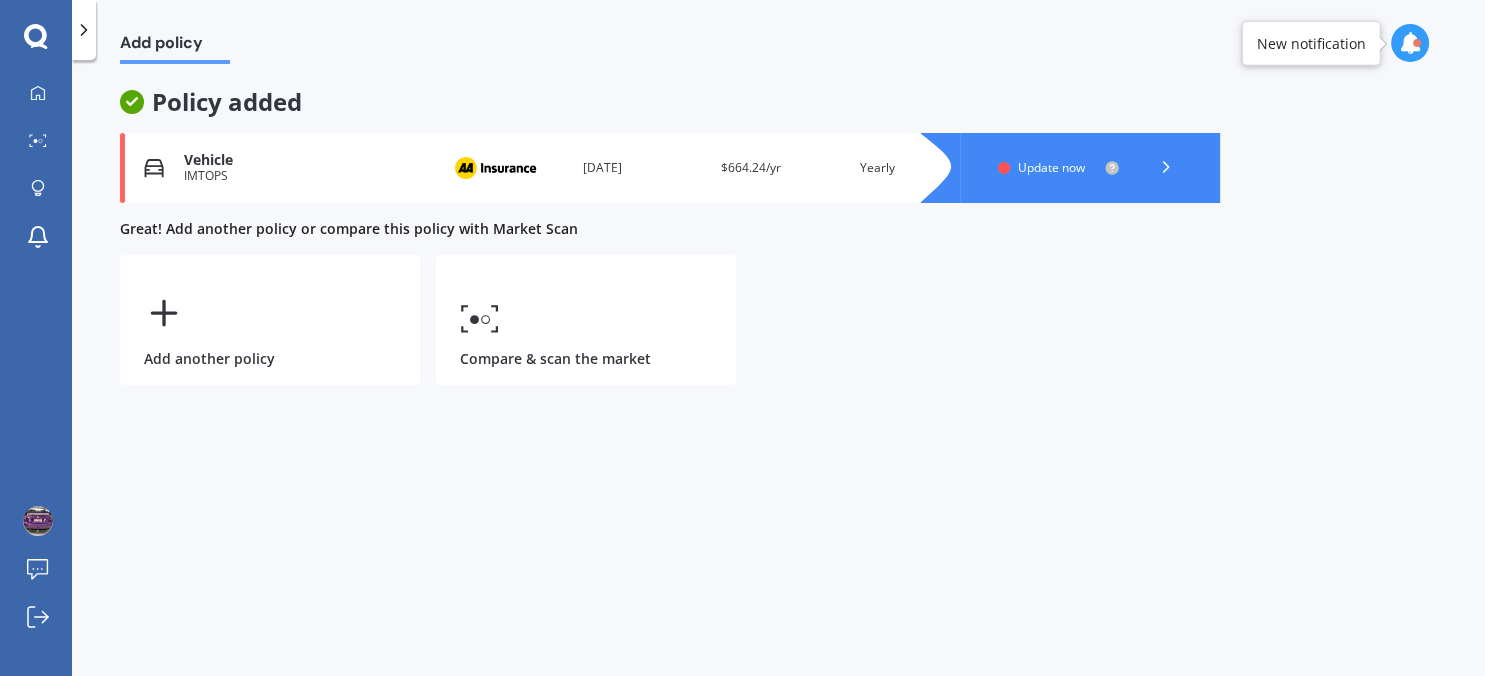 scroll, scrollTop: 0, scrollLeft: 0, axis: both 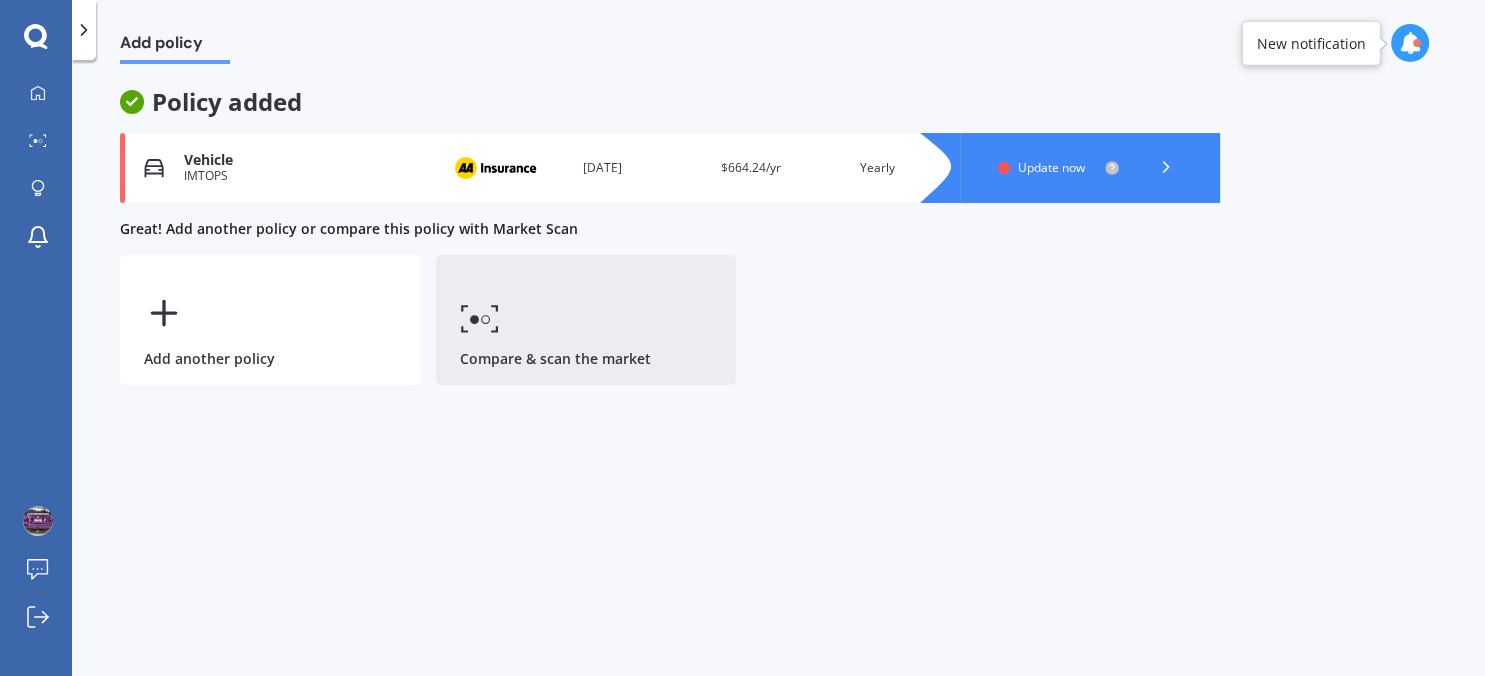 click 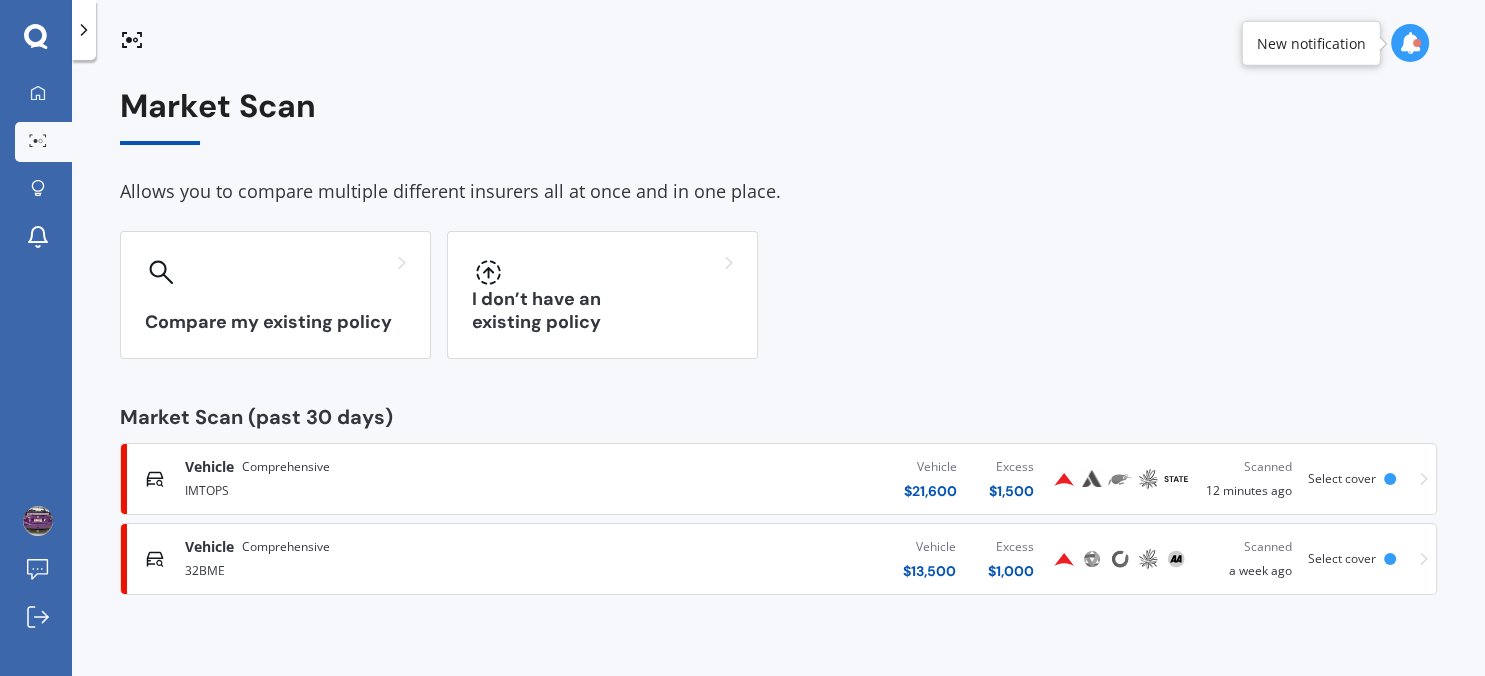 click on "Select cover" at bounding box center (1342, 478) 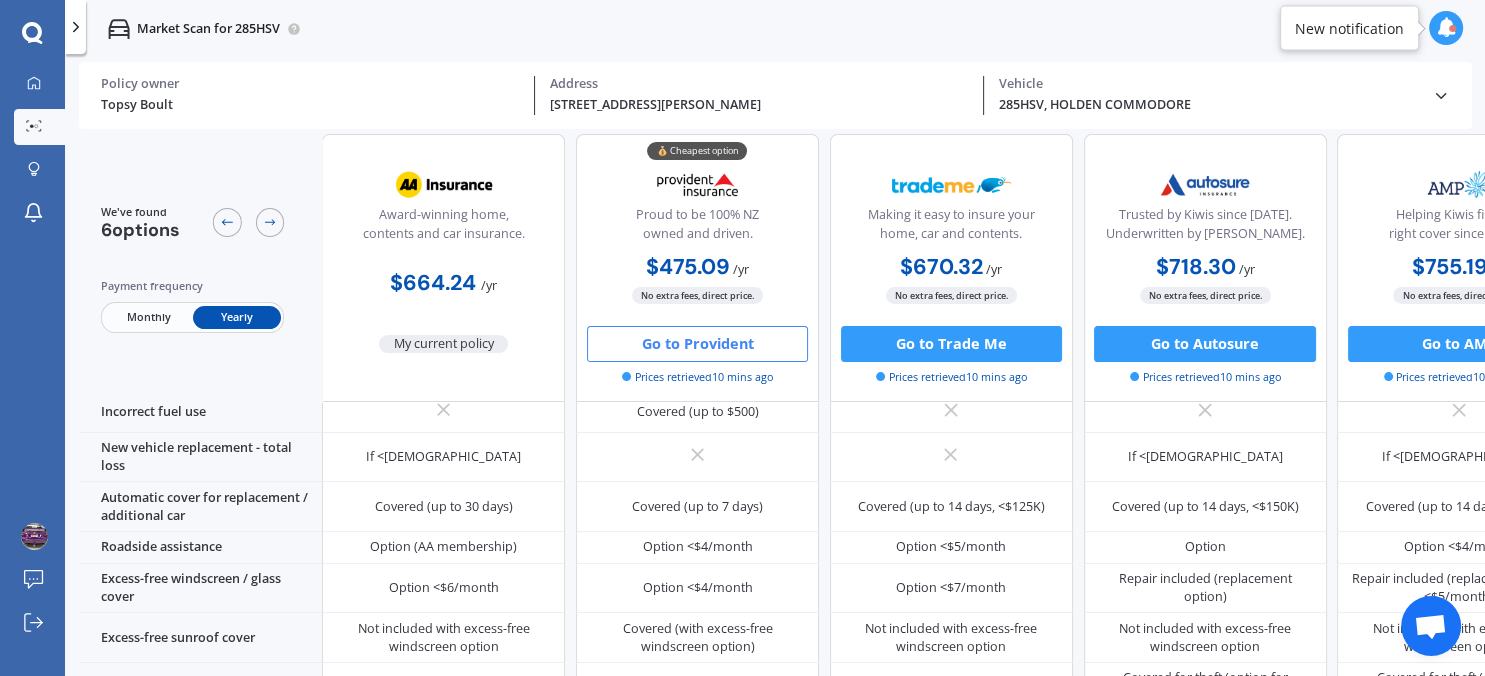 scroll, scrollTop: 699, scrollLeft: 0, axis: vertical 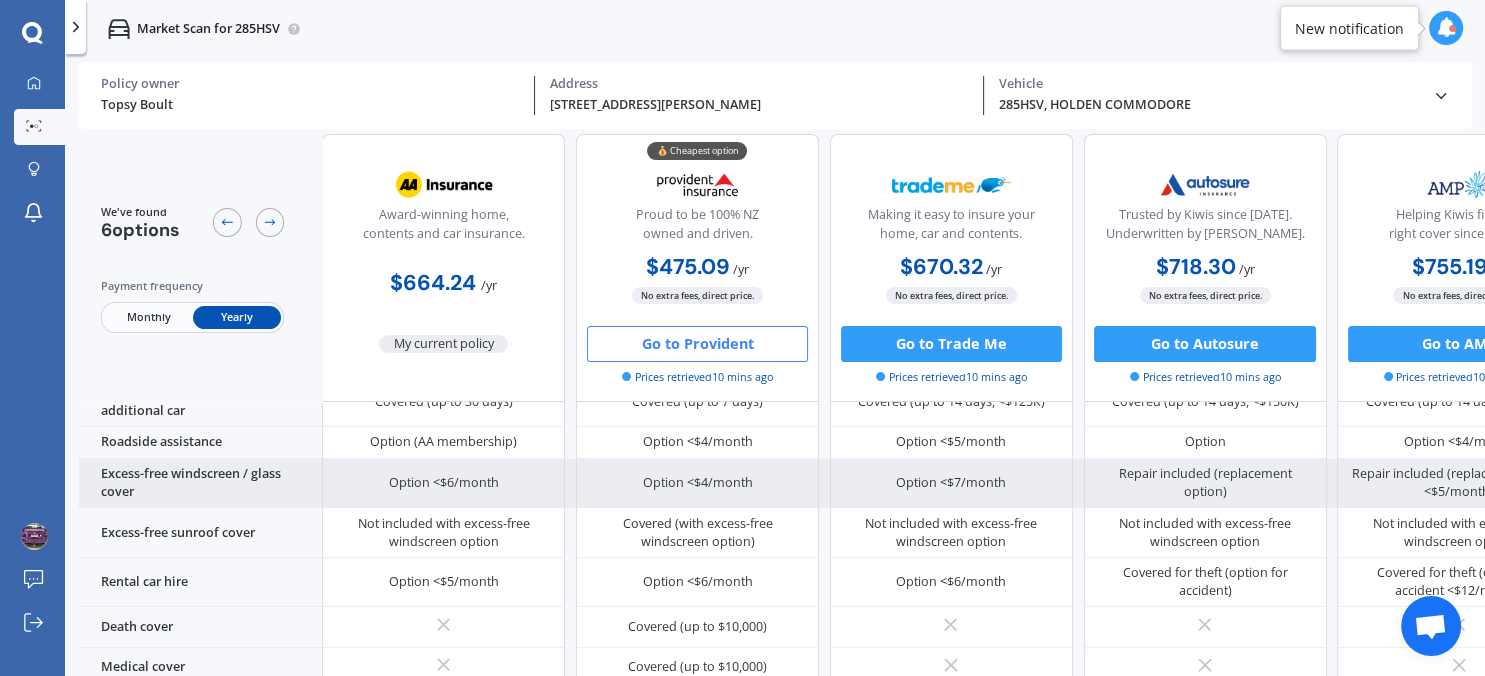 click on "Option <$4/month" at bounding box center (697, 483) 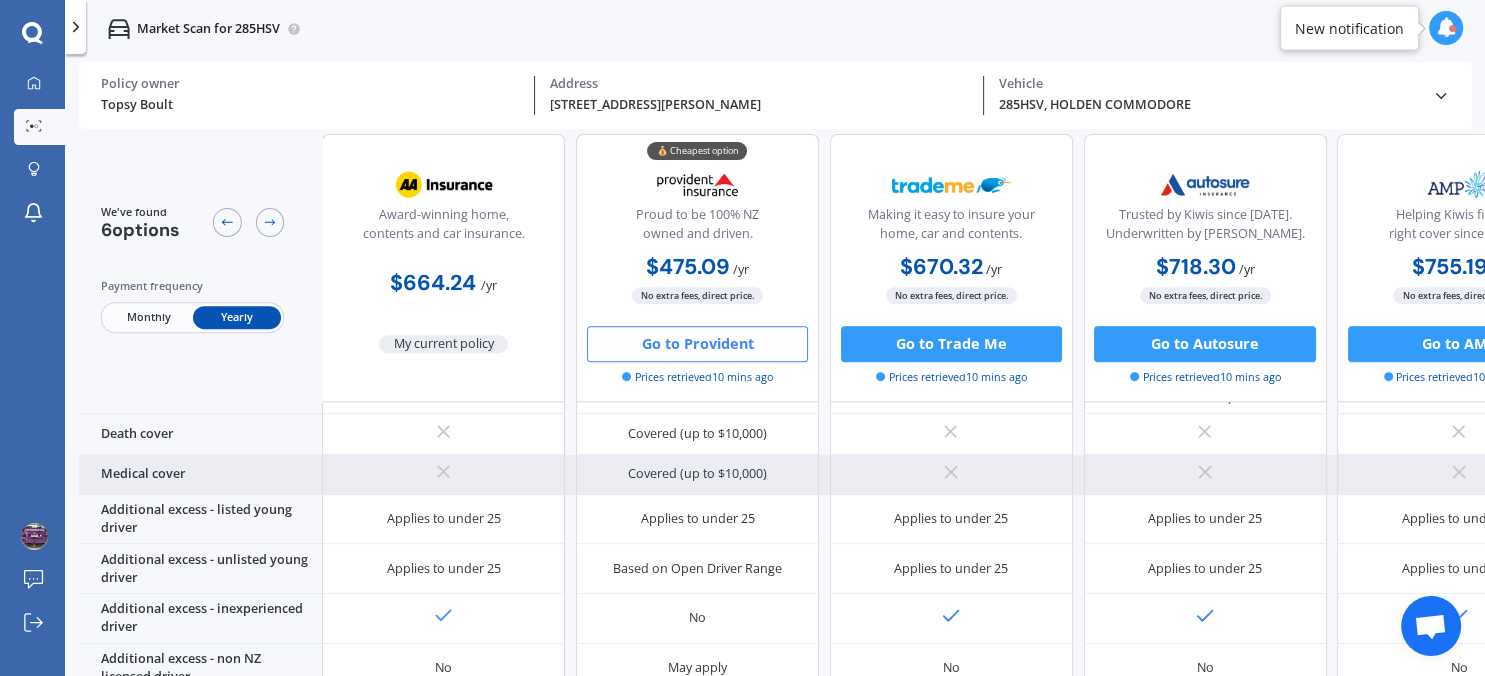 scroll, scrollTop: 932, scrollLeft: 0, axis: vertical 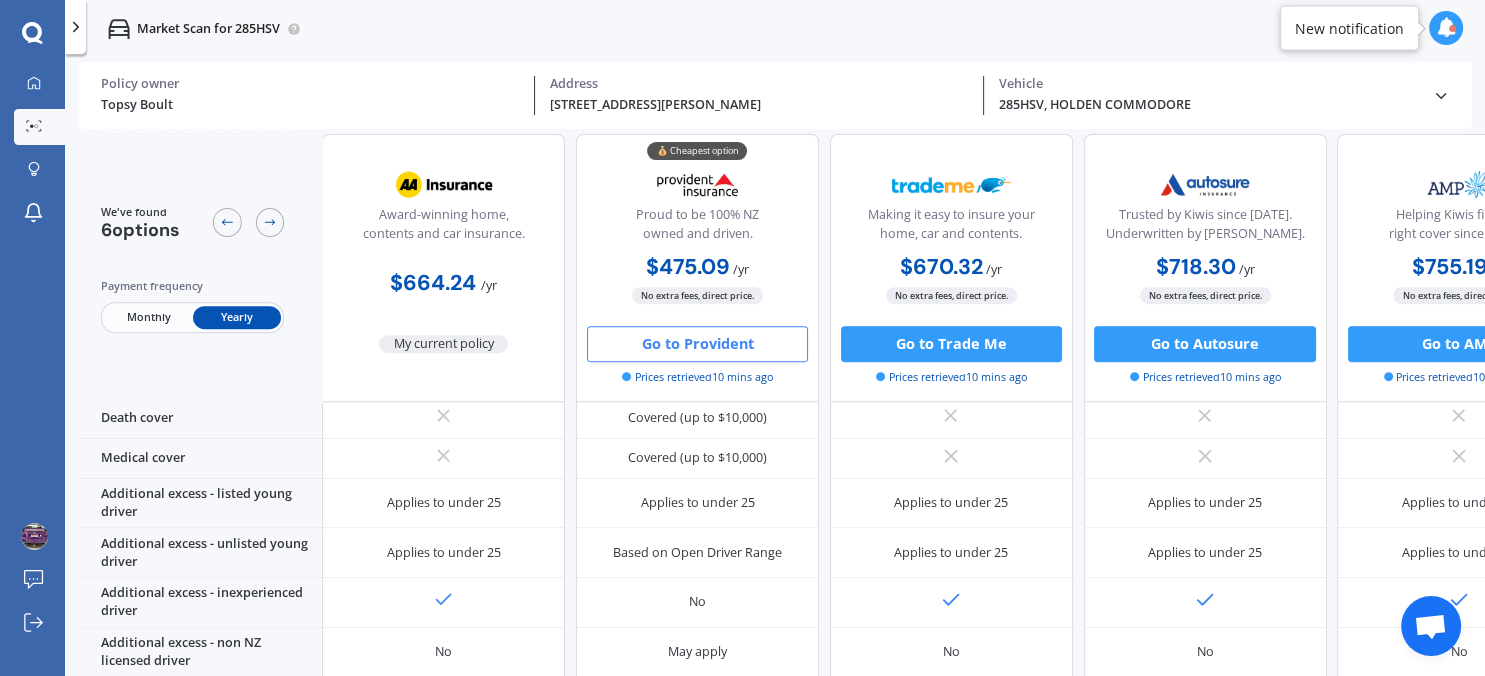 click 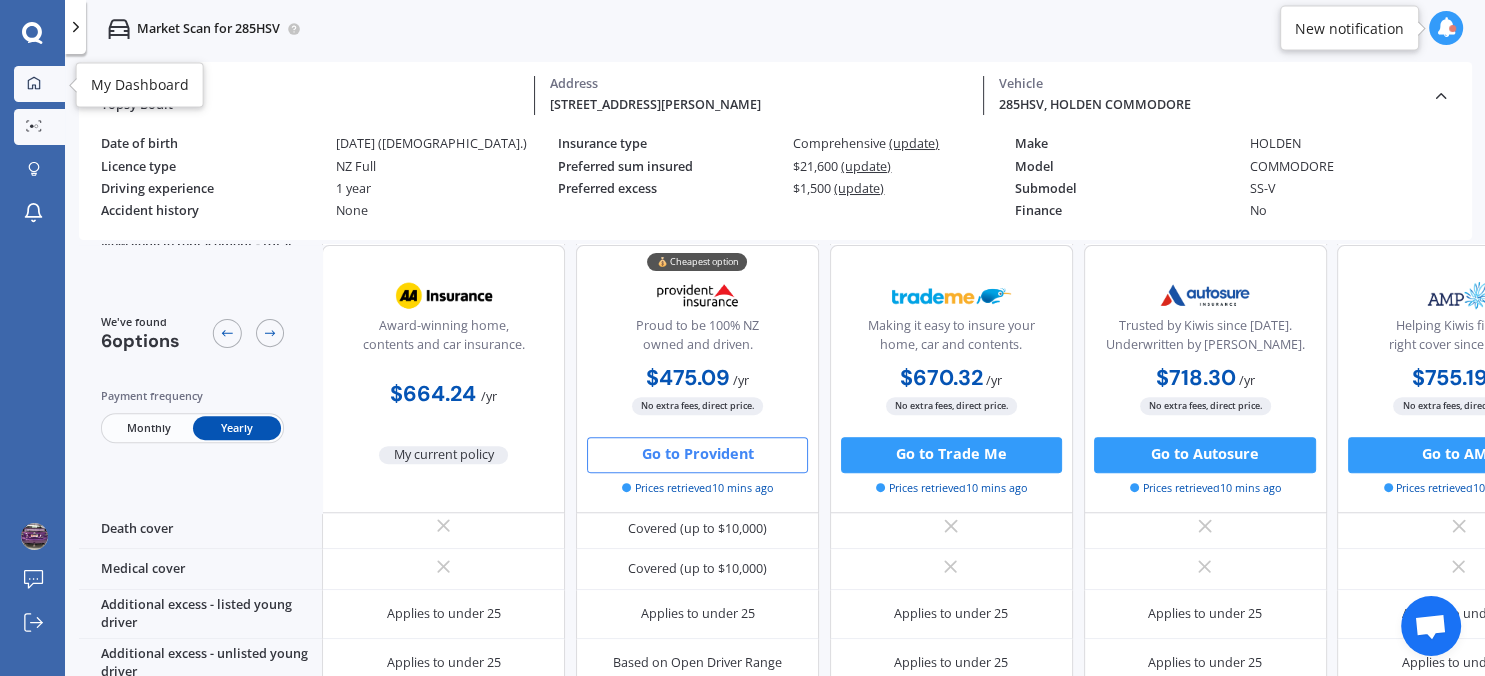 click 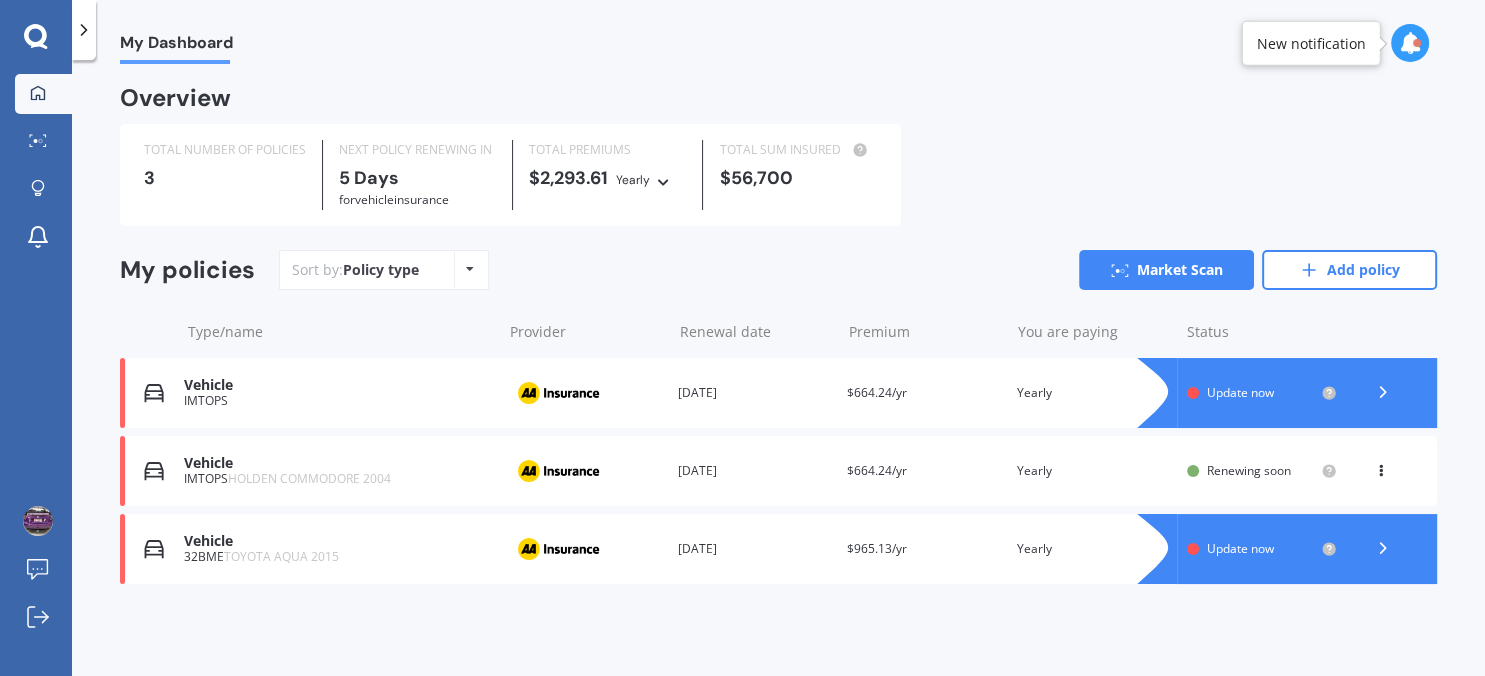 click on "Update now" at bounding box center [1240, 392] 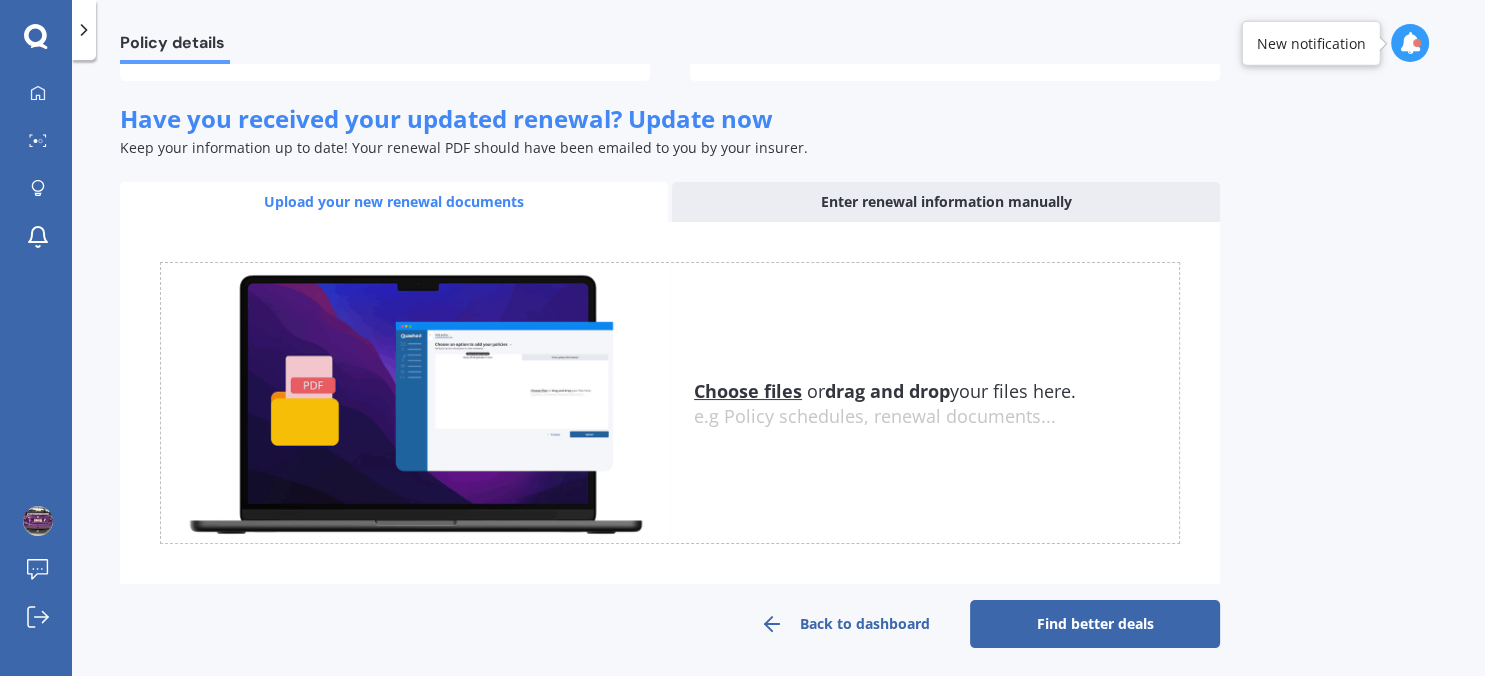scroll, scrollTop: 266, scrollLeft: 0, axis: vertical 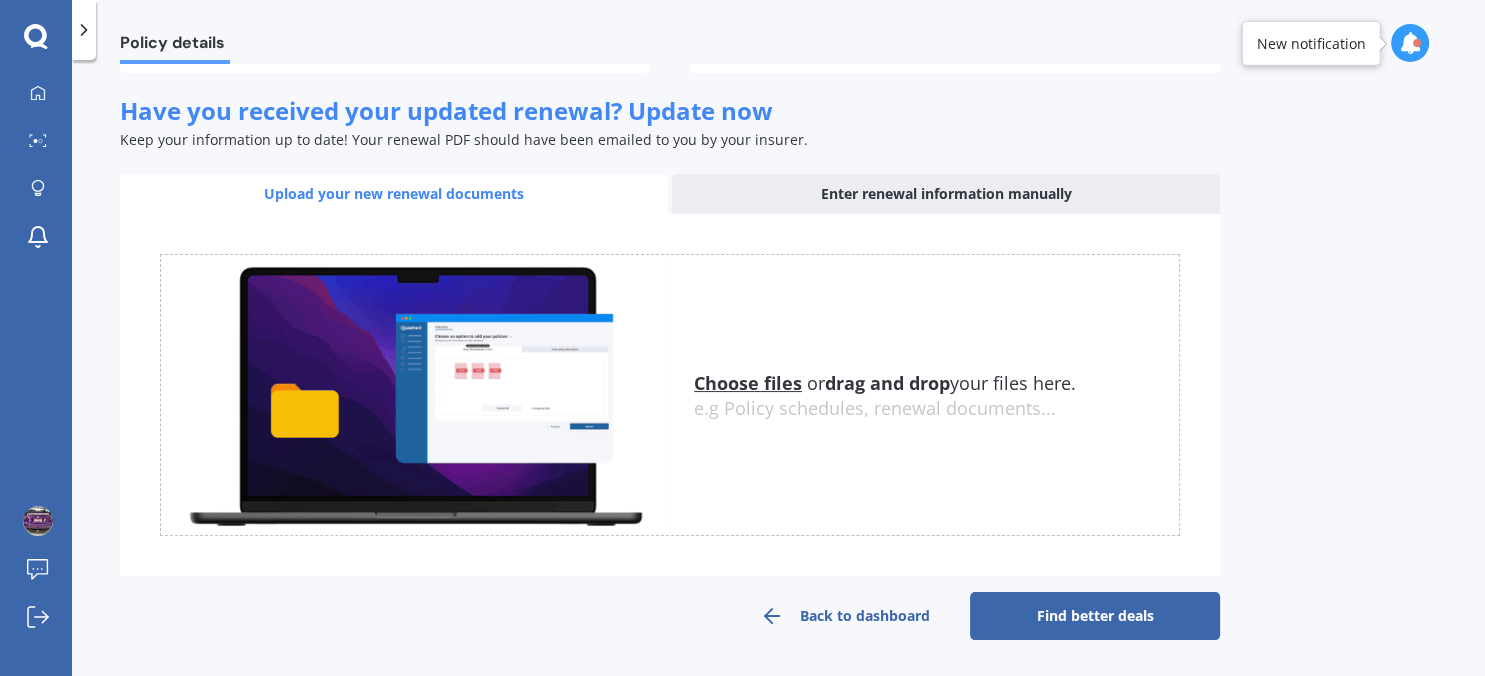 click on "Find better deals" at bounding box center (1095, 616) 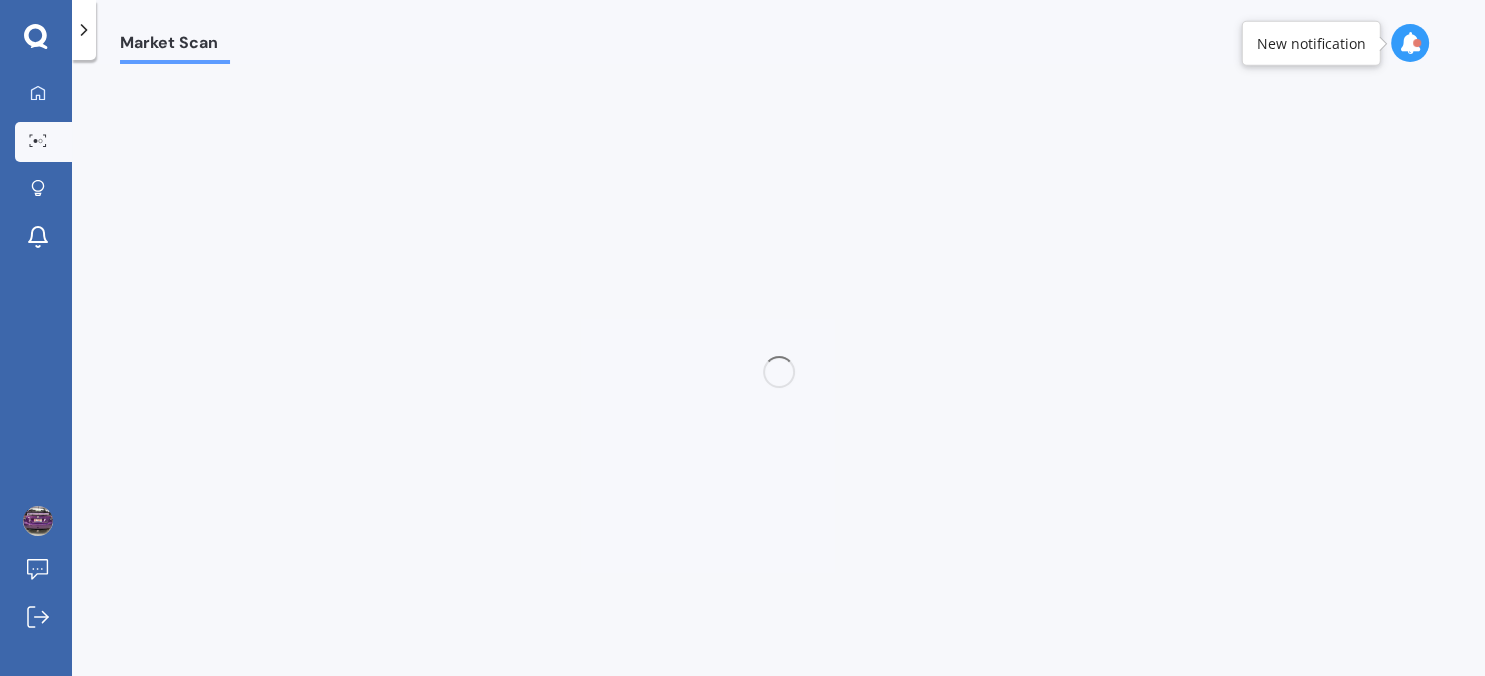 scroll, scrollTop: 0, scrollLeft: 0, axis: both 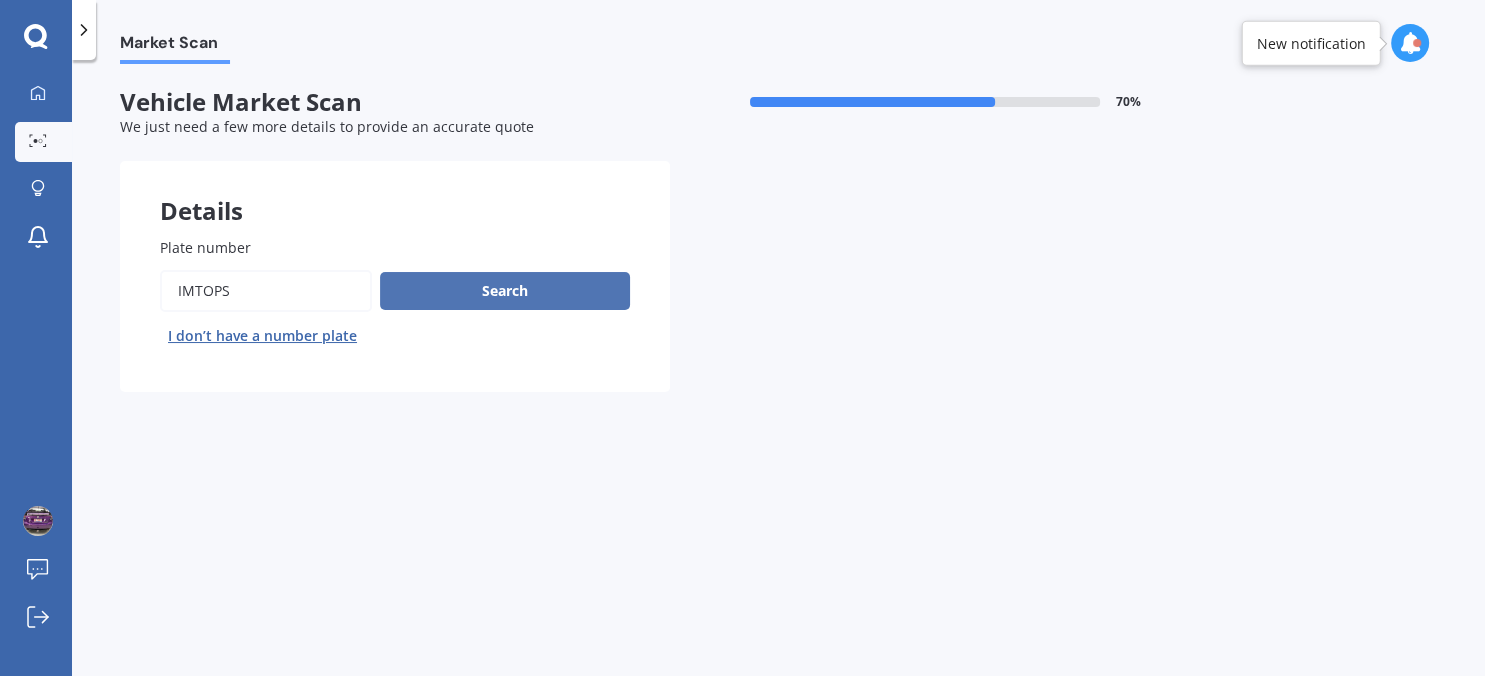 click on "Search" at bounding box center [505, 291] 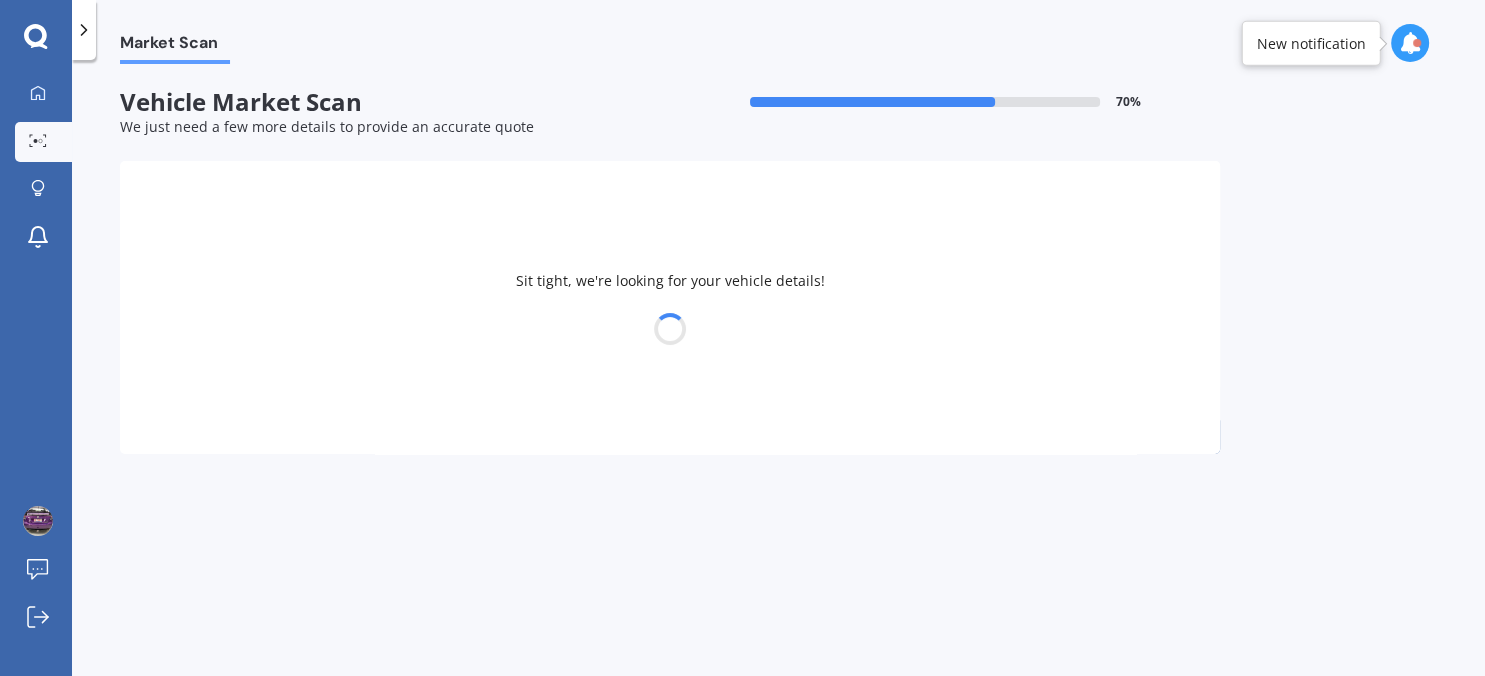 select on "HOLDEN" 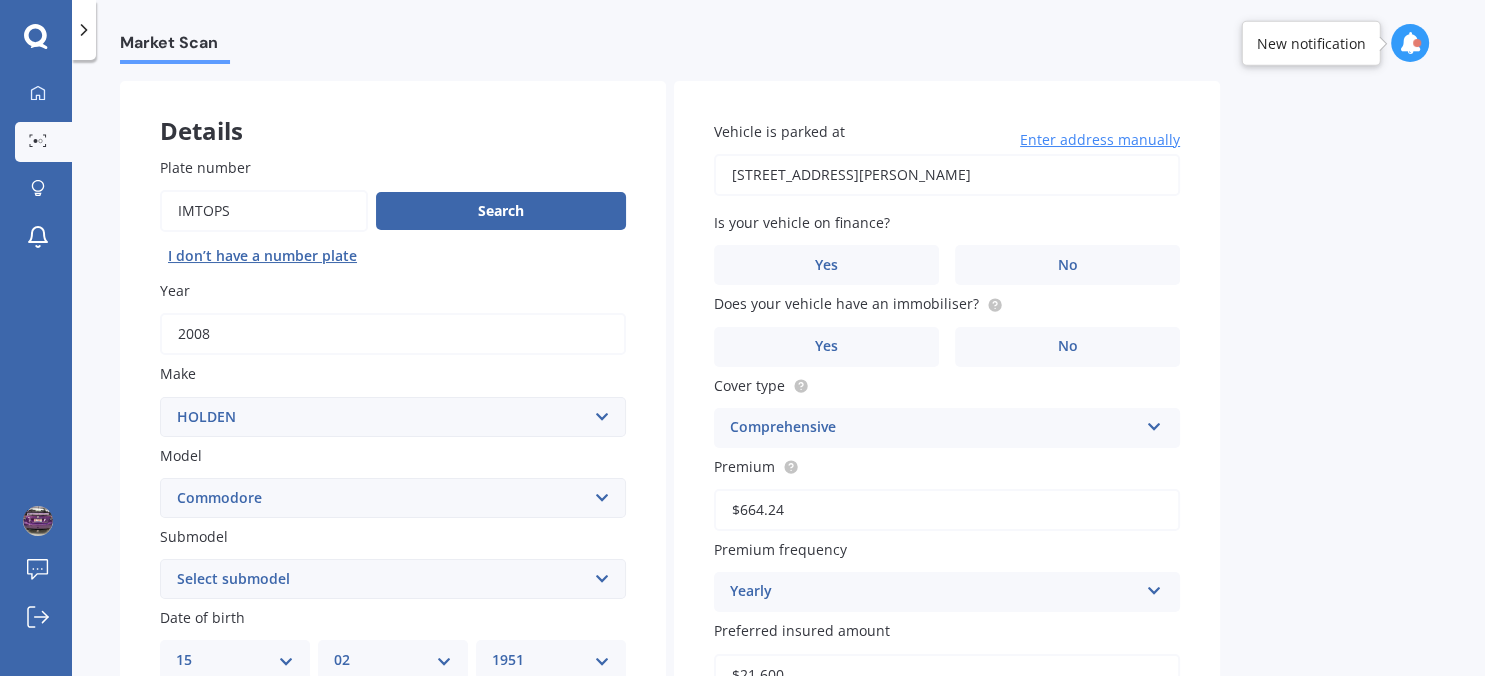 scroll, scrollTop: 230, scrollLeft: 0, axis: vertical 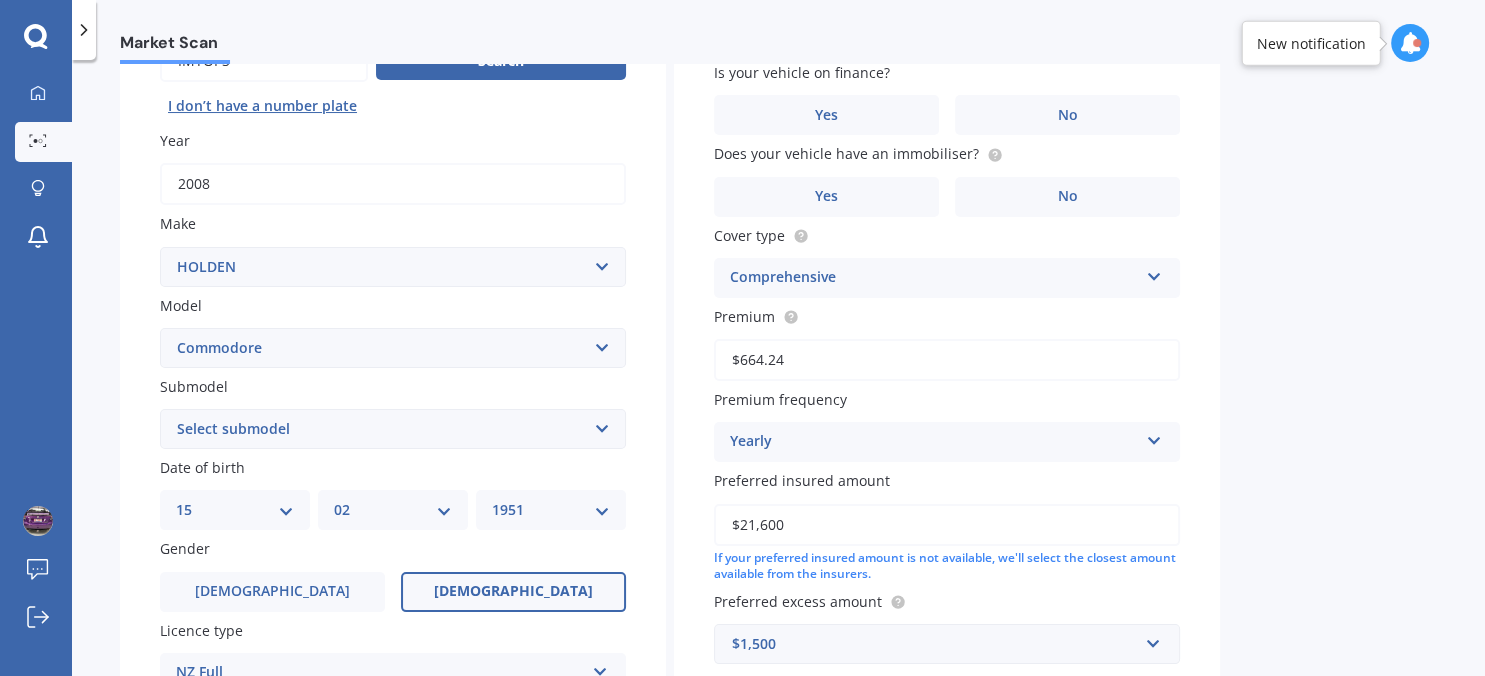 click on "Select submodel 4 Cyl 2.0 Litre 50th Anniversary V6 6 Cyl 3.8 Litre Acclaim V6 Acclaim V6 3.8 Supercharged Calais turbo Calais V6 Calais-V V6 Calais-V V8 Crewman V6 Crewman V8 Equipe Evoke V6 EXEC SEDAN 3.8 AUTO Executive V6 Executive V8 5.0 Litre Executive V8 5.7 Litre Executive V8 6.0 Litre GTR sedan GTS Sedan LT Olympic Edition Sedan Olympic Edition Utility V6 Olympic Edition Utility V8 Olympic Edition Wagon Omega 3.0 V6 RS RS-V V6 S Sedan V6 S Sedan V6 Supercharged S Utility V6 S Utility V8 S Utility V8 5.7 Litre S Wagon V6 SS Sedan V6 SS Sedan V8 SS Sedan V8 5.7 Litre SS Sedan V8 6.0 Litre SS Utility V8 5.0 Litre SS Utility V8 5.7 Litre SS Utility V8 6.0 Litre SS Wagon V8 5.7 Litre SS-V SSV 6.0 V8 SSV Redline 6.2 V8 SSV Utility SV6 3.6 Litre SV8 V8 5.7 Litre SV8 V8 6.0 Litre Utility V6 V6 3.6 Lumina Vacationer V6 VE SS 6.0 VF Series 2 SV6 VF SS VF SSV VS Royale VXR V6" at bounding box center [393, 429] 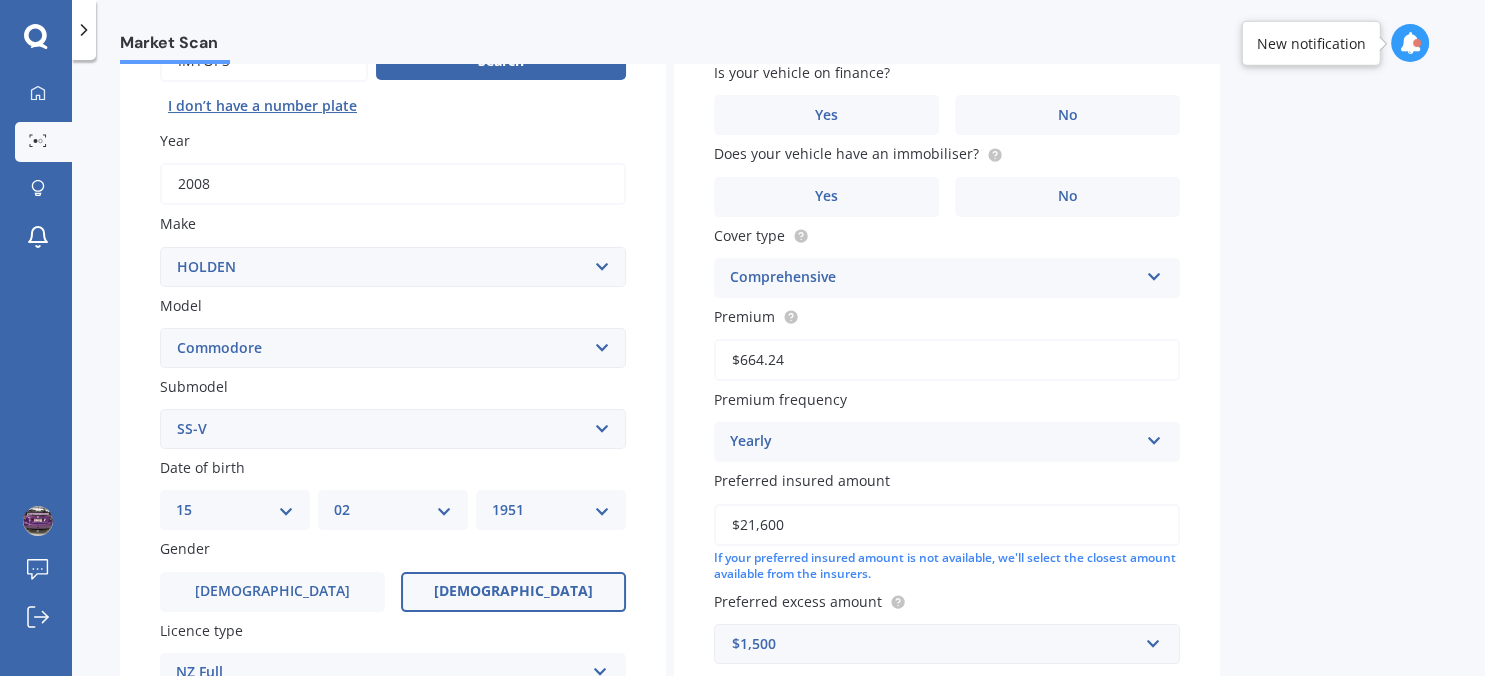 click on "SS-V" at bounding box center (0, 0) 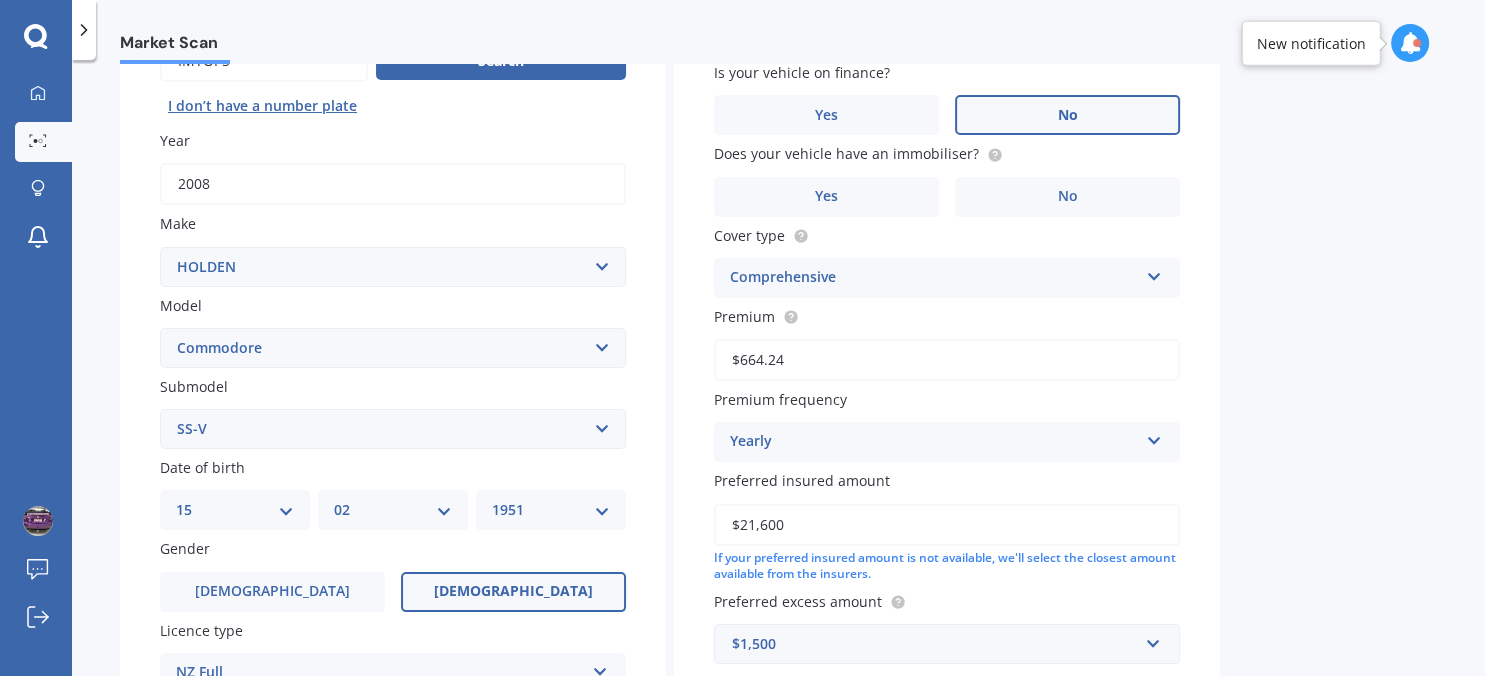 click on "No" at bounding box center (1067, 115) 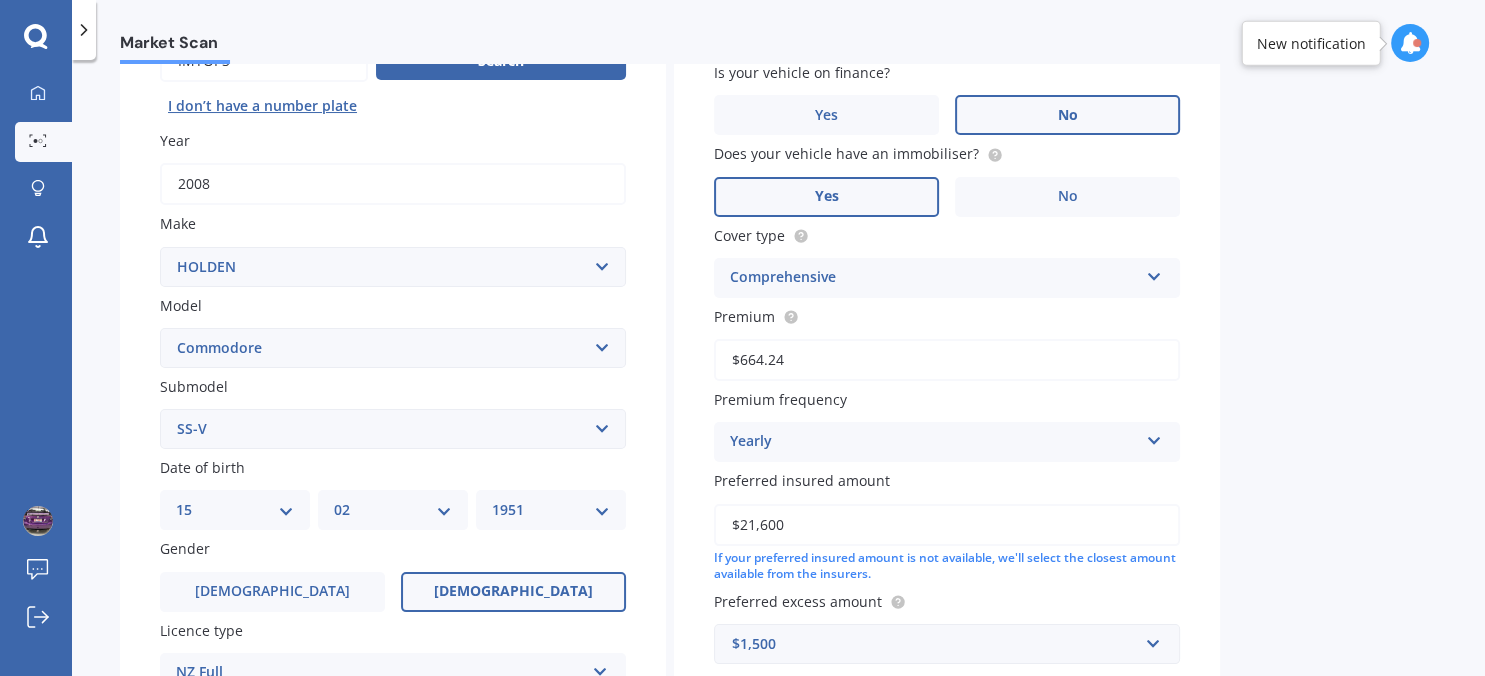 click on "Yes" at bounding box center [827, 196] 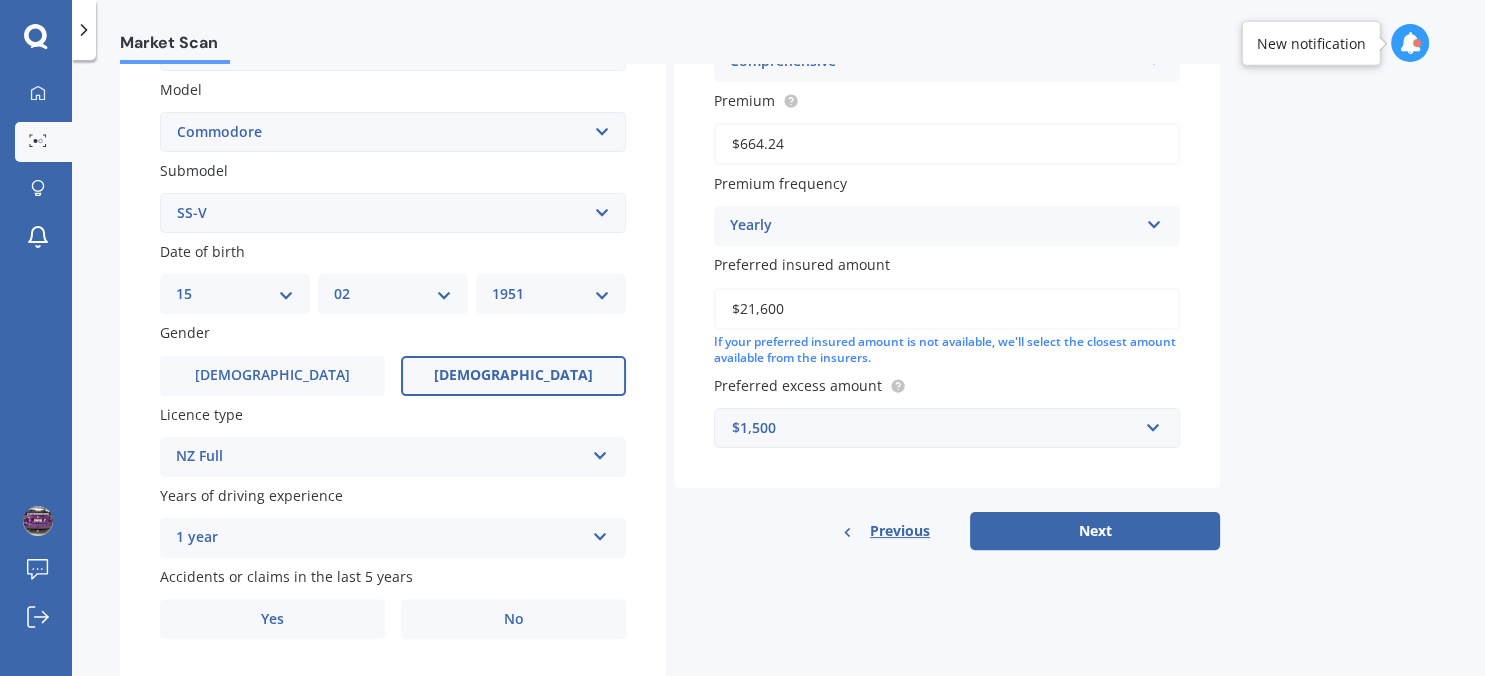 scroll, scrollTop: 461, scrollLeft: 0, axis: vertical 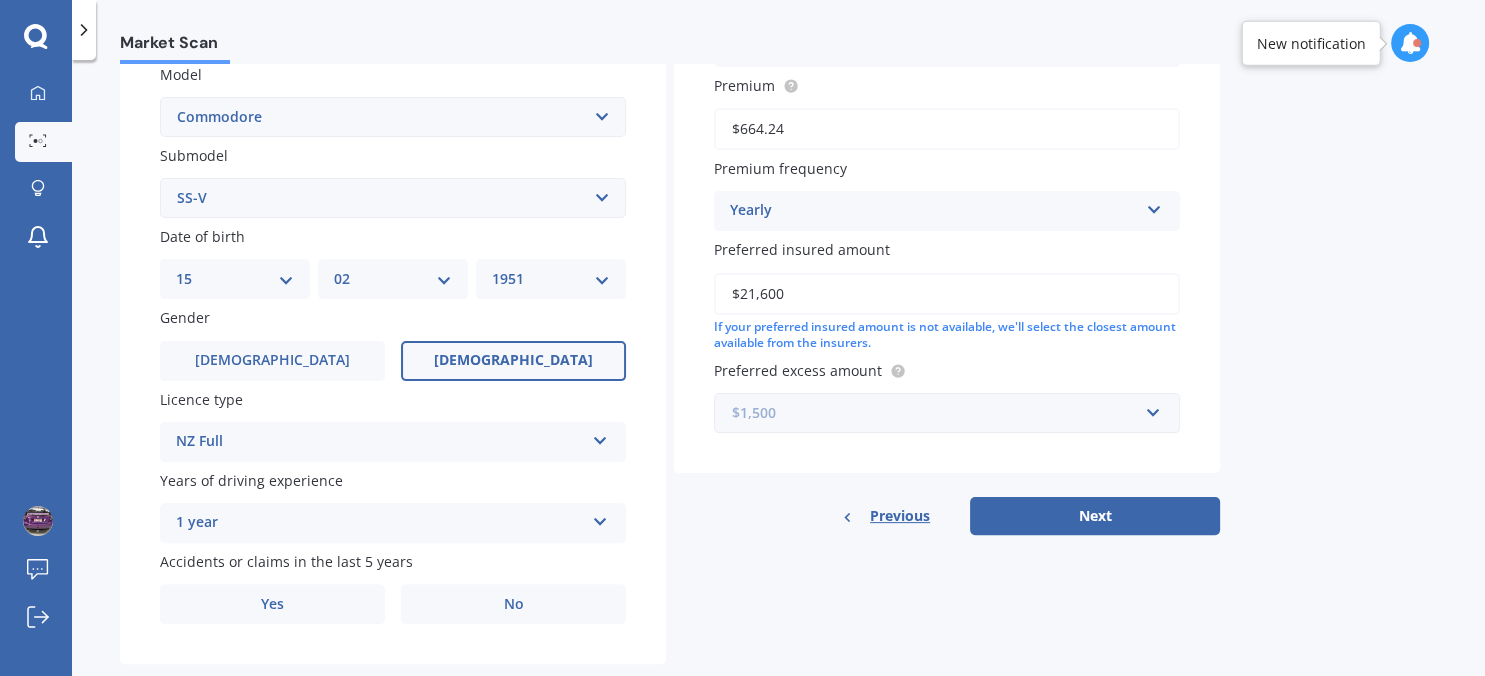 click at bounding box center (940, 413) 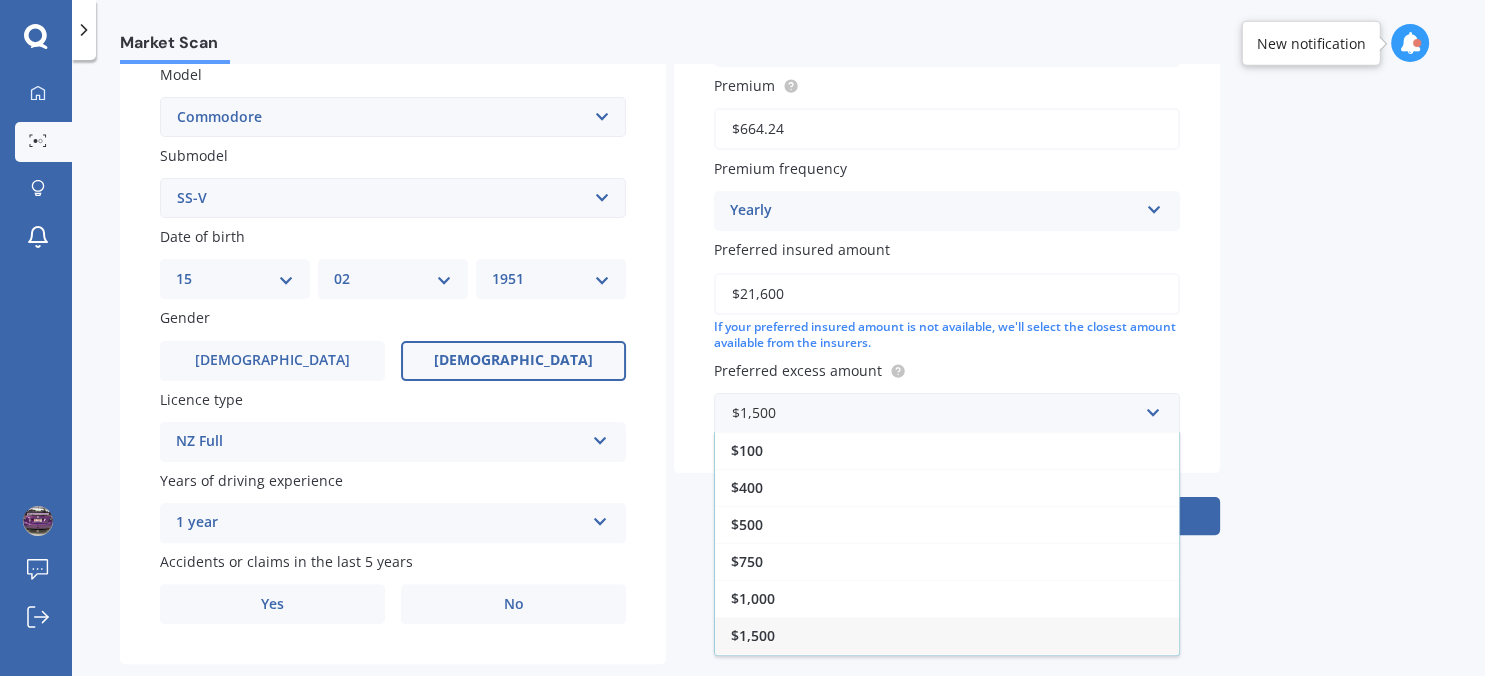 drag, startPoint x: 749, startPoint y: 604, endPoint x: 754, endPoint y: 595, distance: 10.29563 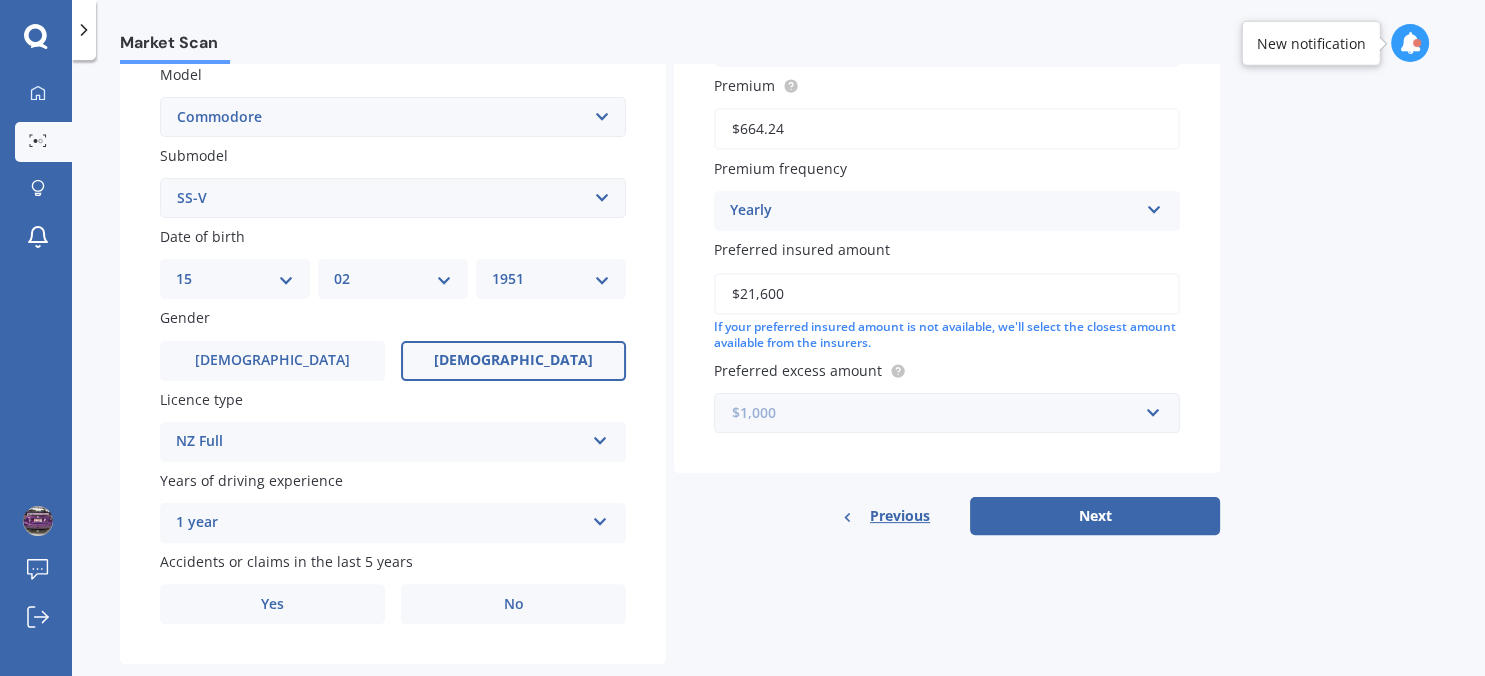 scroll, scrollTop: 506, scrollLeft: 0, axis: vertical 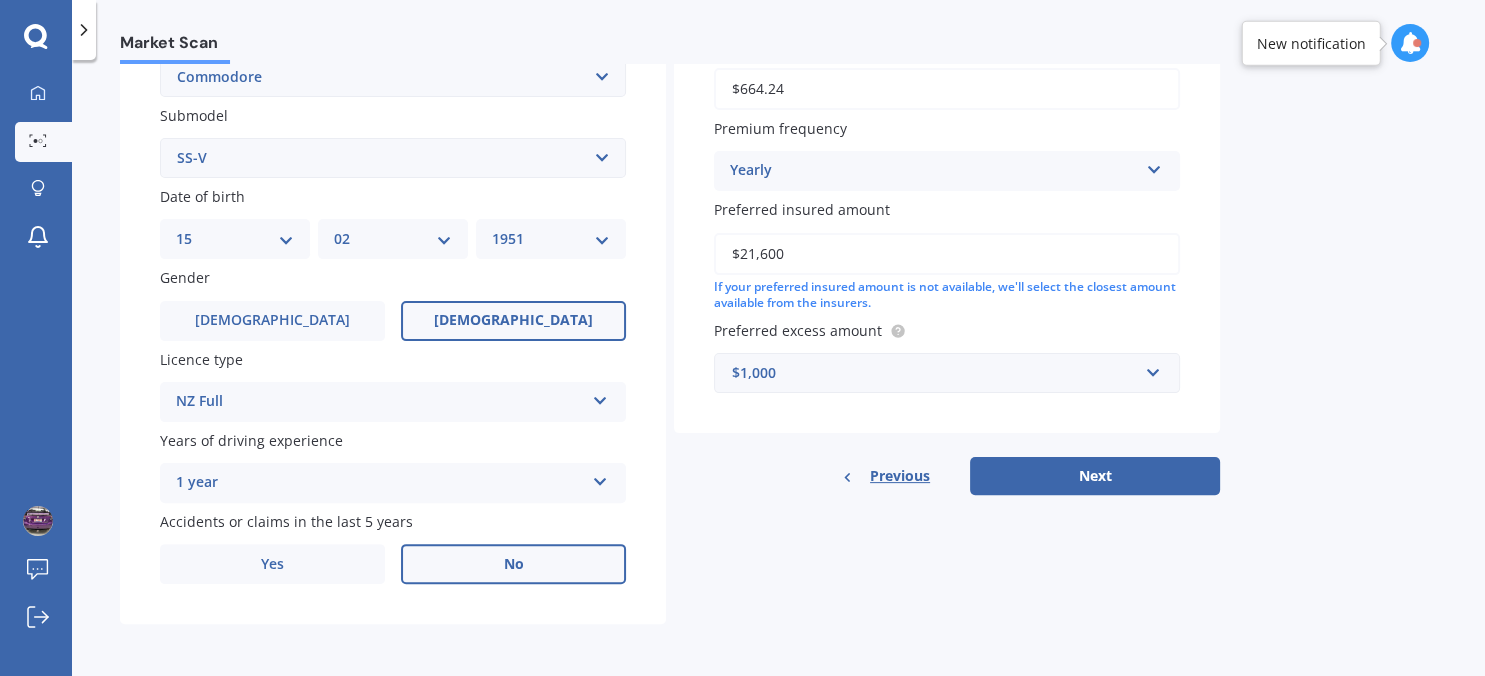 click on "No" at bounding box center (514, 564) 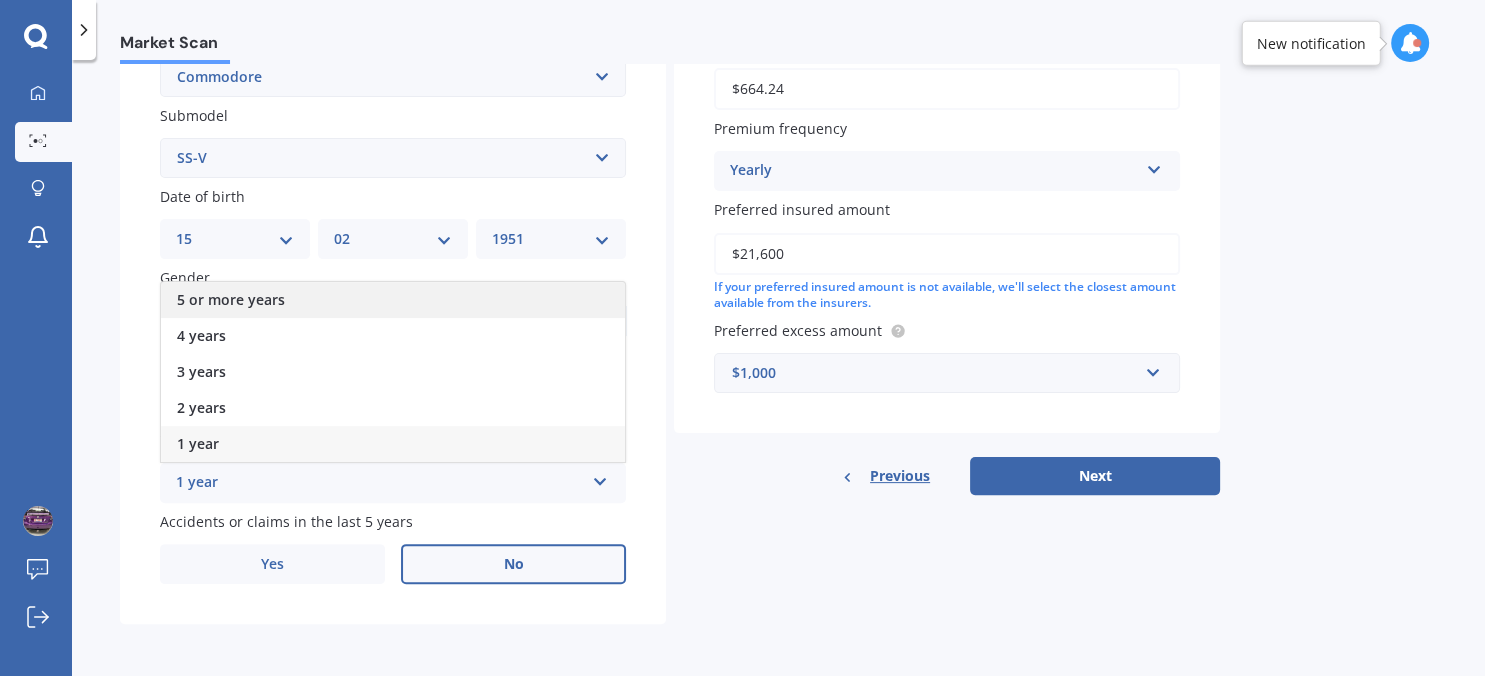 click on "5 or more years" at bounding box center (231, 299) 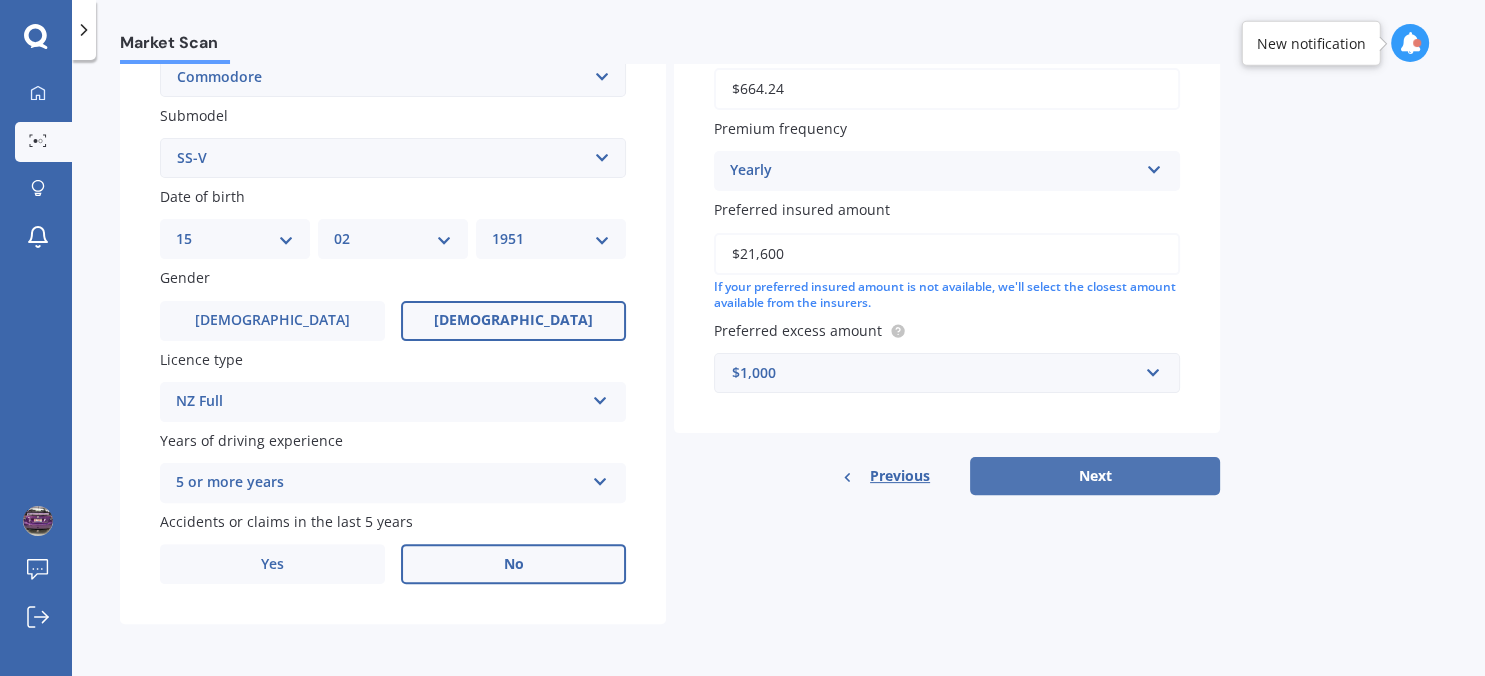 click on "Next" at bounding box center (1095, 476) 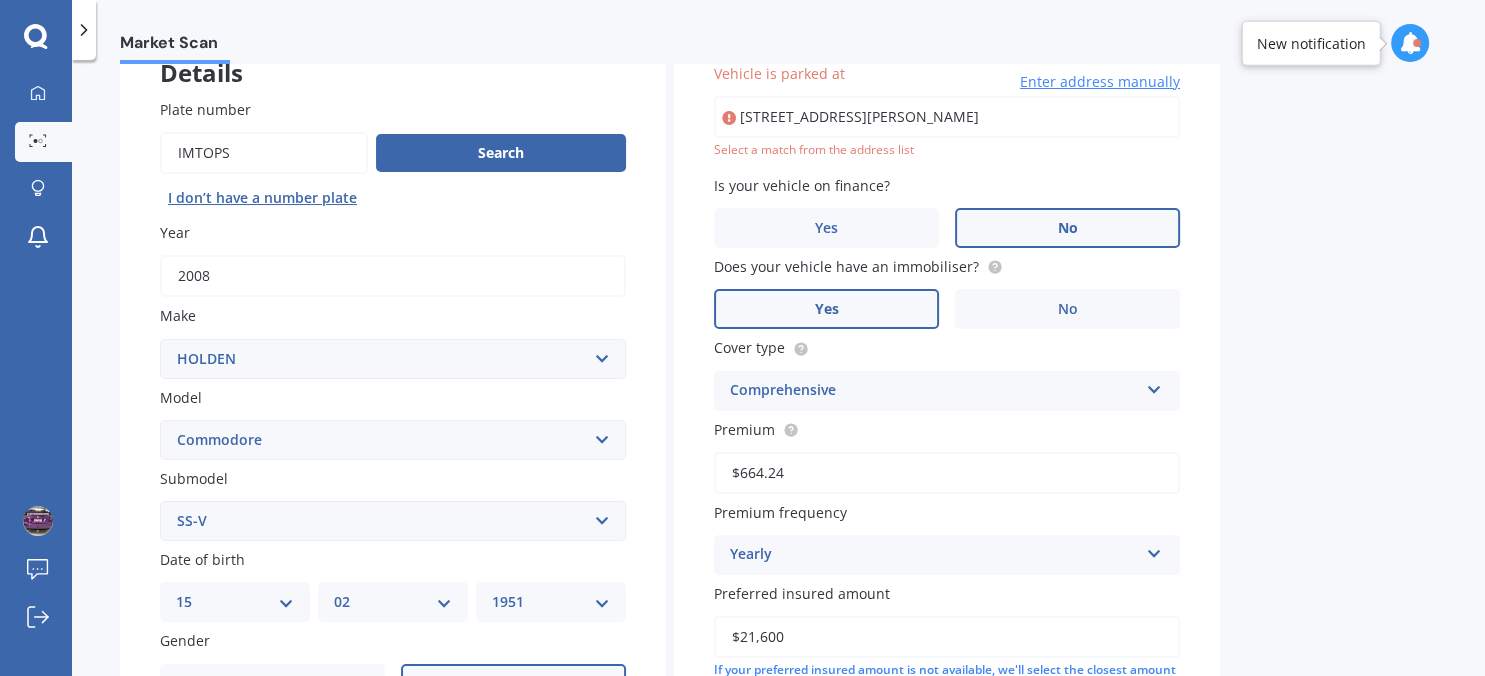 scroll, scrollTop: 137, scrollLeft: 0, axis: vertical 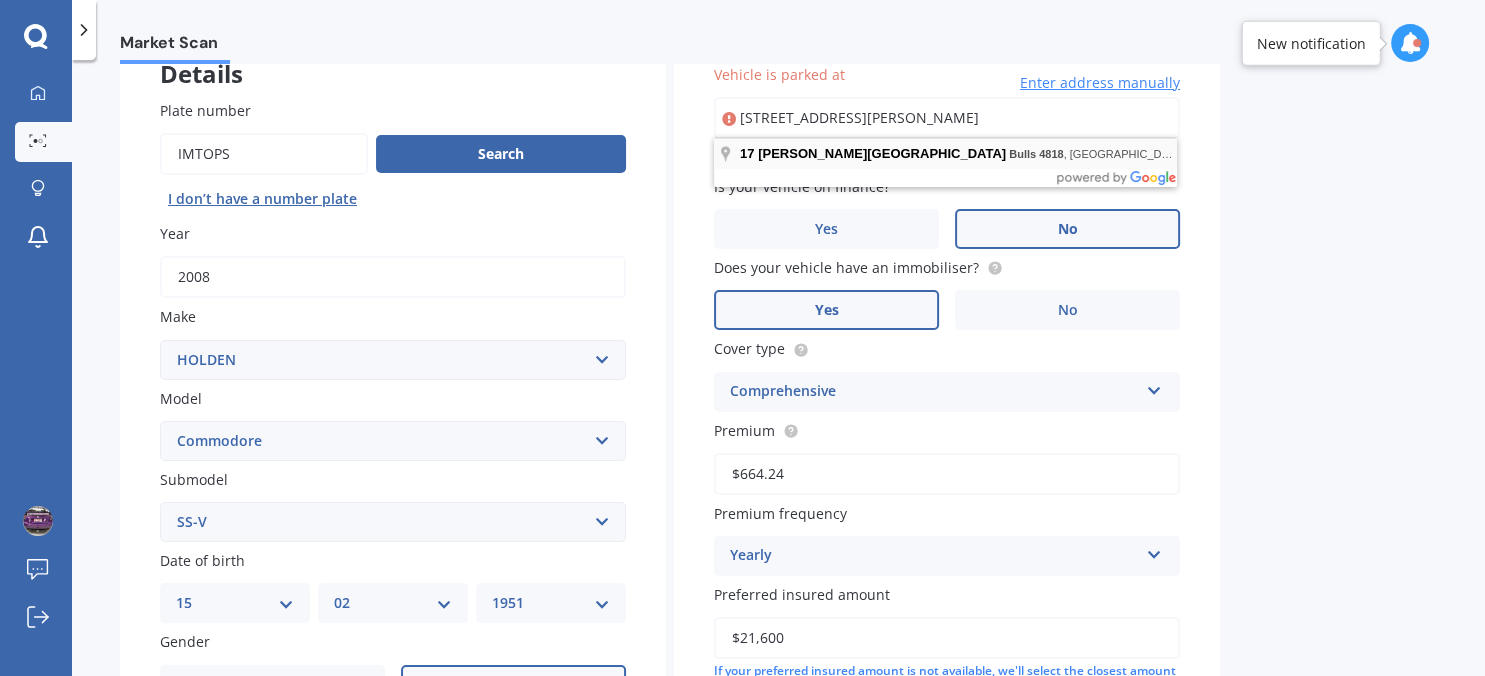 type on "[STREET_ADDRESS][PERSON_NAME]" 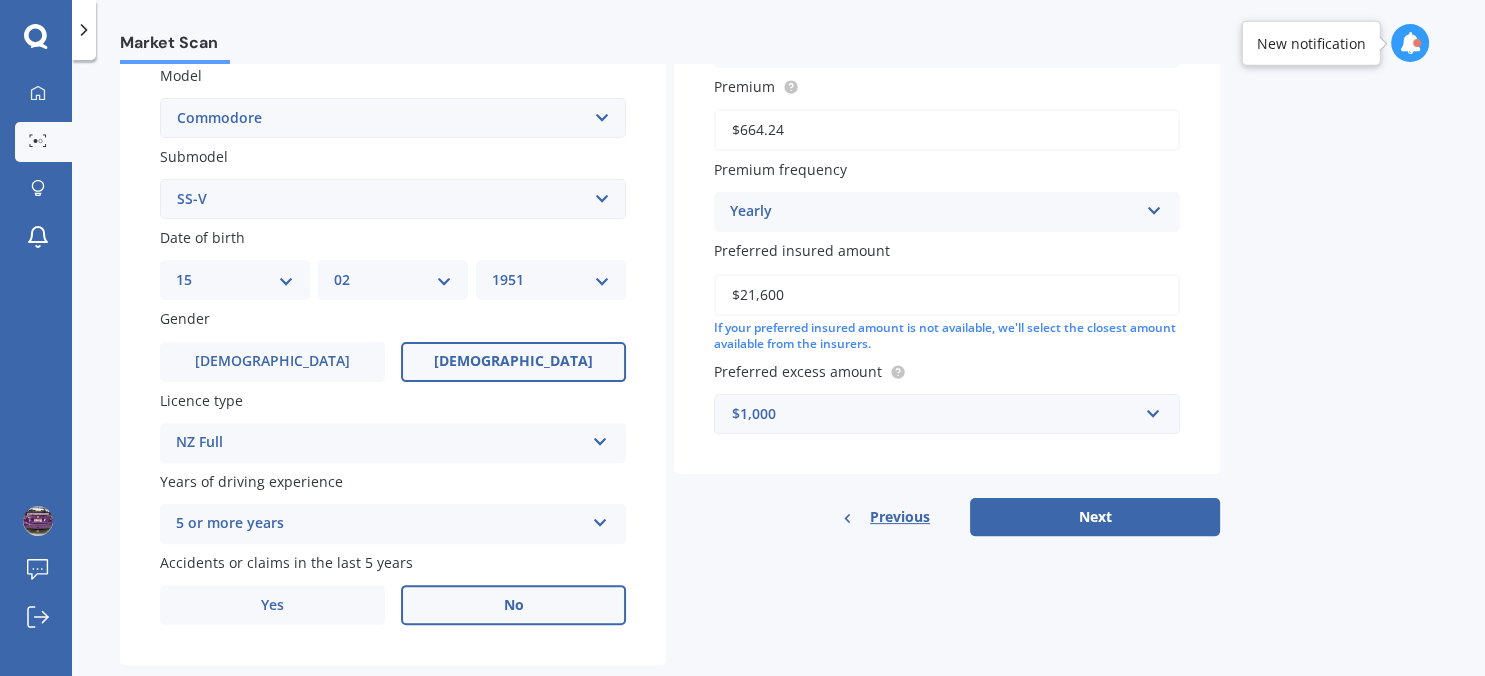 scroll, scrollTop: 506, scrollLeft: 0, axis: vertical 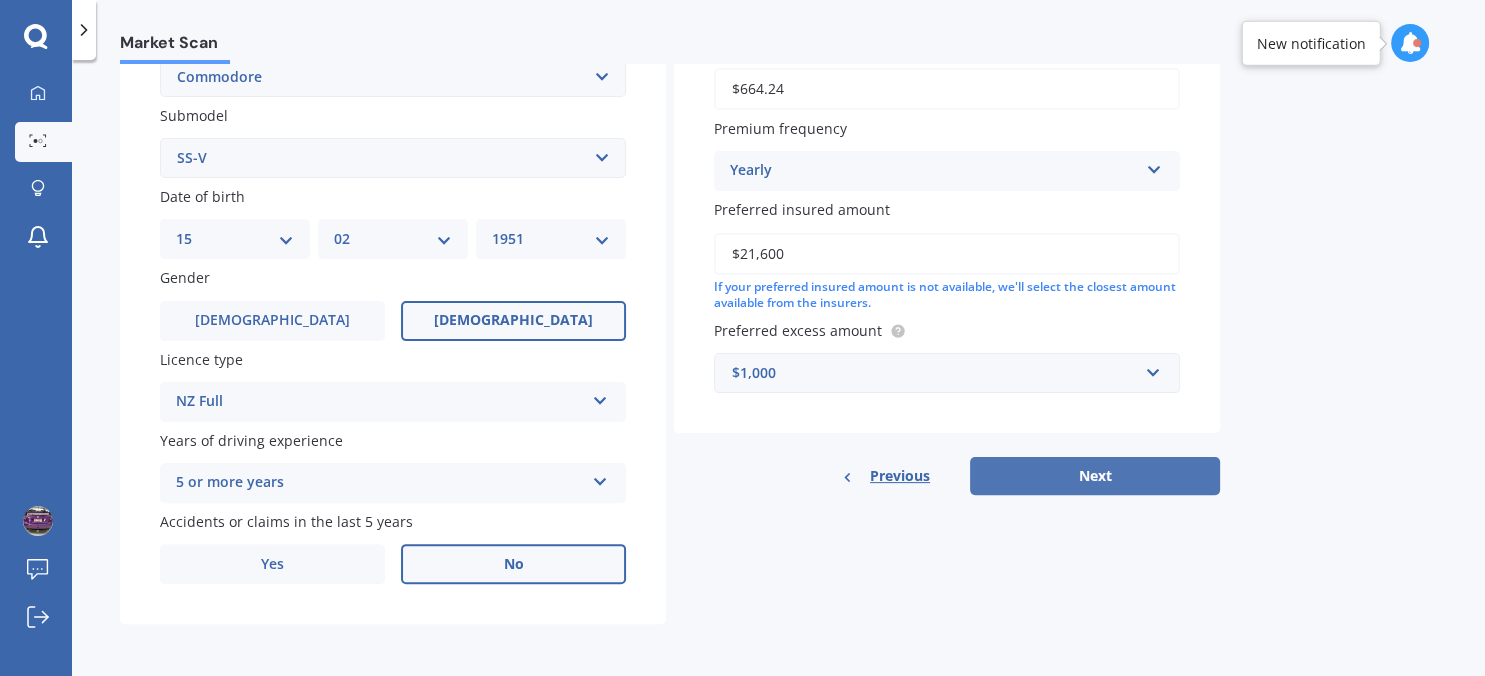 click on "Next" at bounding box center (1095, 476) 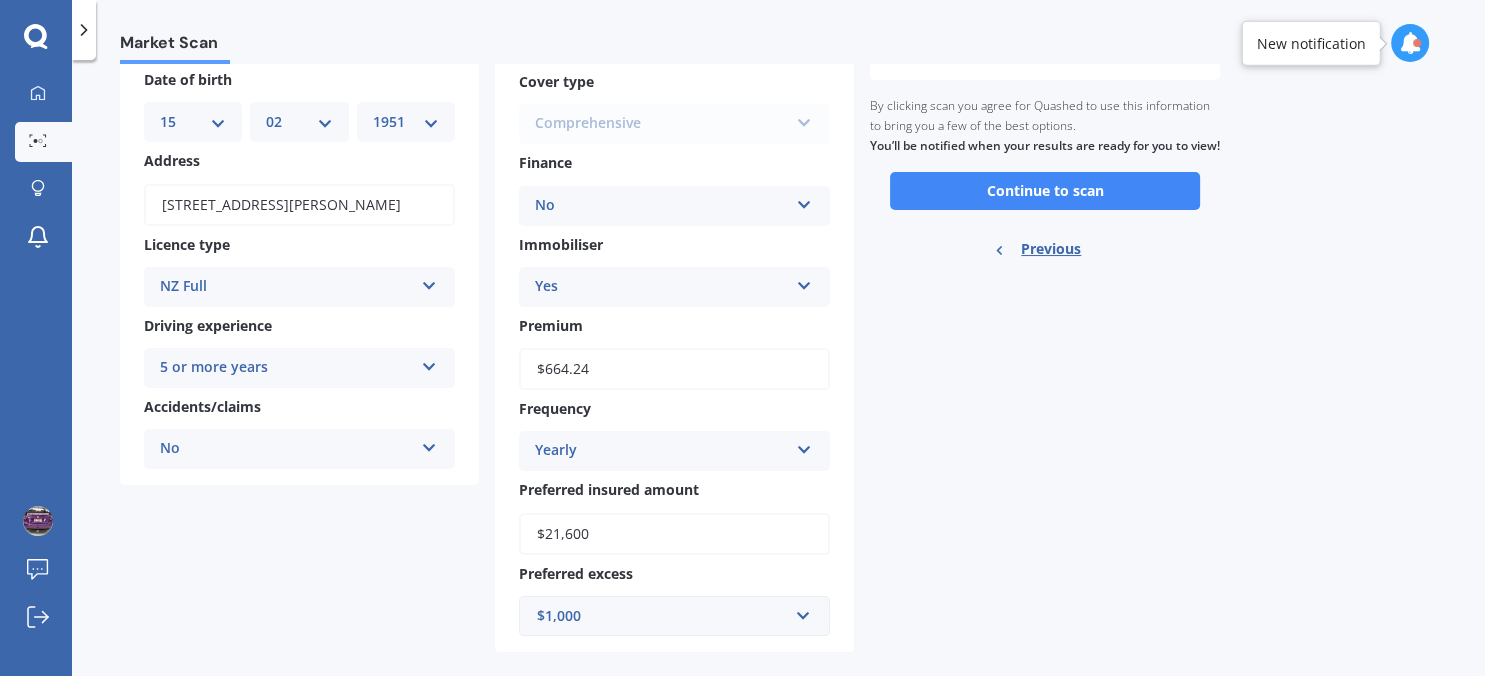 scroll, scrollTop: 219, scrollLeft: 0, axis: vertical 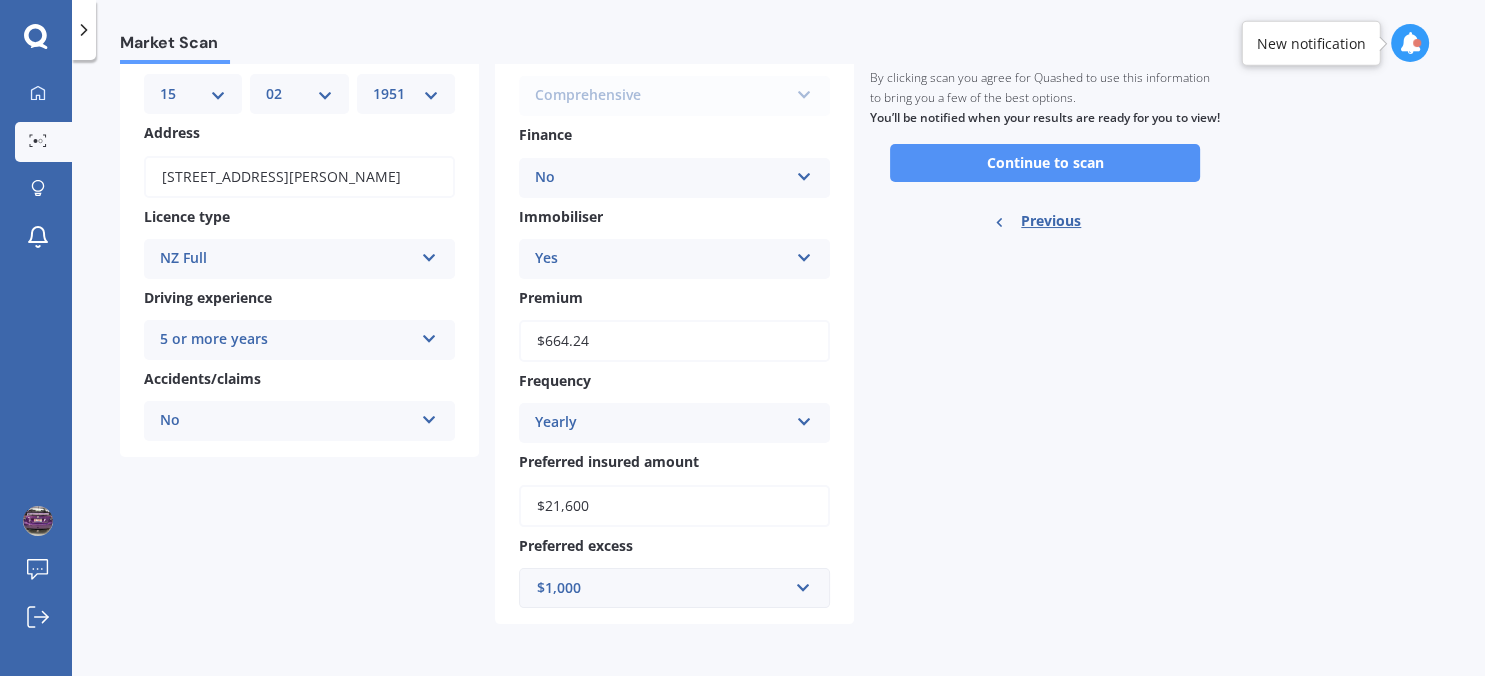 click on "Continue to scan" at bounding box center [1045, 163] 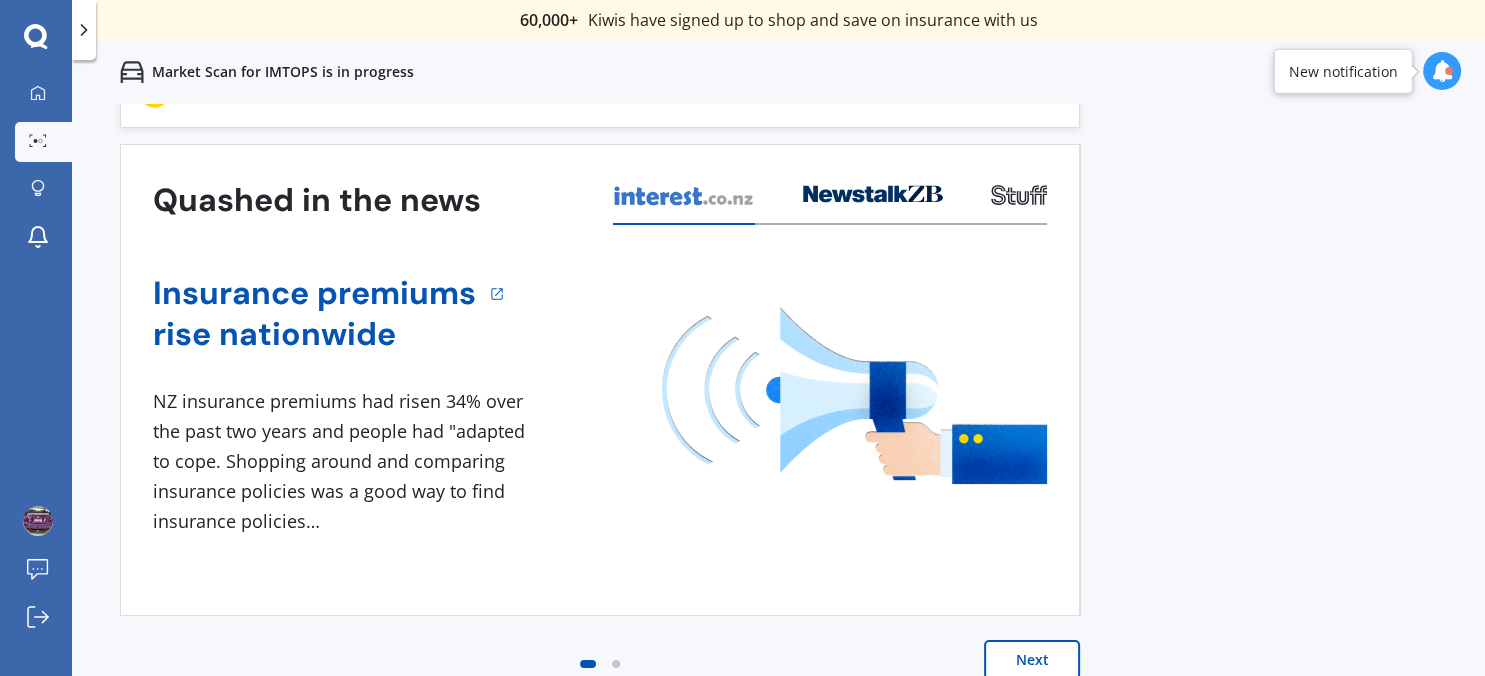 scroll, scrollTop: 0, scrollLeft: 0, axis: both 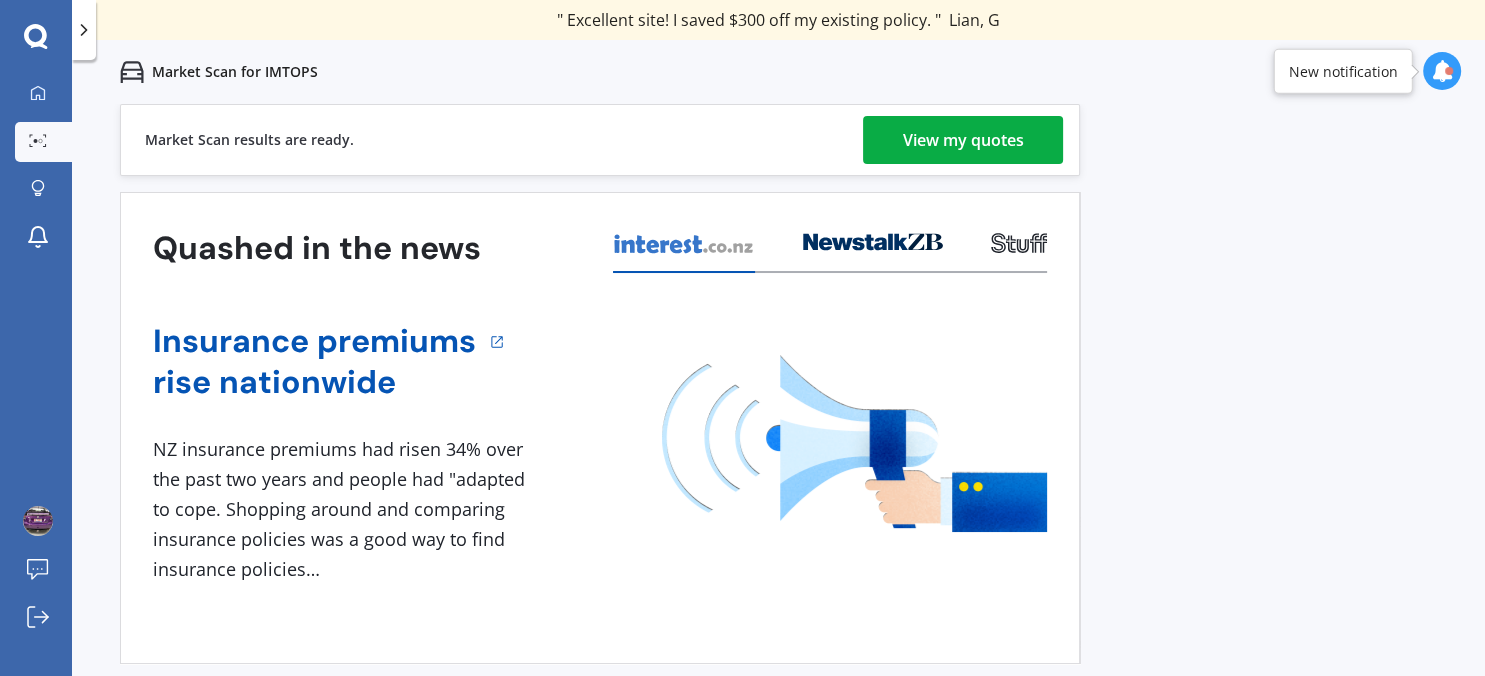 click on "View my quotes" at bounding box center (963, 140) 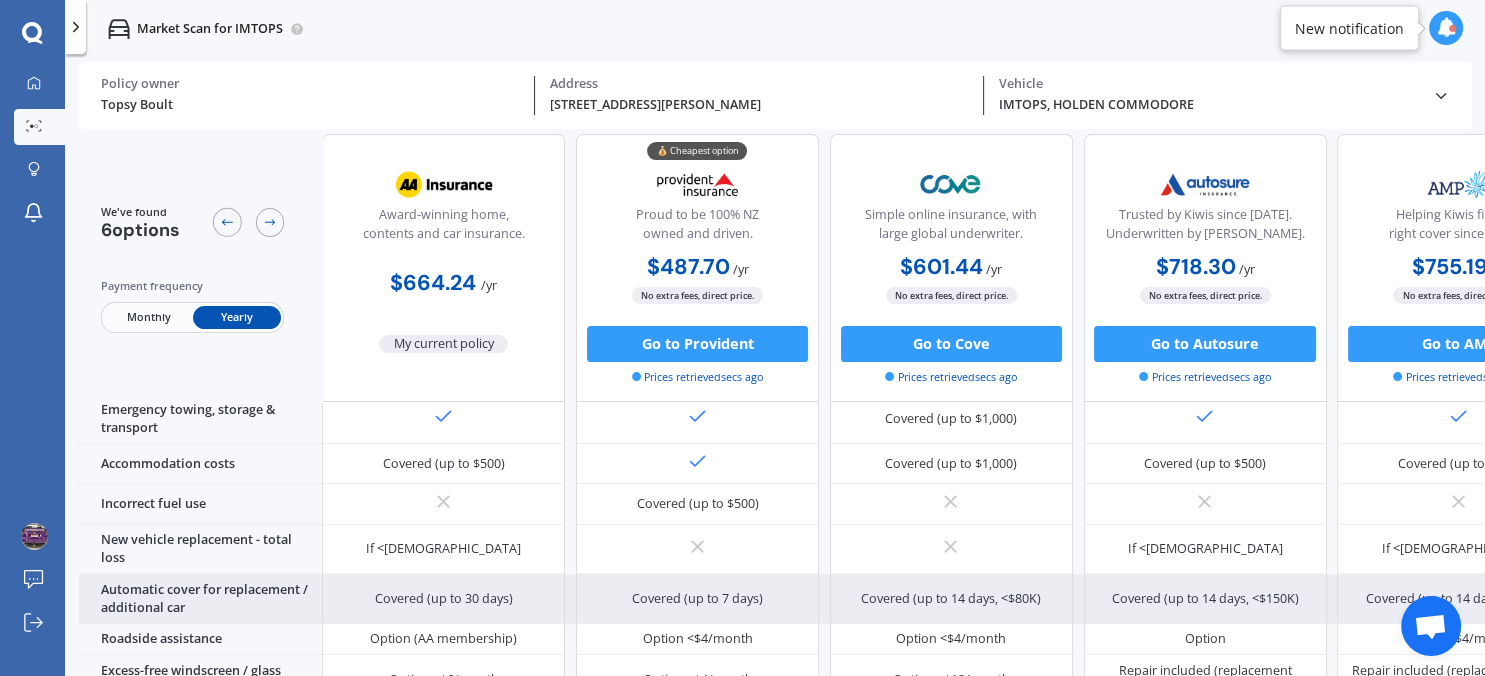 scroll, scrollTop: 583, scrollLeft: 0, axis: vertical 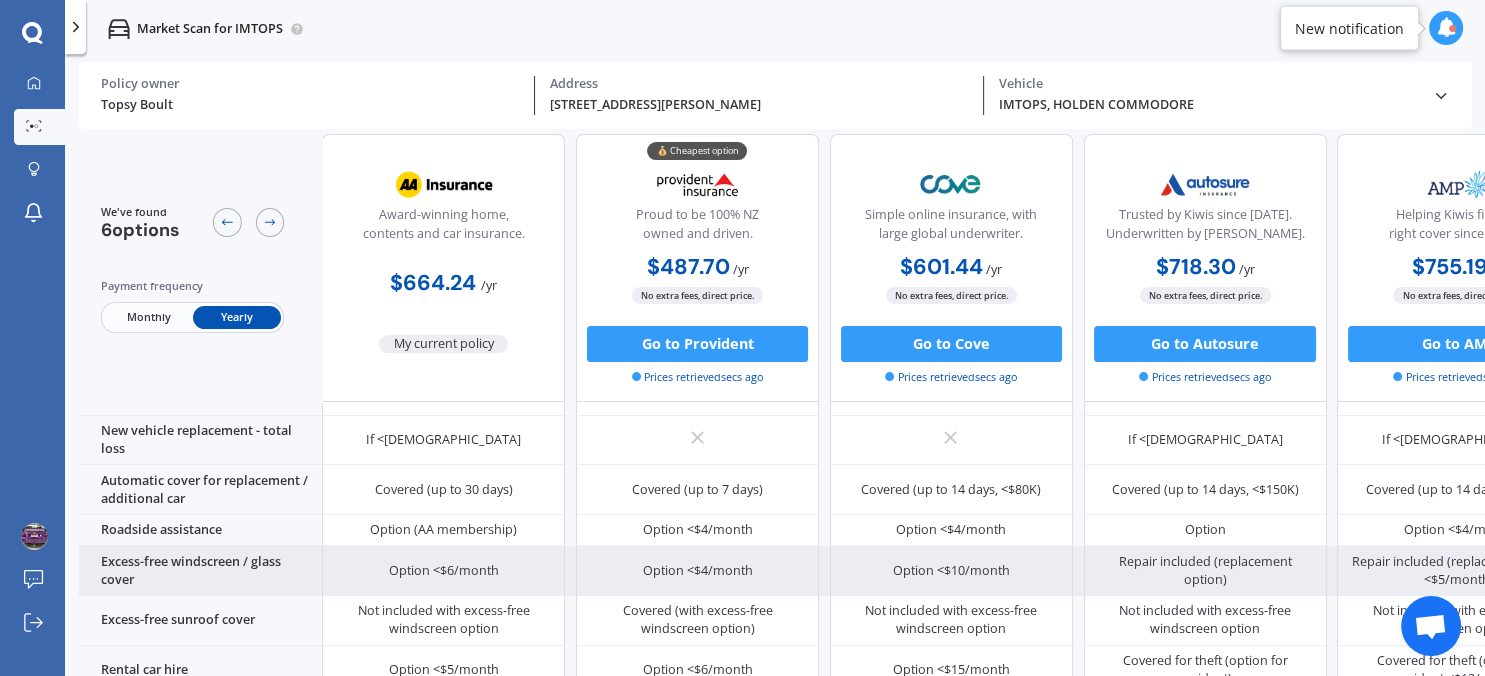 click on "Option <$4/month" at bounding box center (697, 571) 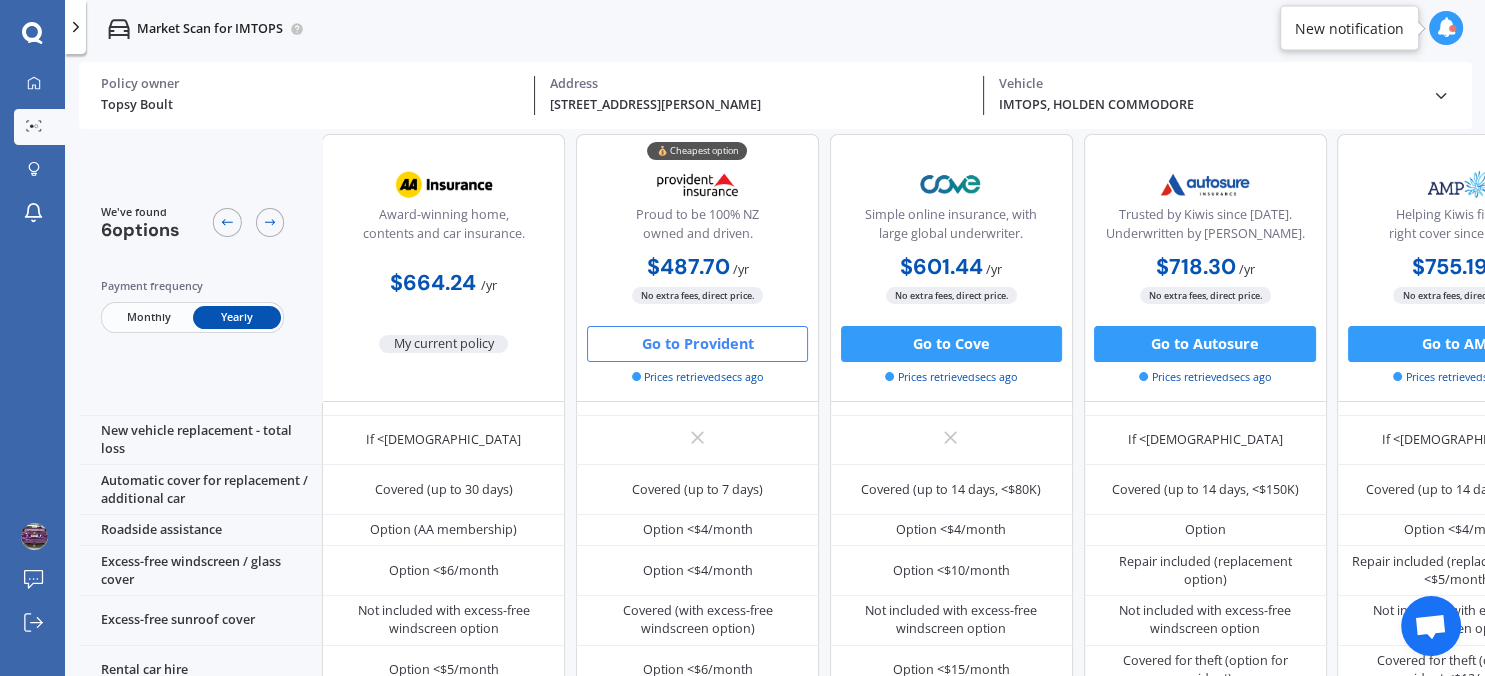 click on "Go to Provident" at bounding box center (697, 343) 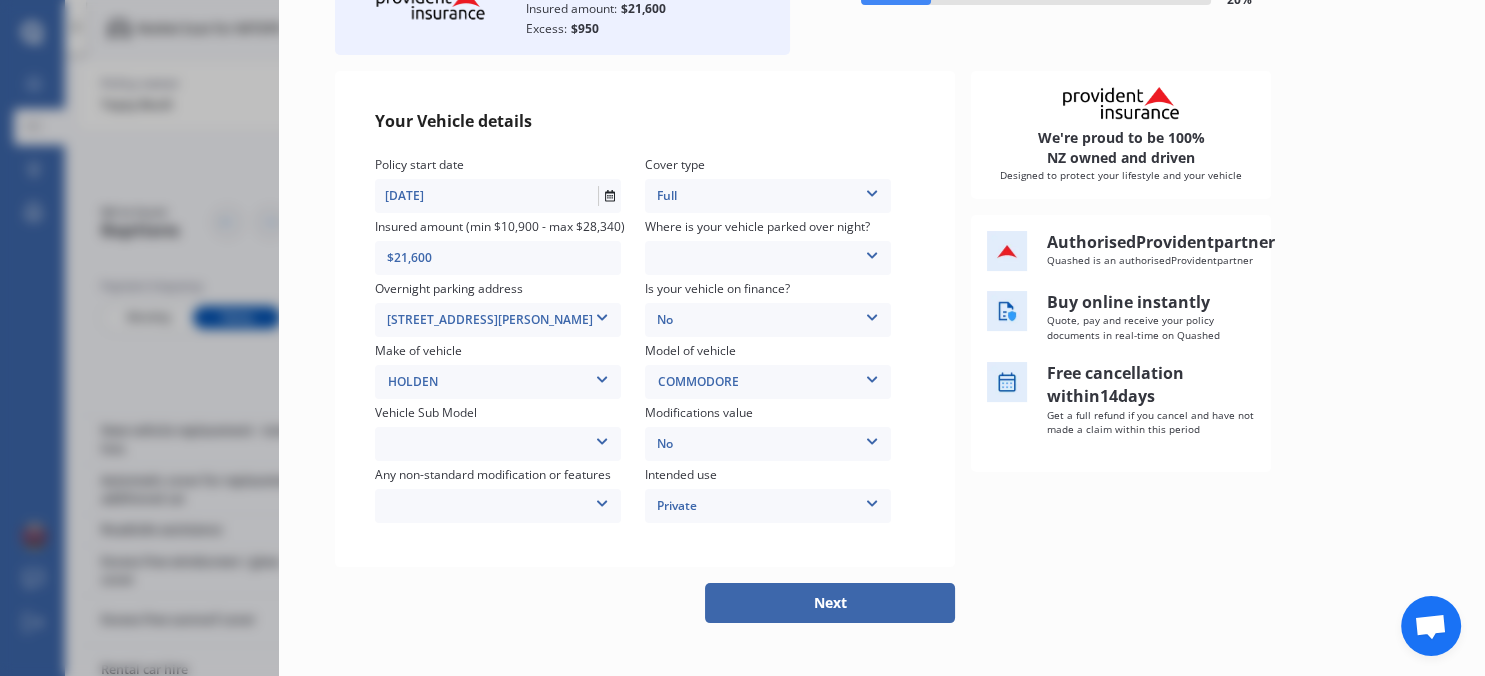 scroll, scrollTop: 194, scrollLeft: 0, axis: vertical 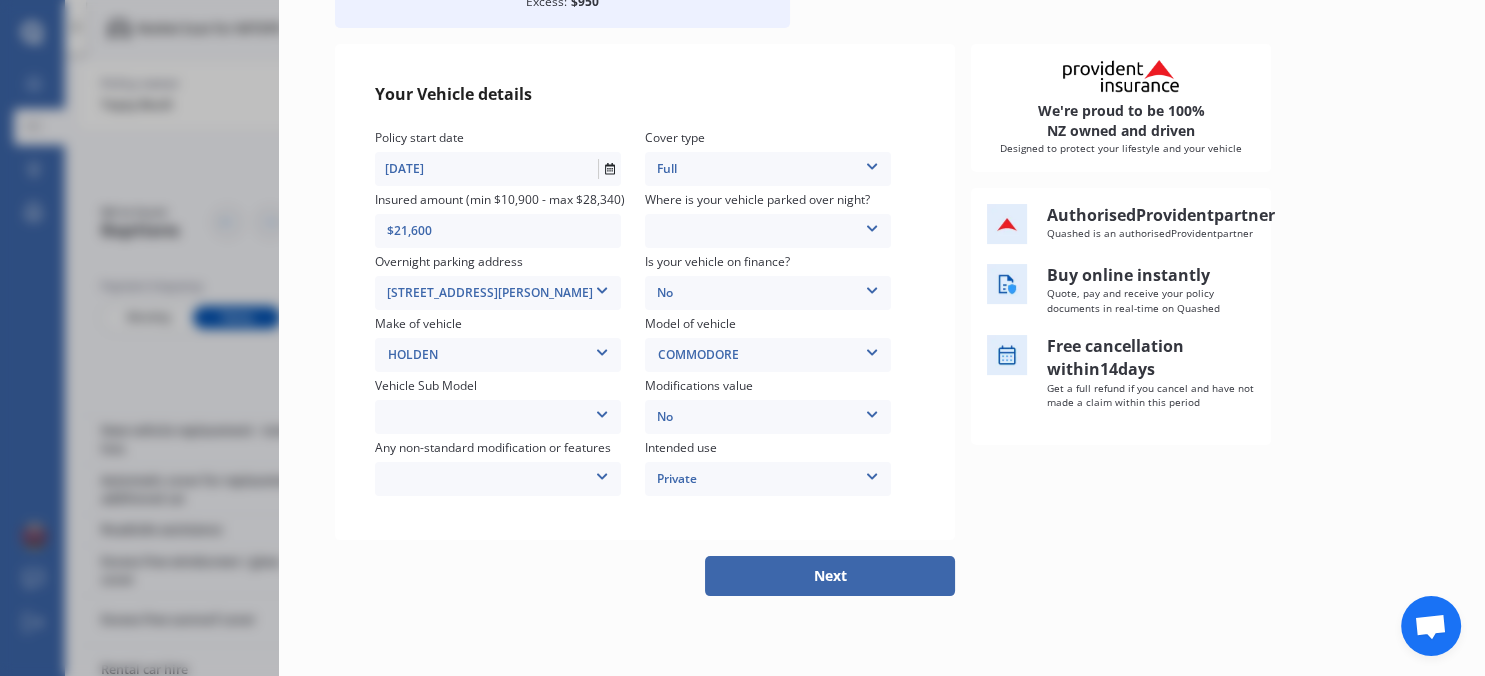 click at bounding box center (602, 411) 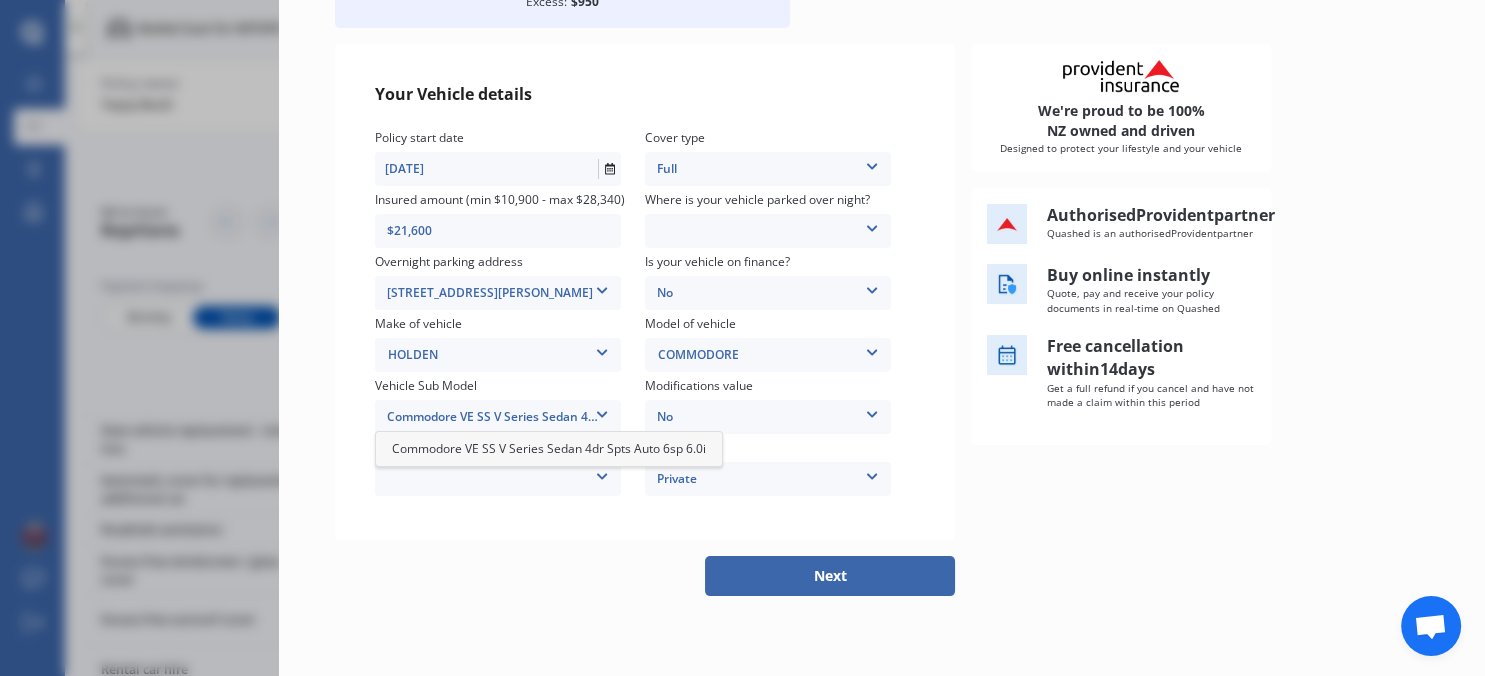 click on "Commodore VE SS V Series Sedan 4dr Spts Auto 6sp 6.0i" at bounding box center [549, 448] 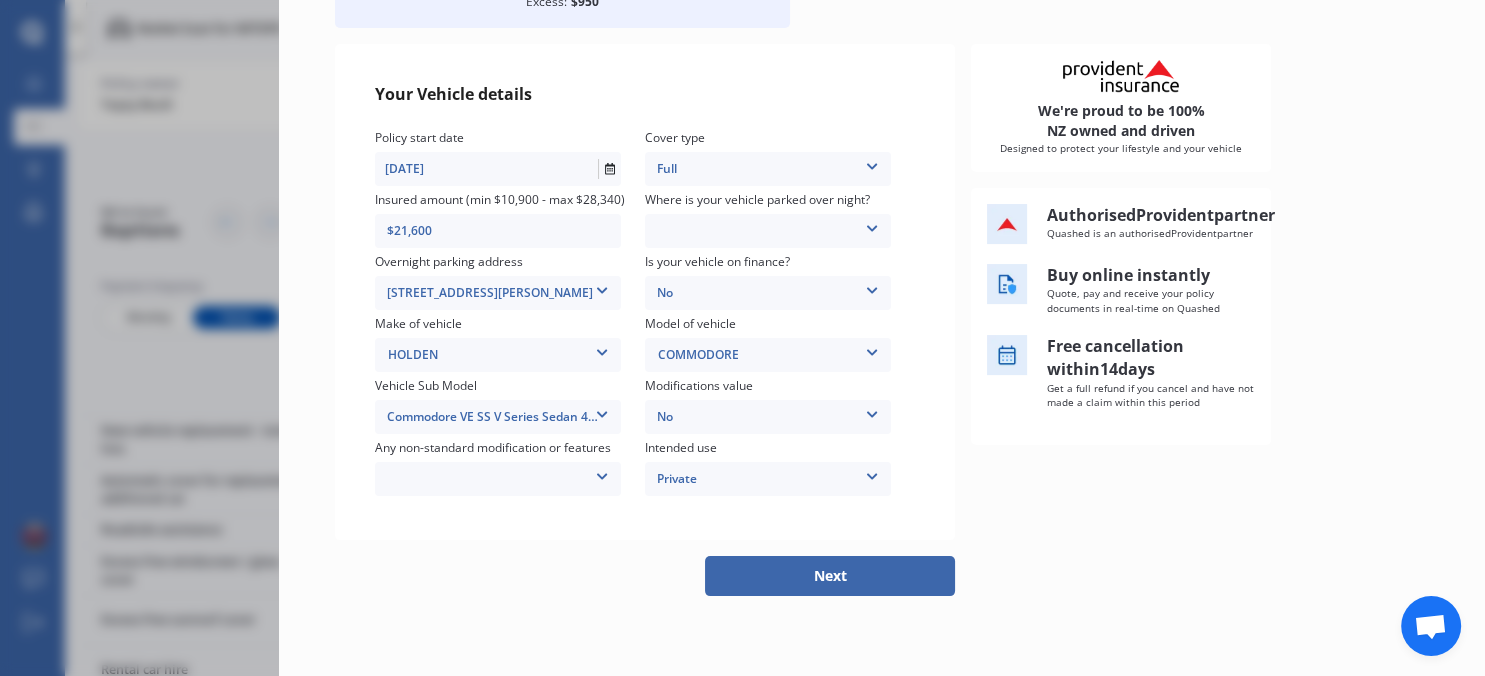 click at bounding box center (602, 411) 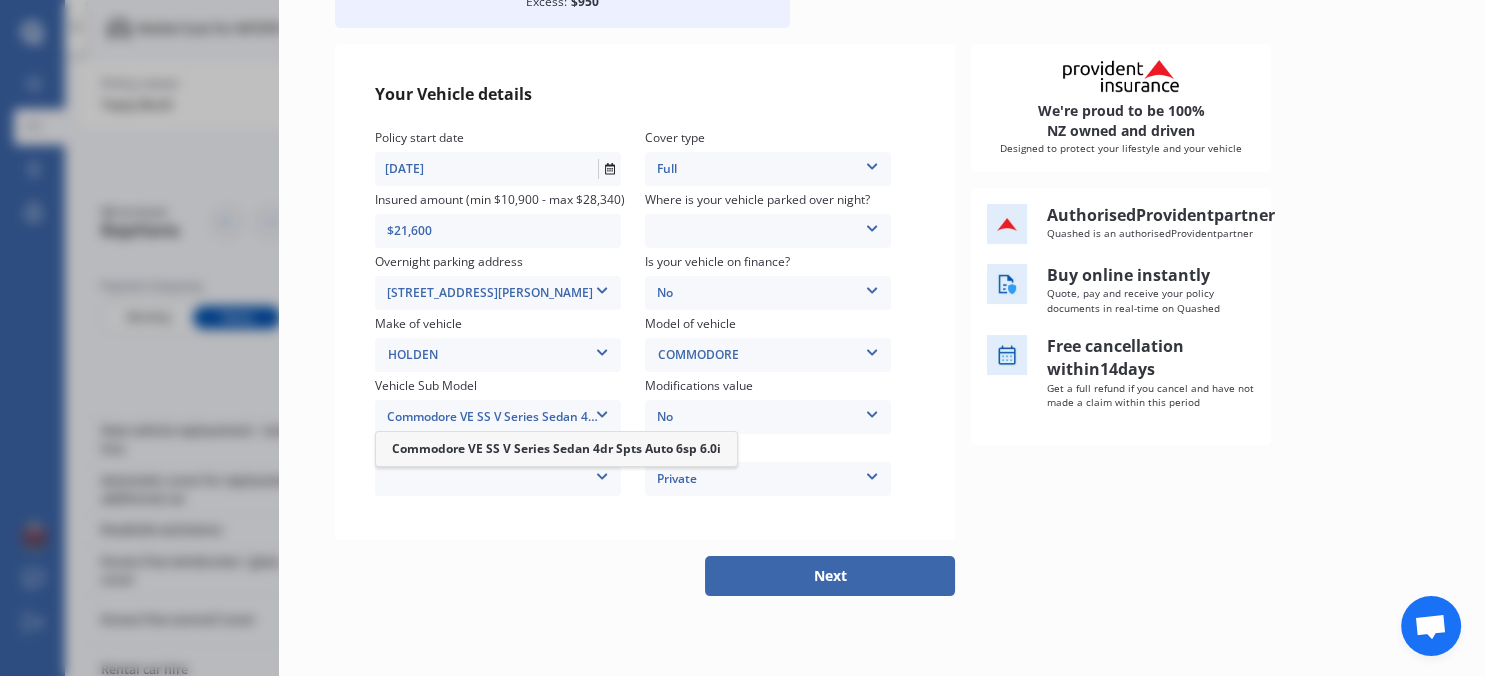 click at bounding box center (602, 411) 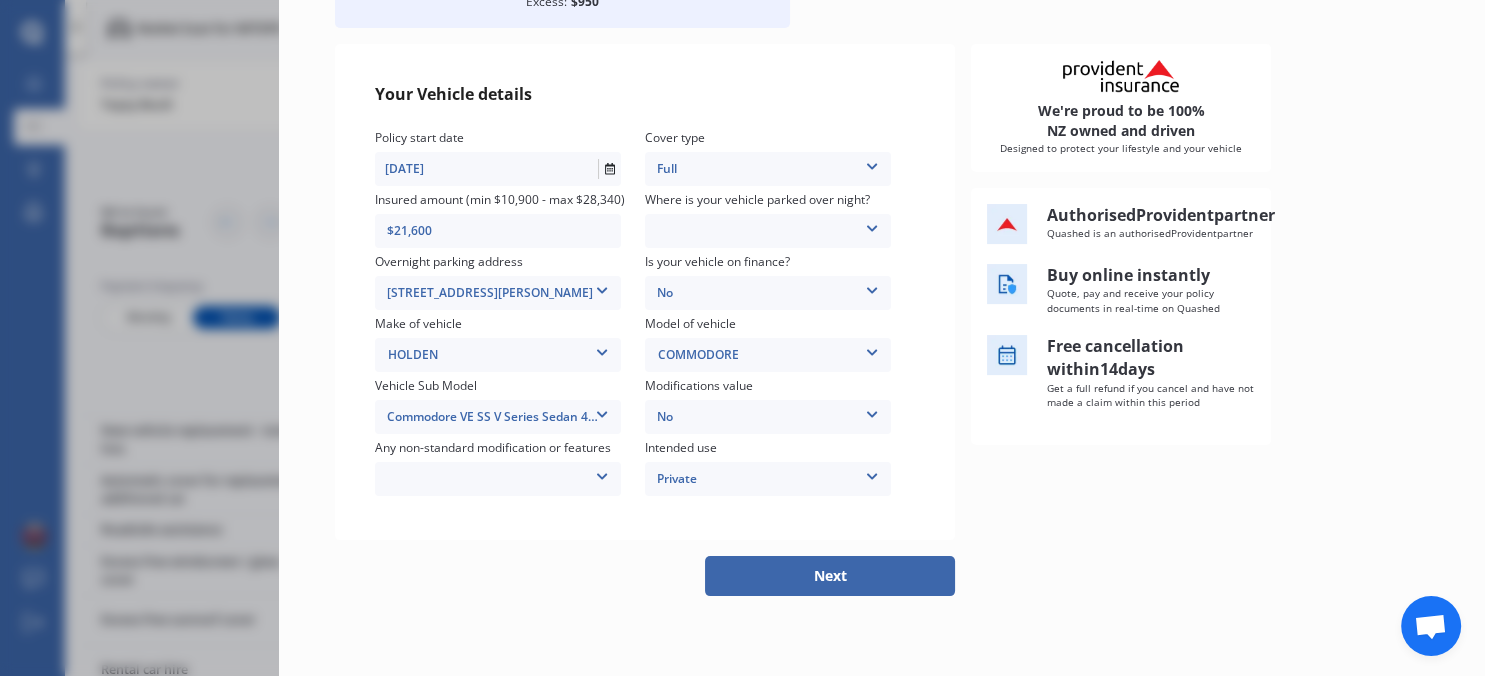 click at bounding box center (602, 473) 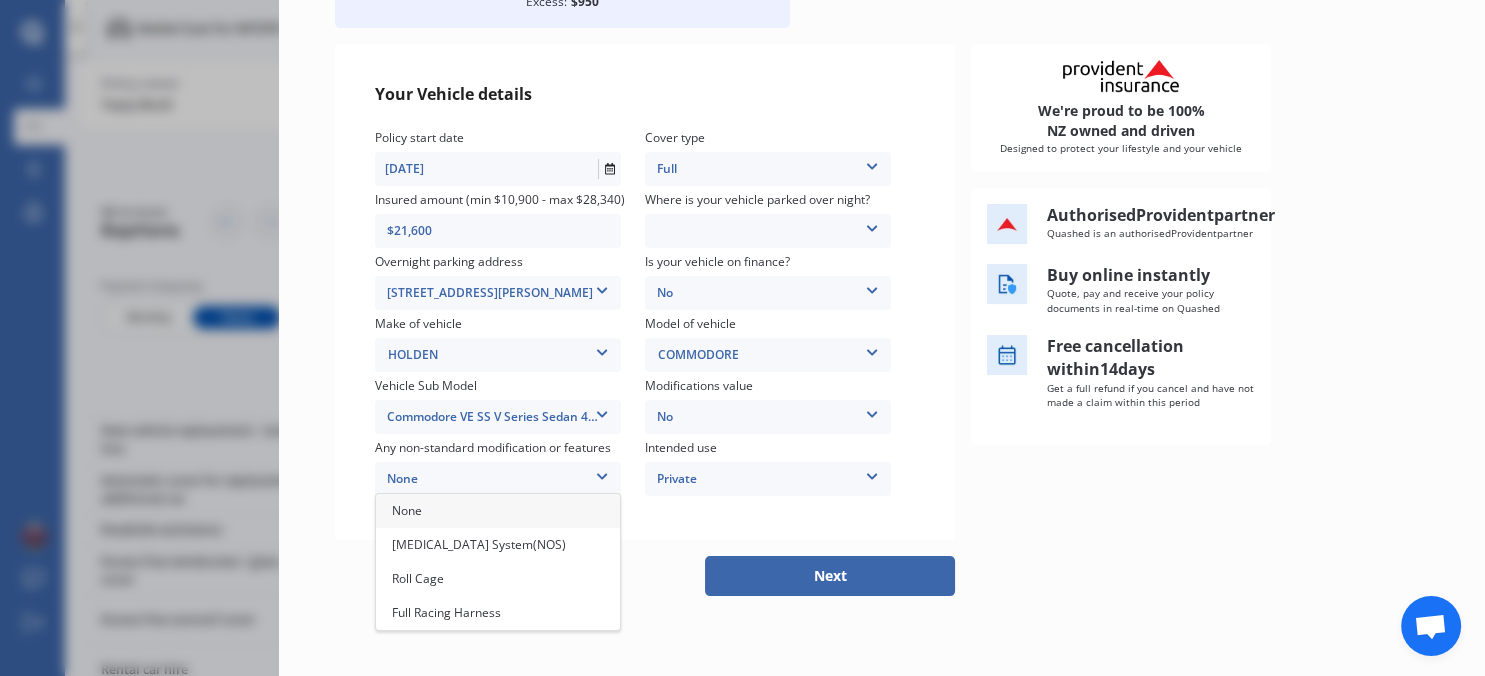 click on "None" at bounding box center (498, 479) 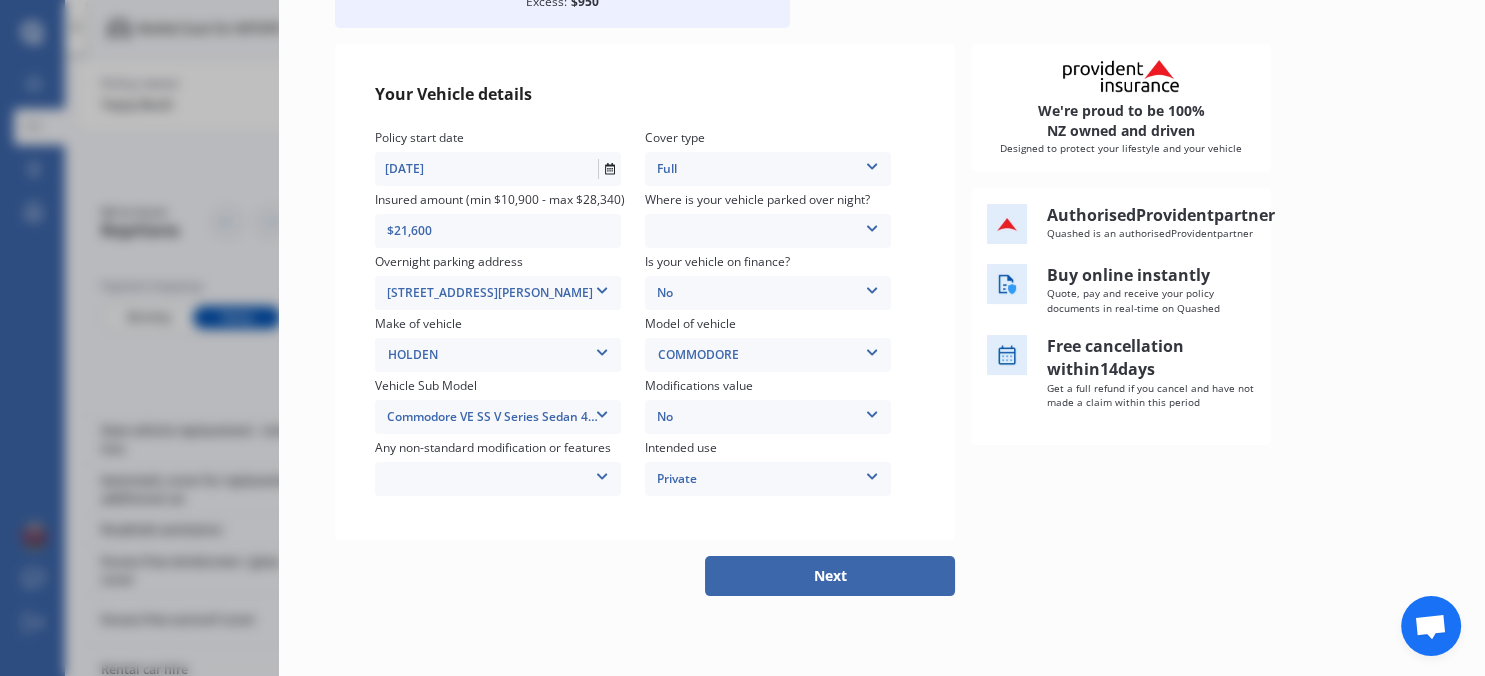 click at bounding box center (872, 225) 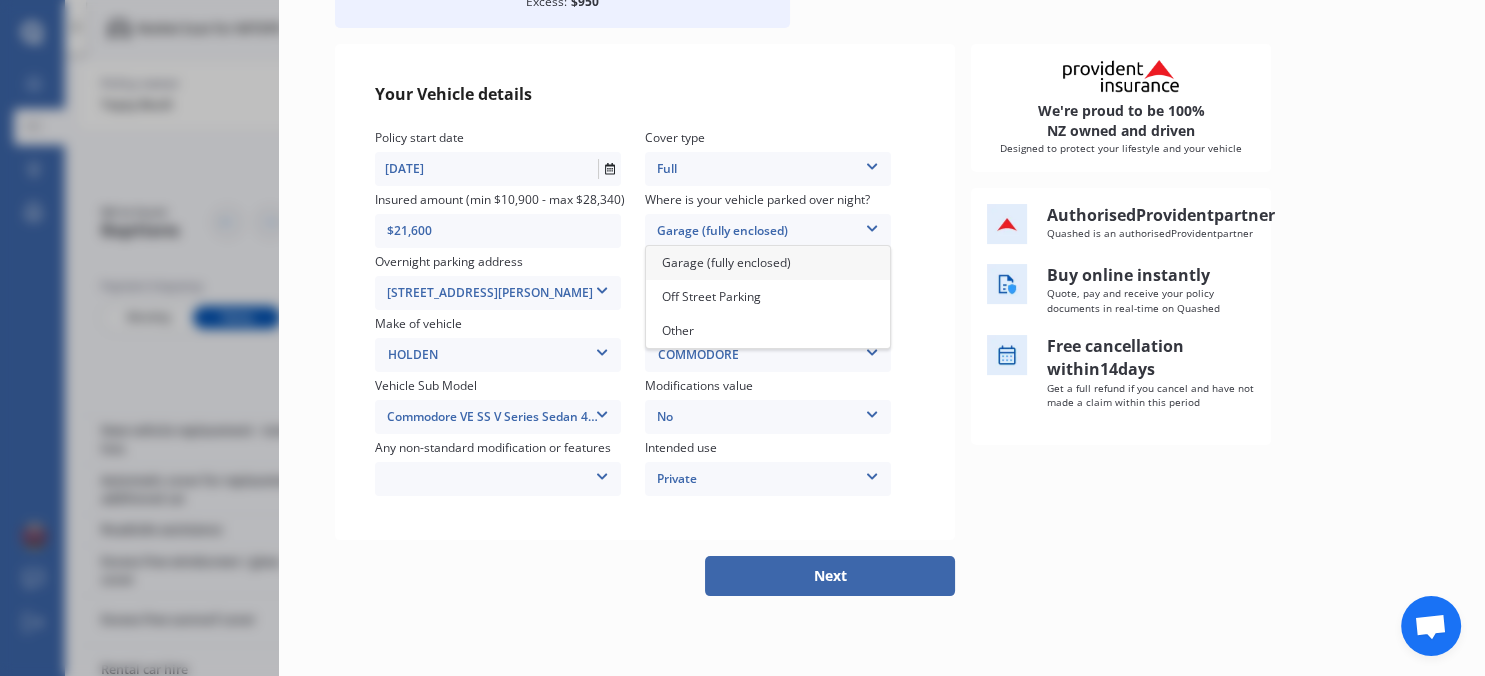 click on "Garage (fully enclosed)" at bounding box center [726, 262] 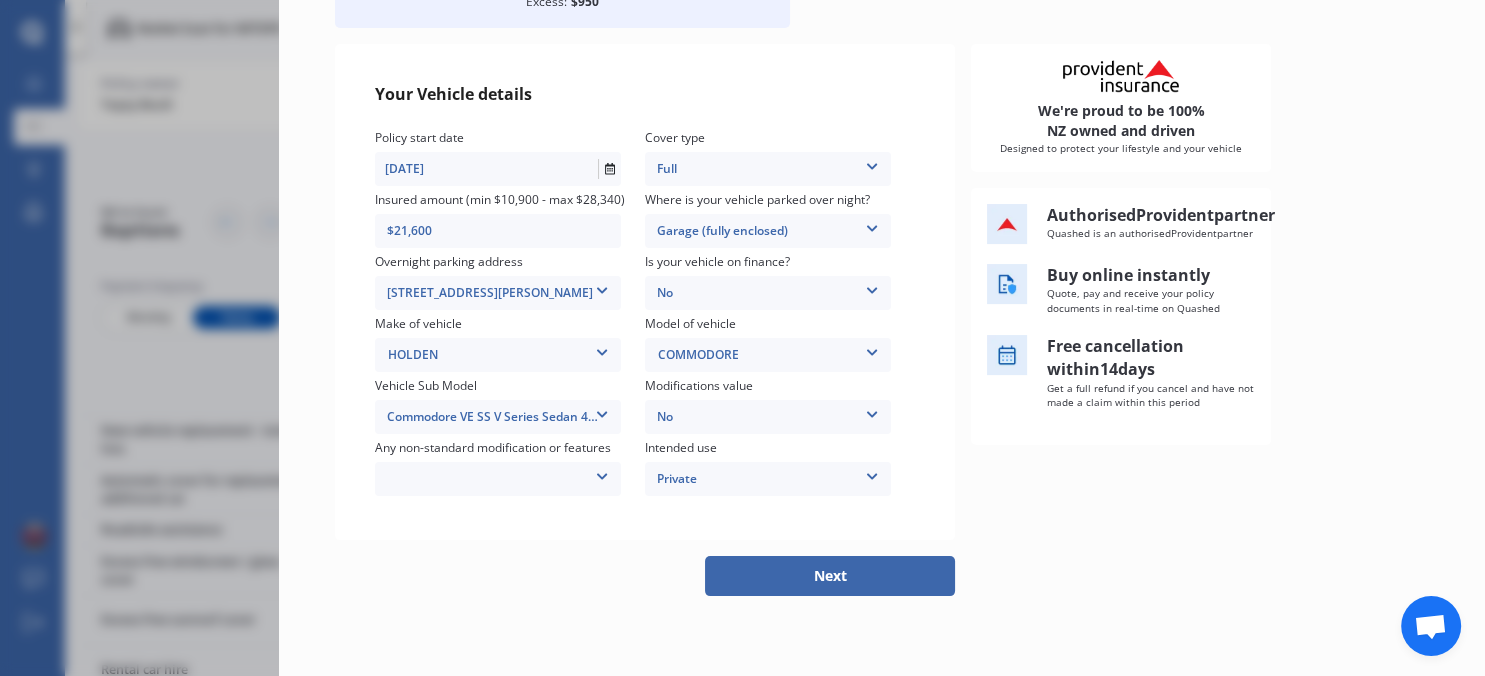 click on "Next" at bounding box center [830, 576] 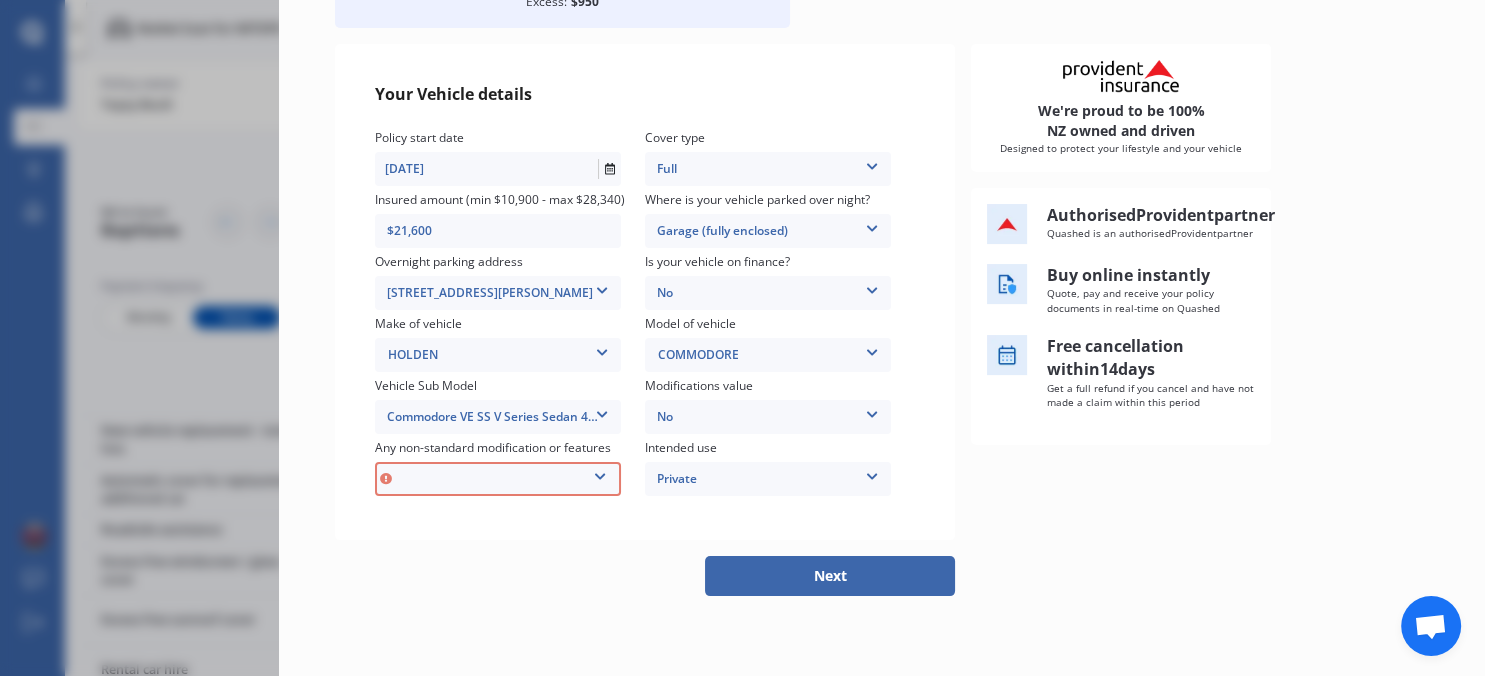 click at bounding box center [600, 473] 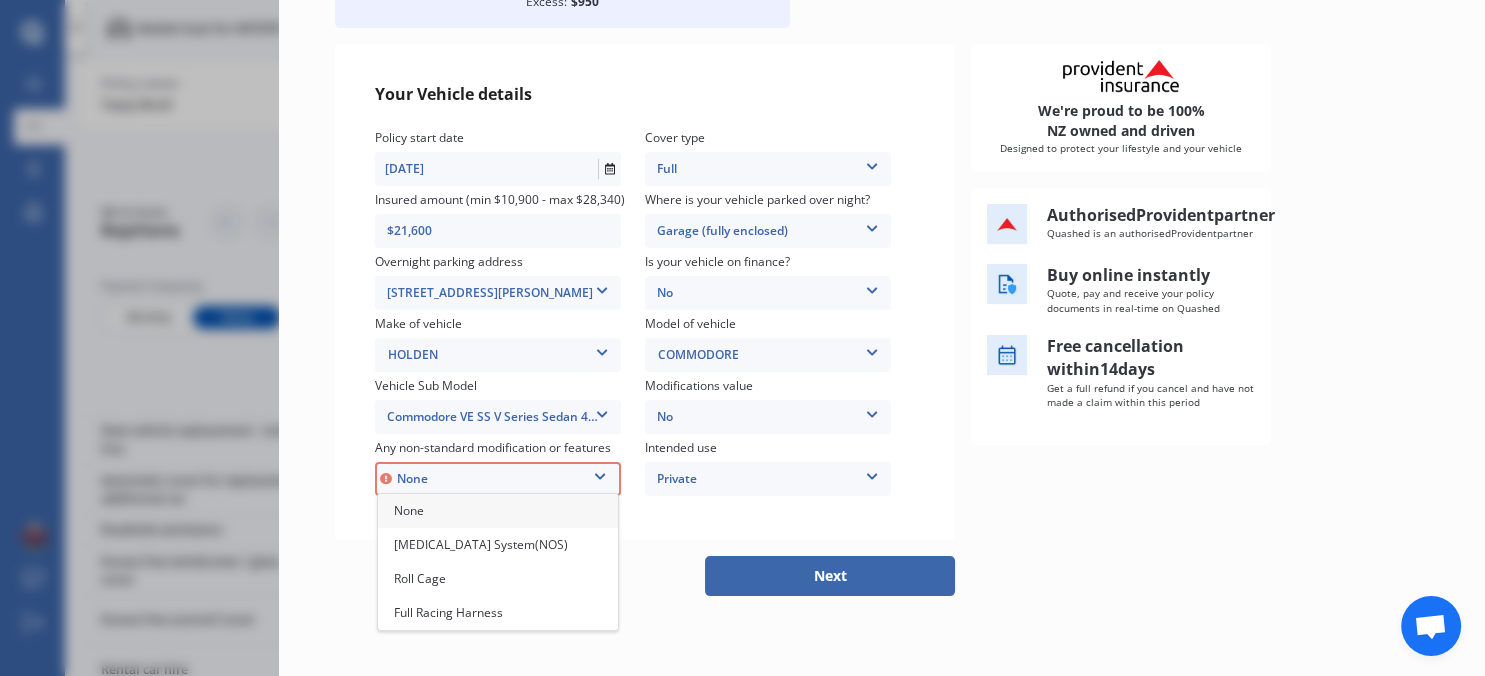 click on "None" at bounding box center [498, 479] 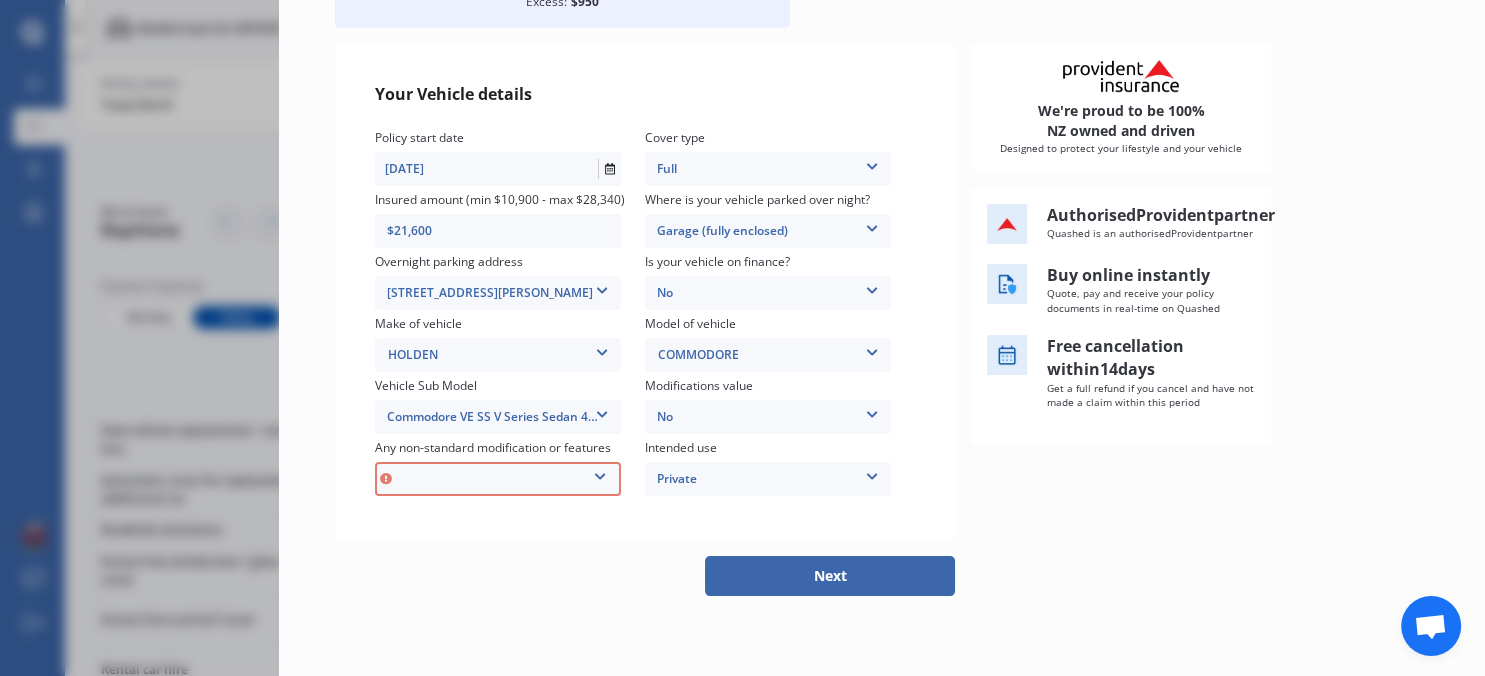 click on "None [MEDICAL_DATA] System(NOS) Roll Cage Full Racing Harness" at bounding box center [498, 479] 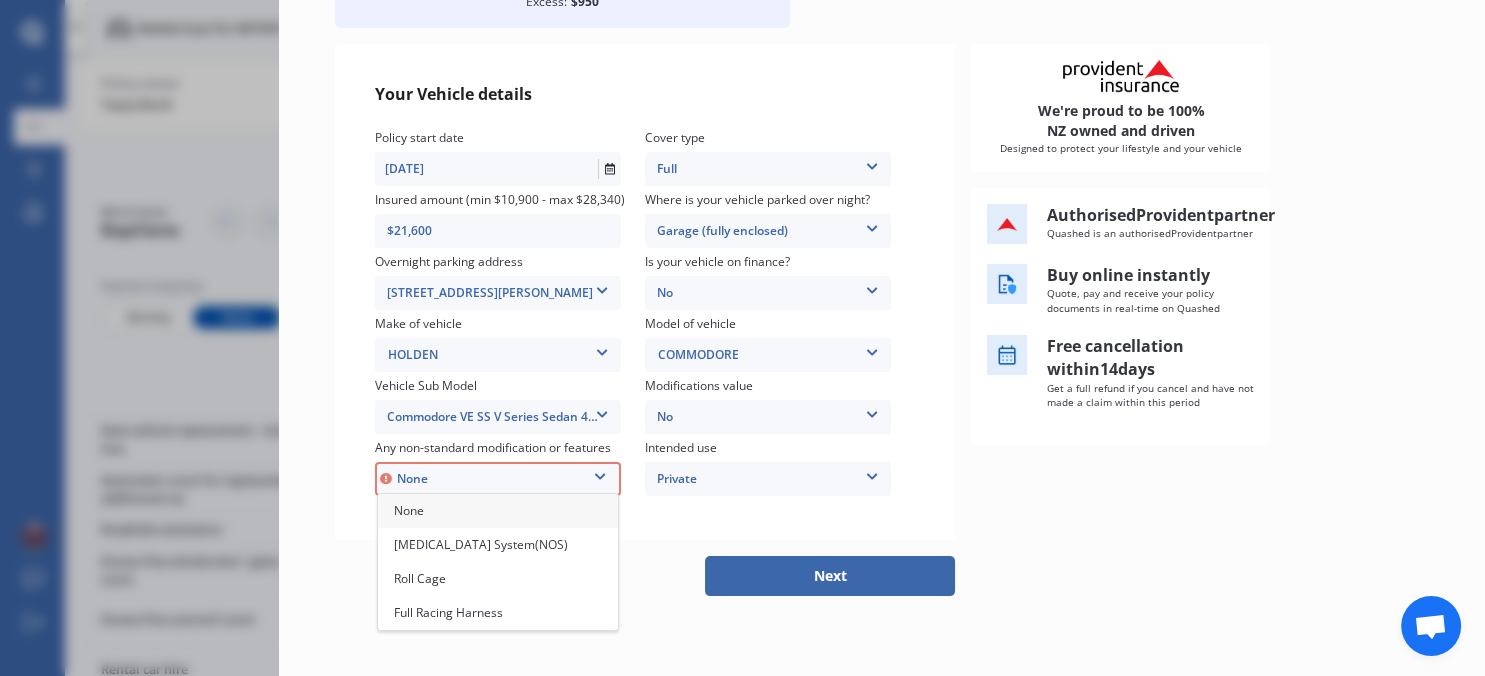 click on "None" at bounding box center (409, 510) 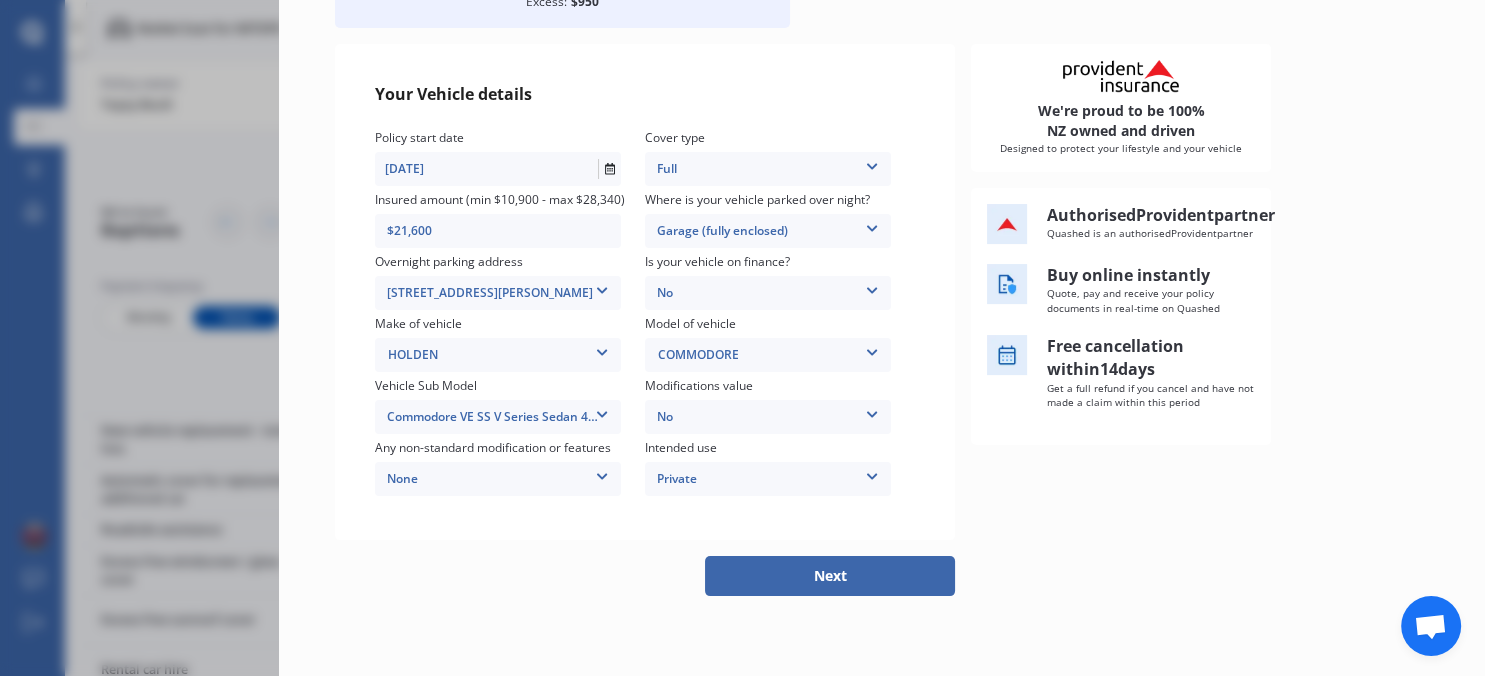 click on "Next" at bounding box center (830, 576) 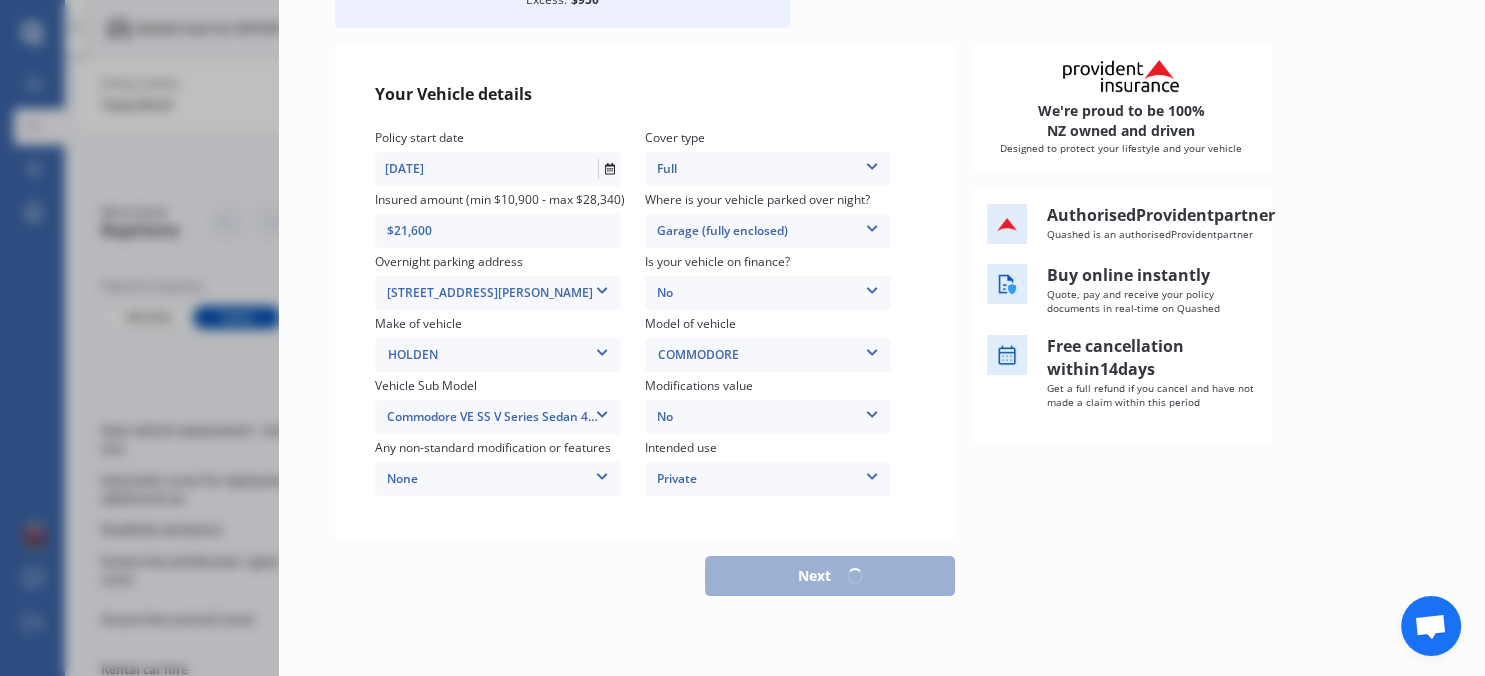 scroll, scrollTop: 189, scrollLeft: 0, axis: vertical 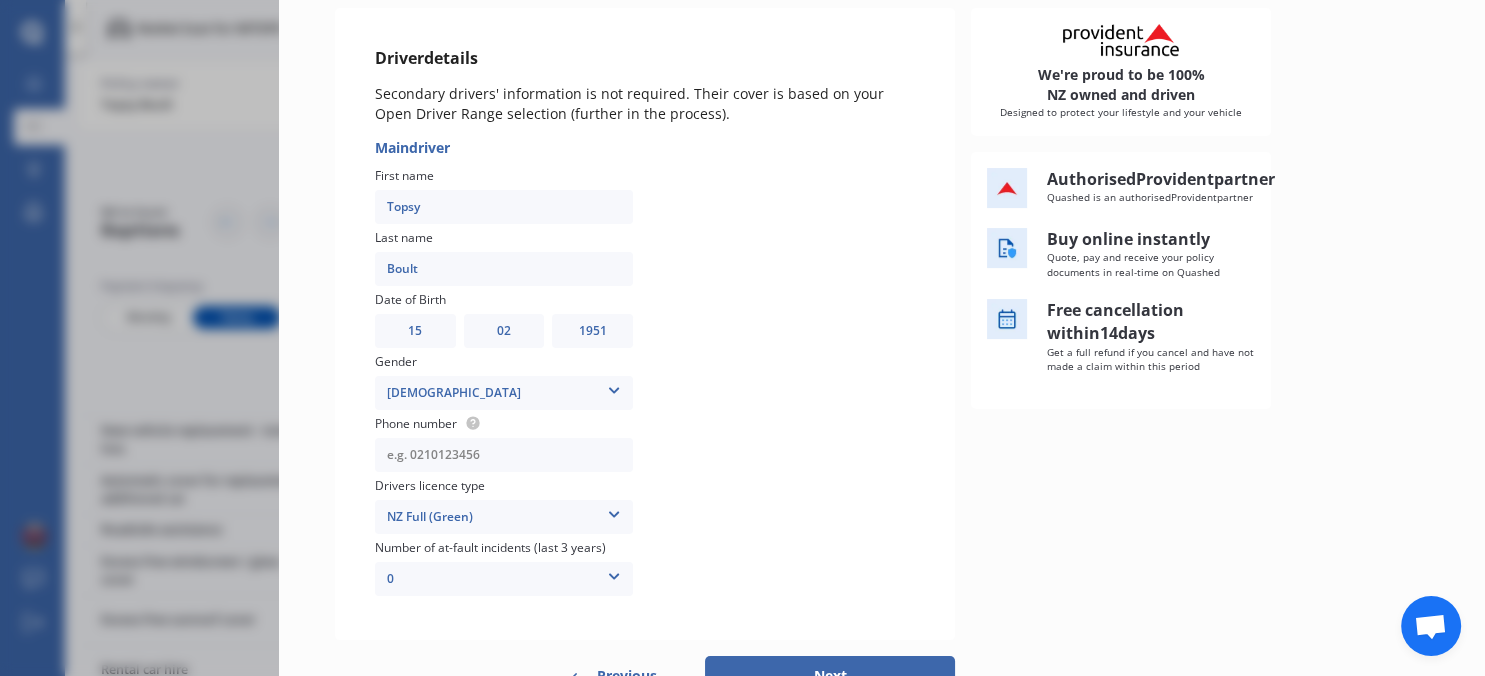 click at bounding box center (504, 455) 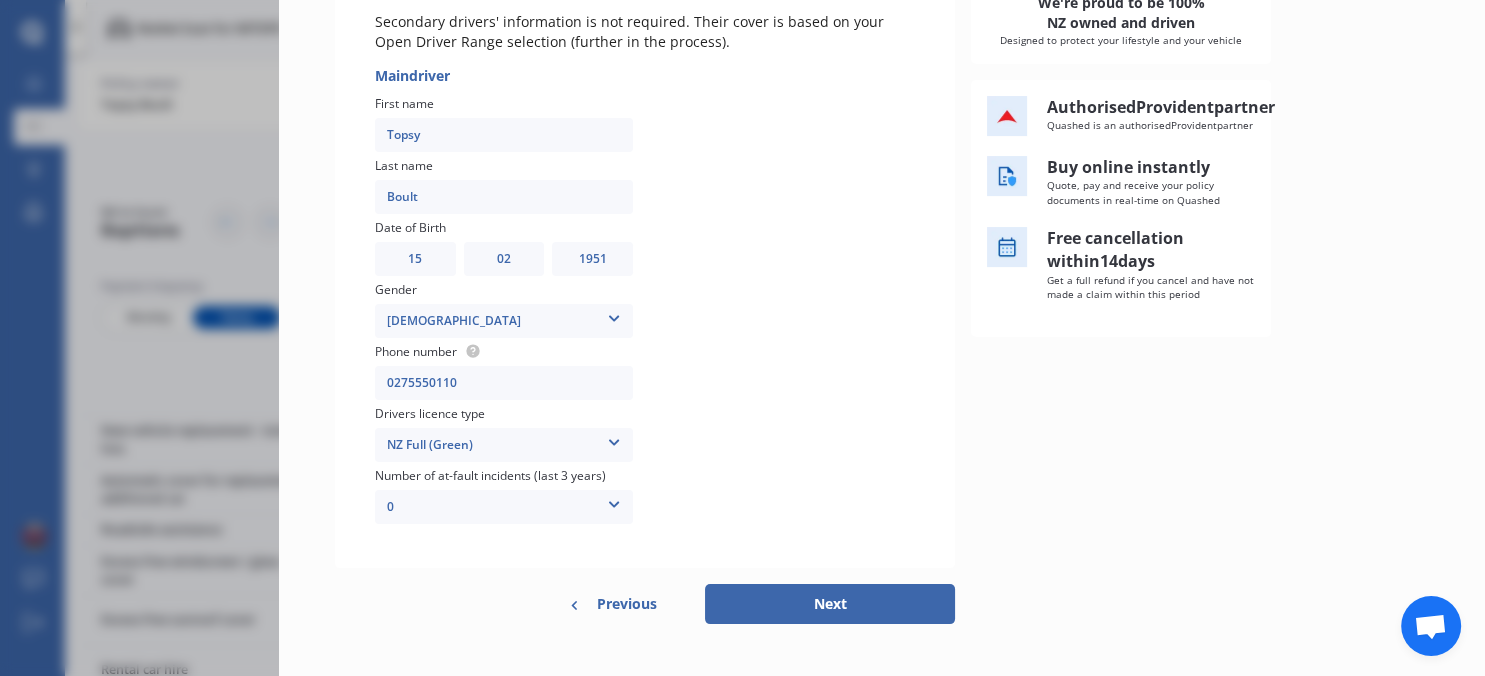 scroll, scrollTop: 330, scrollLeft: 0, axis: vertical 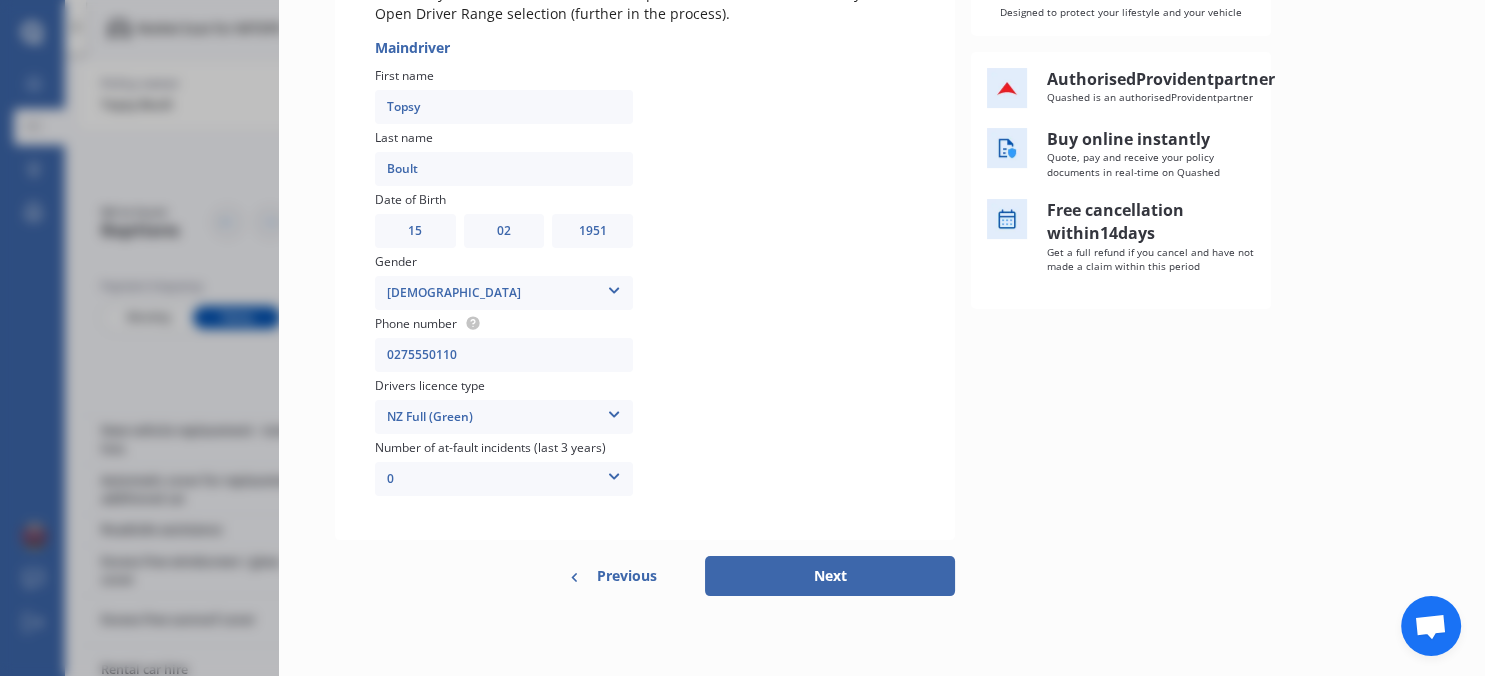 type on "0275550110" 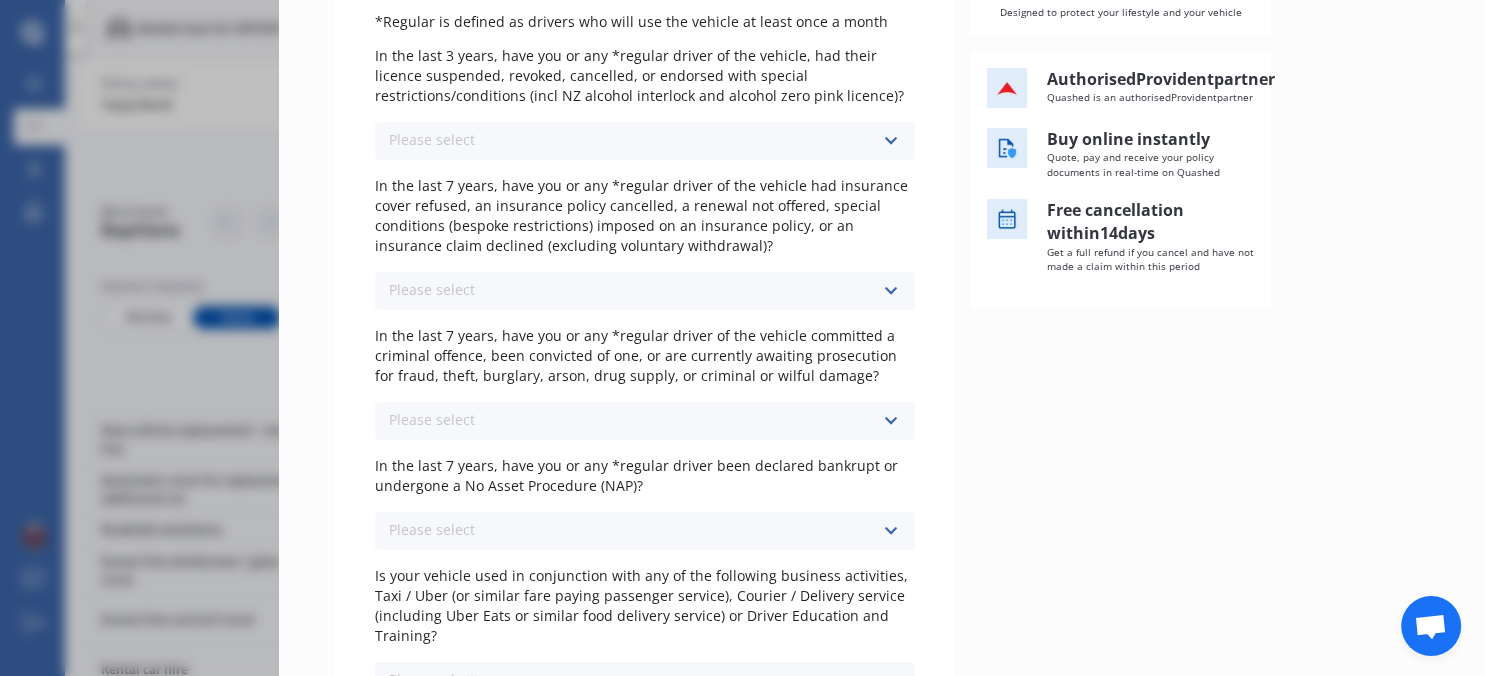 scroll, scrollTop: 0, scrollLeft: 0, axis: both 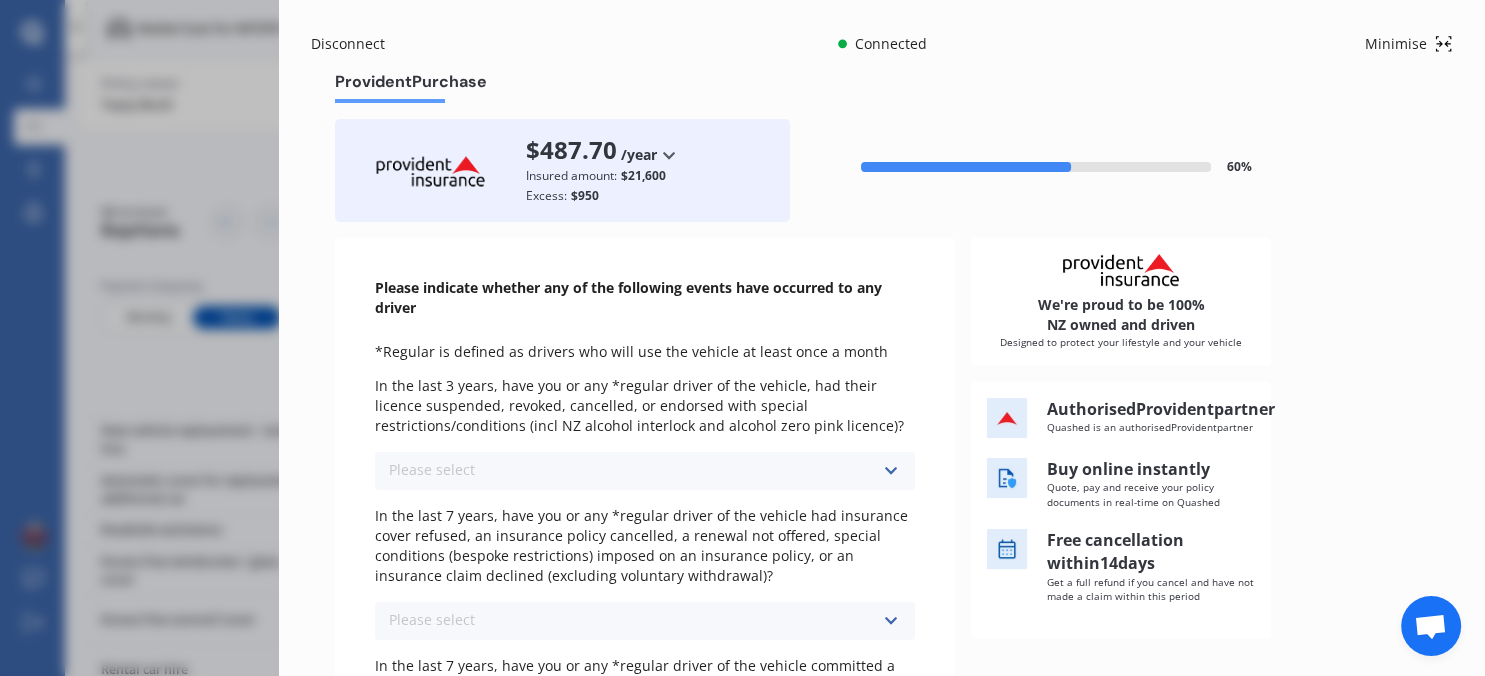 click at bounding box center [890, 471] 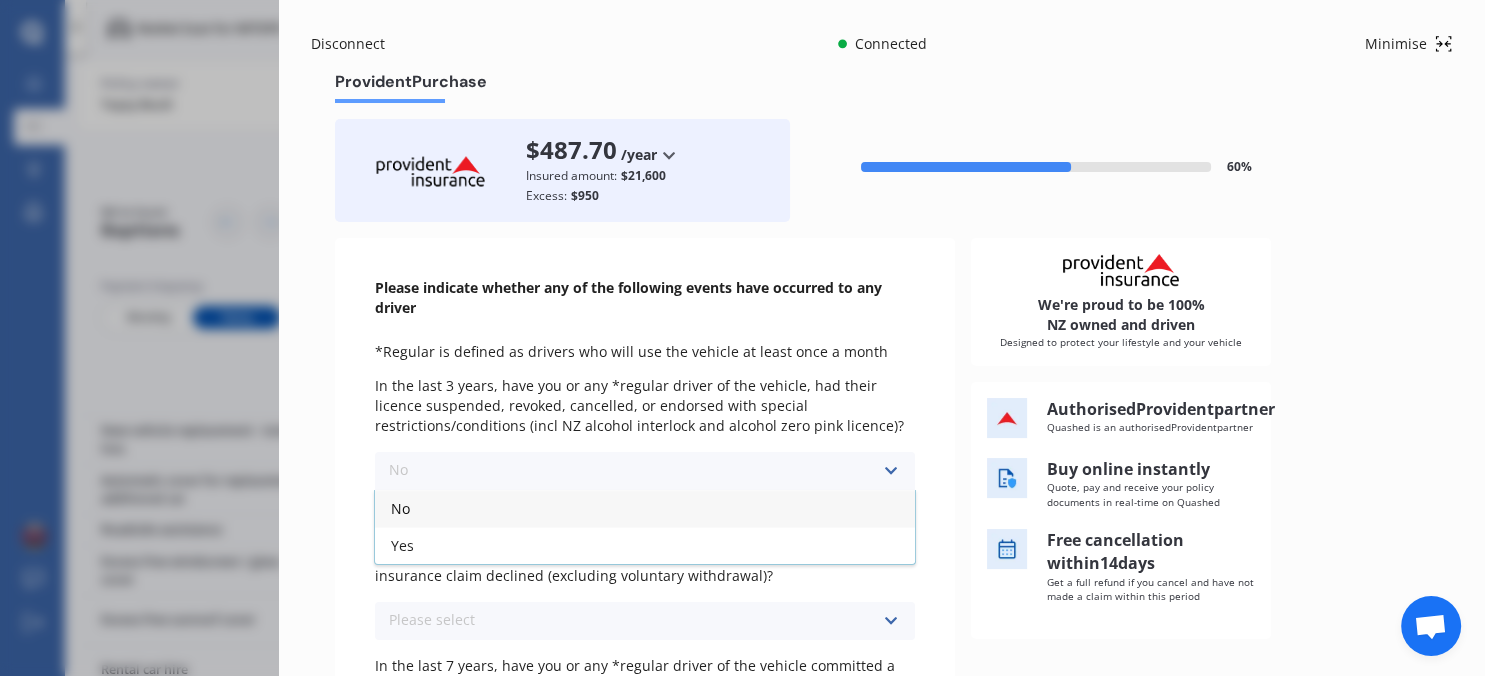 click on "No" at bounding box center [645, 508] 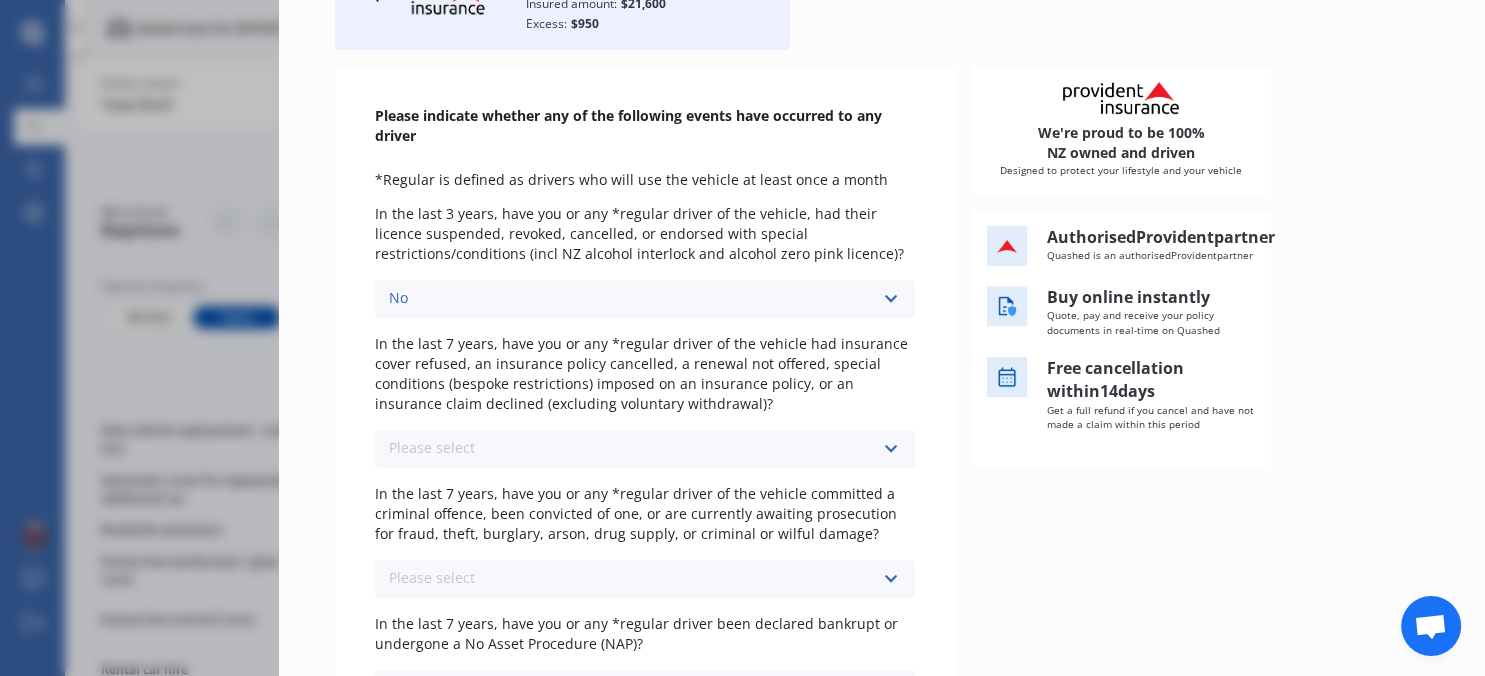 scroll, scrollTop: 230, scrollLeft: 0, axis: vertical 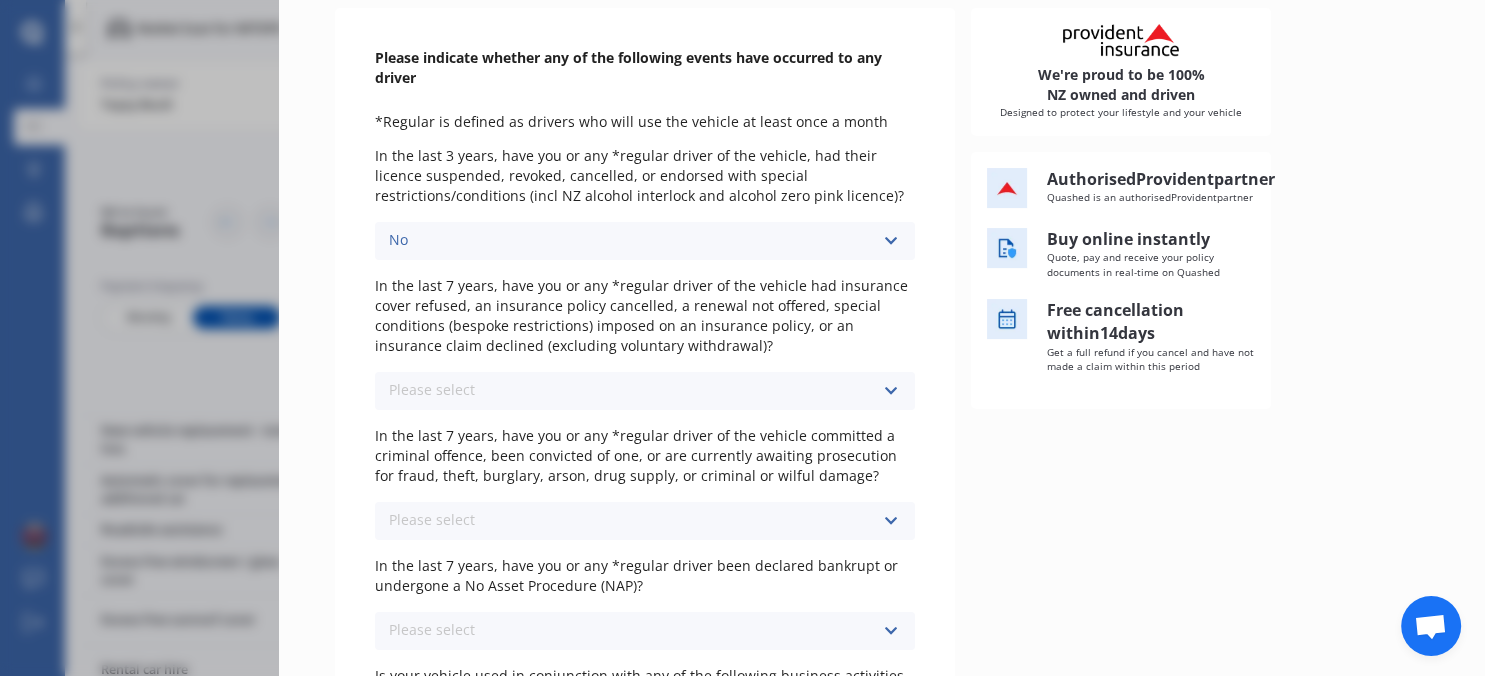 click at bounding box center (890, 391) 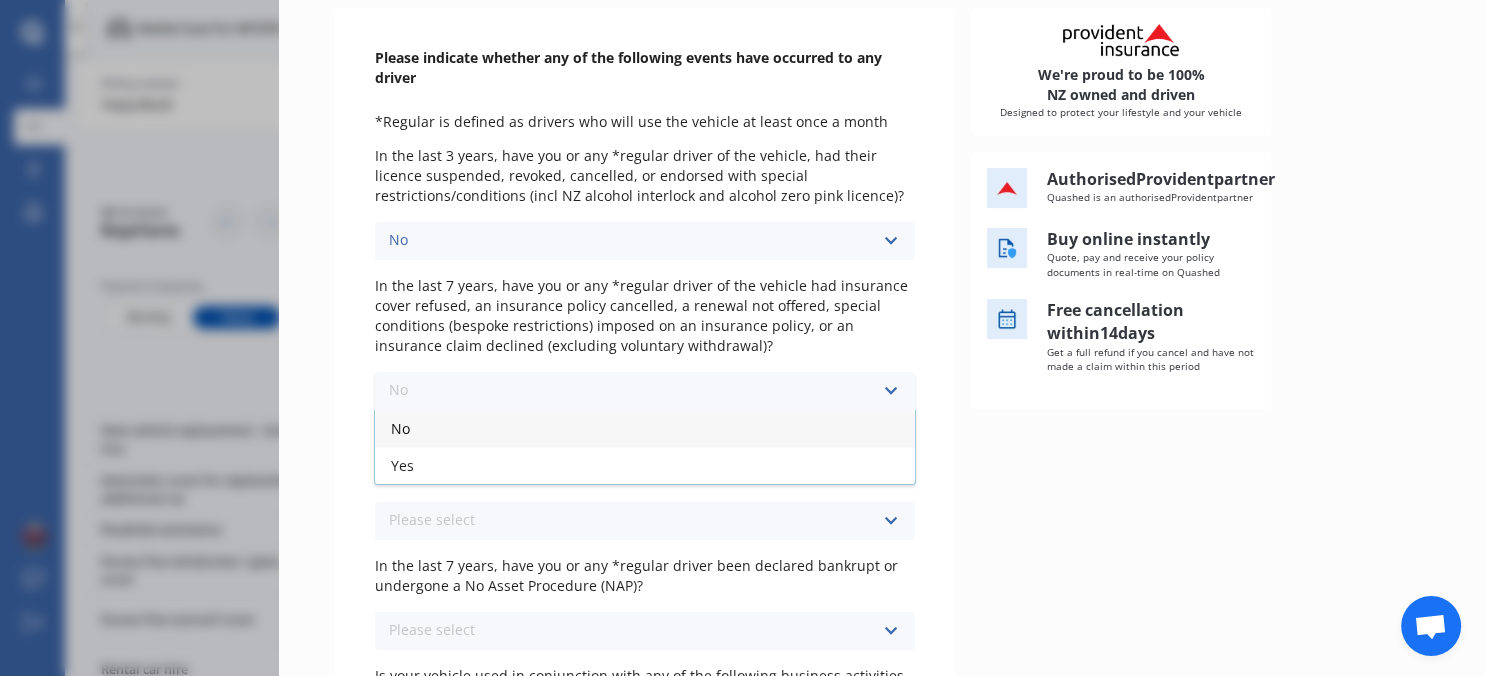 click on "No" at bounding box center (645, 428) 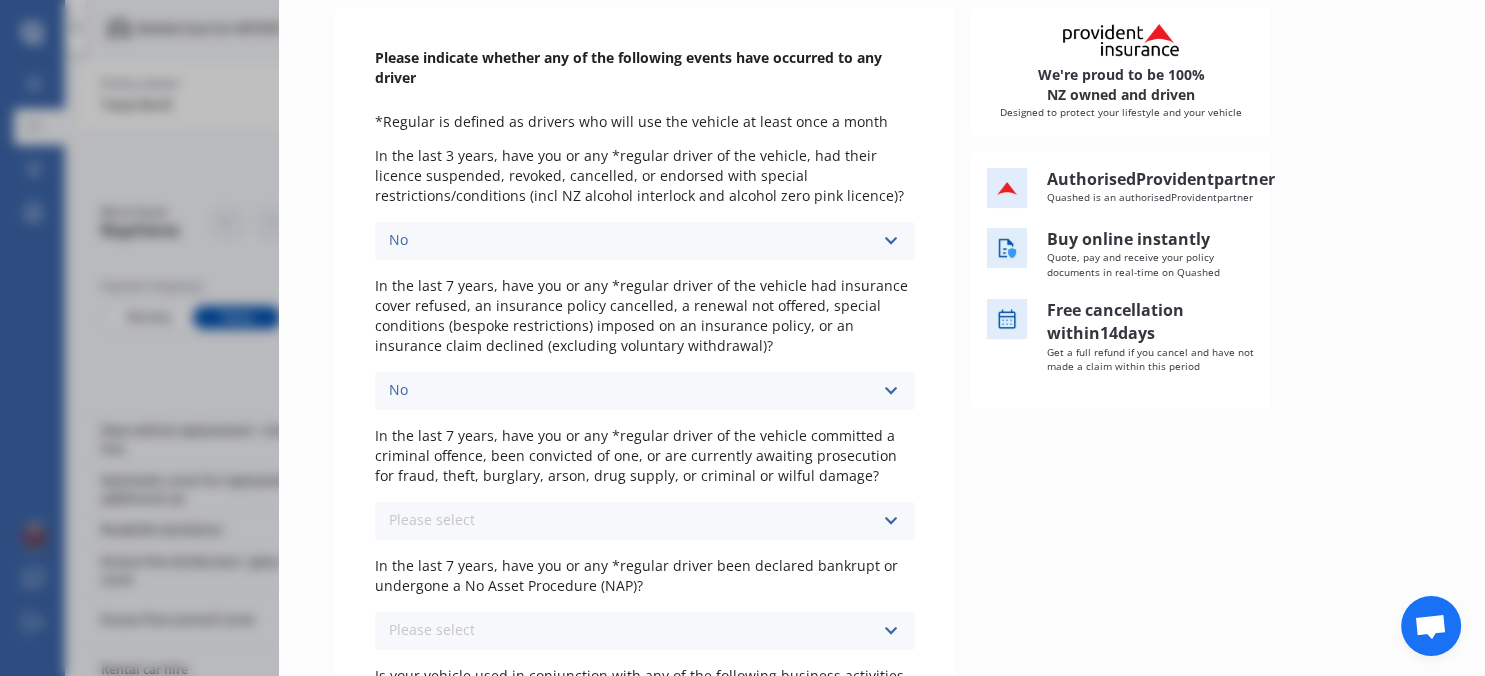 click at bounding box center (890, 521) 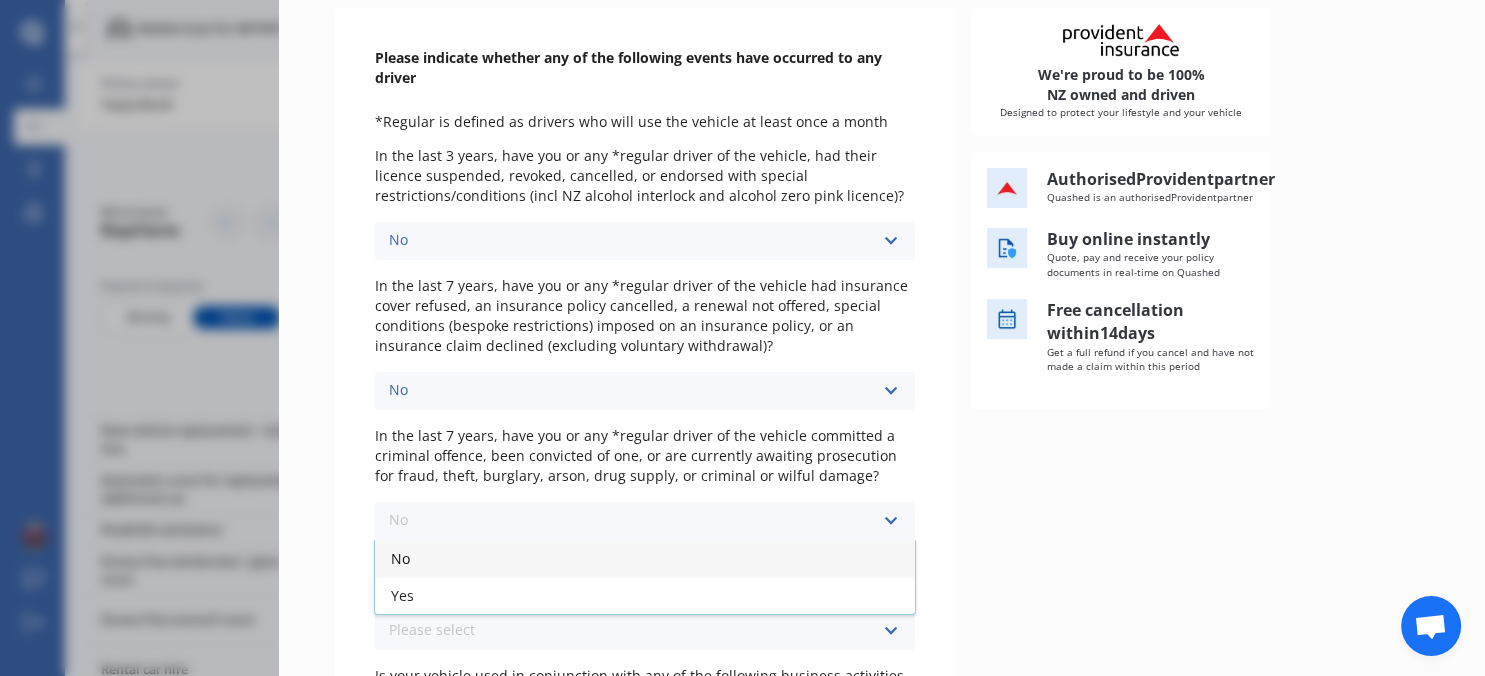 drag, startPoint x: 404, startPoint y: 562, endPoint x: 412, endPoint y: 554, distance: 11.313708 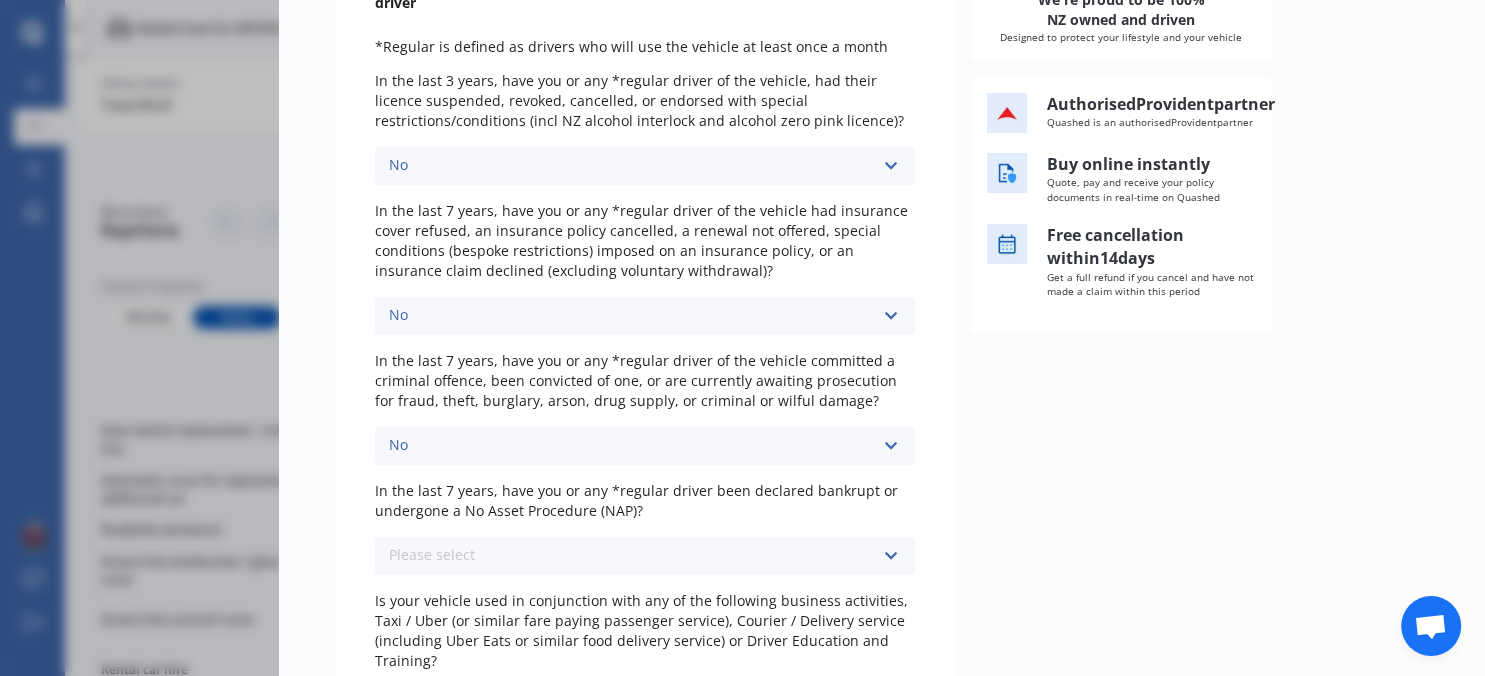 scroll, scrollTop: 461, scrollLeft: 0, axis: vertical 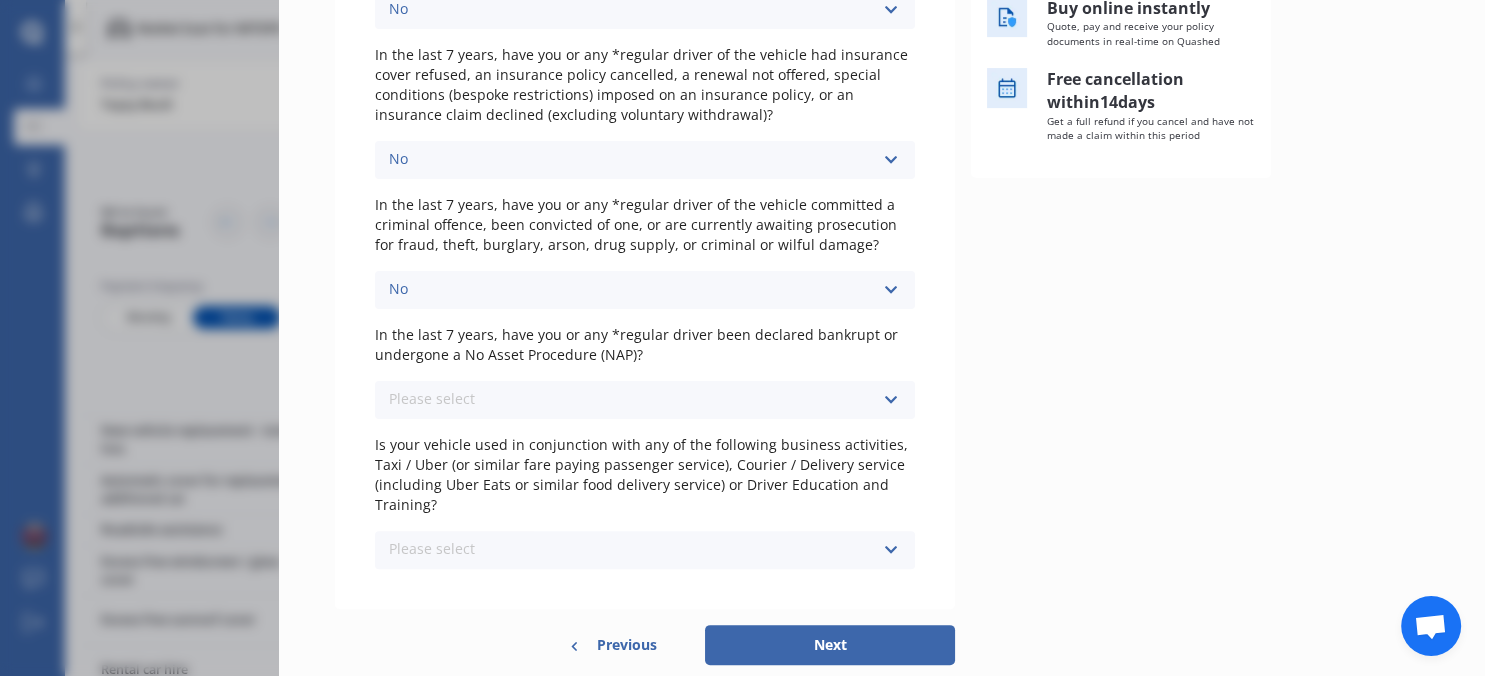 click at bounding box center (890, 400) 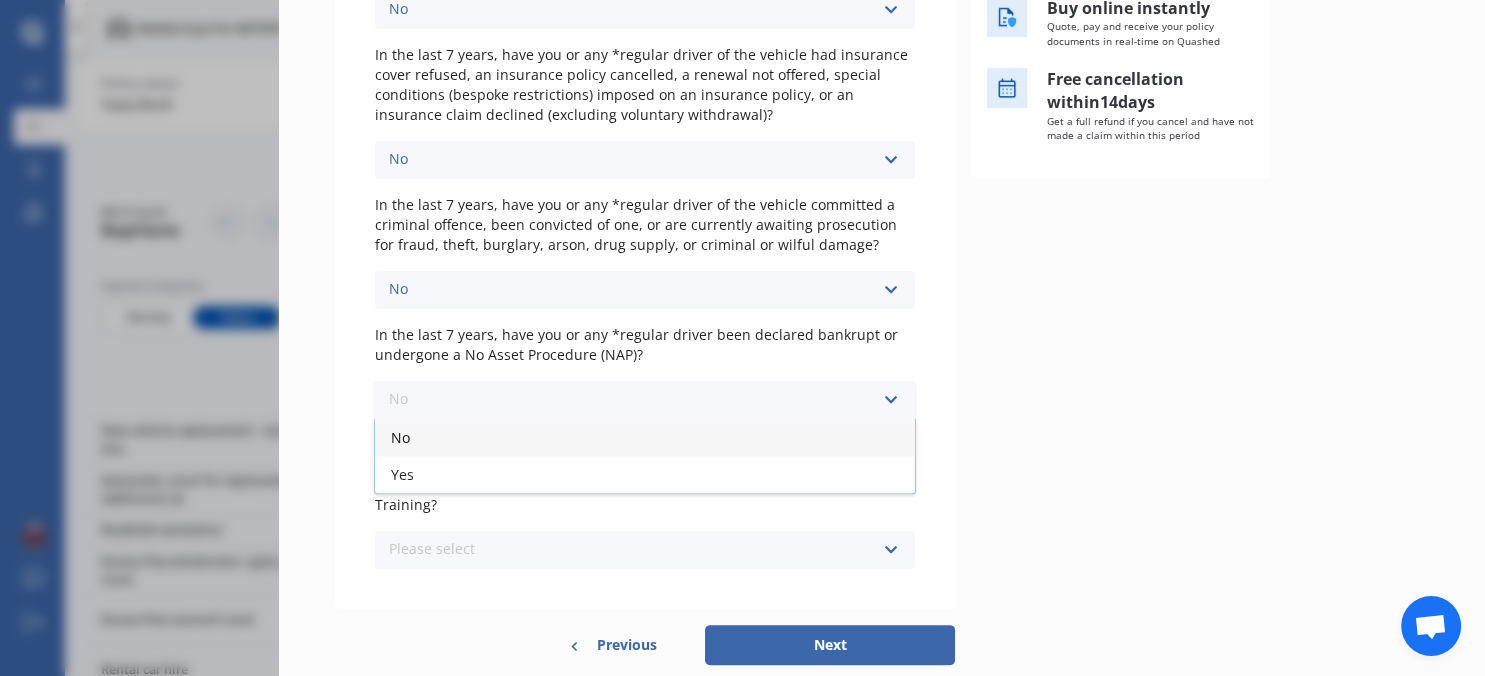 click on "No" at bounding box center [645, 437] 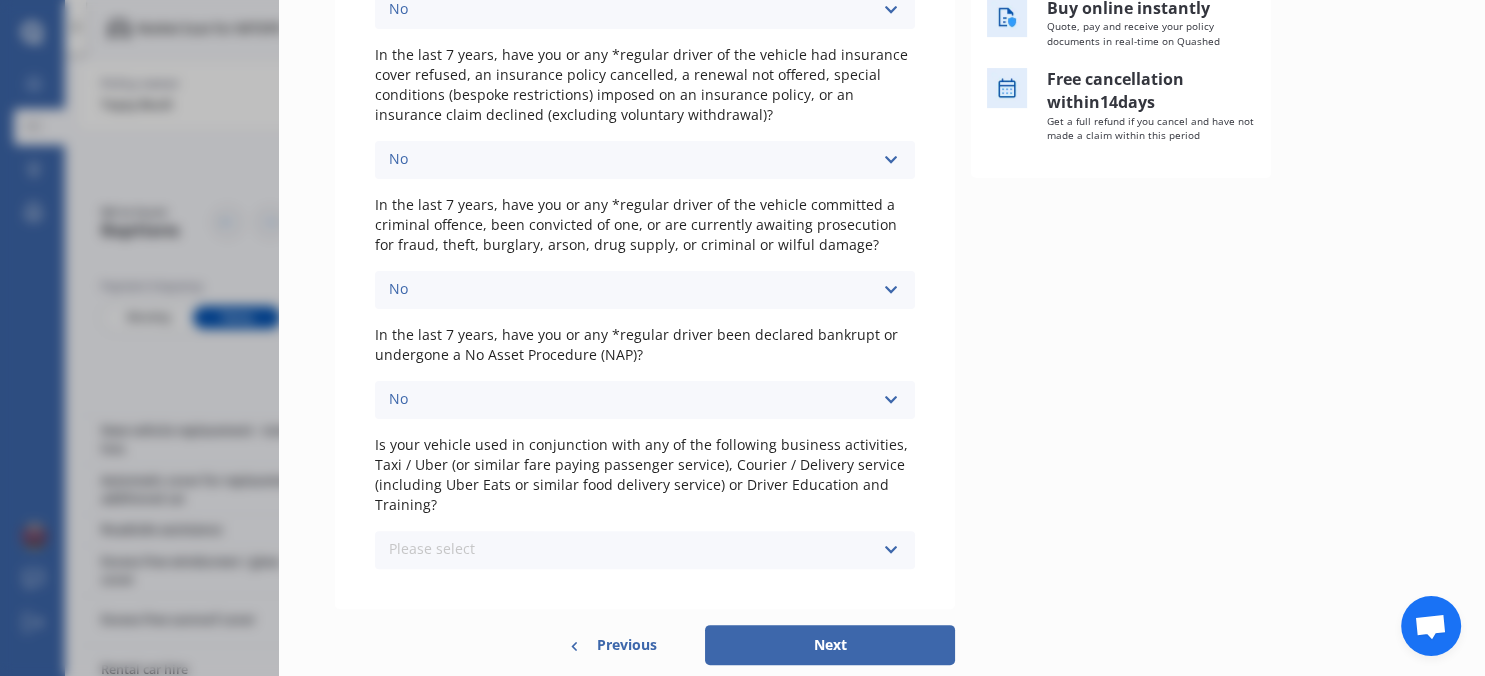 click at bounding box center [890, 550] 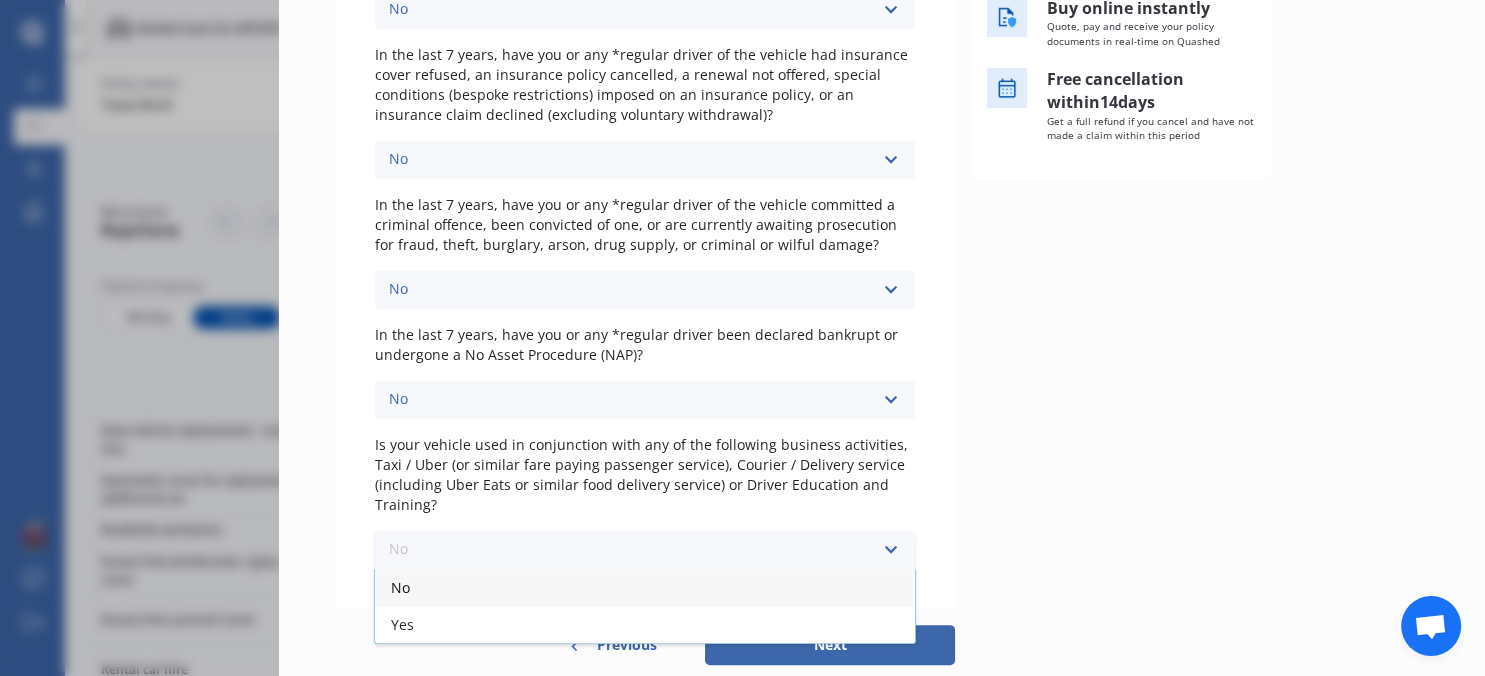click on "No" at bounding box center [645, 587] 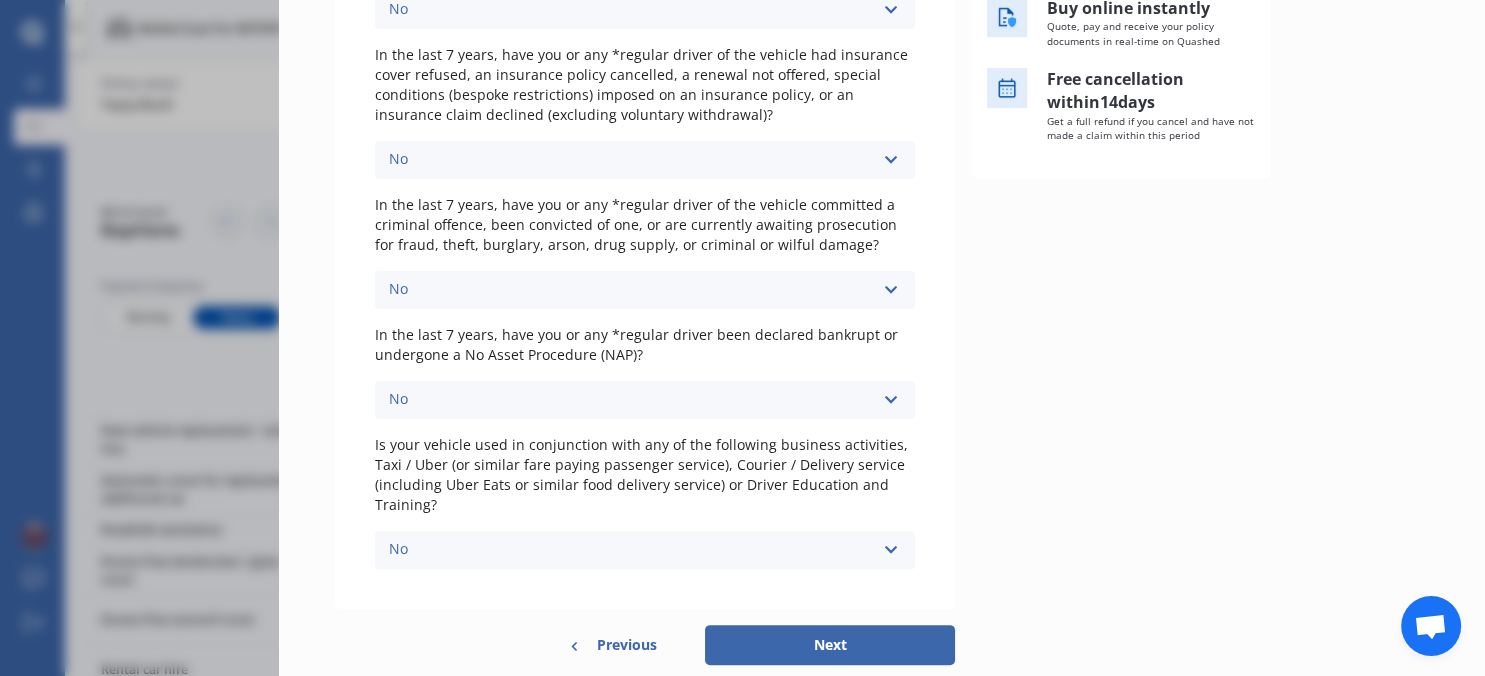 click on "Next" at bounding box center (830, 645) 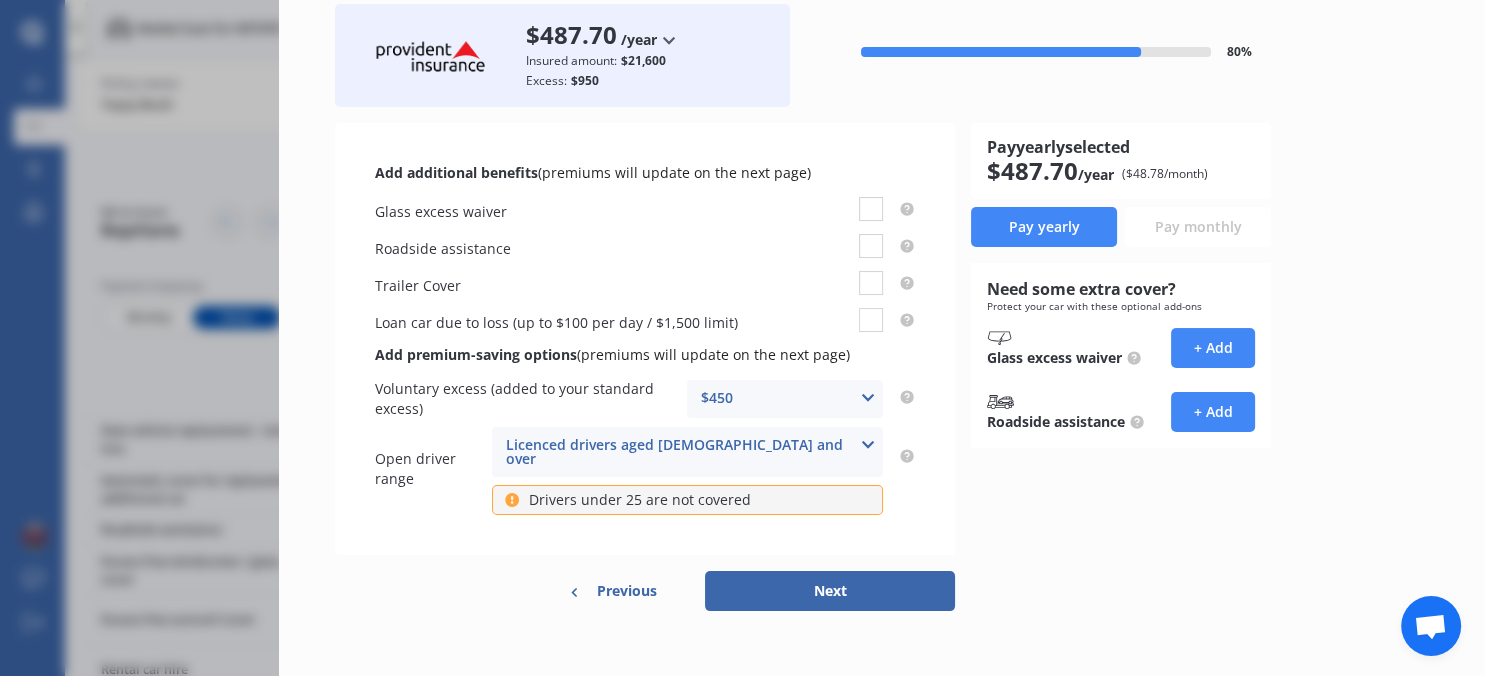 scroll, scrollTop: 0, scrollLeft: 0, axis: both 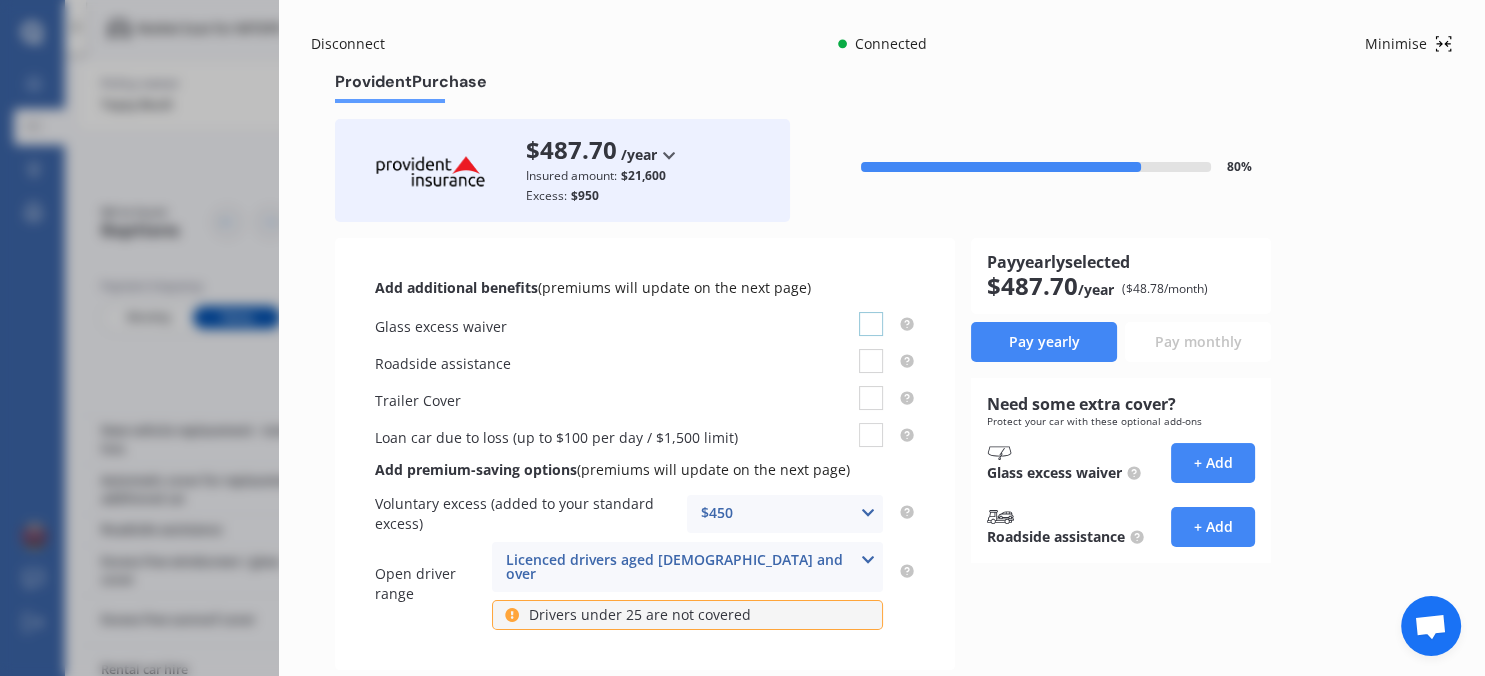 click at bounding box center (871, 312) 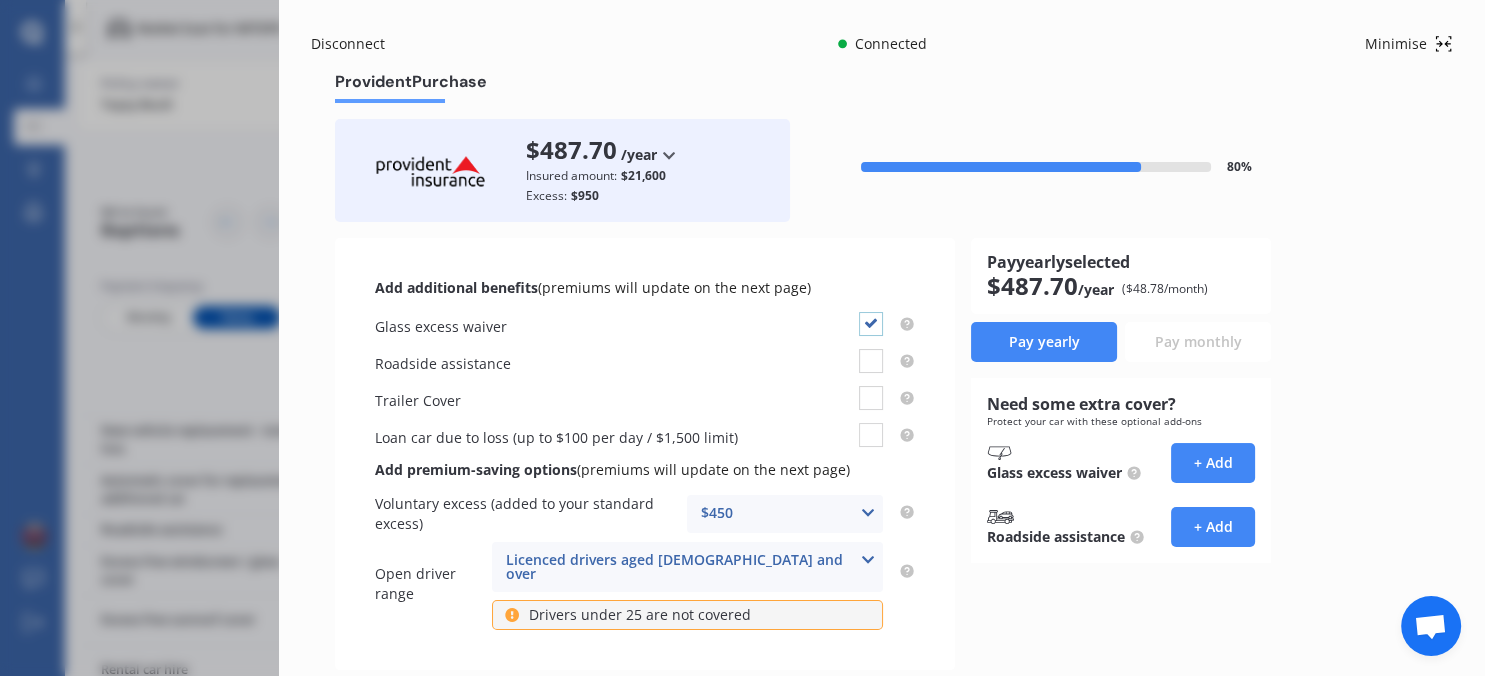 checkbox on "true" 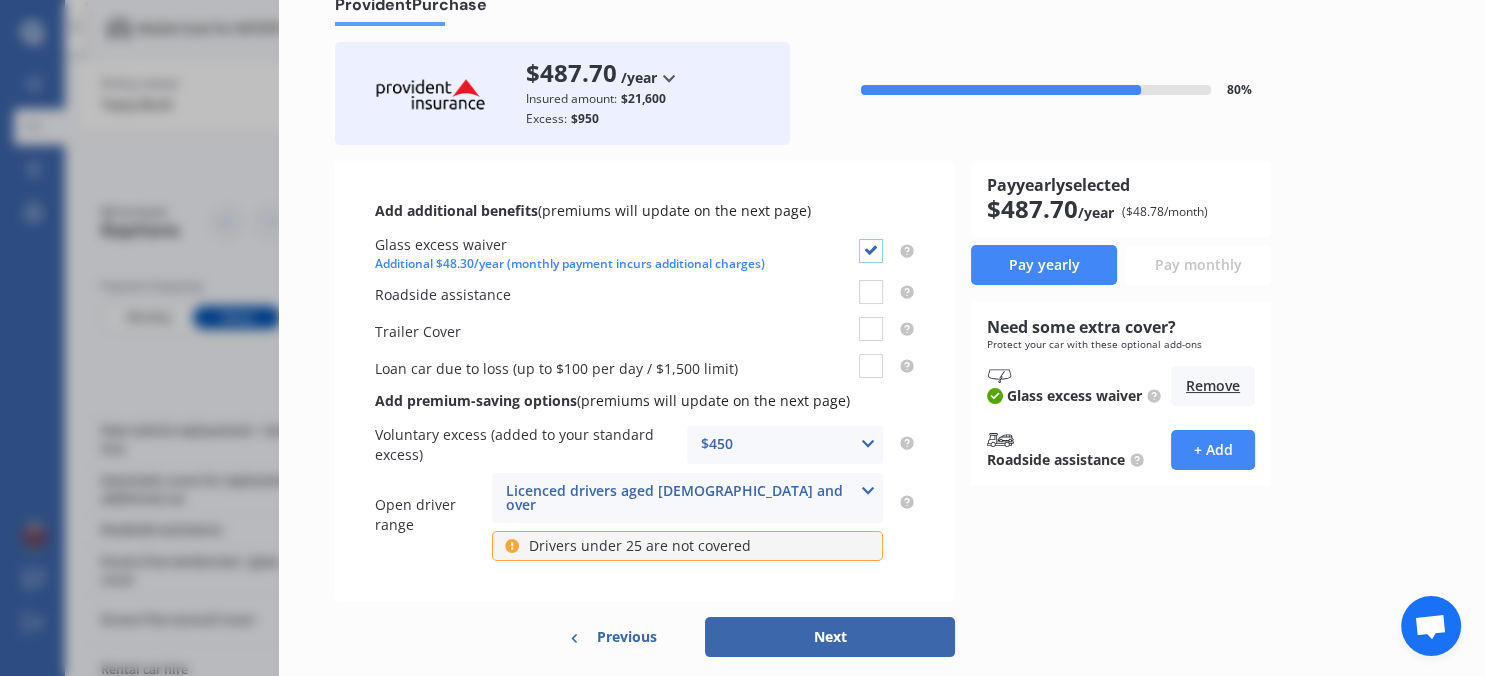 scroll, scrollTop: 115, scrollLeft: 0, axis: vertical 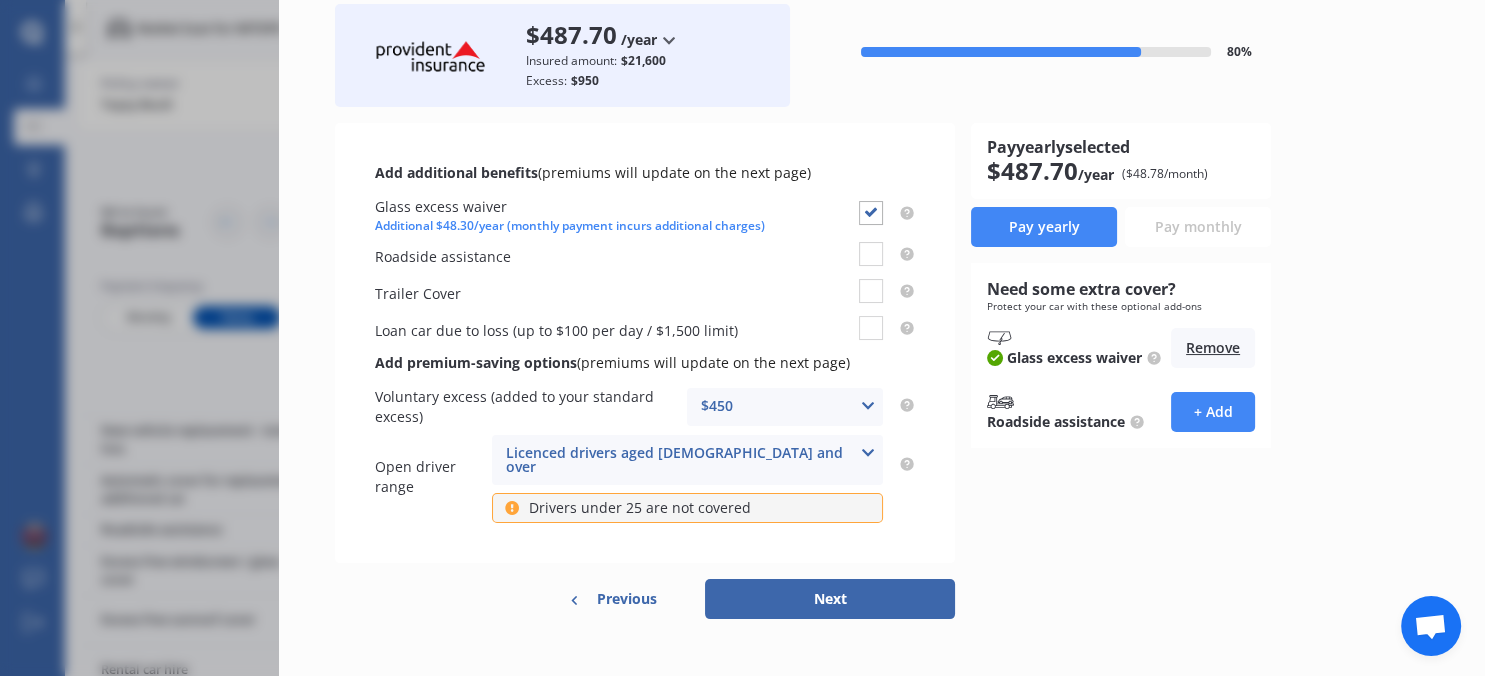 click on "Next" at bounding box center [830, 599] 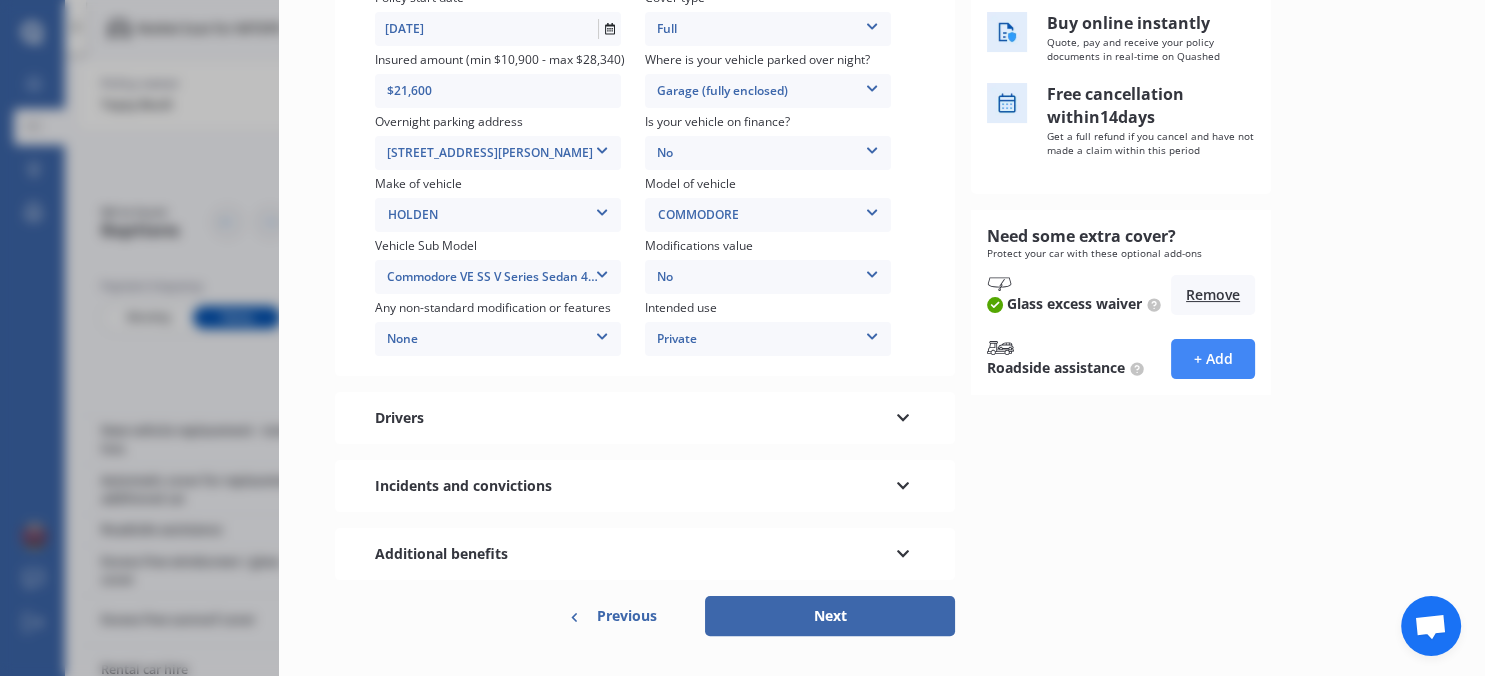 scroll, scrollTop: 342, scrollLeft: 0, axis: vertical 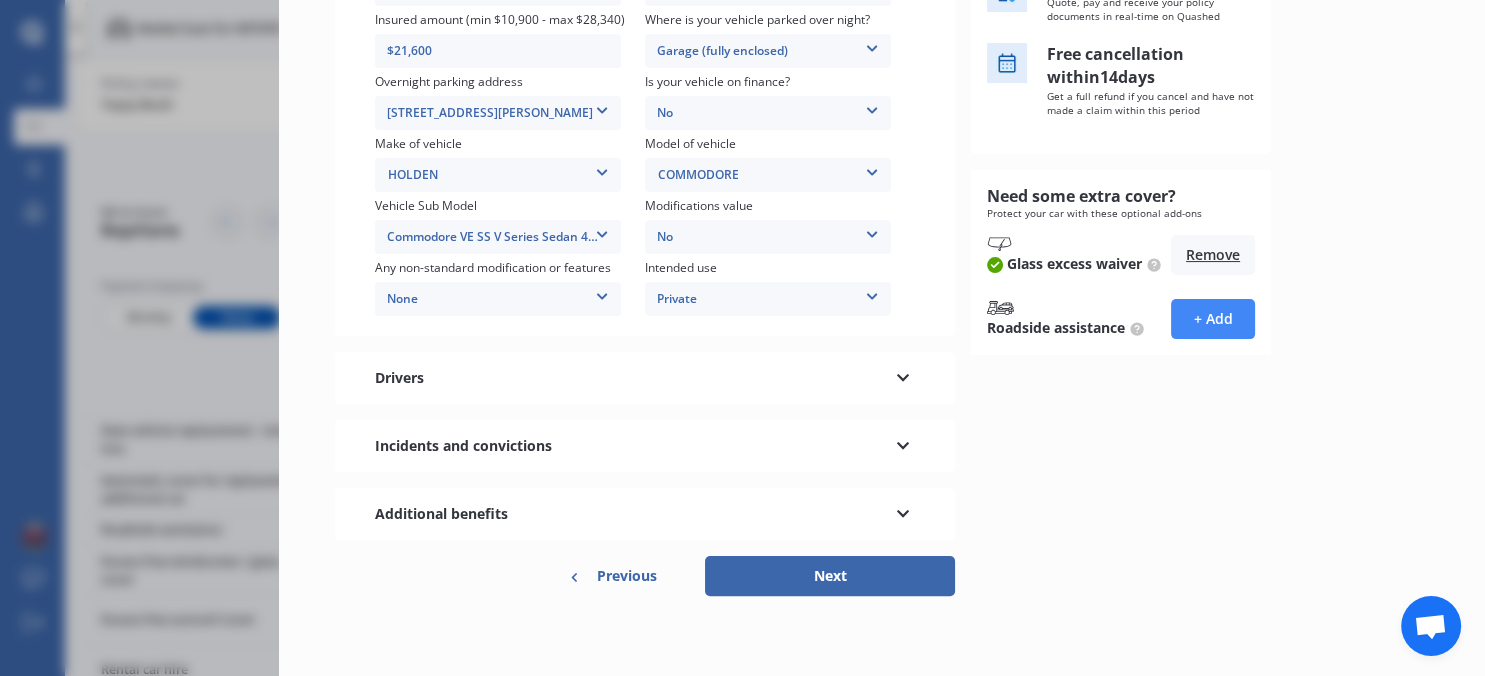 click on "Next" at bounding box center [830, 576] 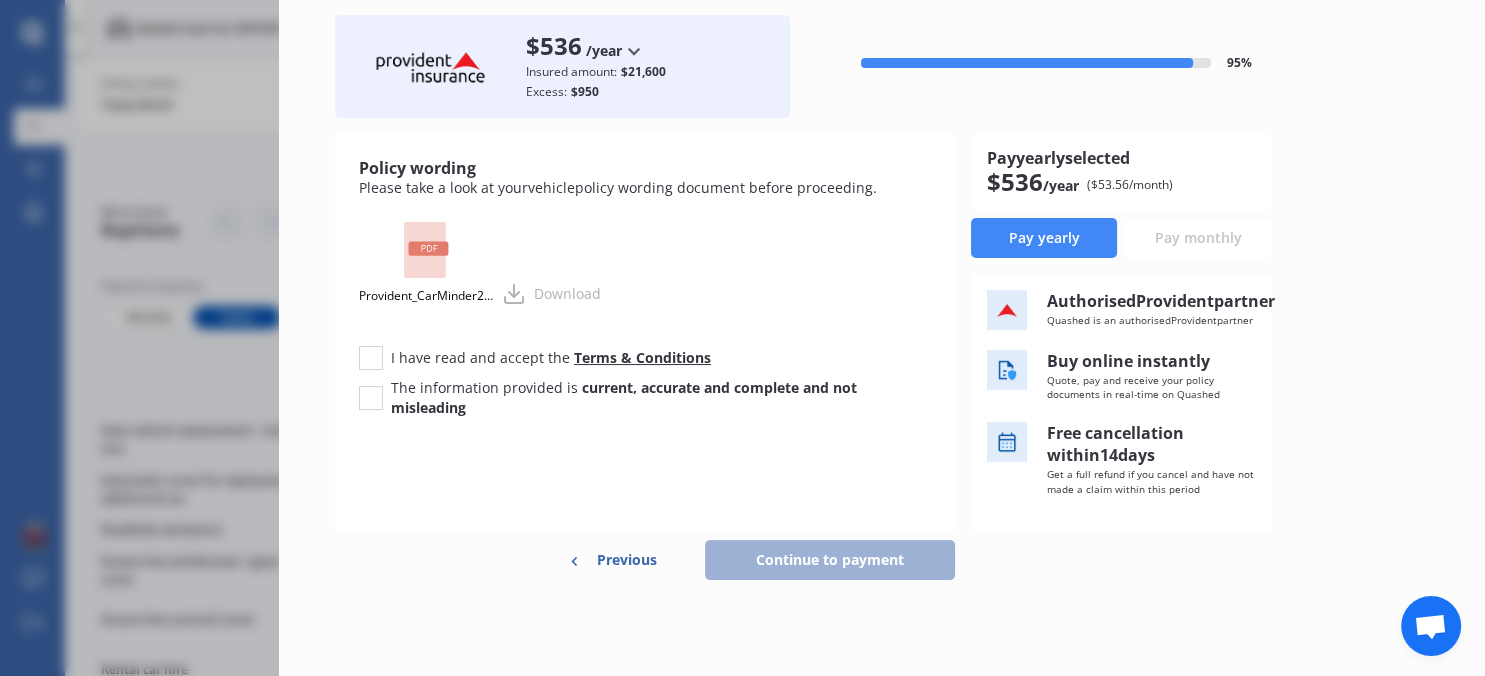 scroll, scrollTop: 0, scrollLeft: 0, axis: both 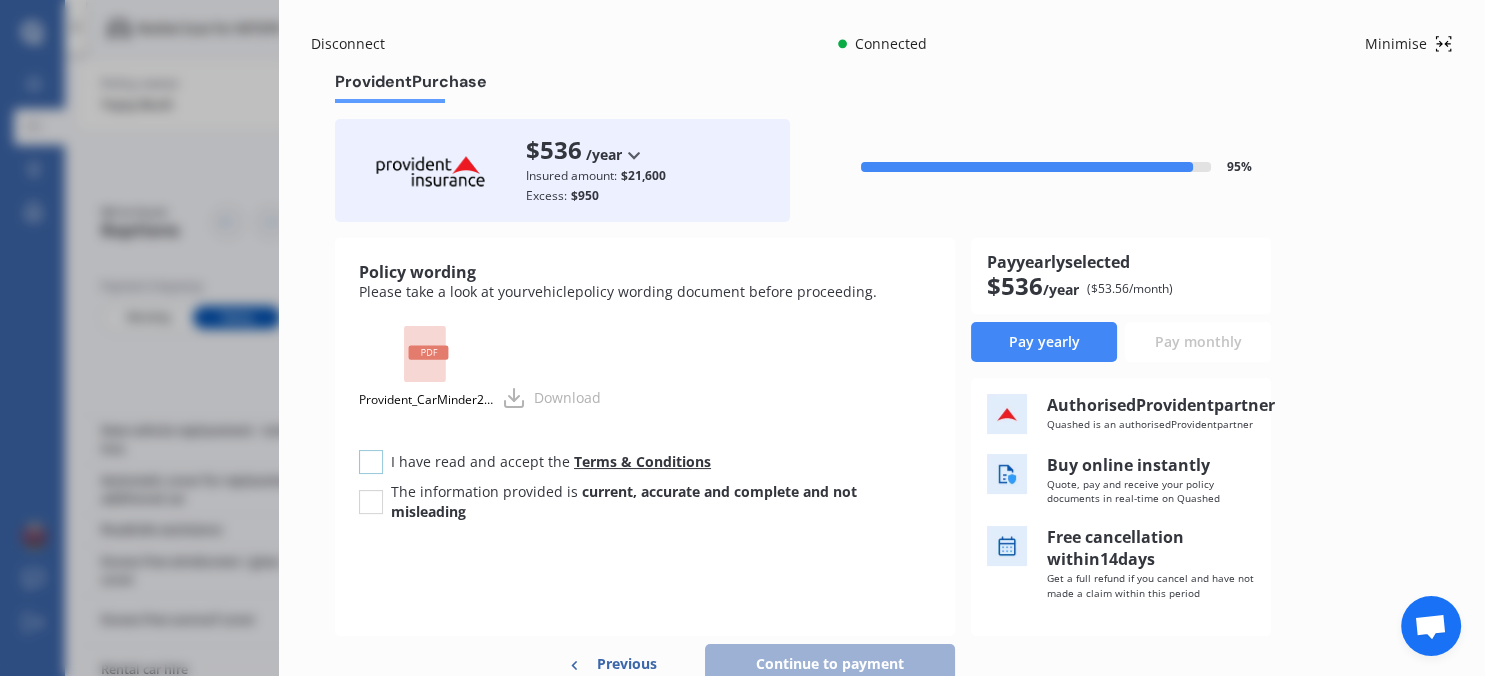 click at bounding box center [371, 450] 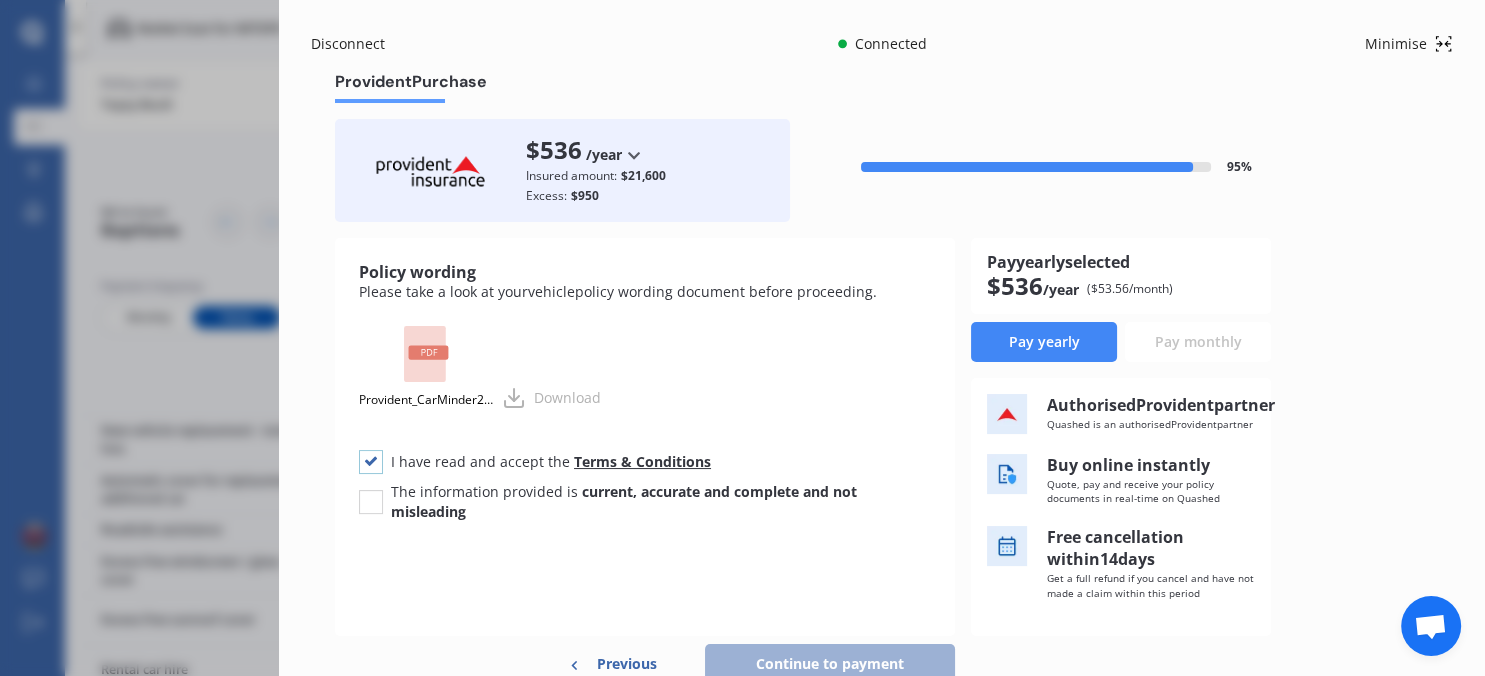 checkbox on "true" 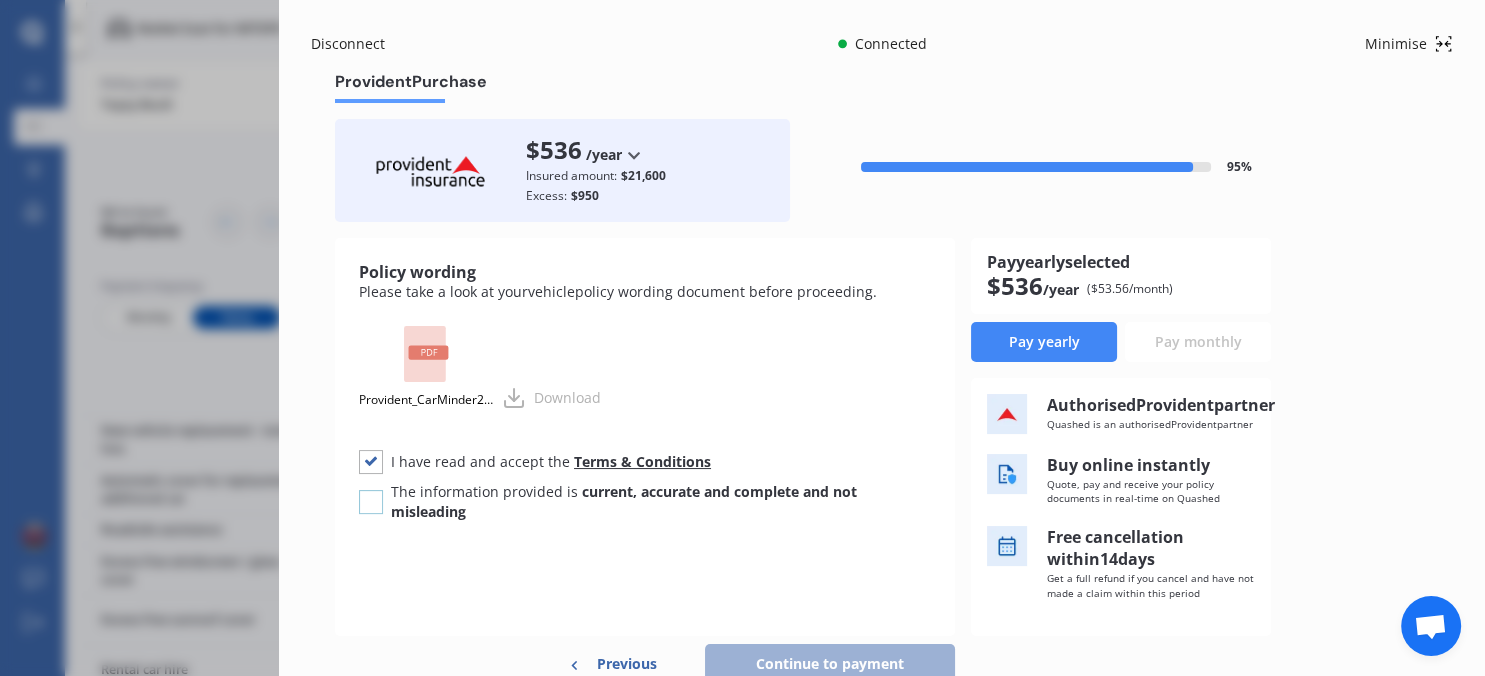 click at bounding box center (371, 490) 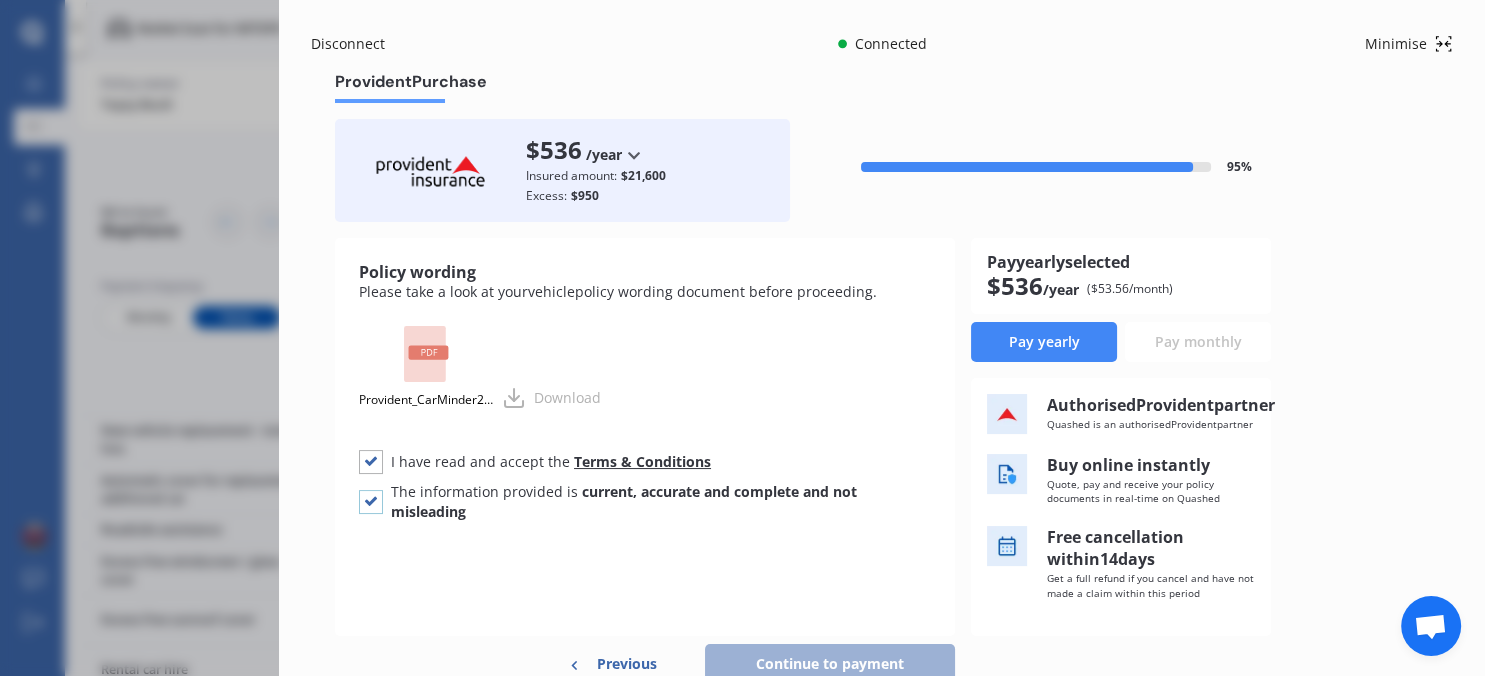 checkbox on "true" 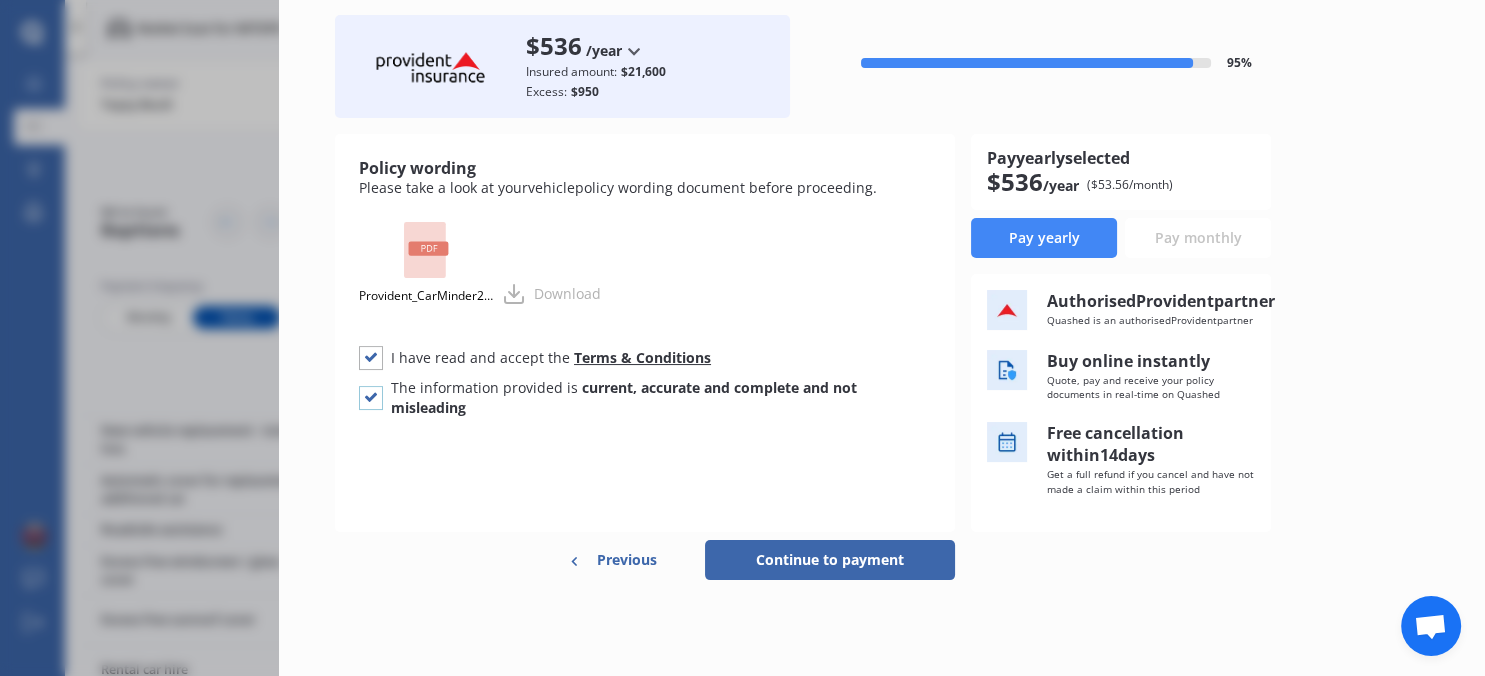 scroll, scrollTop: 124, scrollLeft: 0, axis: vertical 